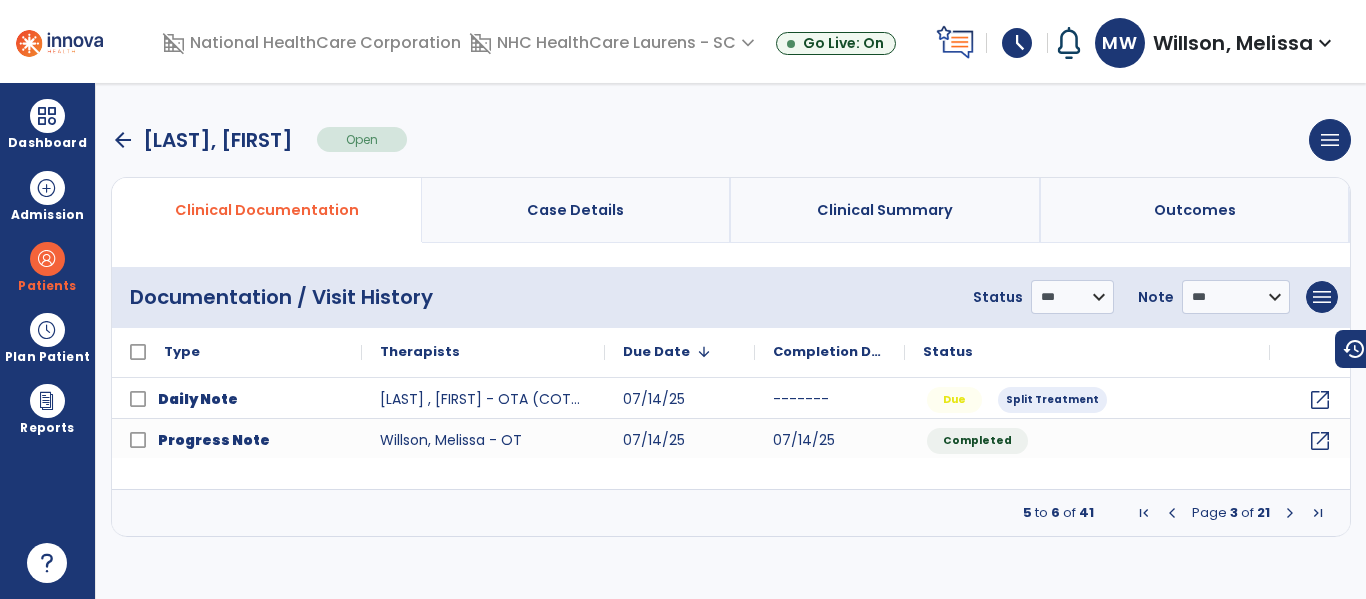 scroll, scrollTop: 0, scrollLeft: 0, axis: both 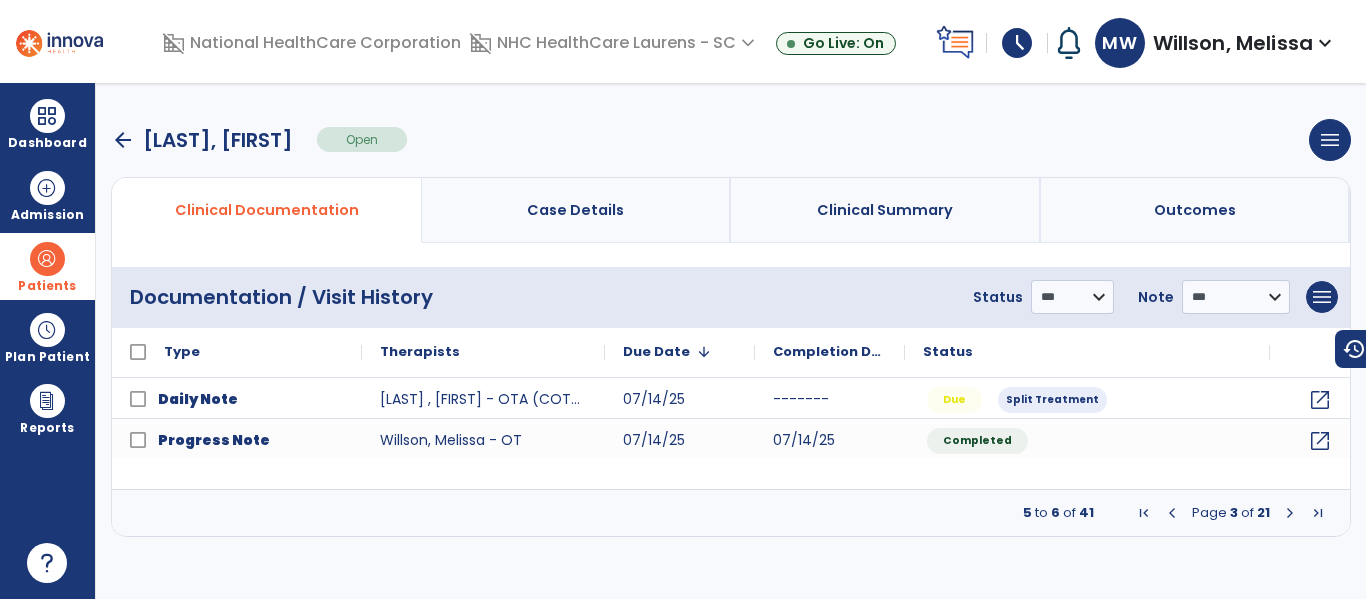 click on "Patients" at bounding box center [47, 266] 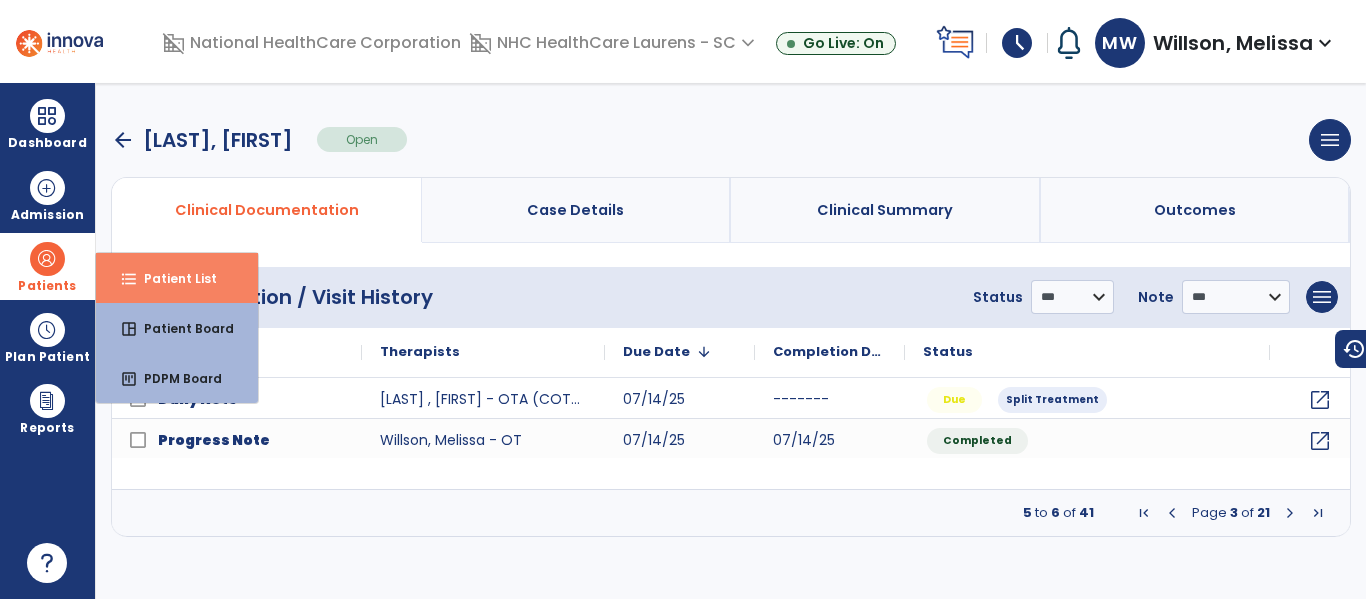 click on "Patient List" at bounding box center (172, 278) 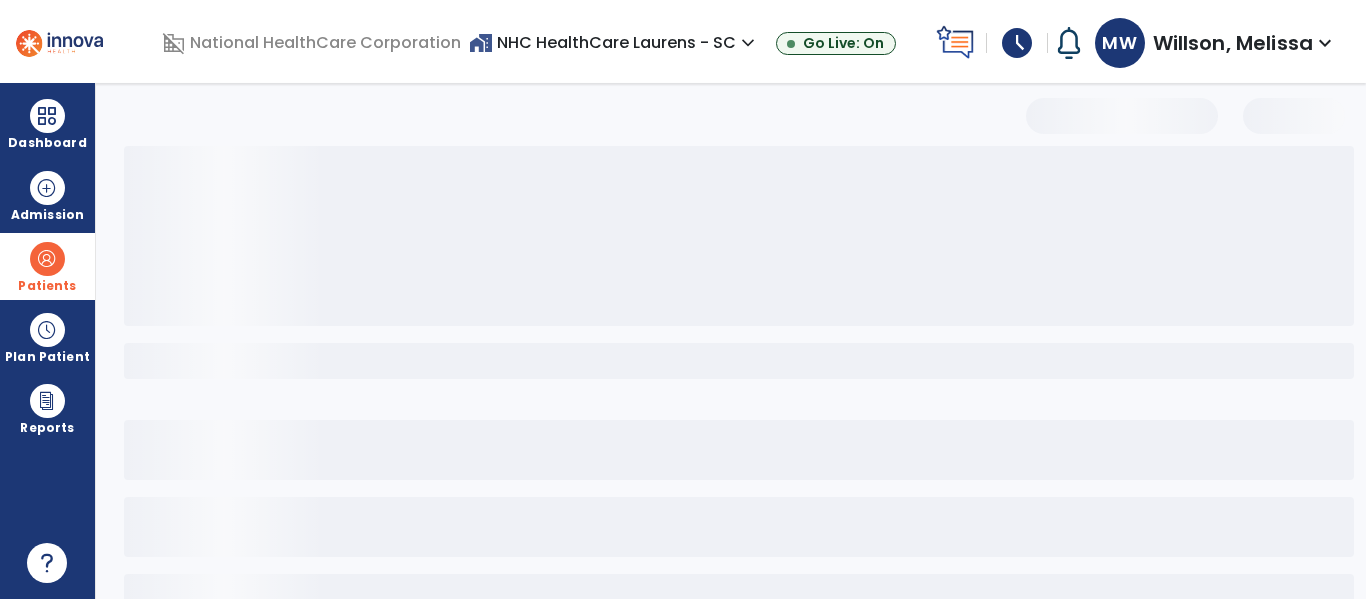 select on "***" 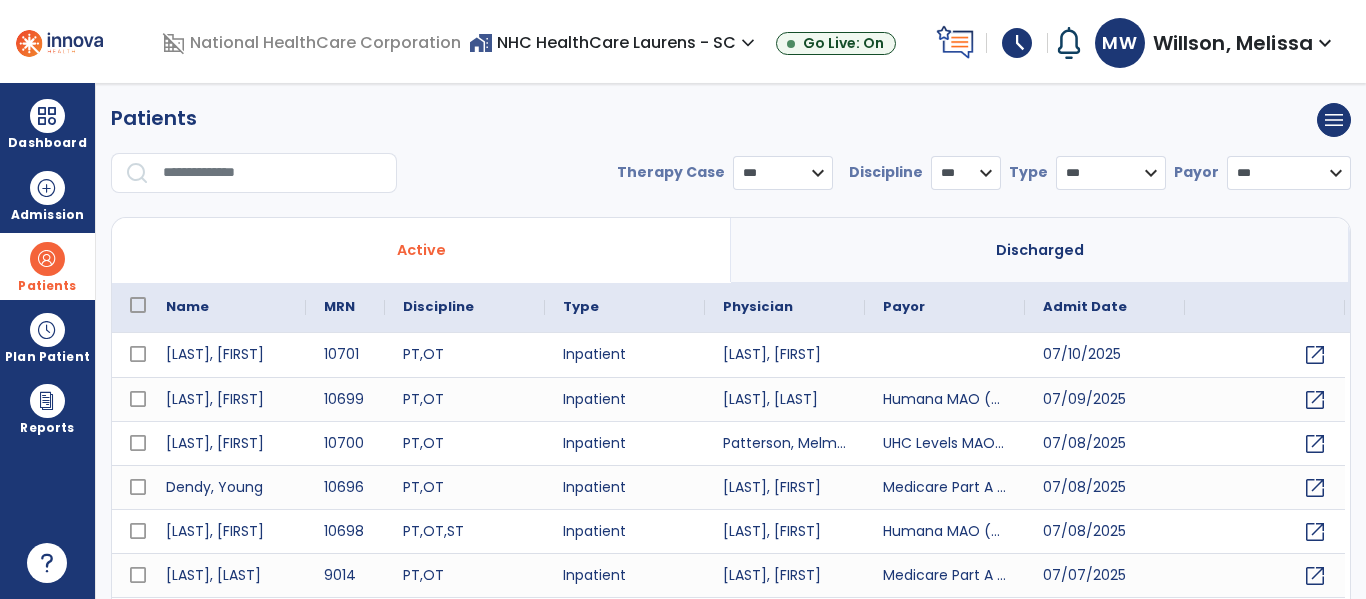 click at bounding box center (273, 173) 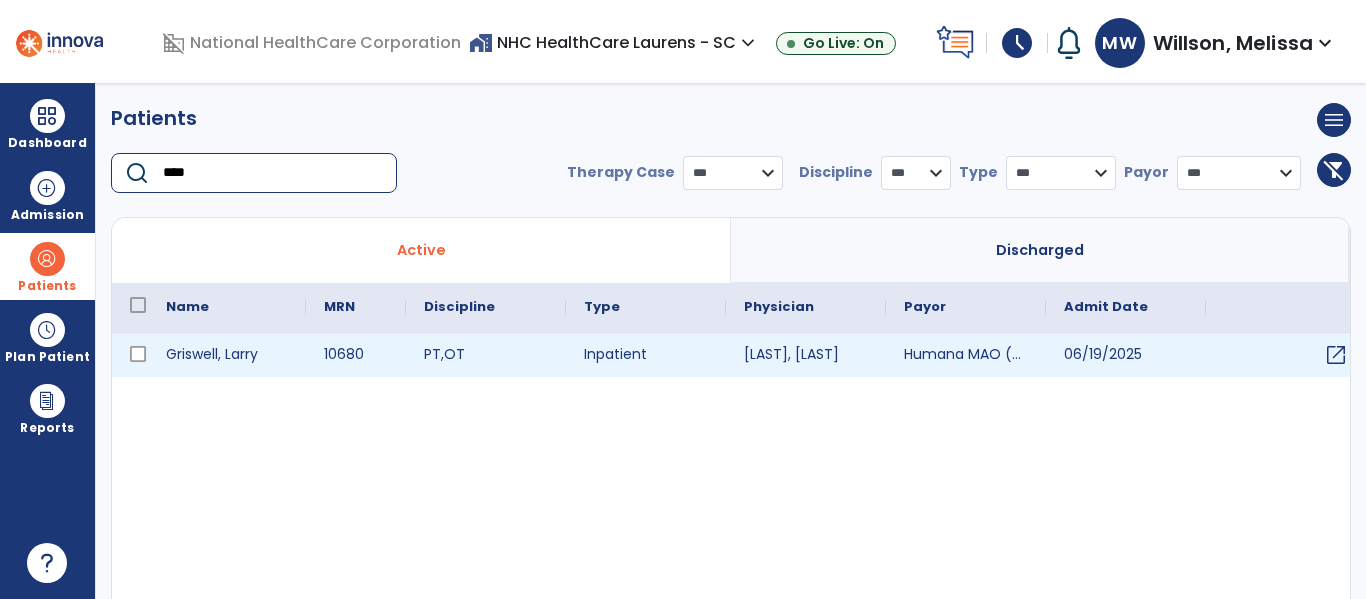 type on "****" 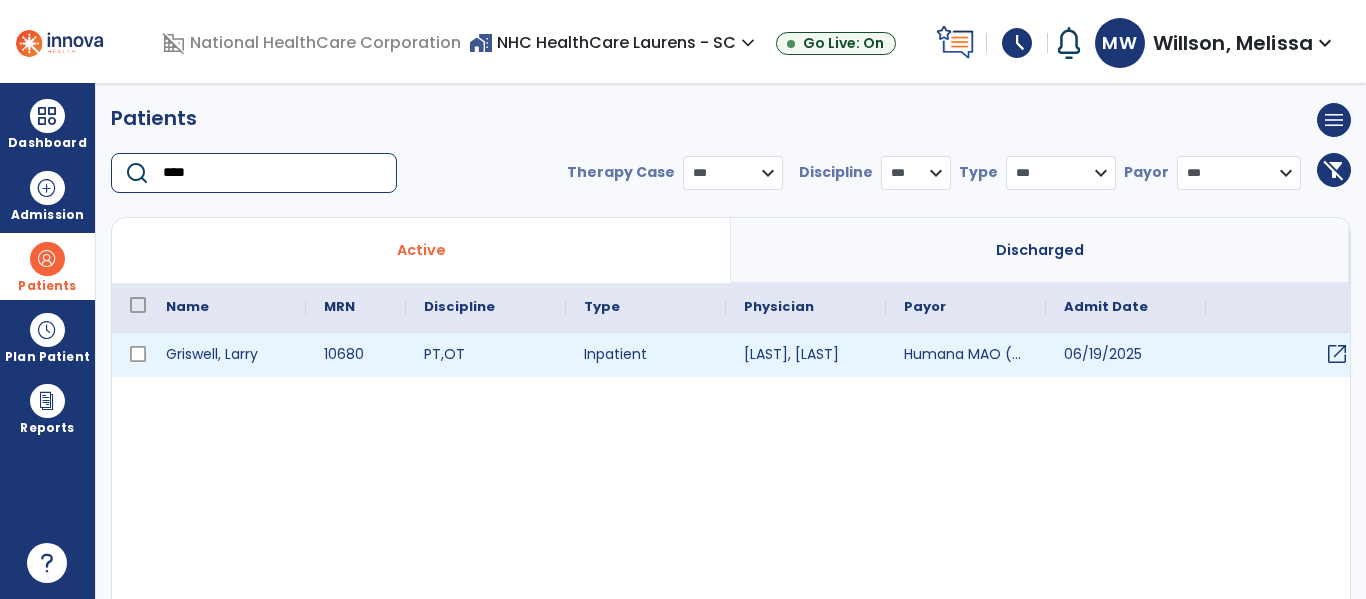 click on "open_in_new" at bounding box center [1337, 354] 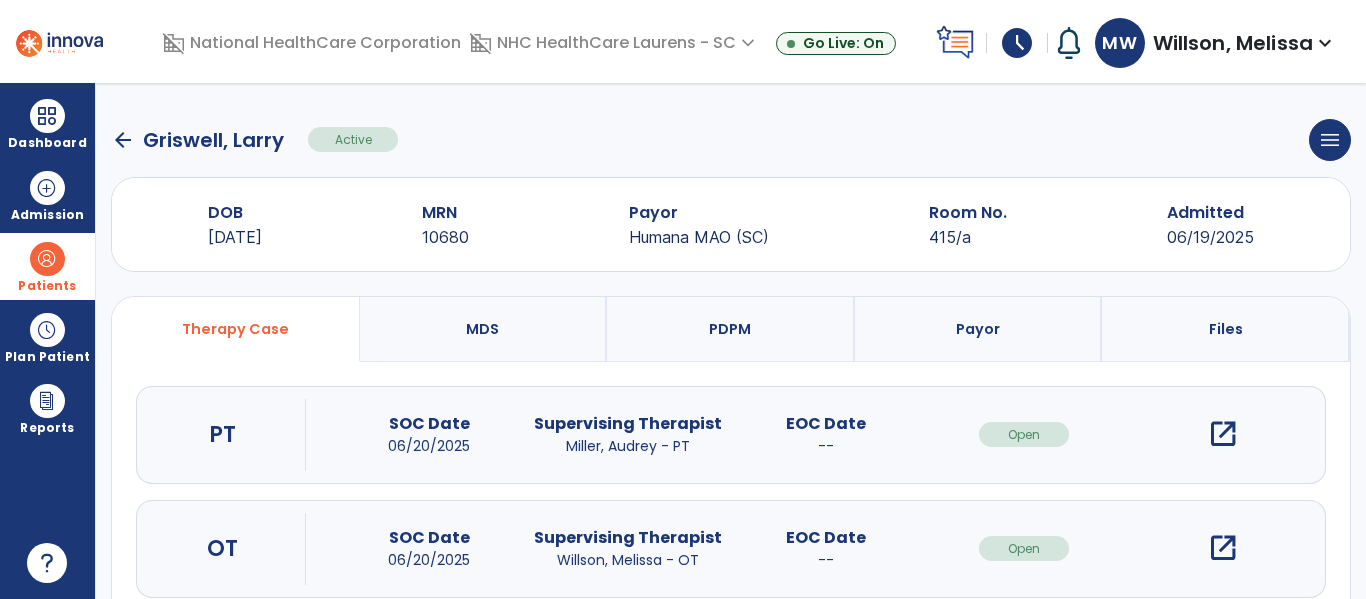 click on "open_in_new" at bounding box center (1223, 548) 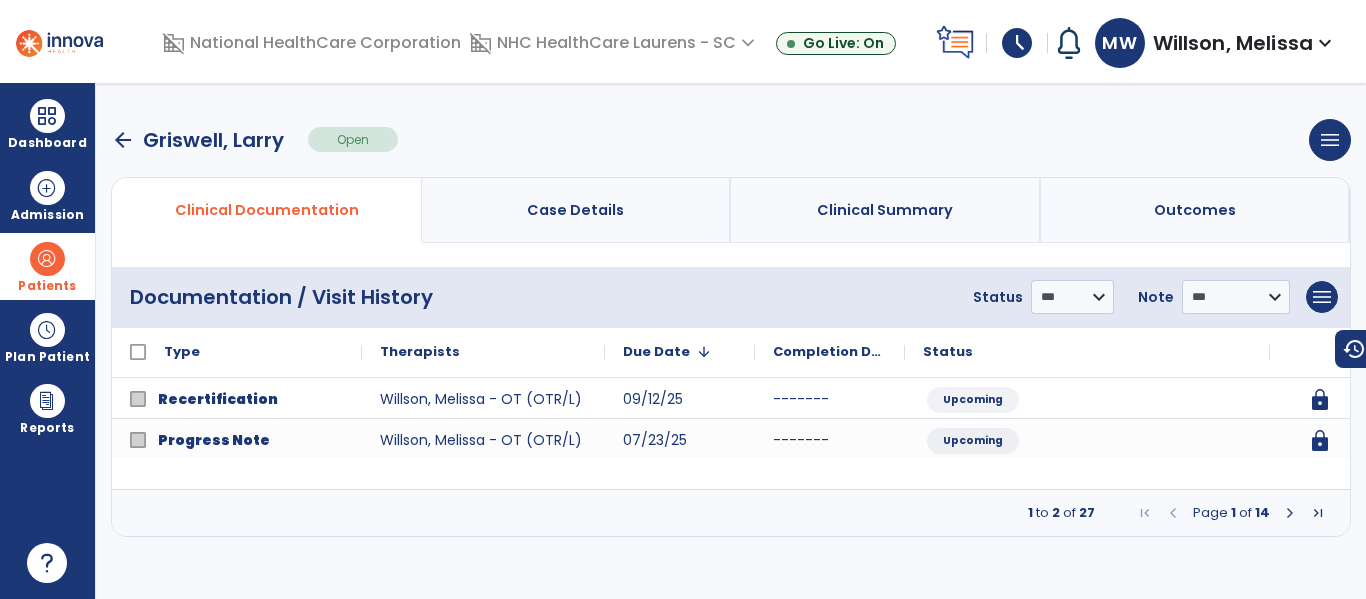click at bounding box center (1290, 513) 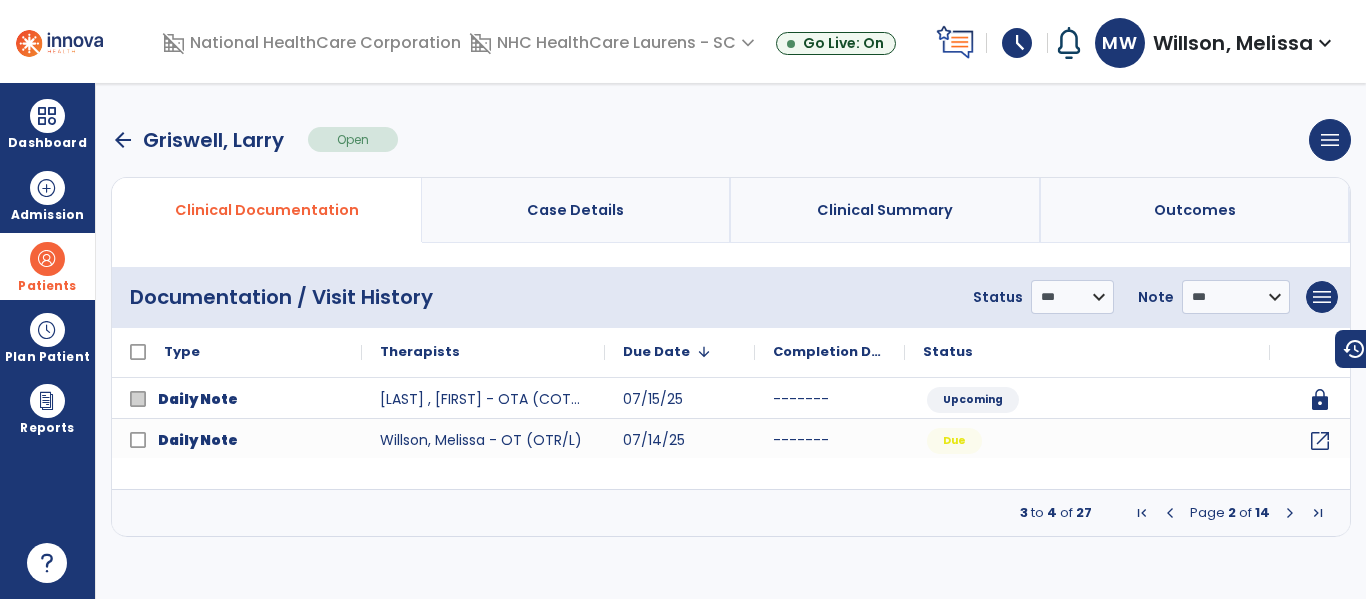 click at bounding box center [1290, 513] 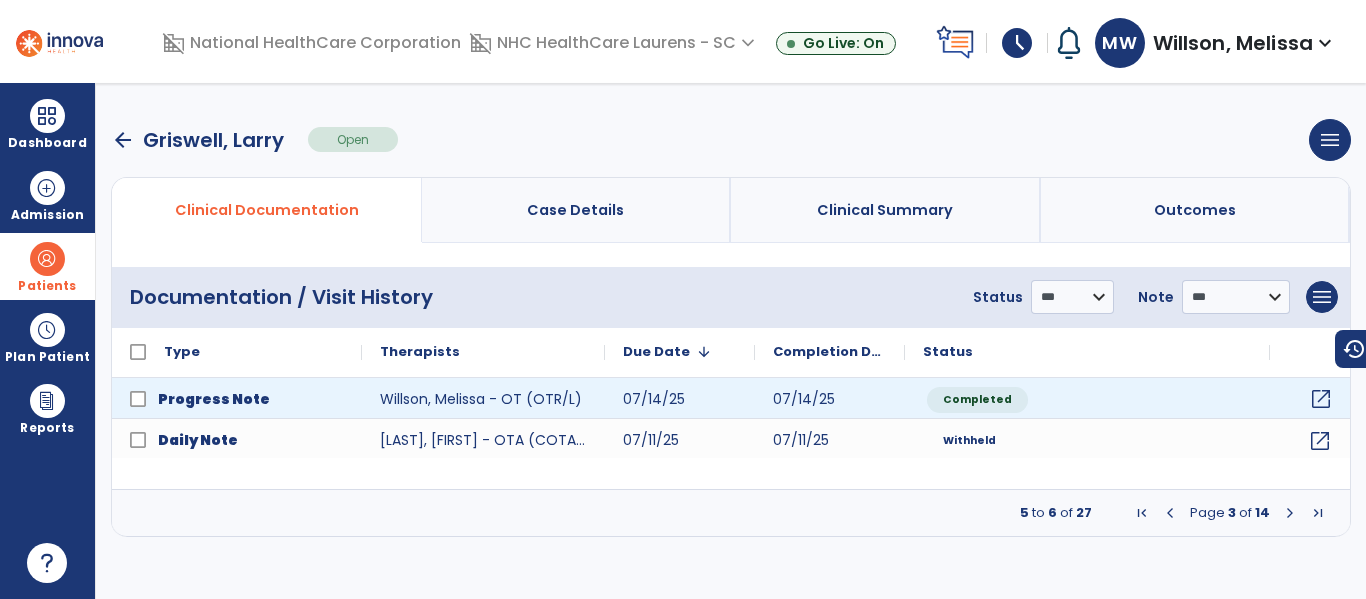 click on "open_in_new" 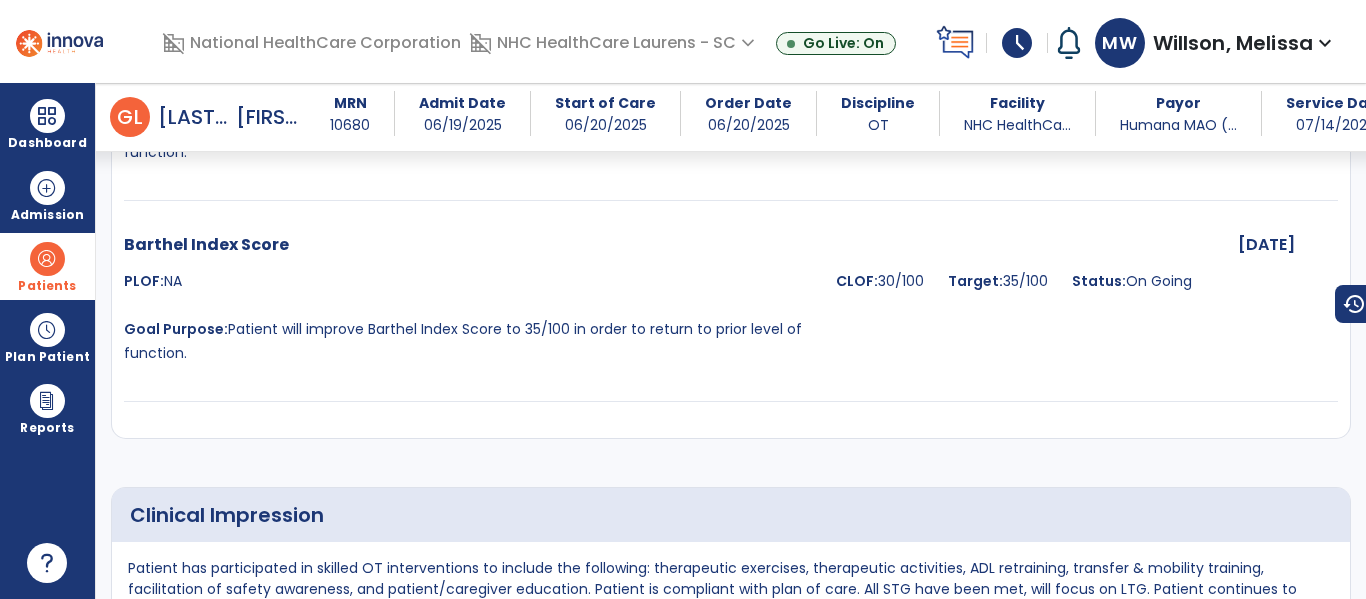 scroll, scrollTop: 1500, scrollLeft: 0, axis: vertical 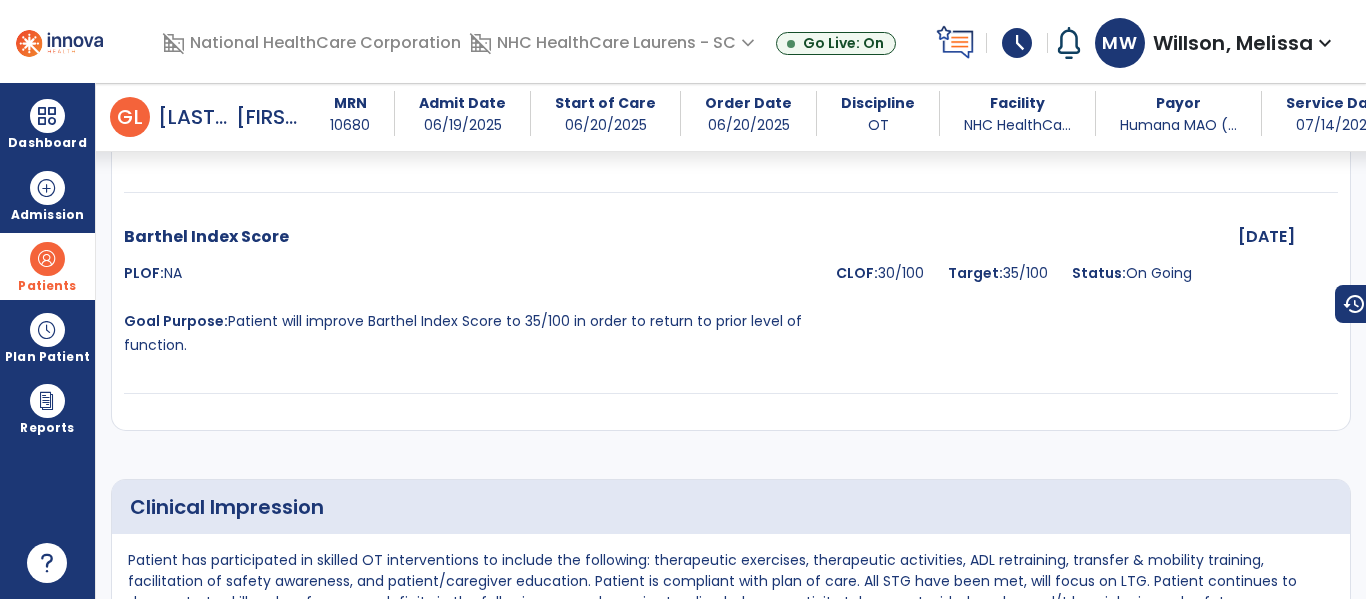 click on "Right Upper Extremity Mmt Strength PLOF:  N/A CLOF:  4 Target:  4 Status:  Achieved Goal Purpose:  Patient will improve R UE strength to 4/5 in order to improve his ability to participate in self care tasks and transfers.   [DATE] Left Upper Extremity Mmt Strength PLOF:  N/A CLOF:  +3 Target:  +3 Status:  Achieved Goal Purpose:  Patient will improve L UE gross muscle strength to 3+/5 in order to improve his ability to participate in self care tasks.  [DATE] Upper body dressing PLOF:  3 - Moderate Assistance (Mod A) CLOF:  6 - Standby Assist (SBA) Target:  5 - Contact Guard Assistance (CGA) Status:  Achieved Goal Purpose:  Patient will improve UB dressing to mod A in order to return to prior level of function.  [DATE] Barthel Index Score  PLOF:  NA  CLOF:  30/100 Target:  35/100 Status:  On Going Goal Purpose:  Patient will improve Barthel Index Score to 35/100 in order to return to prior level of function.  [DATE]" at bounding box center (731, -24) 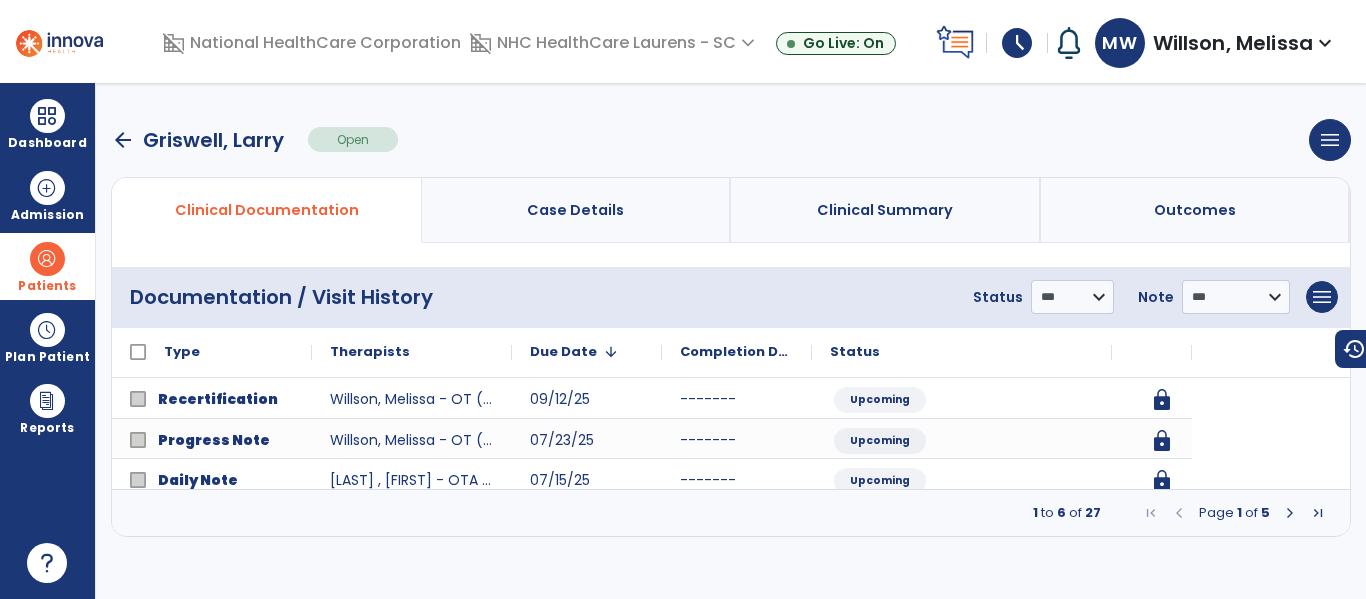 scroll, scrollTop: 0, scrollLeft: 0, axis: both 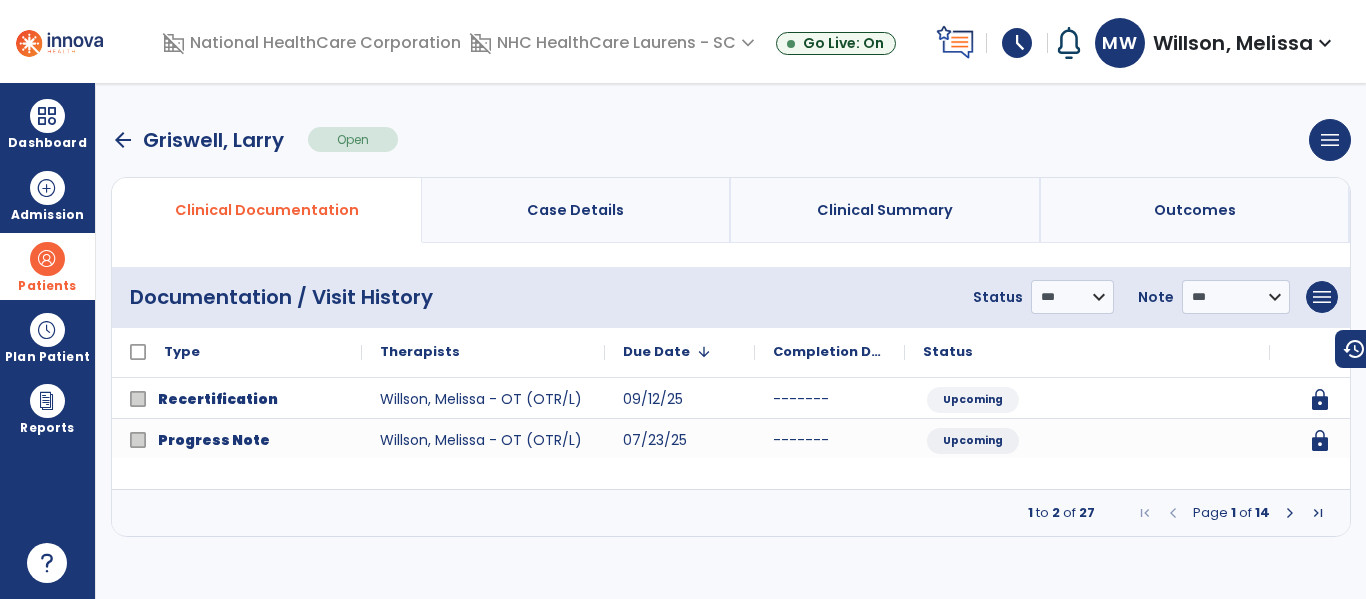 drag, startPoint x: 60, startPoint y: 264, endPoint x: 153, endPoint y: 277, distance: 93.904205 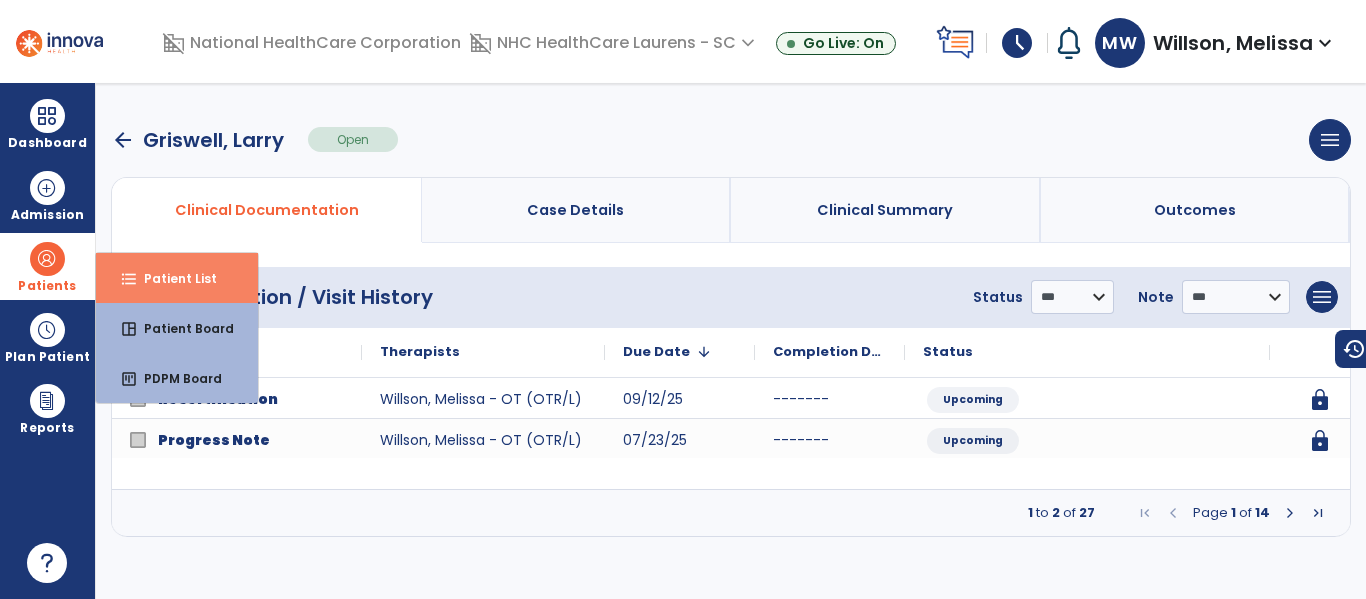 click on "Patient List" at bounding box center [172, 278] 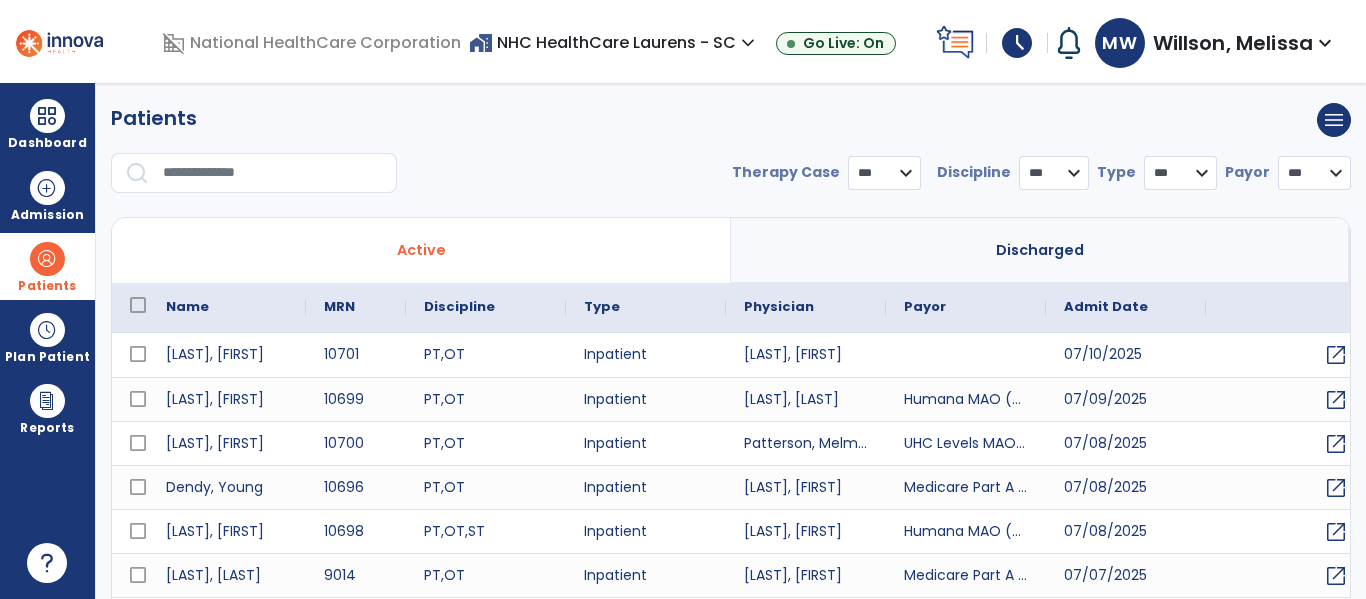 select on "***" 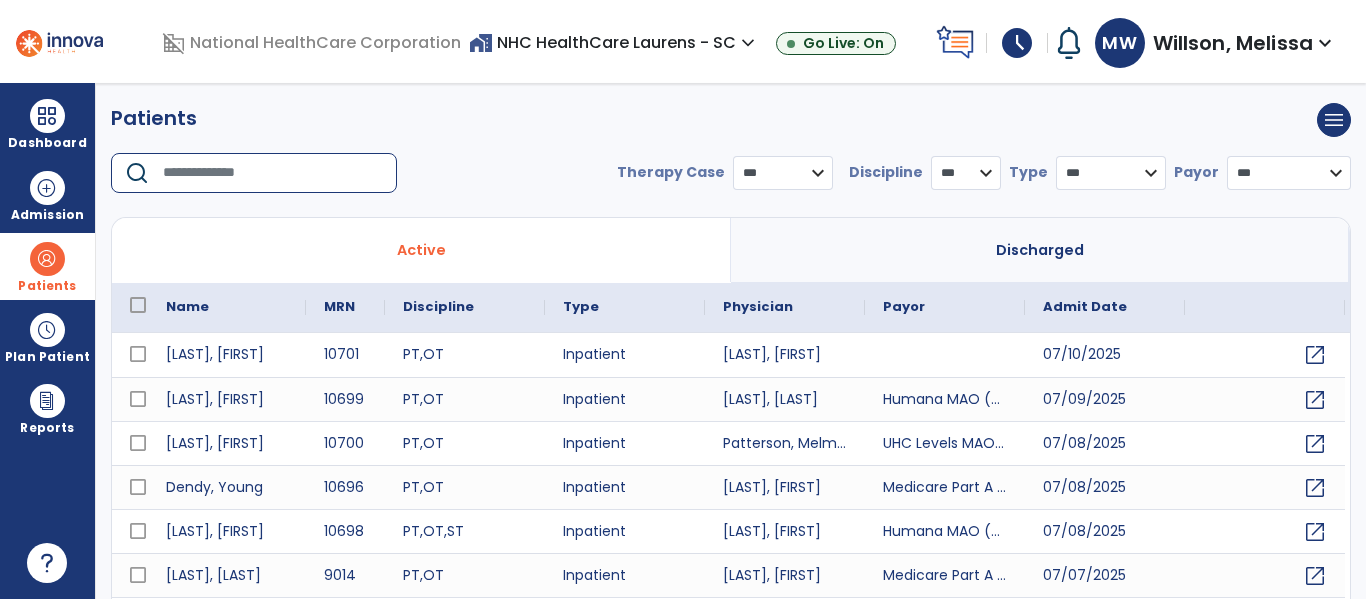 click at bounding box center (273, 173) 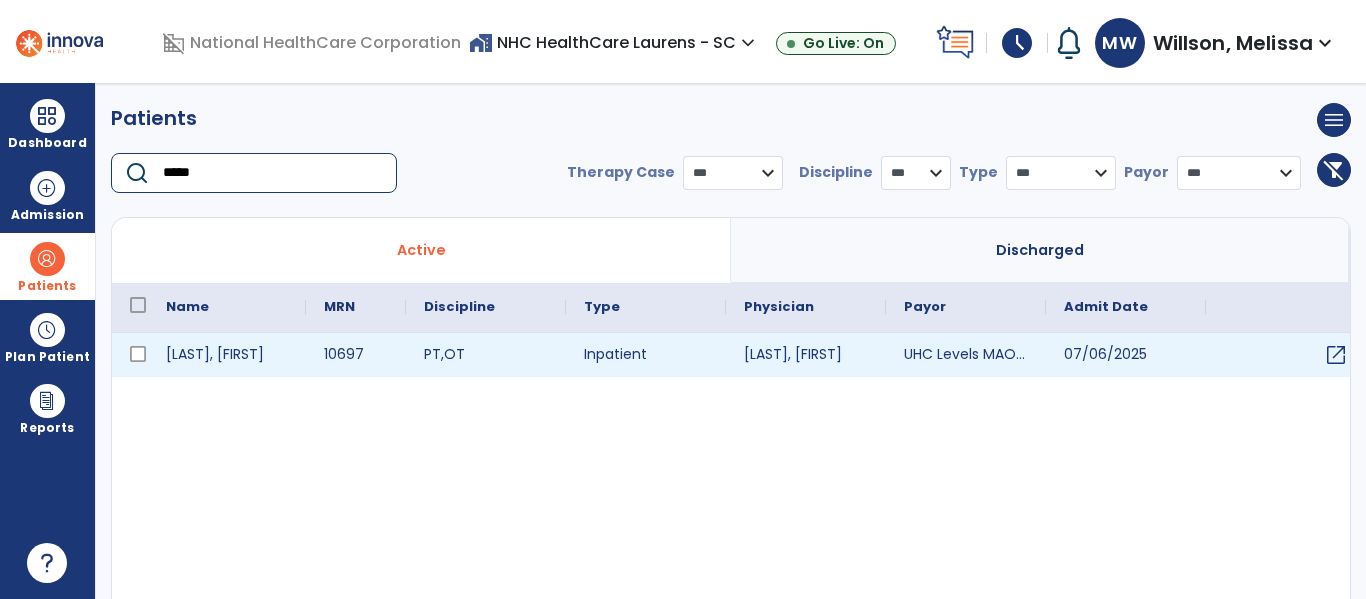 type on "*****" 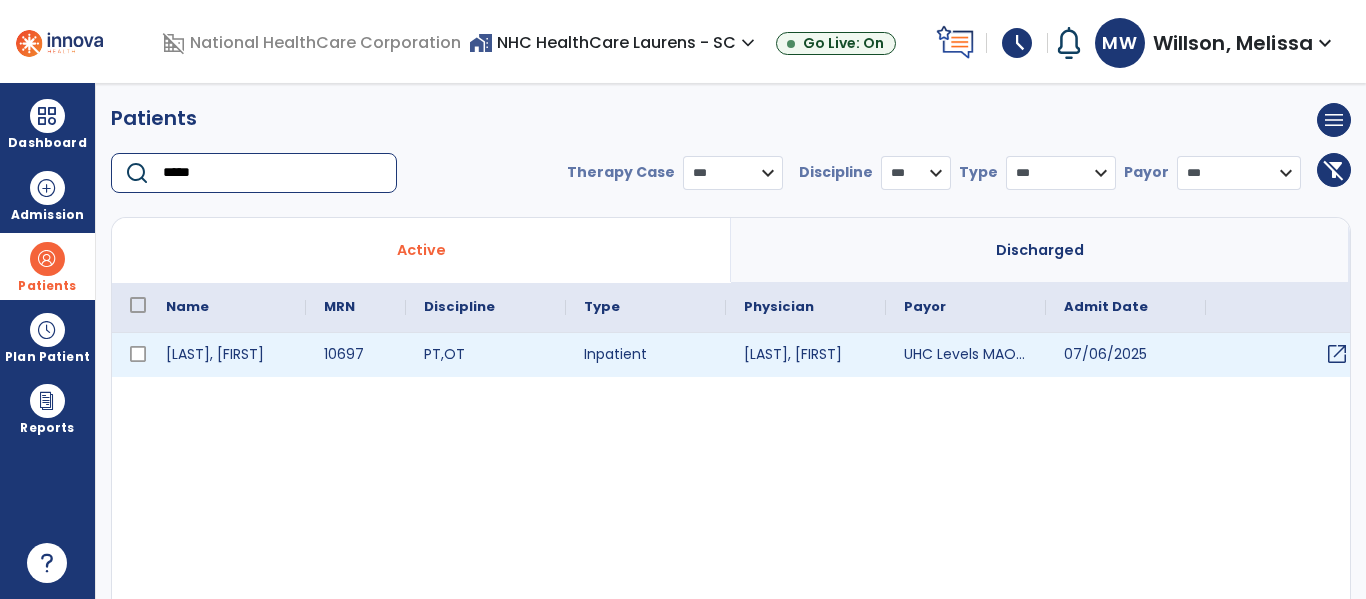 click on "open_in_new" at bounding box center [1337, 354] 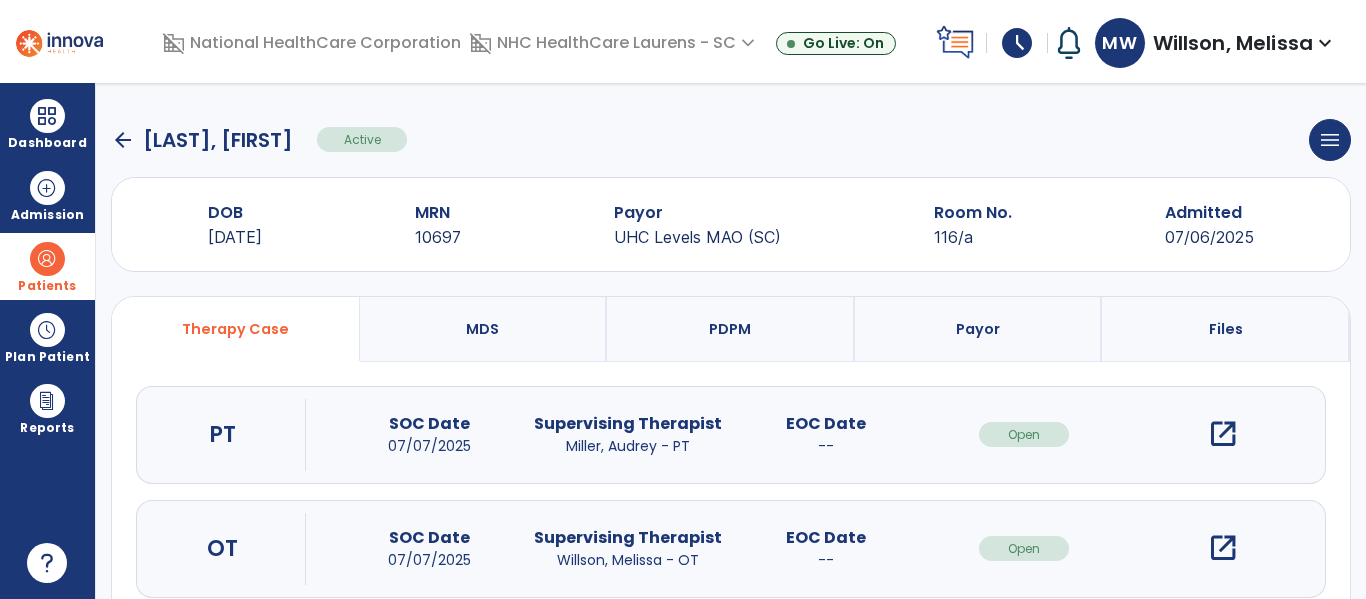 click on "open_in_new" at bounding box center [1223, 548] 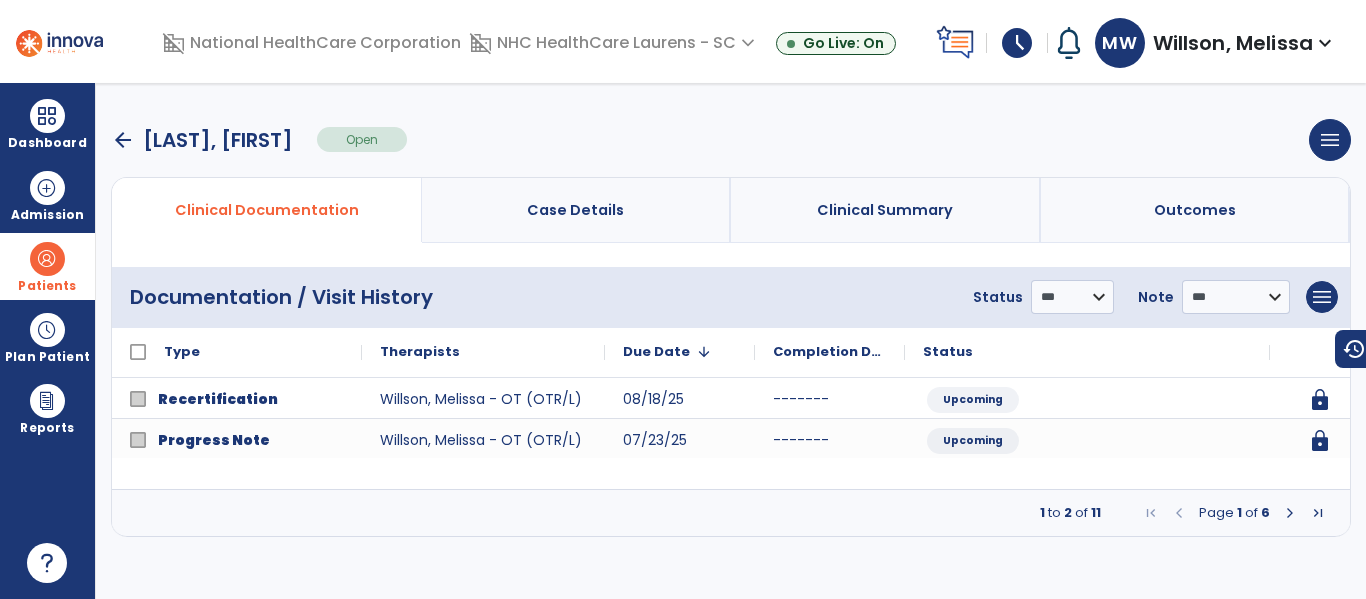 click at bounding box center (1290, 513) 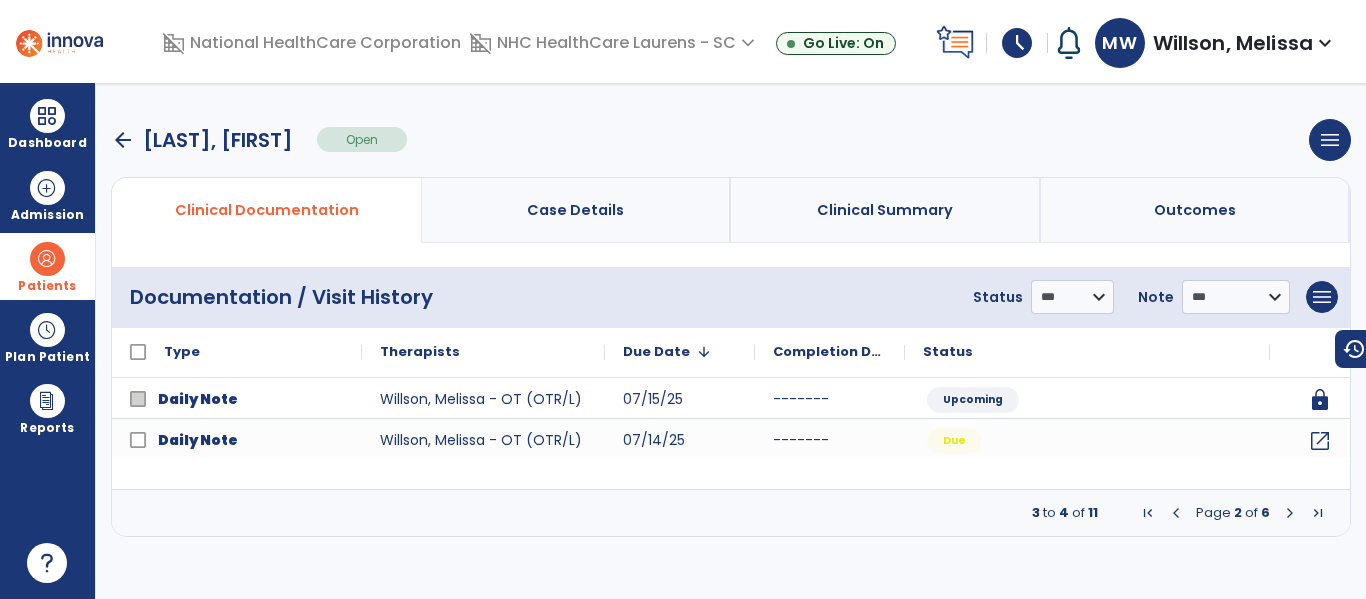 click at bounding box center [1290, 513] 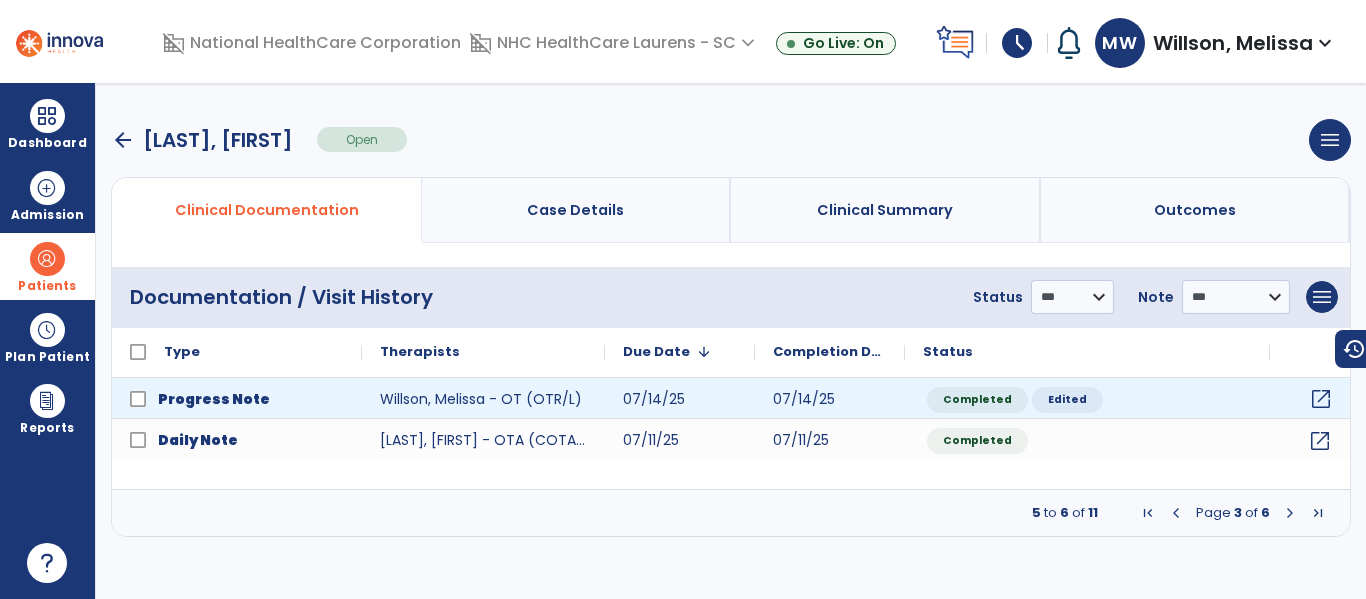 click on "open_in_new" 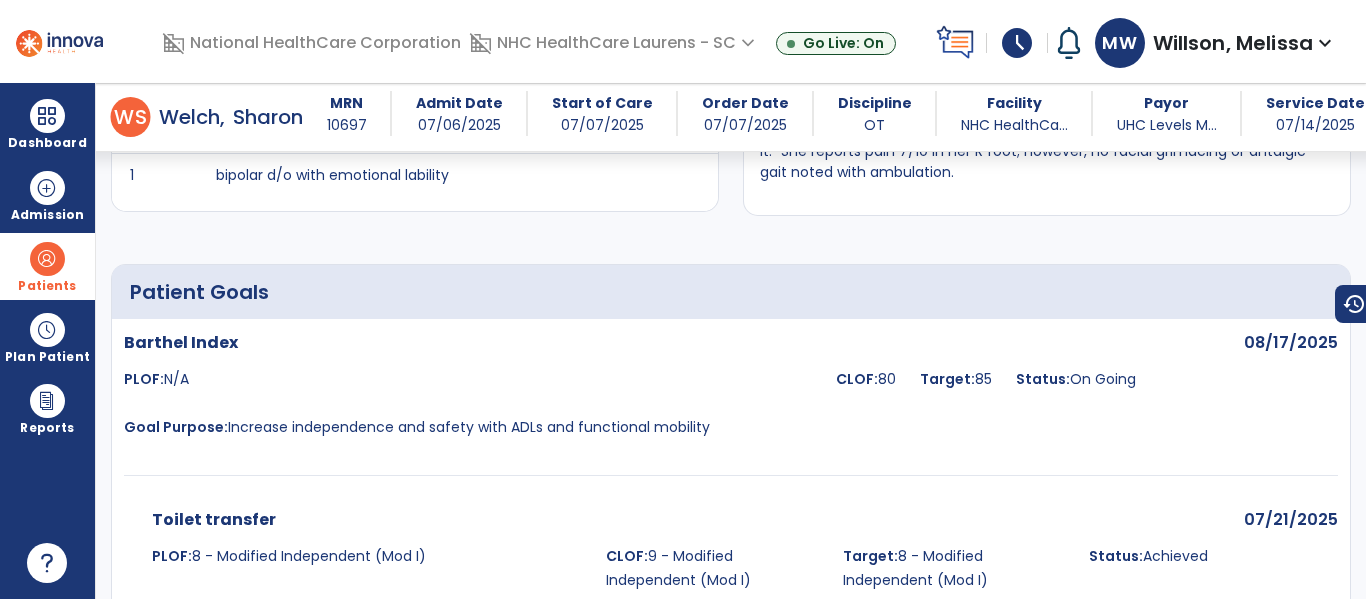 scroll, scrollTop: 684, scrollLeft: 0, axis: vertical 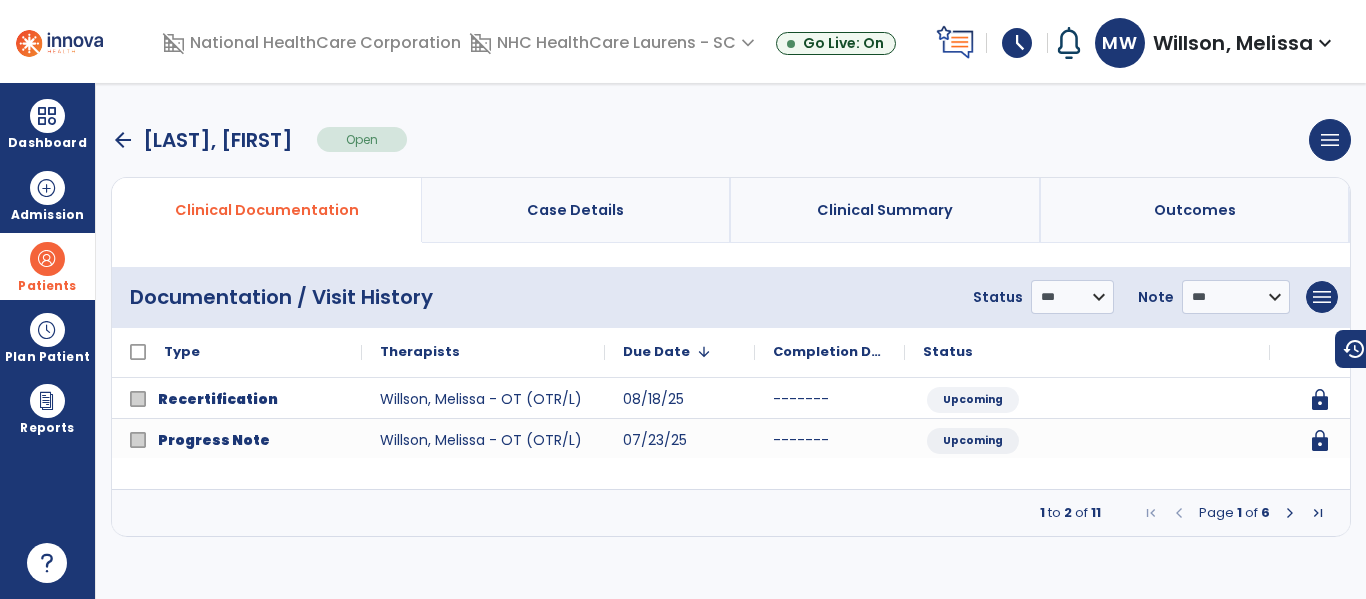 click on "arrow_back" at bounding box center [123, 140] 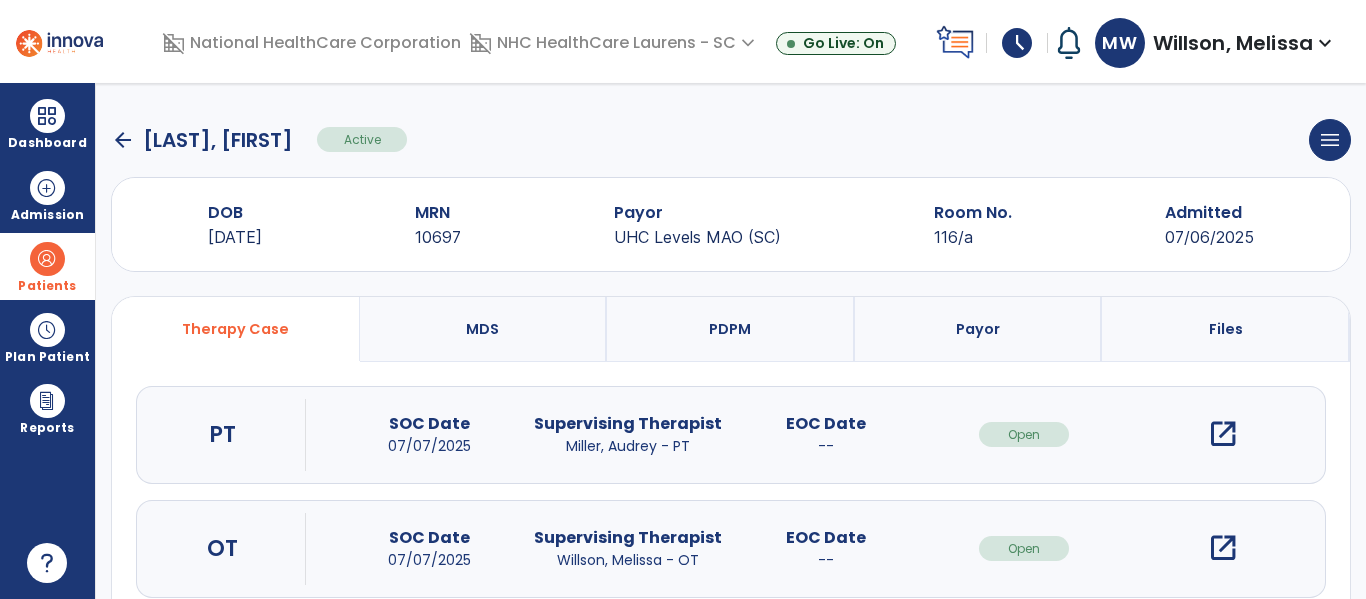 click on "arrow_back" 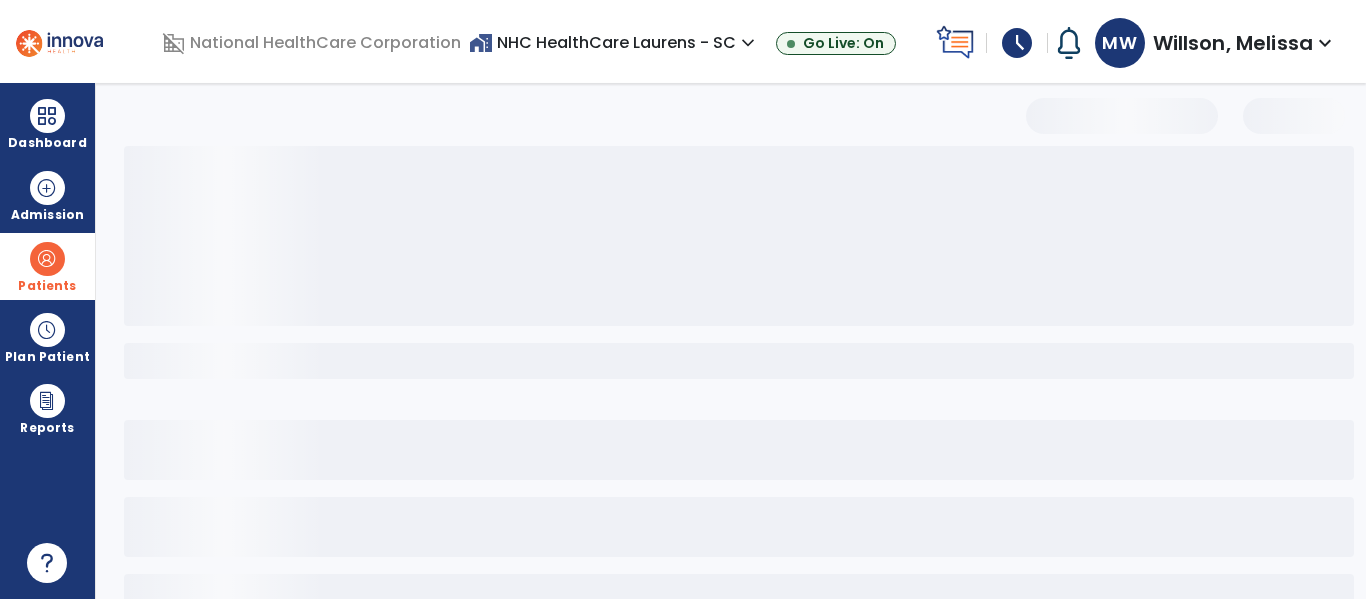 select on "***" 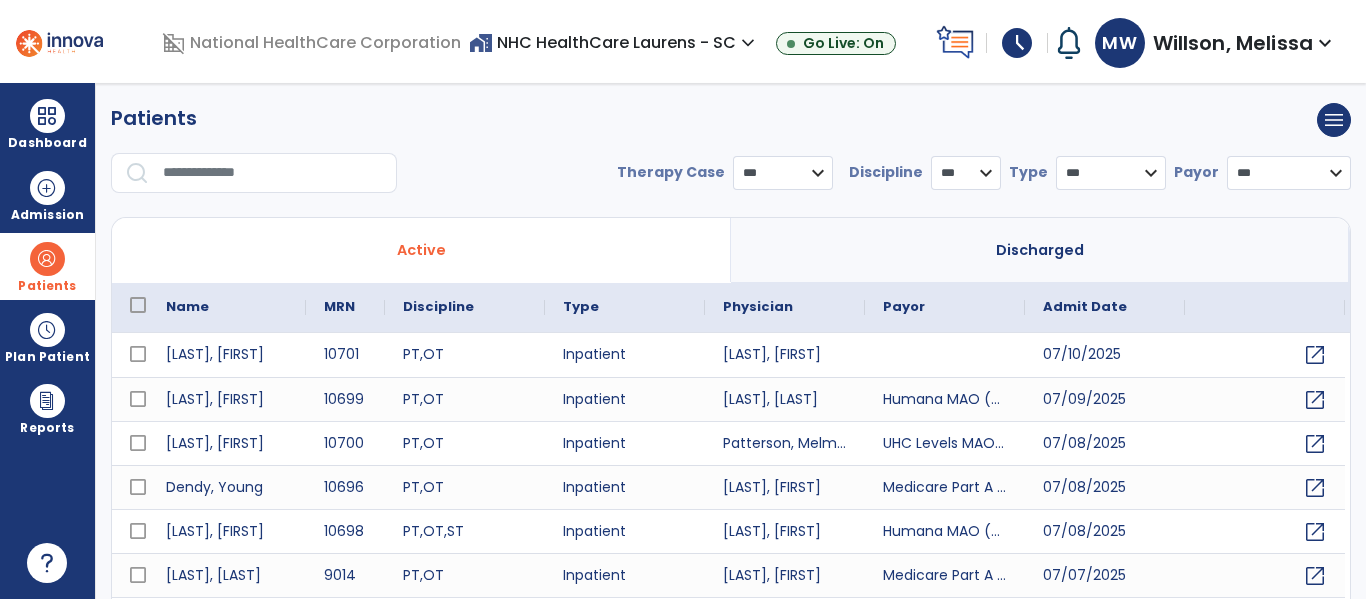 click at bounding box center [273, 173] 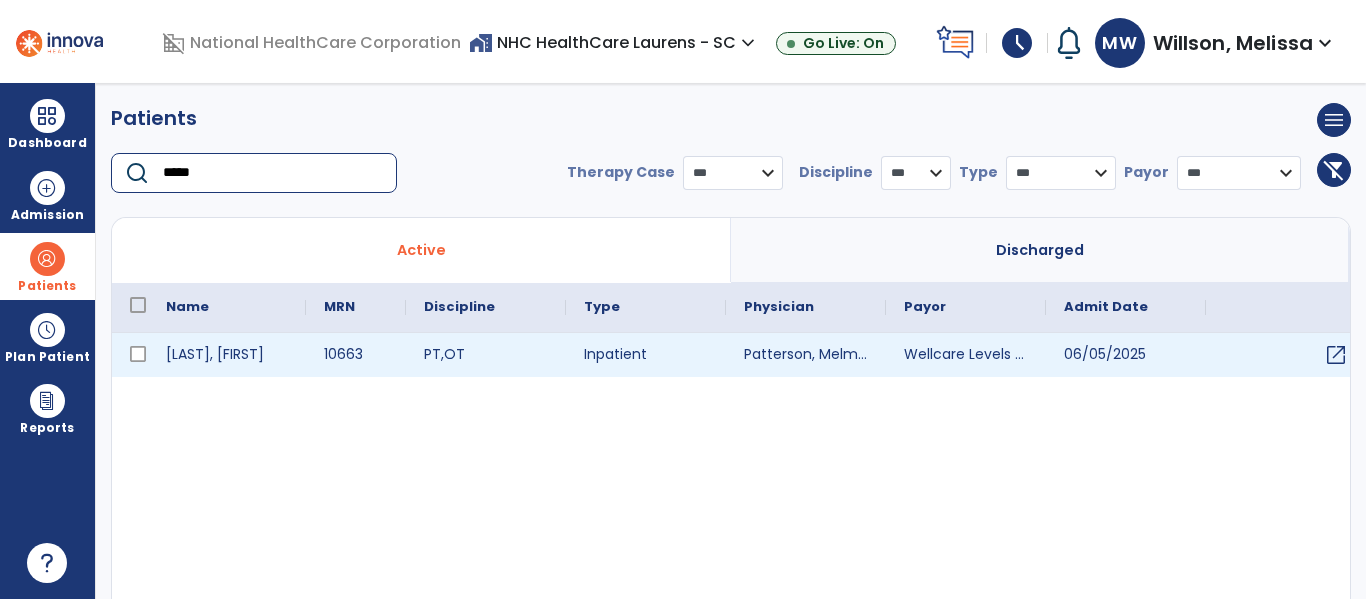 type on "*****" 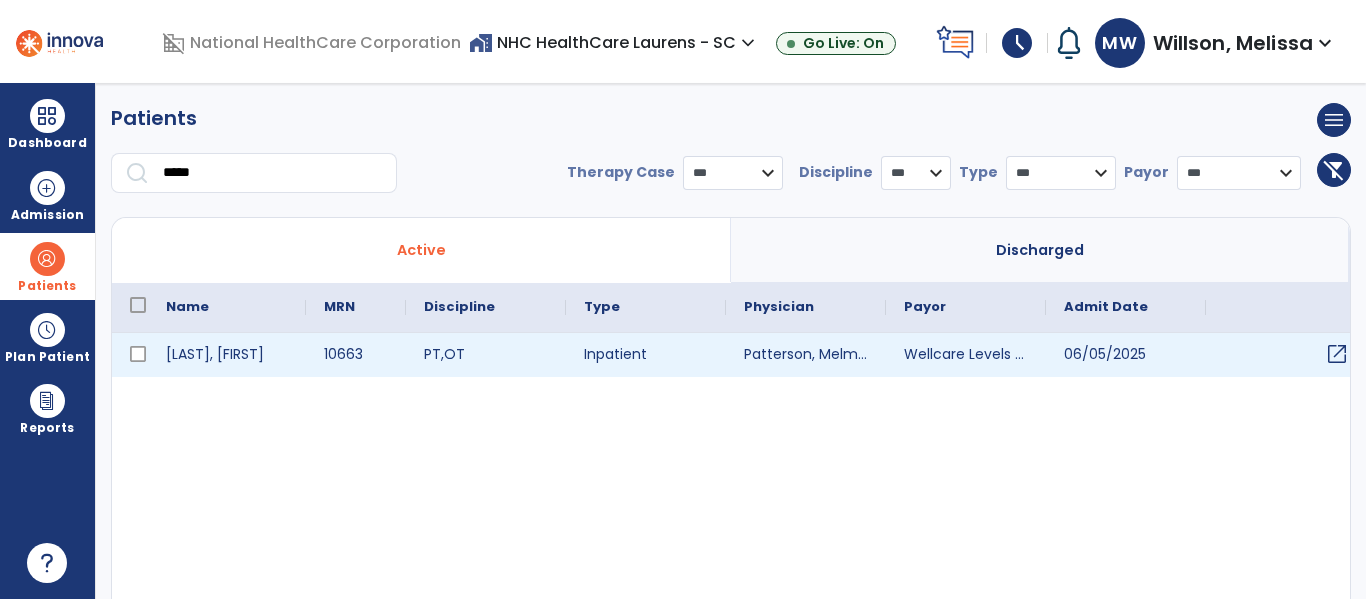 click on "open_in_new" at bounding box center [1337, 354] 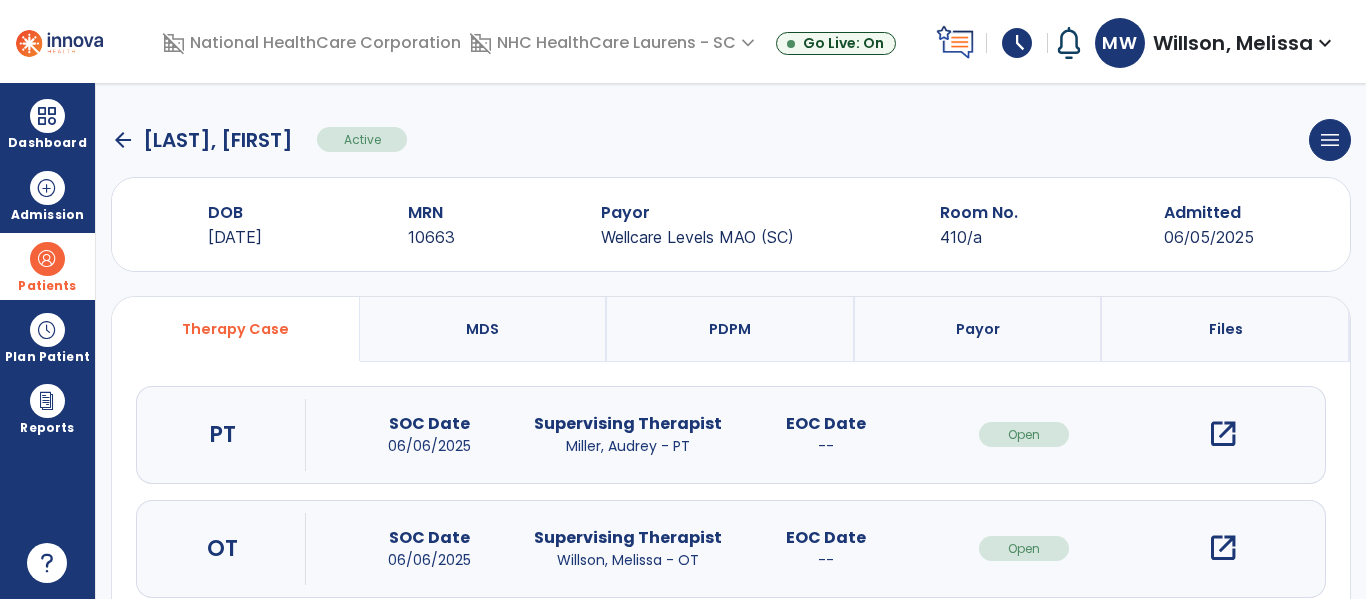click on "open_in_new" at bounding box center [1223, 548] 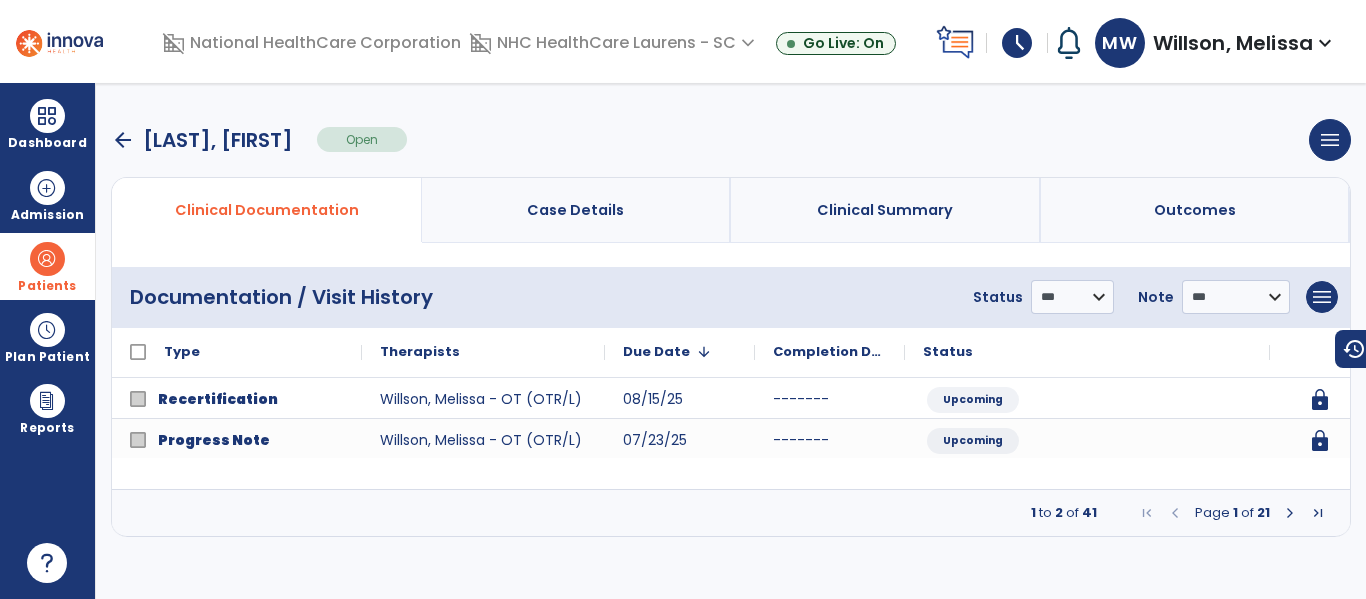 click on "Page
1
of
21" at bounding box center [1232, 513] 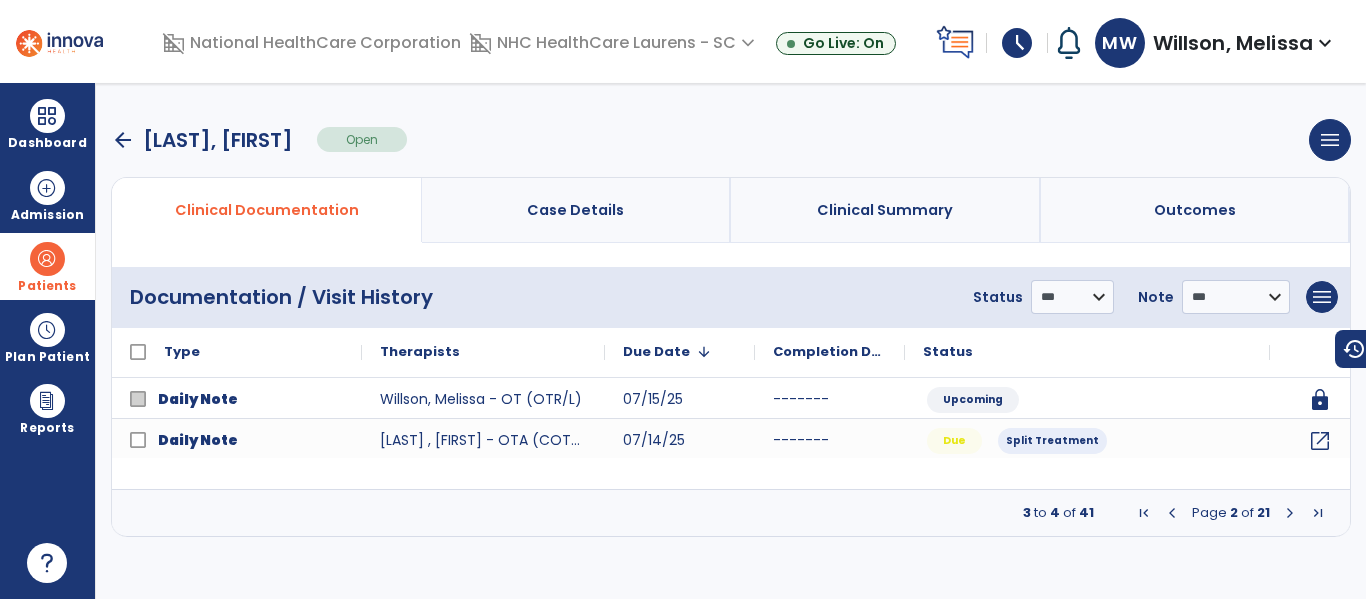 click at bounding box center [1290, 513] 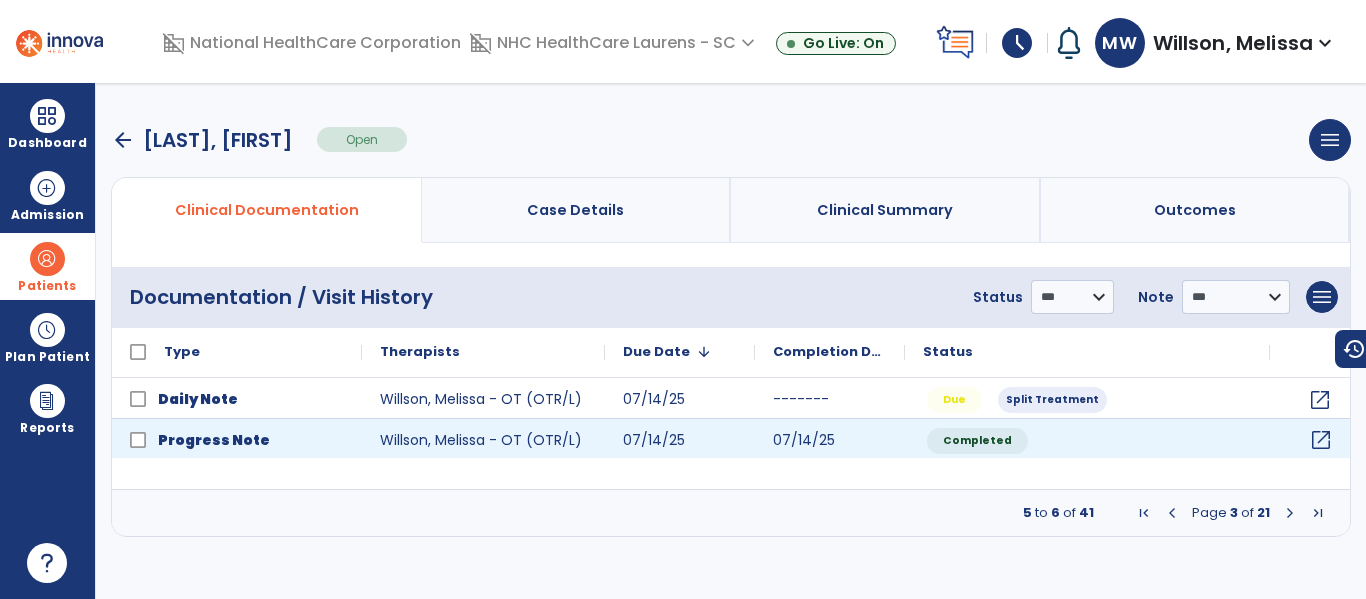 click on "open_in_new" 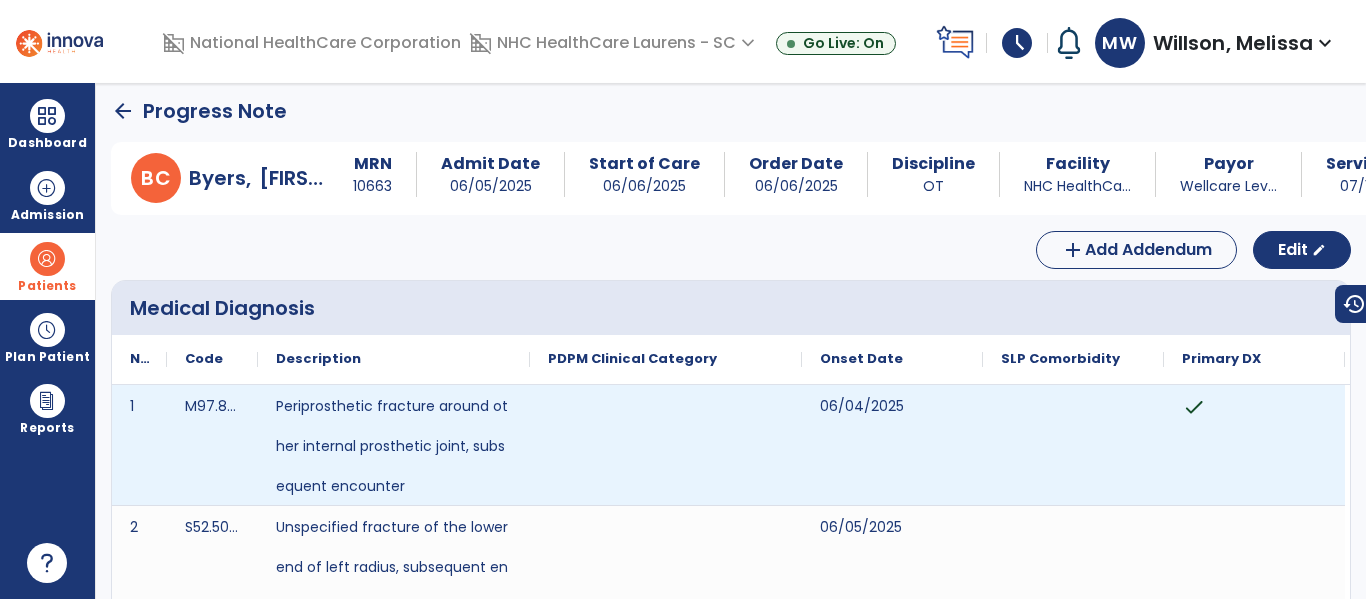 scroll, scrollTop: 0, scrollLeft: 0, axis: both 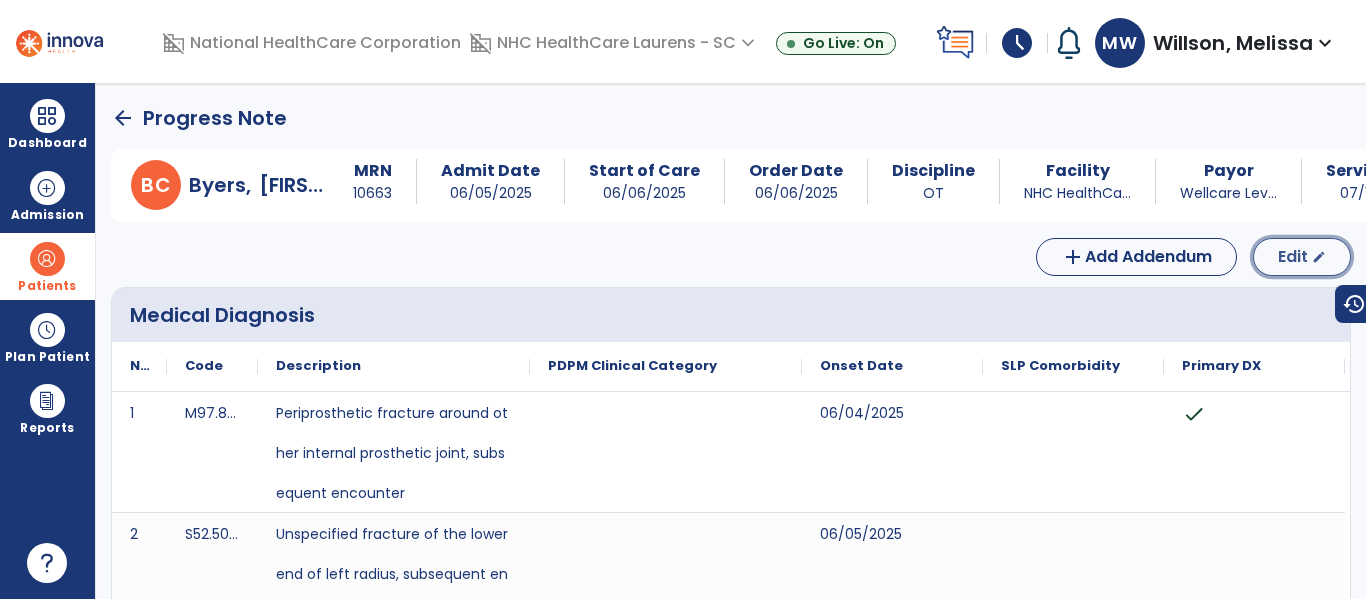 click on "Edit" 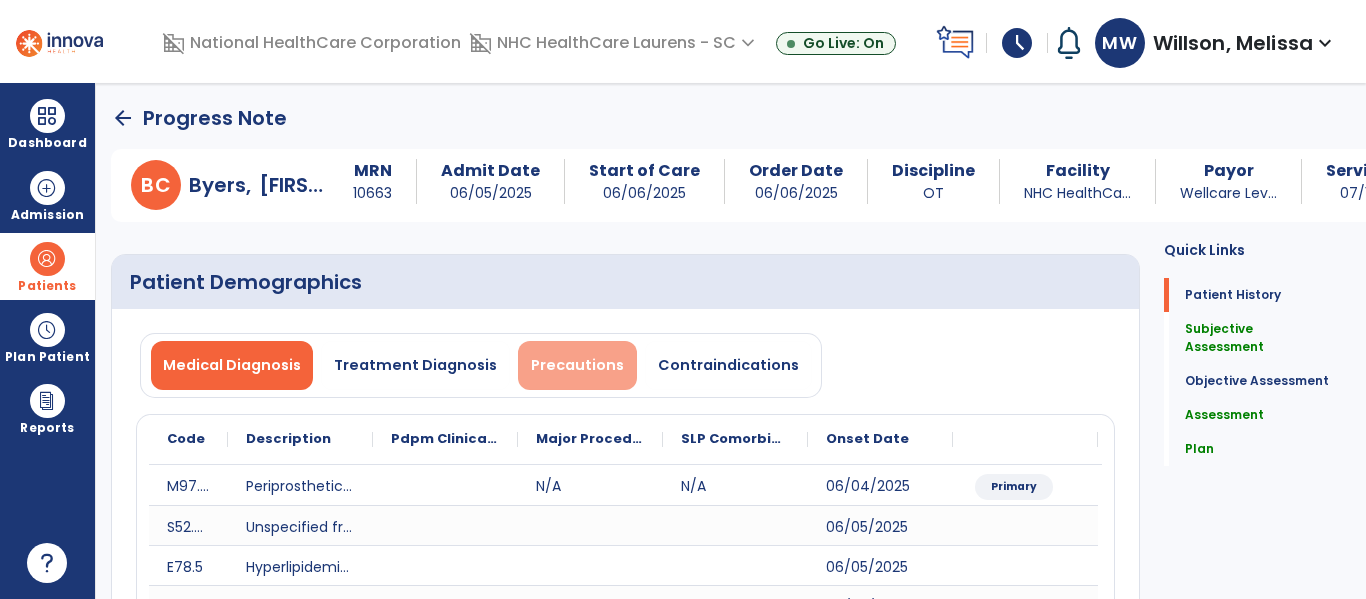 click on "Precautions" at bounding box center (577, 365) 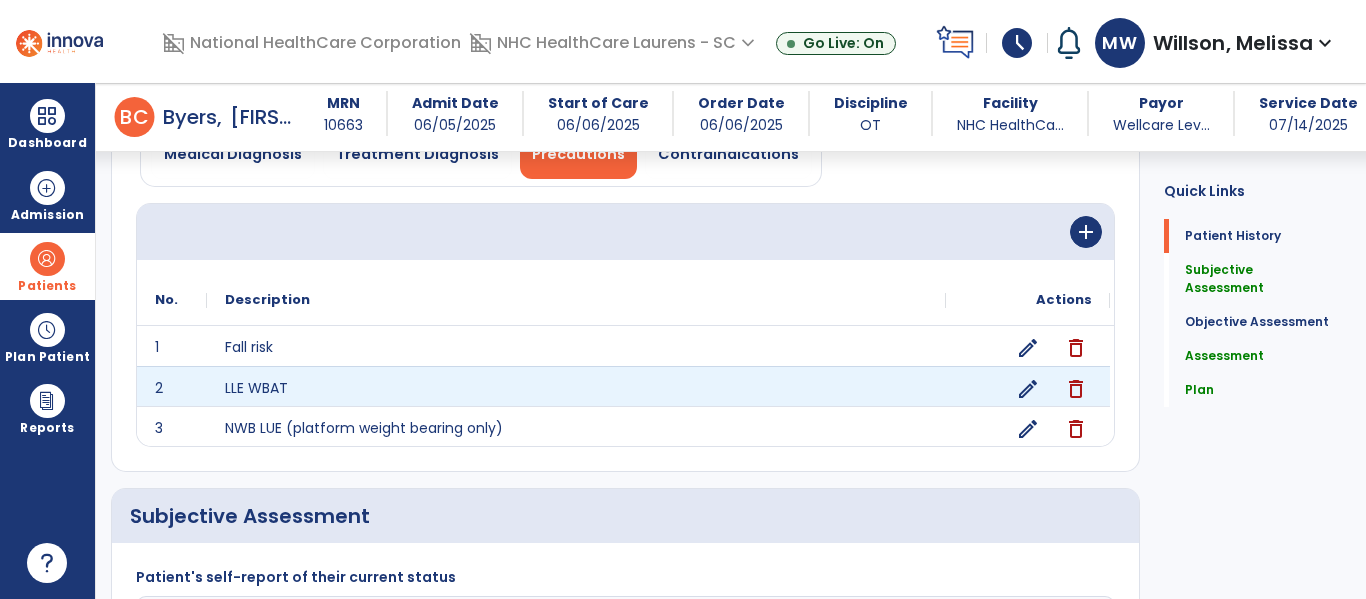 scroll, scrollTop: 200, scrollLeft: 0, axis: vertical 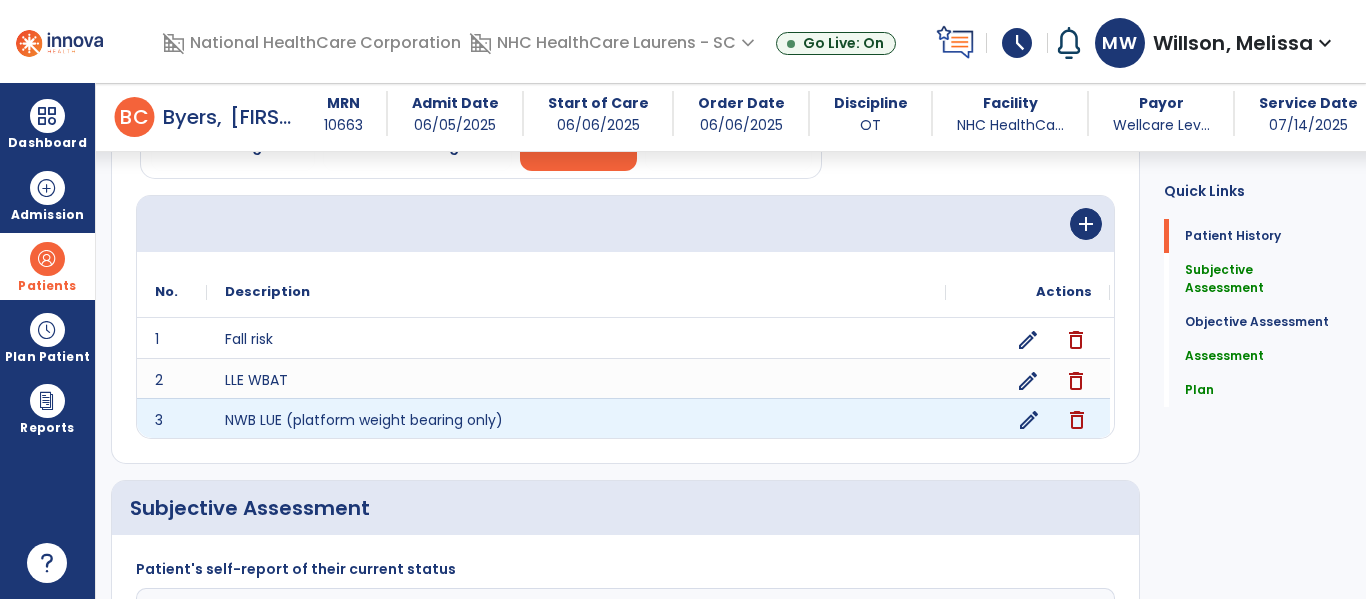 click on "edit" 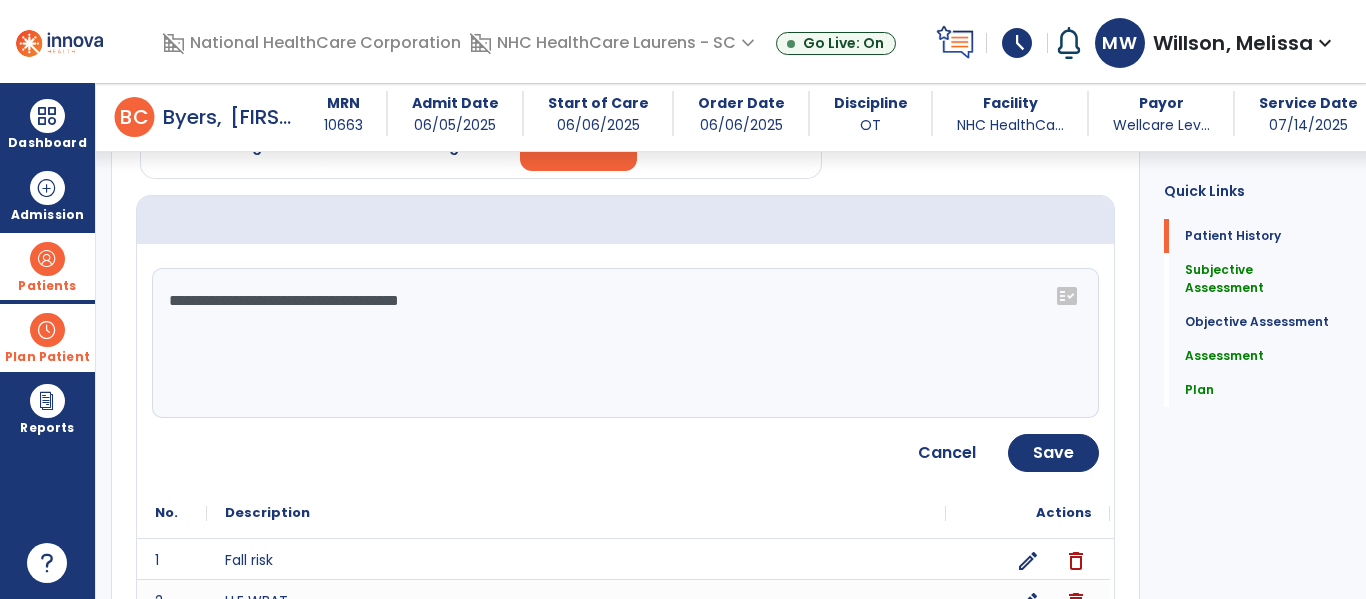 drag, startPoint x: 745, startPoint y: 348, endPoint x: 82, endPoint y: 315, distance: 663.82074 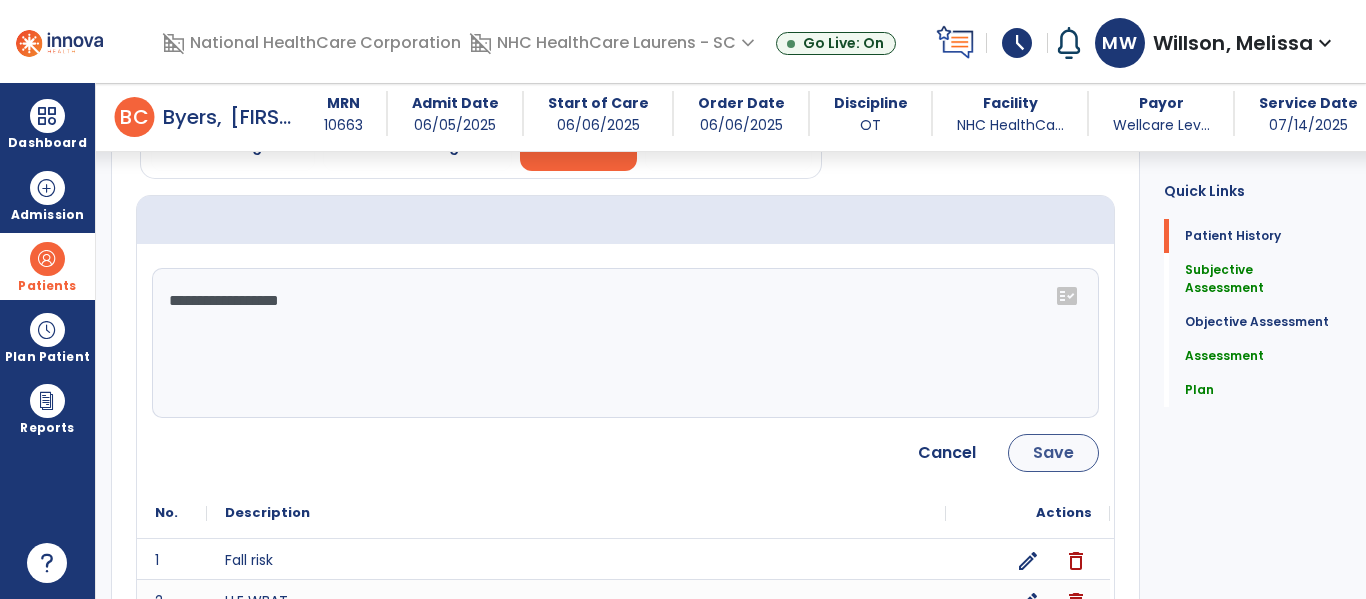 type on "**********" 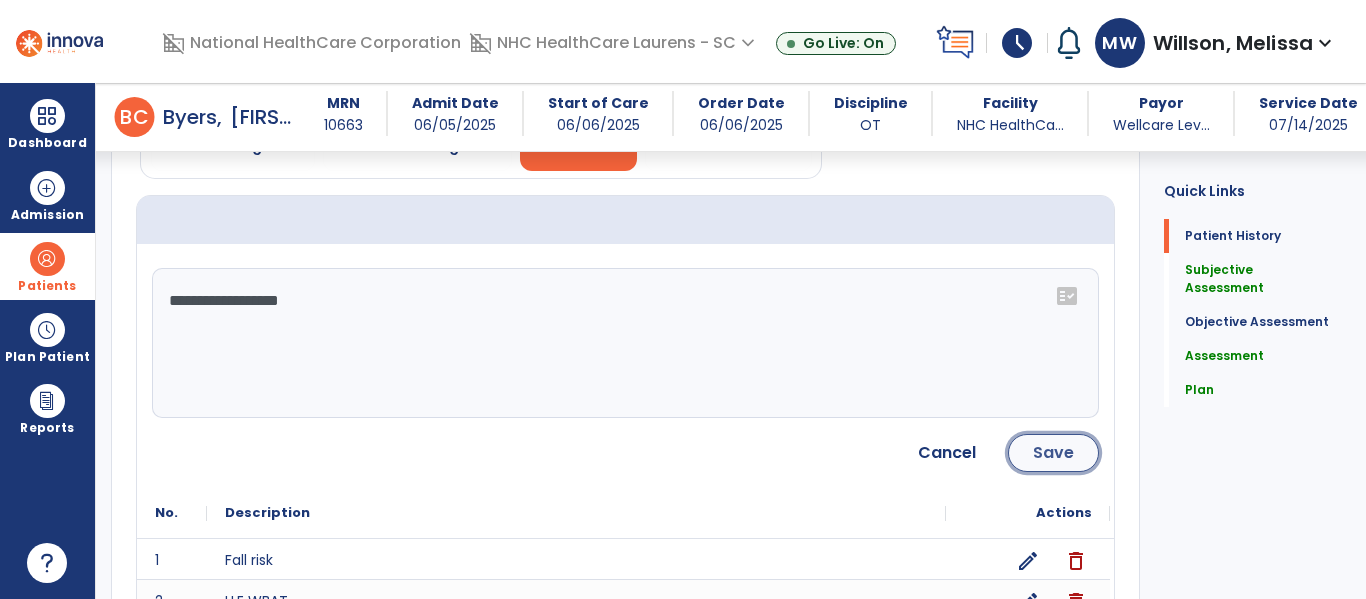 click on "Save" 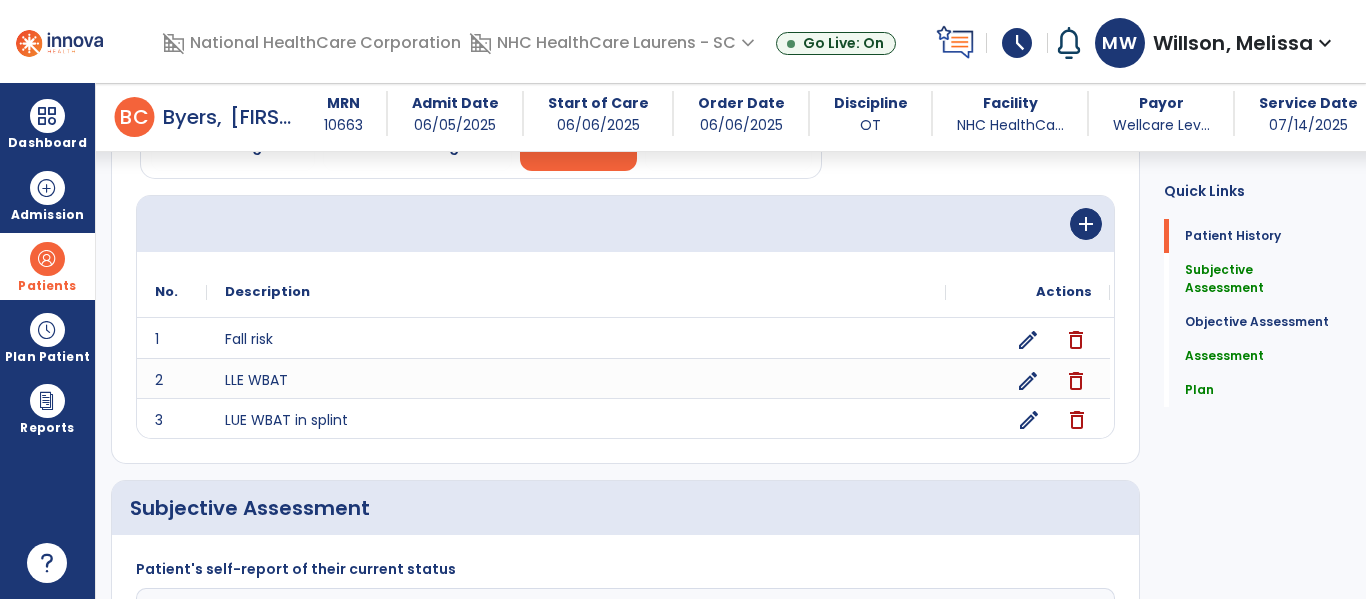 click on "Medical Diagnosis   Treatment Diagnosis   Precautions   Contraindications       add
Description
Actions" 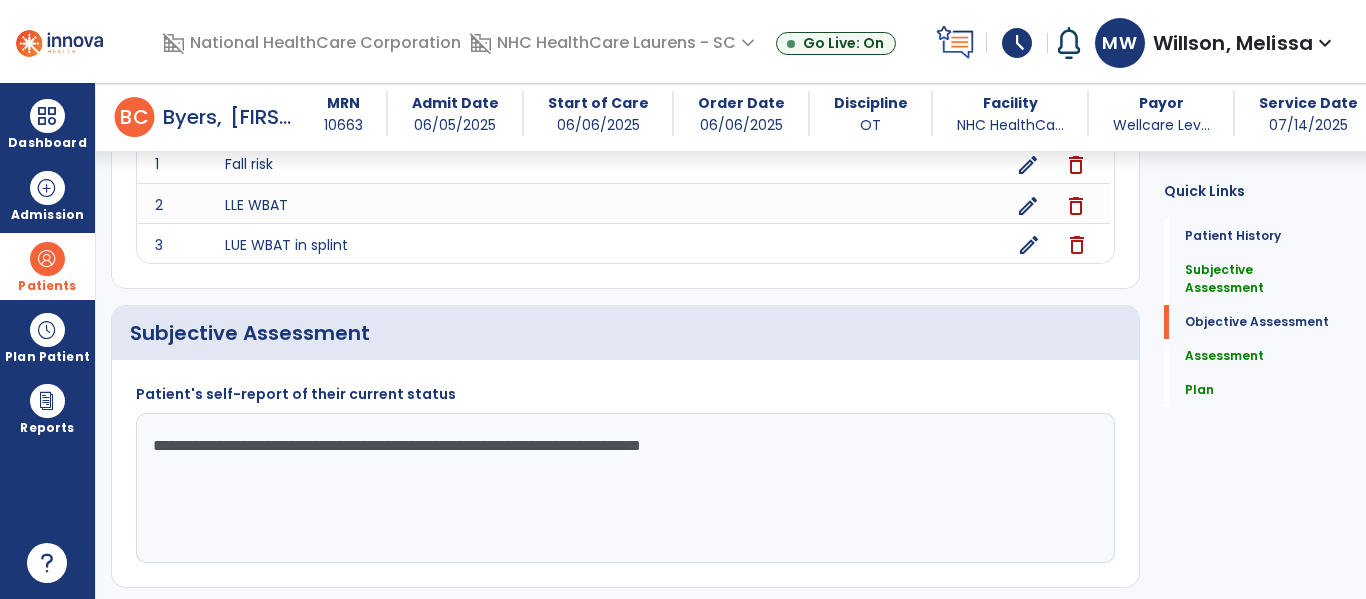 scroll, scrollTop: 0, scrollLeft: 0, axis: both 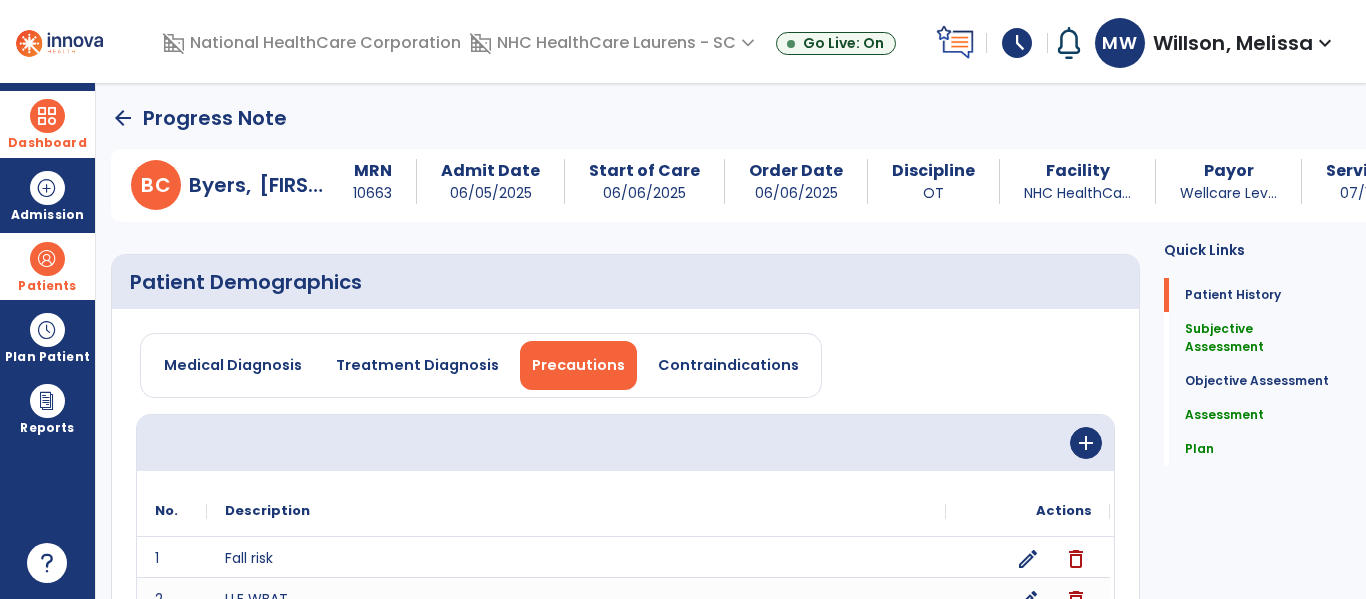click on "Dashboard" at bounding box center [47, 124] 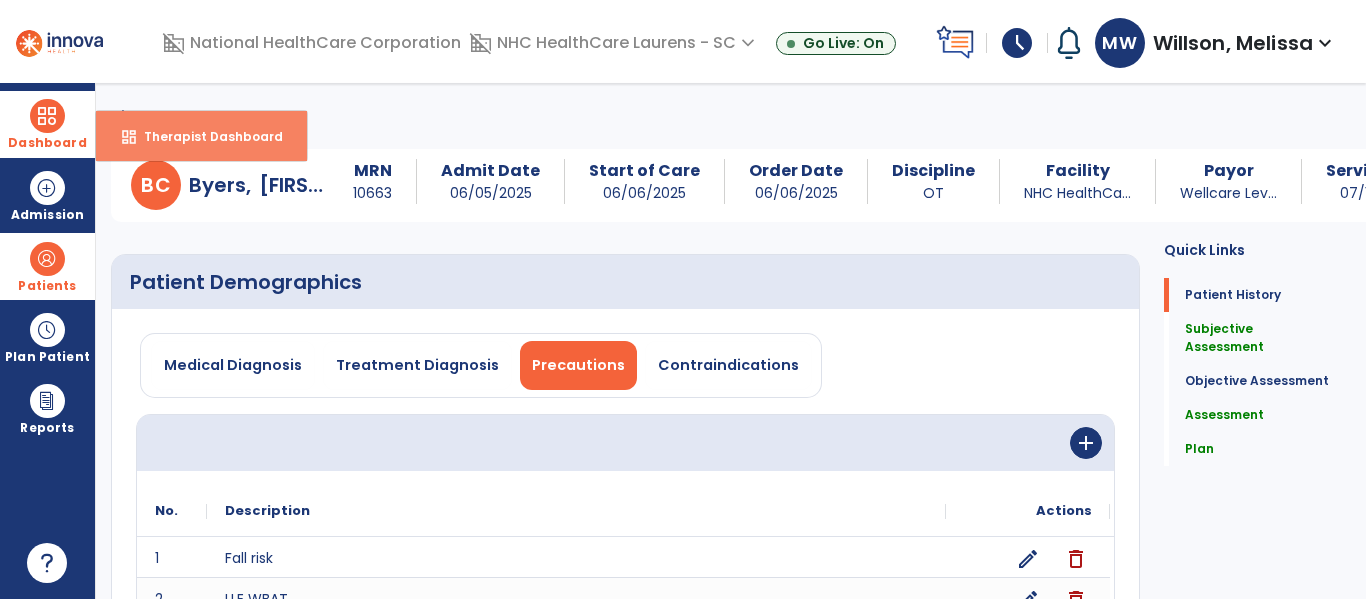 click on "dashboard" at bounding box center (129, 137) 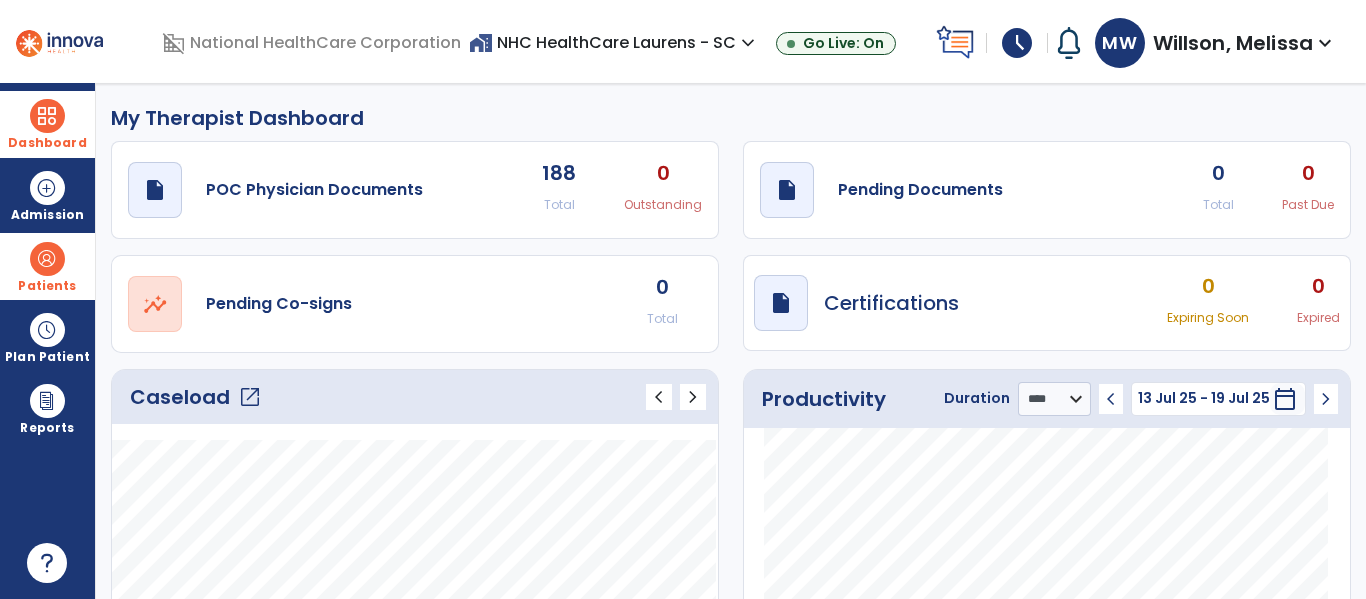click on "open_in_new" 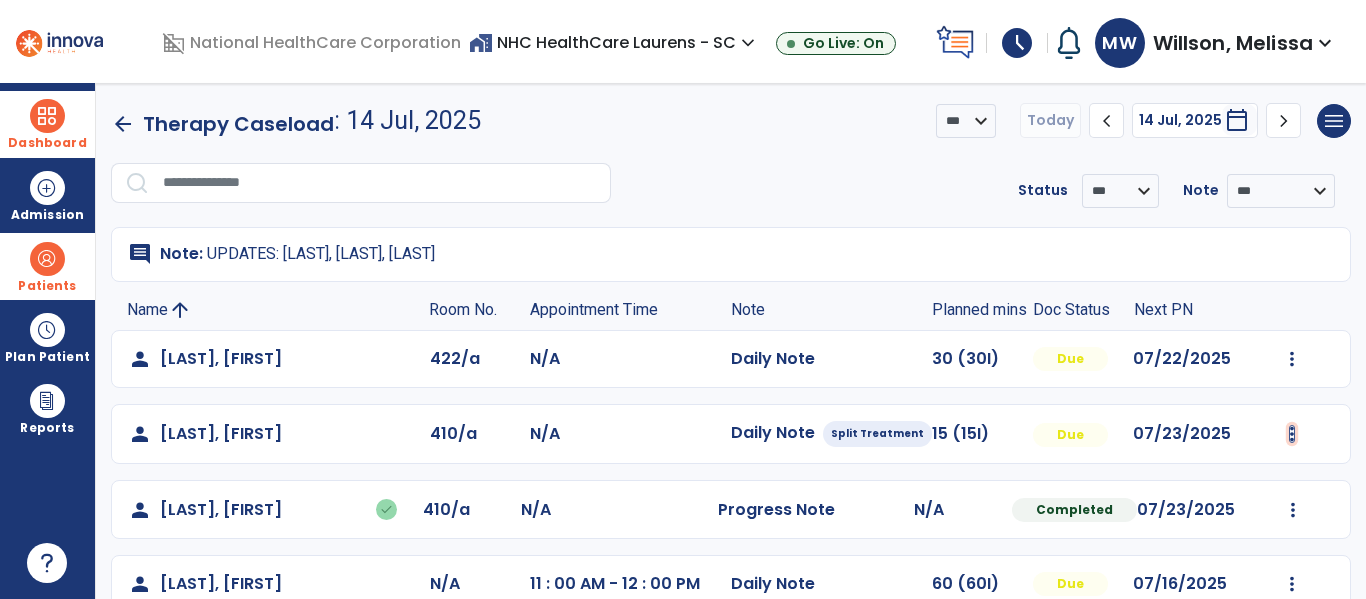 click at bounding box center (1292, 359) 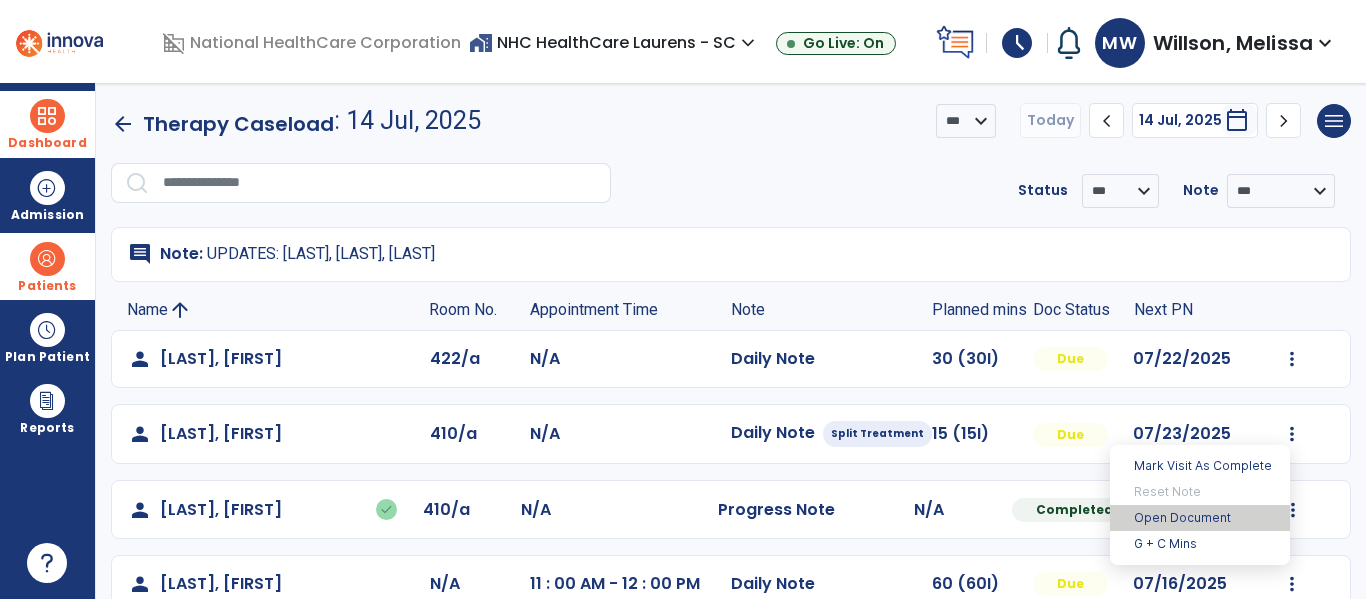 click on "Open Document" at bounding box center [1200, 518] 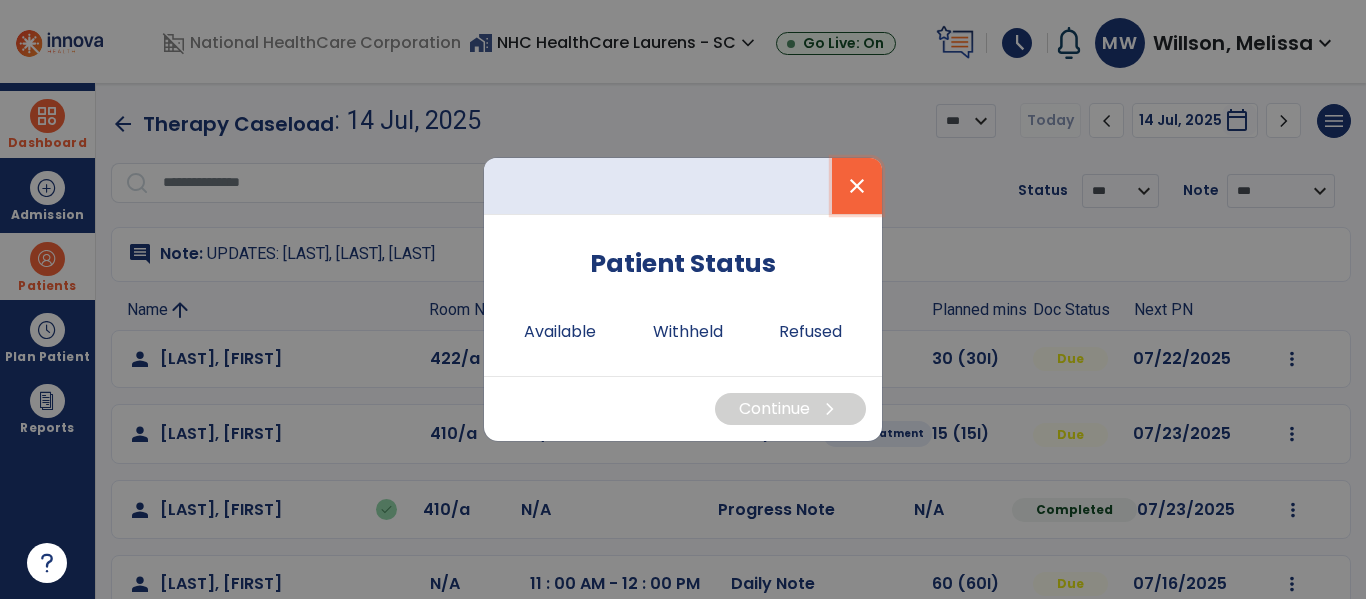 click on "close" at bounding box center [857, 186] 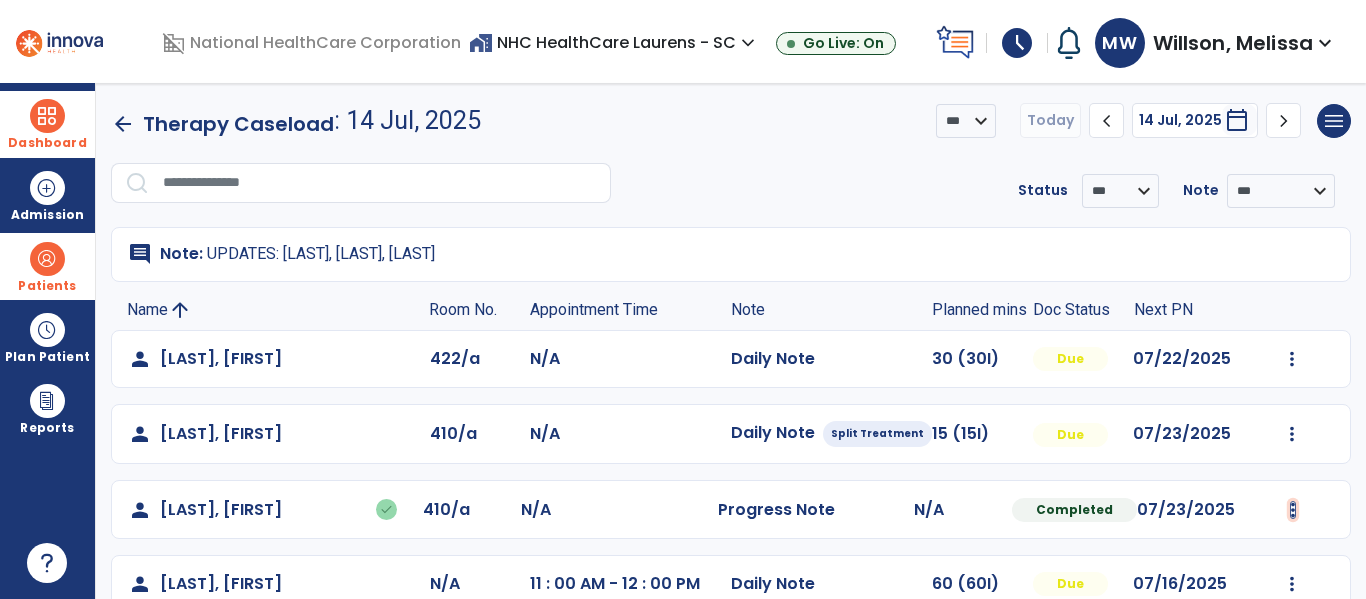 click at bounding box center [1292, 359] 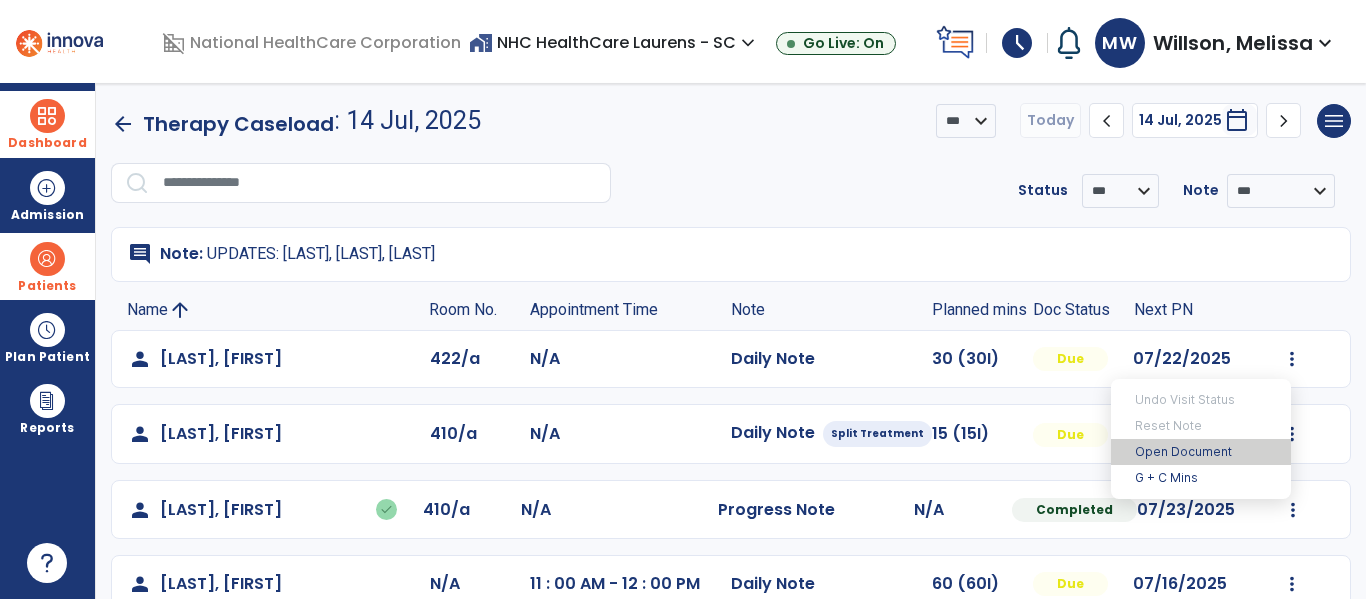 click on "Open Document" at bounding box center [1201, 452] 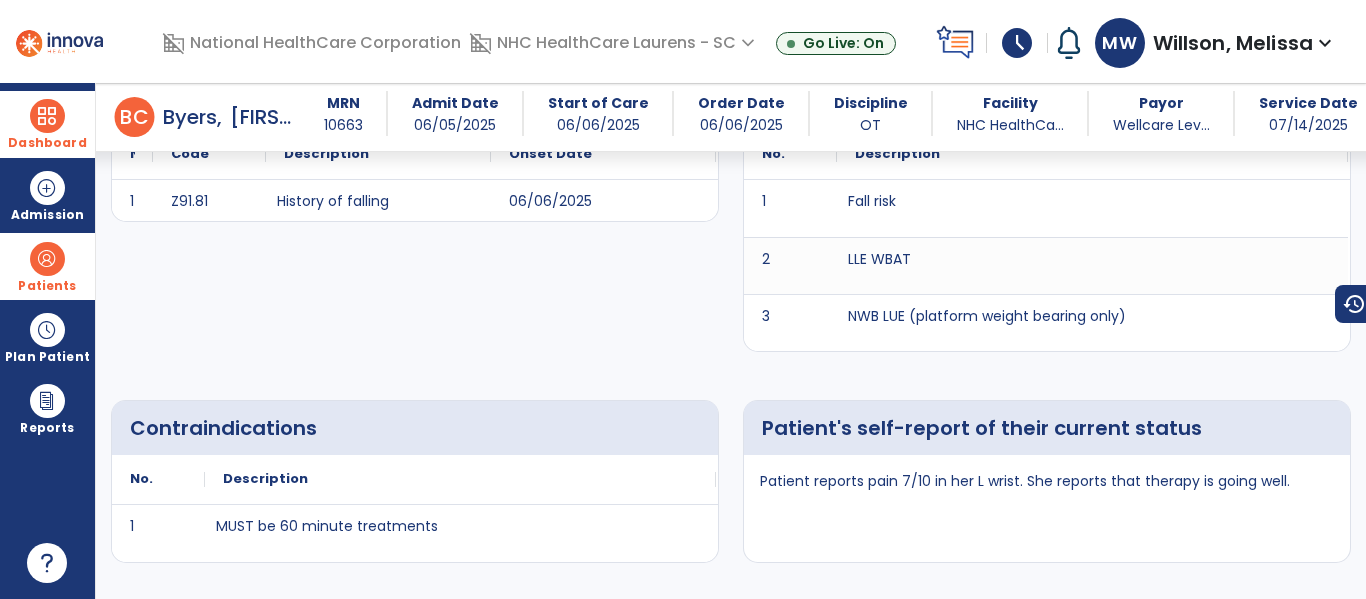 scroll, scrollTop: 1700, scrollLeft: 0, axis: vertical 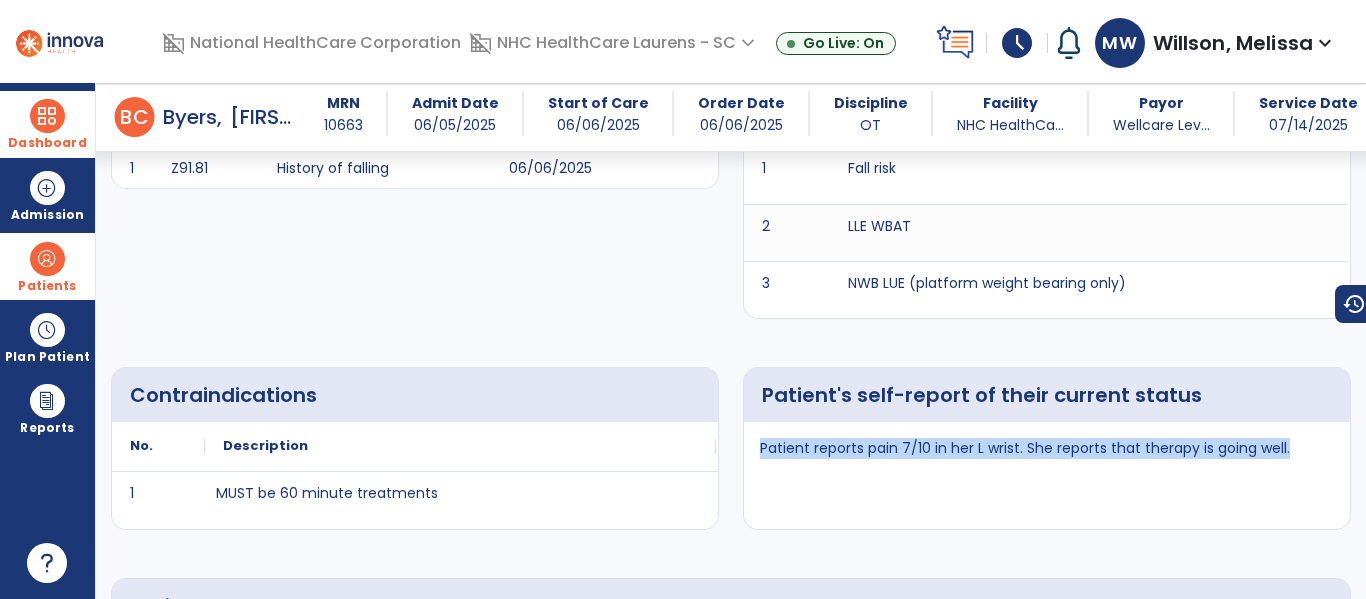 drag, startPoint x: 753, startPoint y: 449, endPoint x: 1290, endPoint y: 448, distance: 537.0009 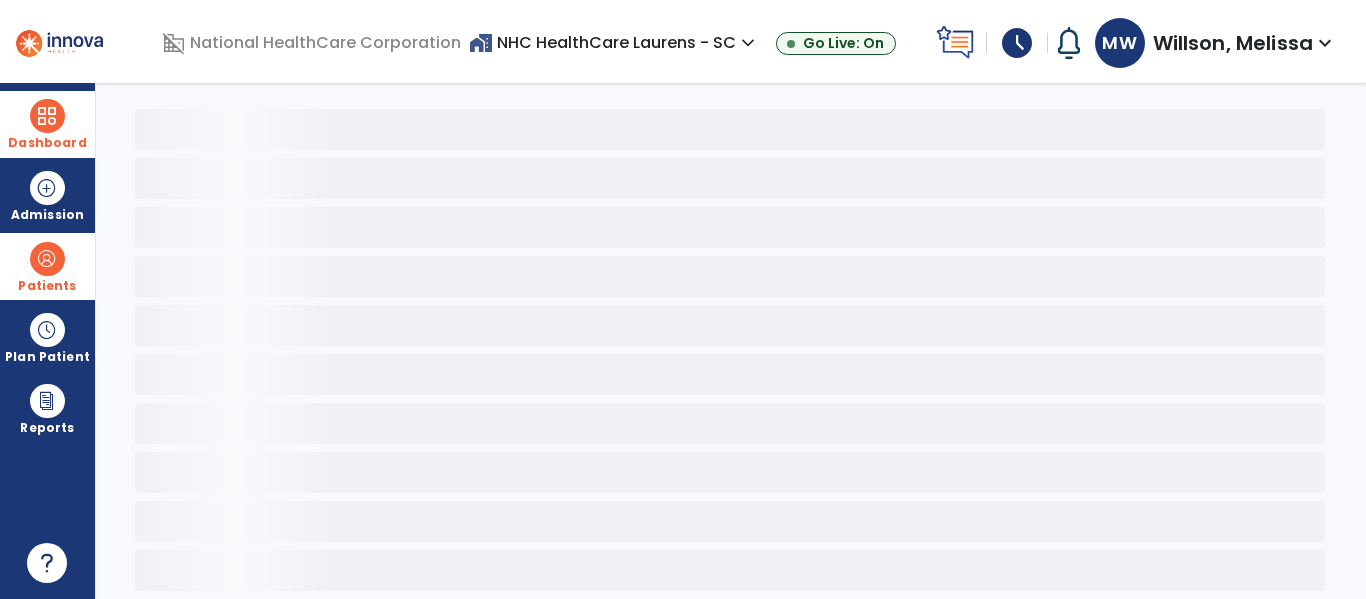 scroll, scrollTop: 68, scrollLeft: 0, axis: vertical 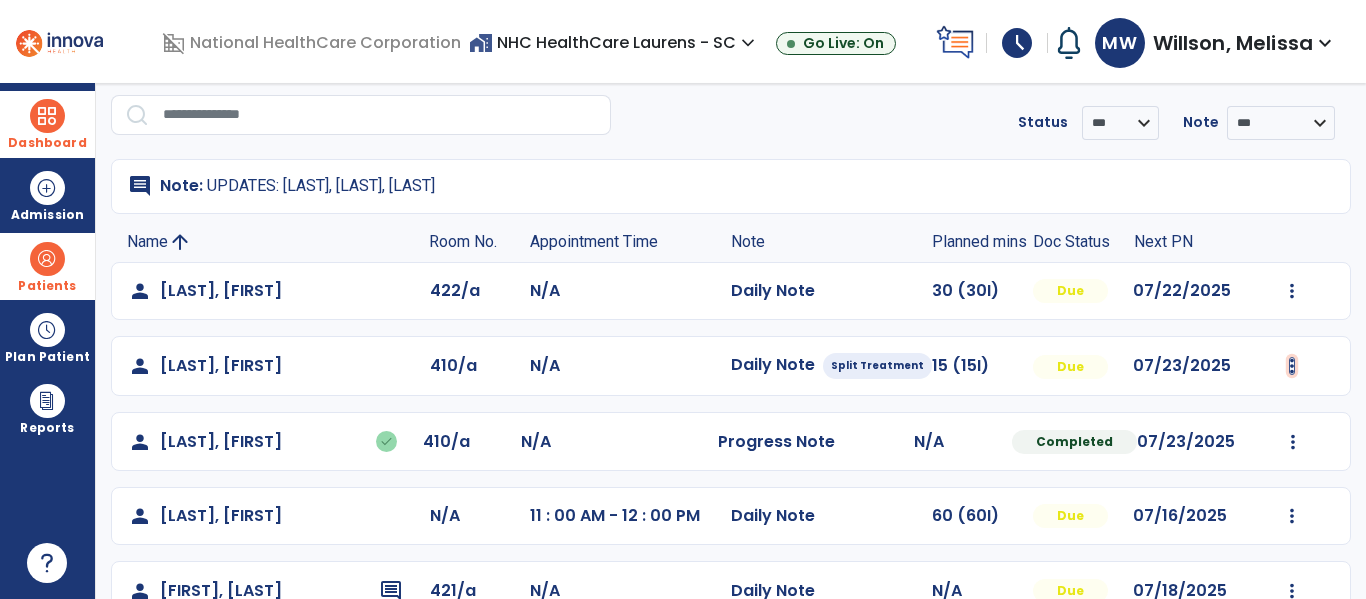 click at bounding box center (1292, 291) 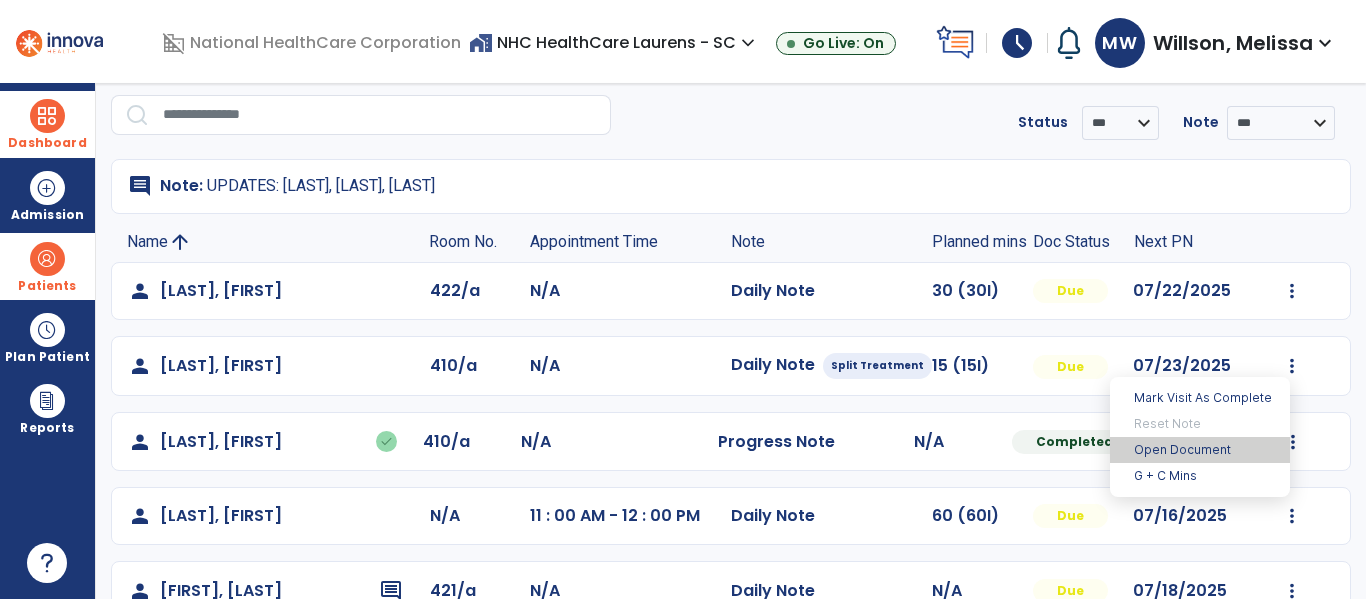click on "Open Document" at bounding box center [1200, 450] 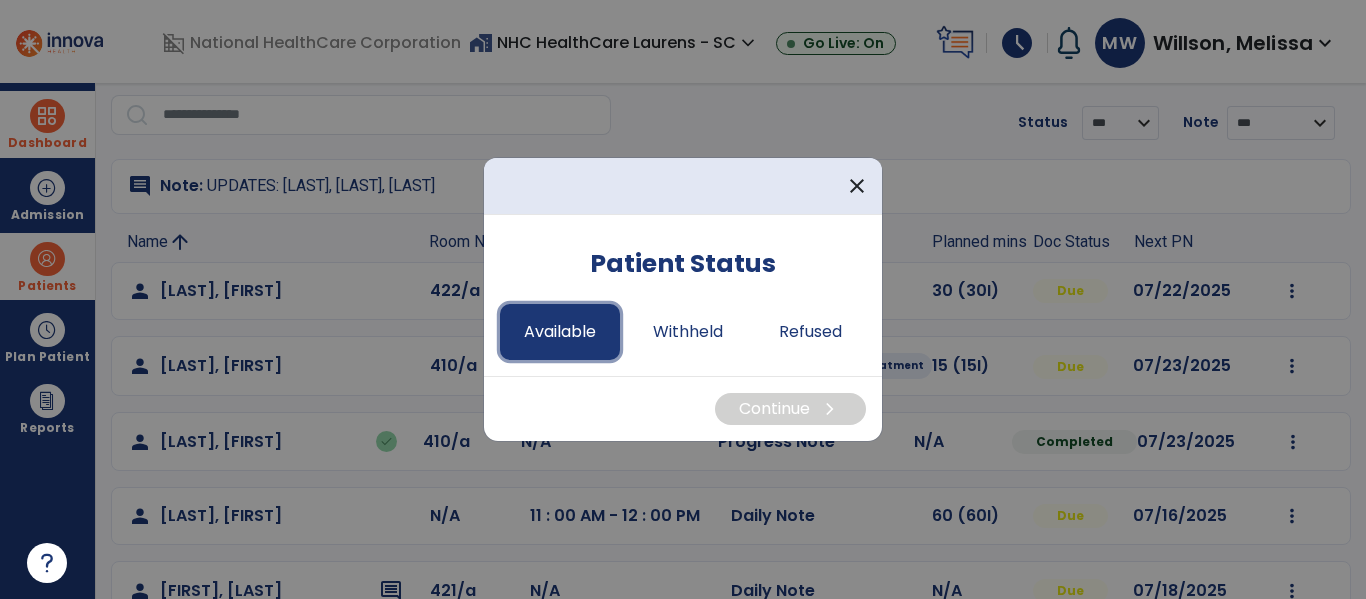 click on "Available" at bounding box center [560, 332] 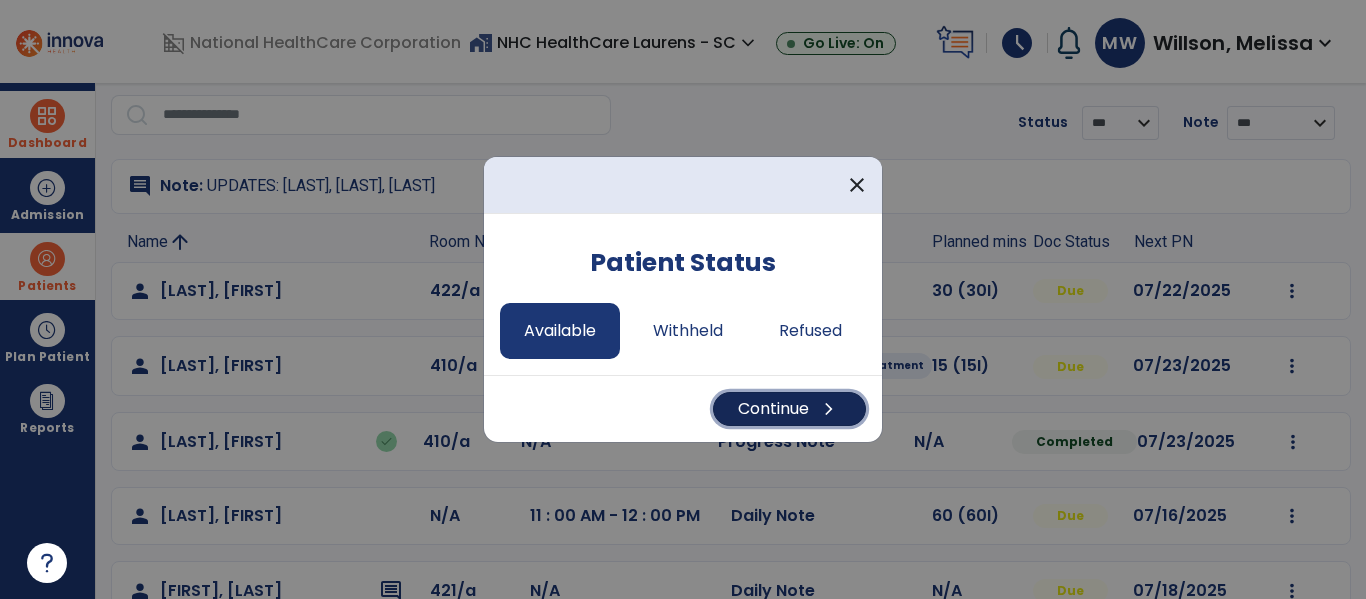 click on "Continue   chevron_right" at bounding box center [789, 409] 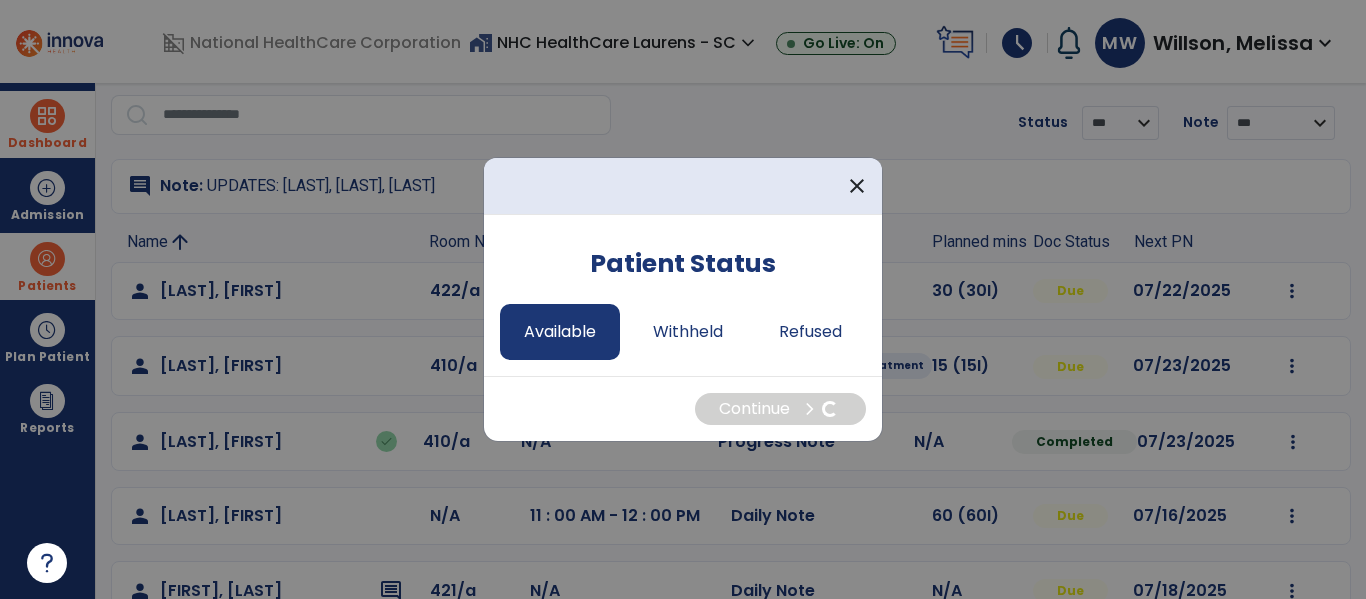 select on "*" 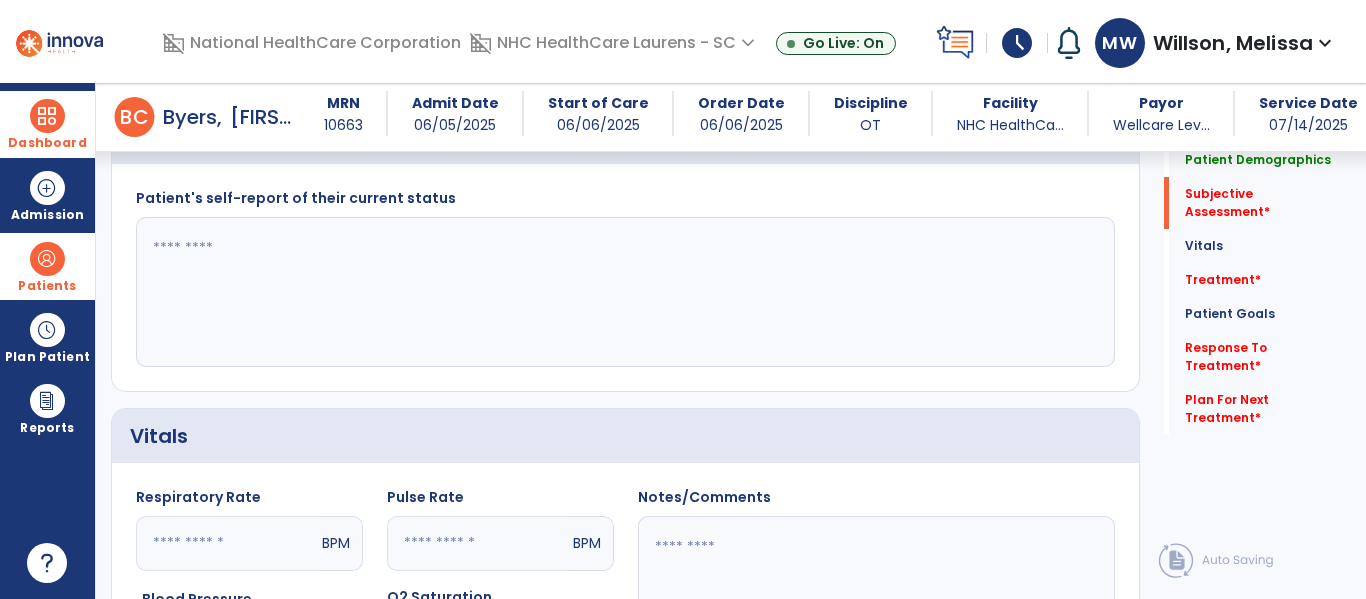 scroll, scrollTop: 1168, scrollLeft: 0, axis: vertical 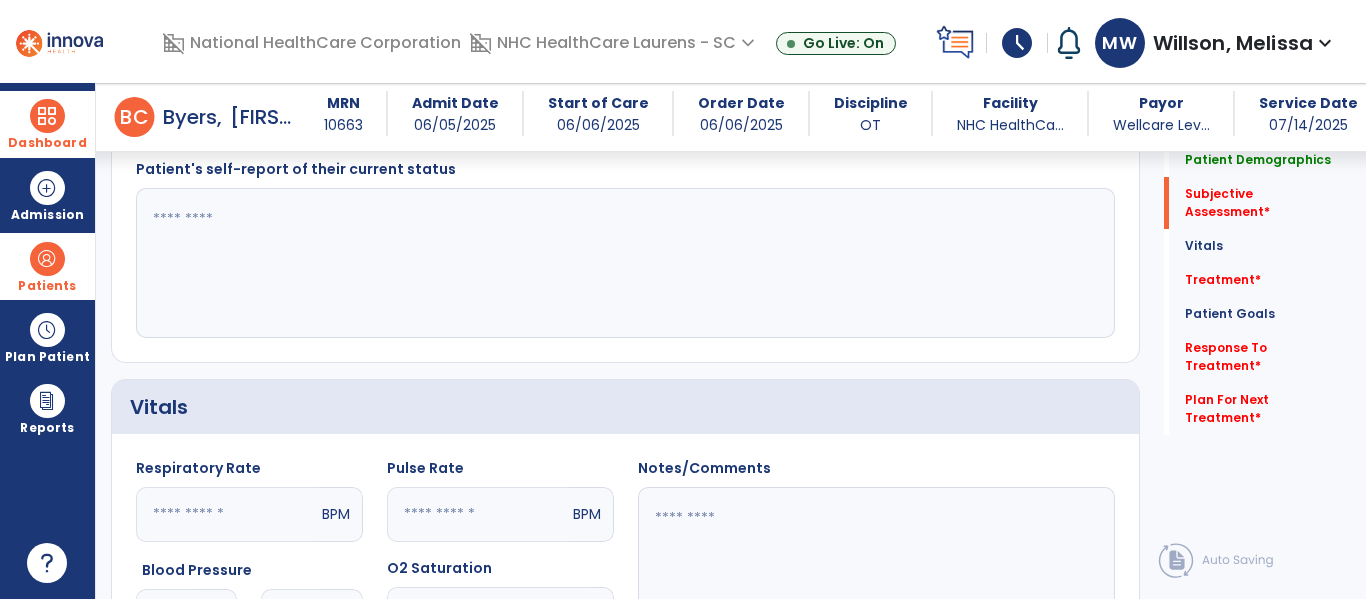 click 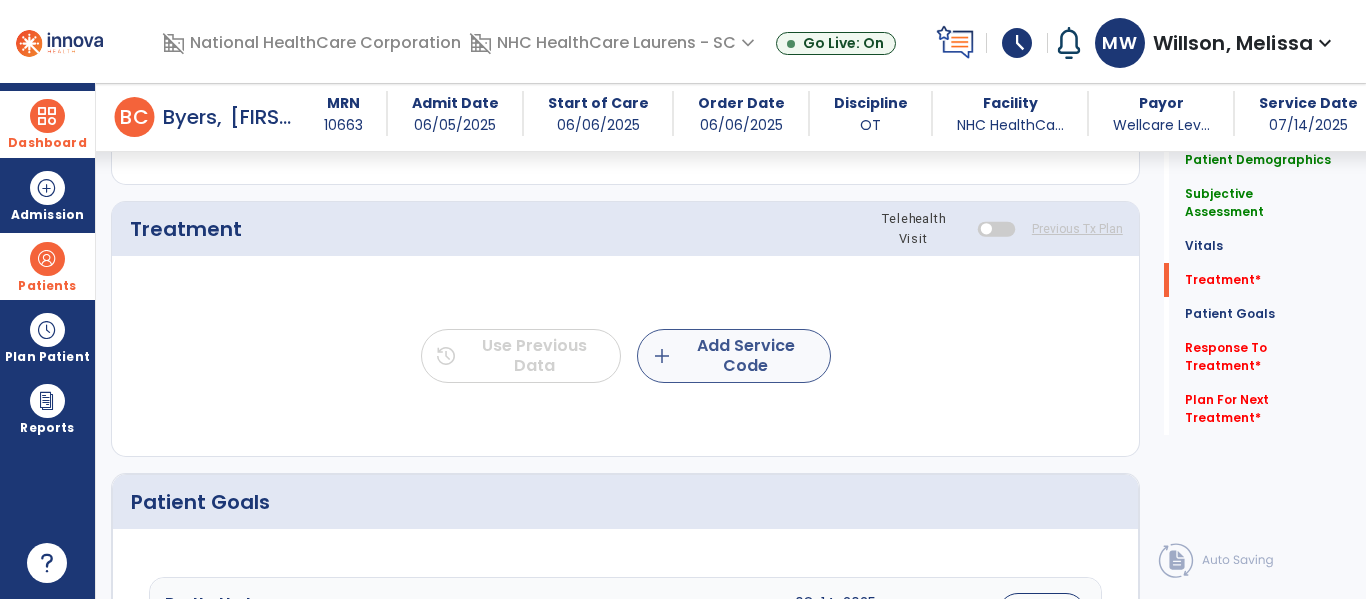type on "**********" 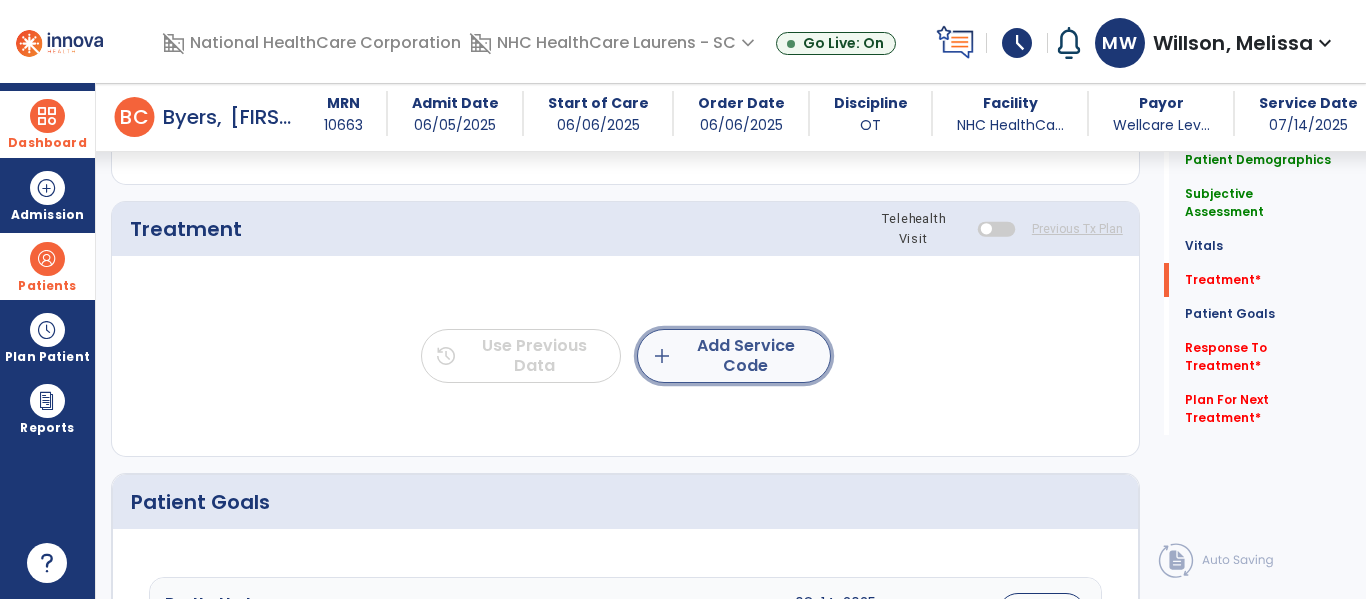 click on "add  Add Service Code" 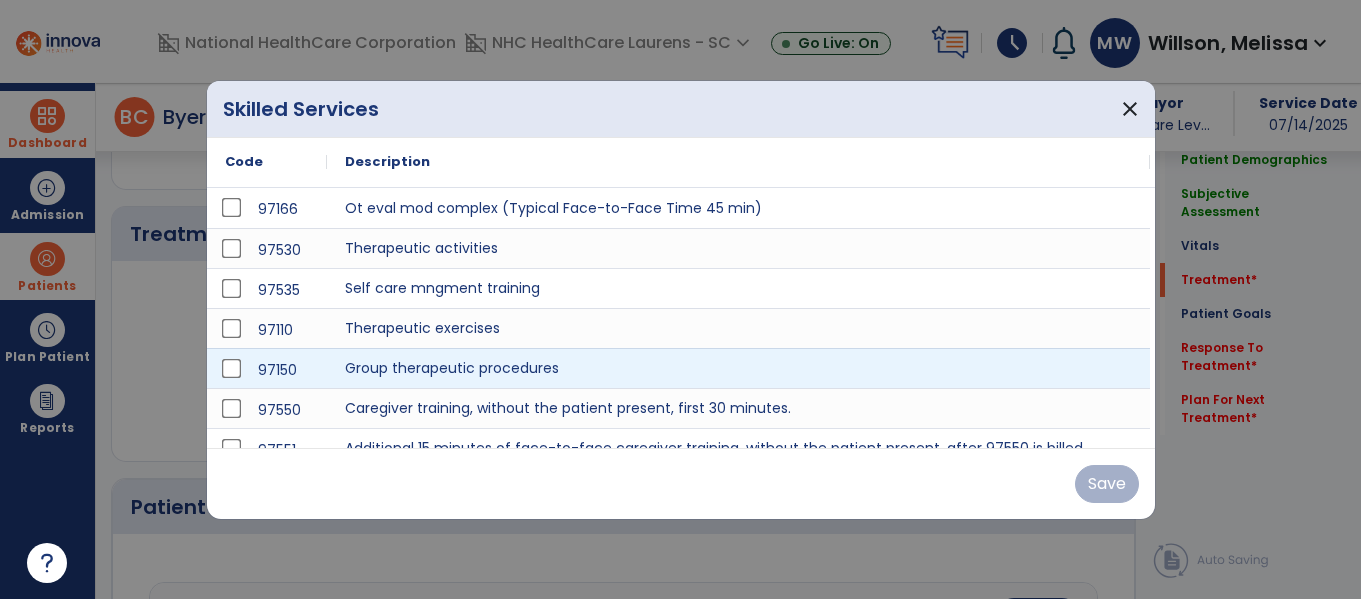 scroll, scrollTop: 1768, scrollLeft: 0, axis: vertical 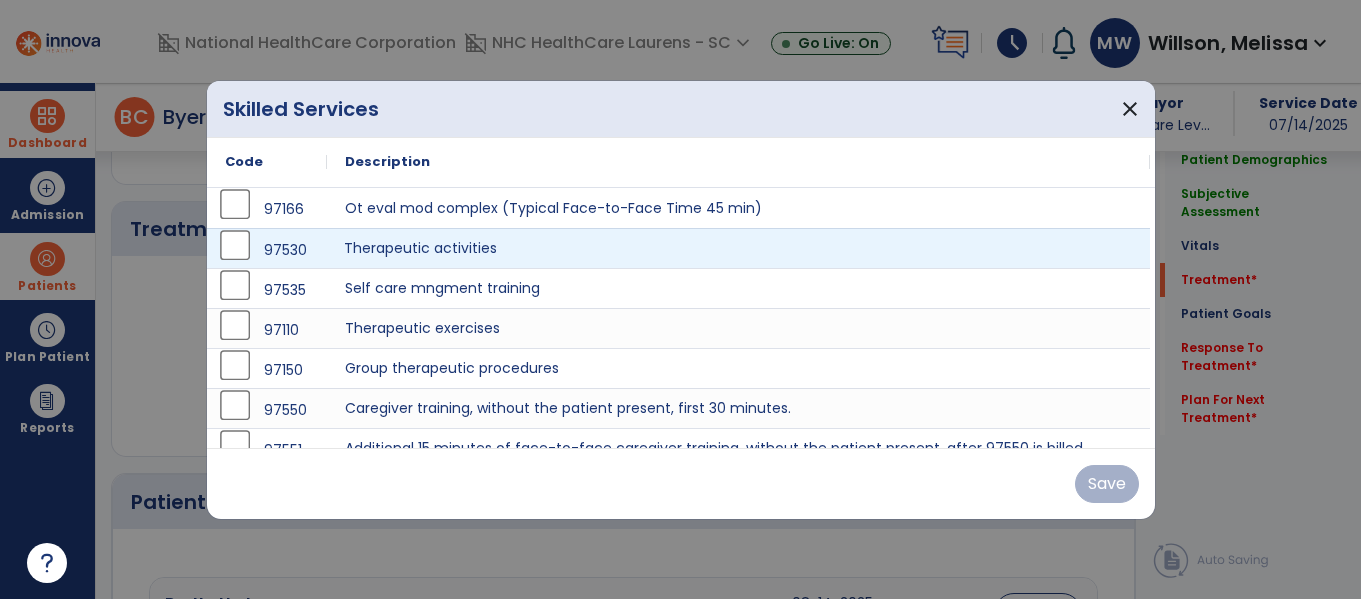 click on "Therapeutic activities" at bounding box center (738, 248) 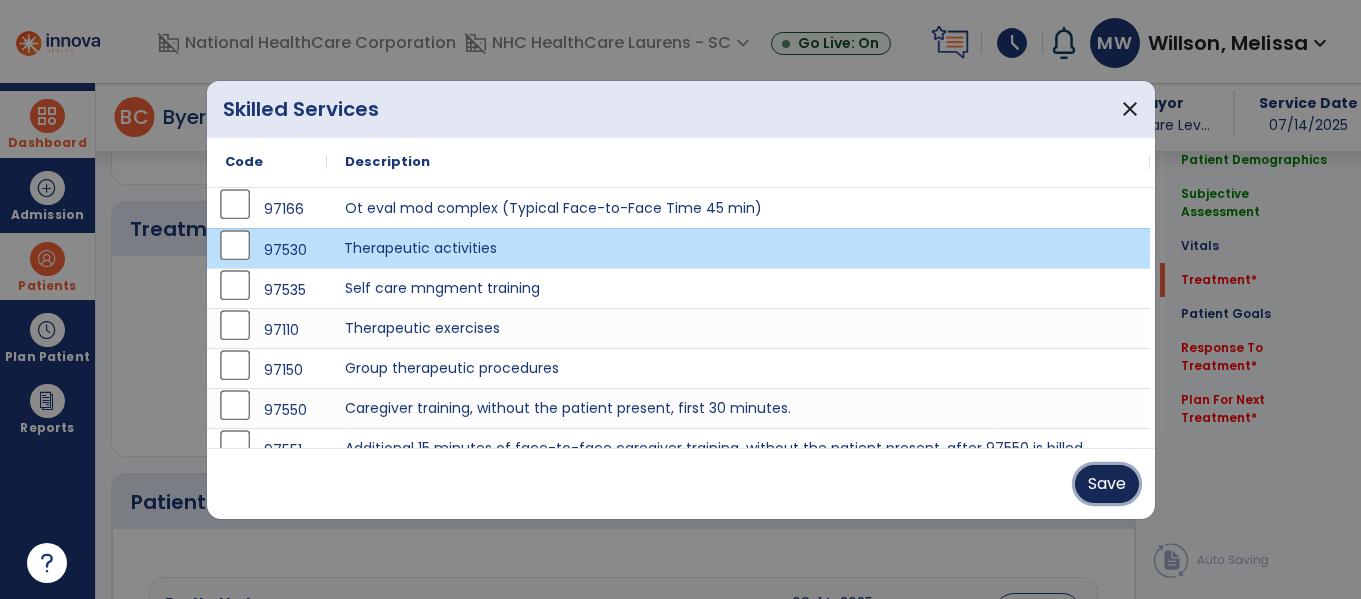 click on "Save" at bounding box center [1107, 484] 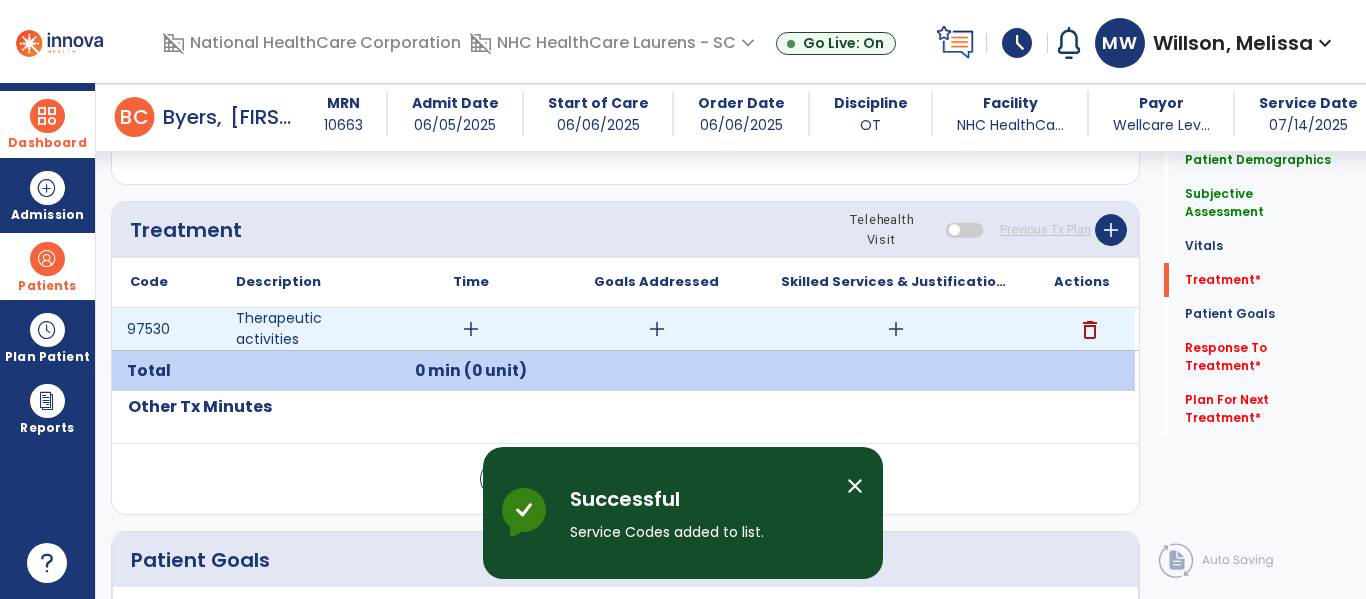 click on "add" at bounding box center [471, 329] 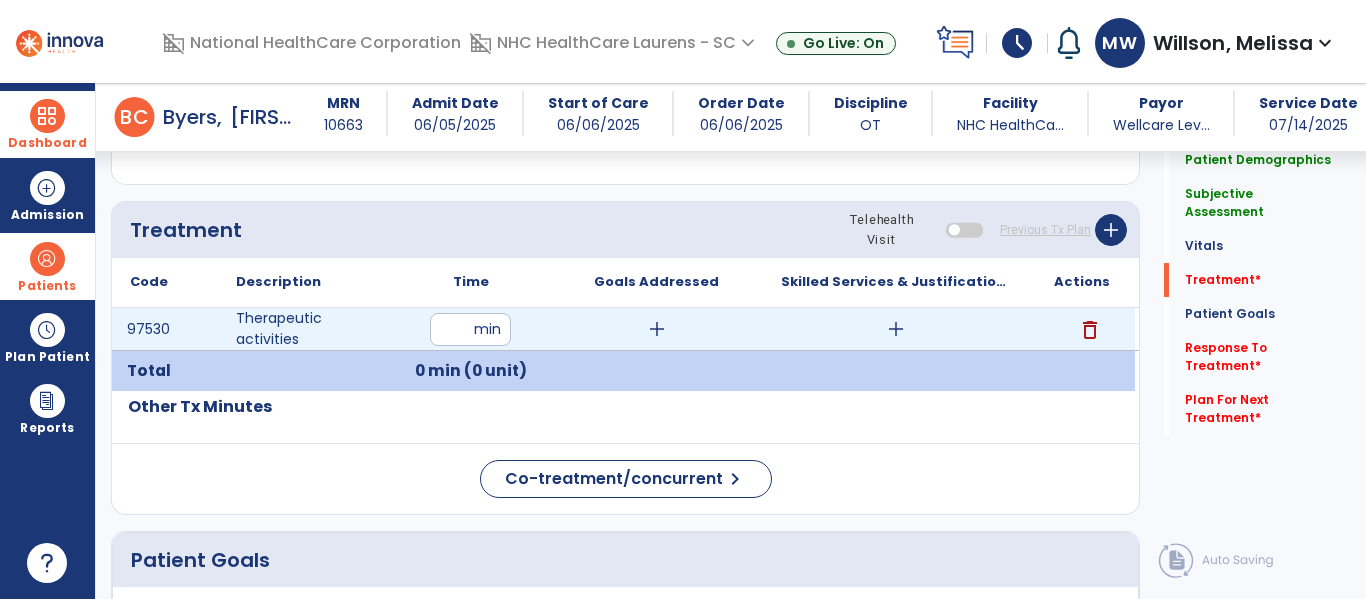 type on "**" 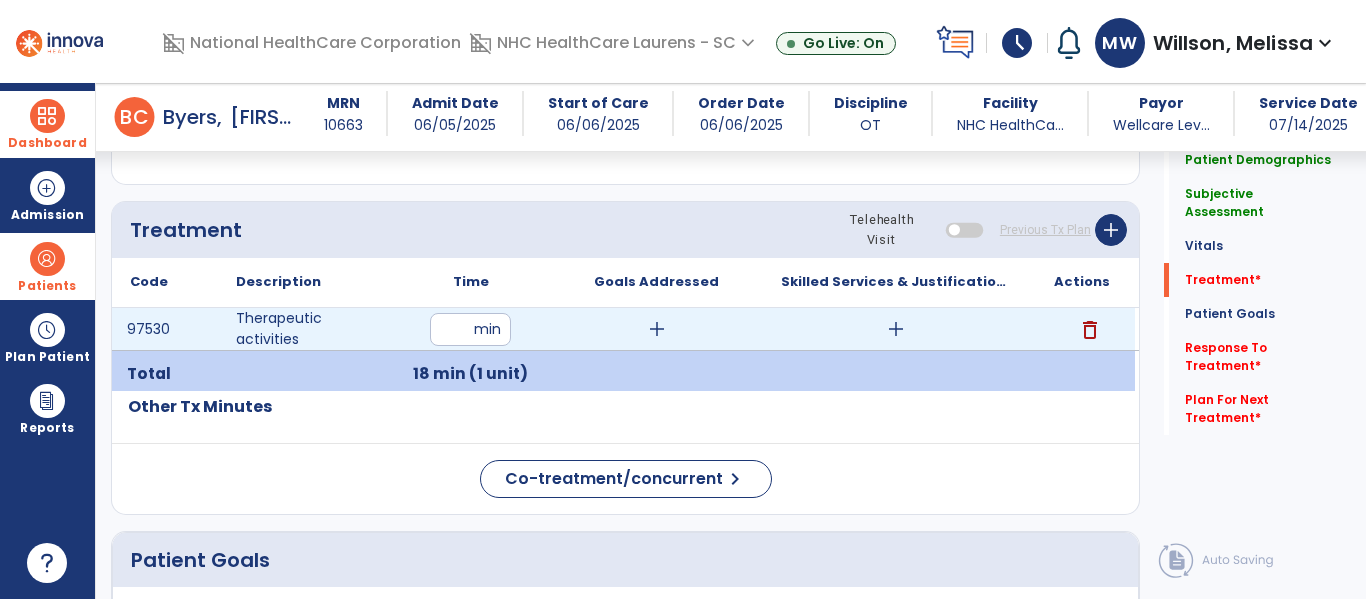 click on "add" at bounding box center (657, 329) 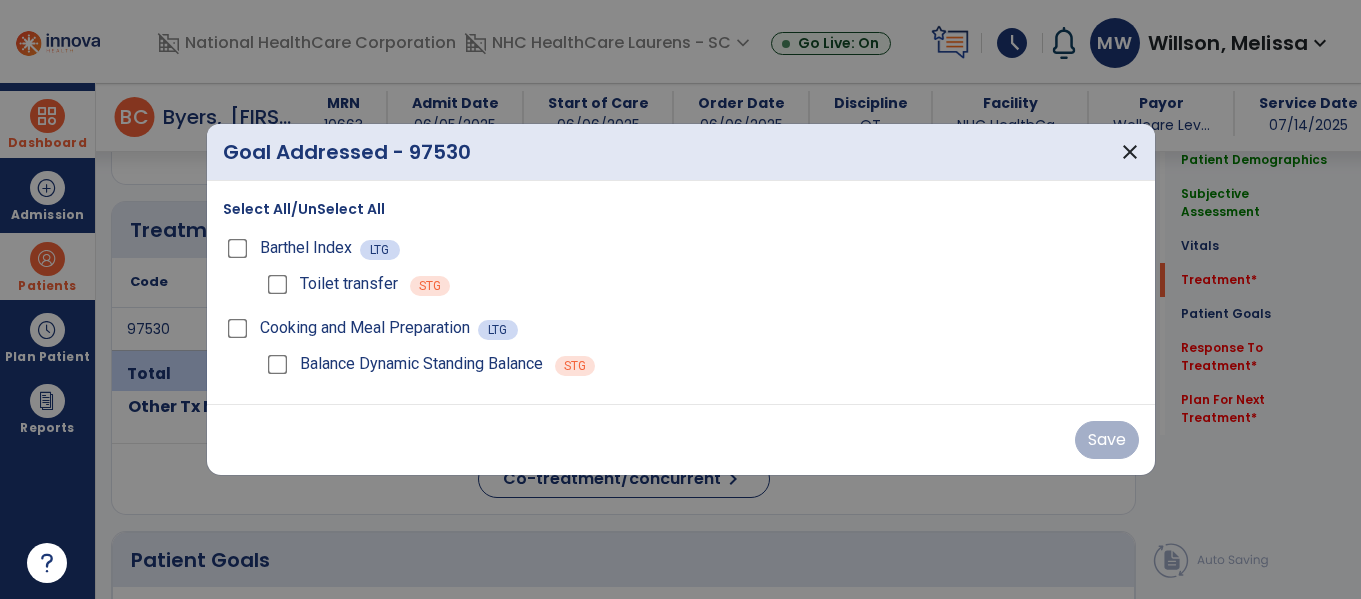 scroll, scrollTop: 1768, scrollLeft: 0, axis: vertical 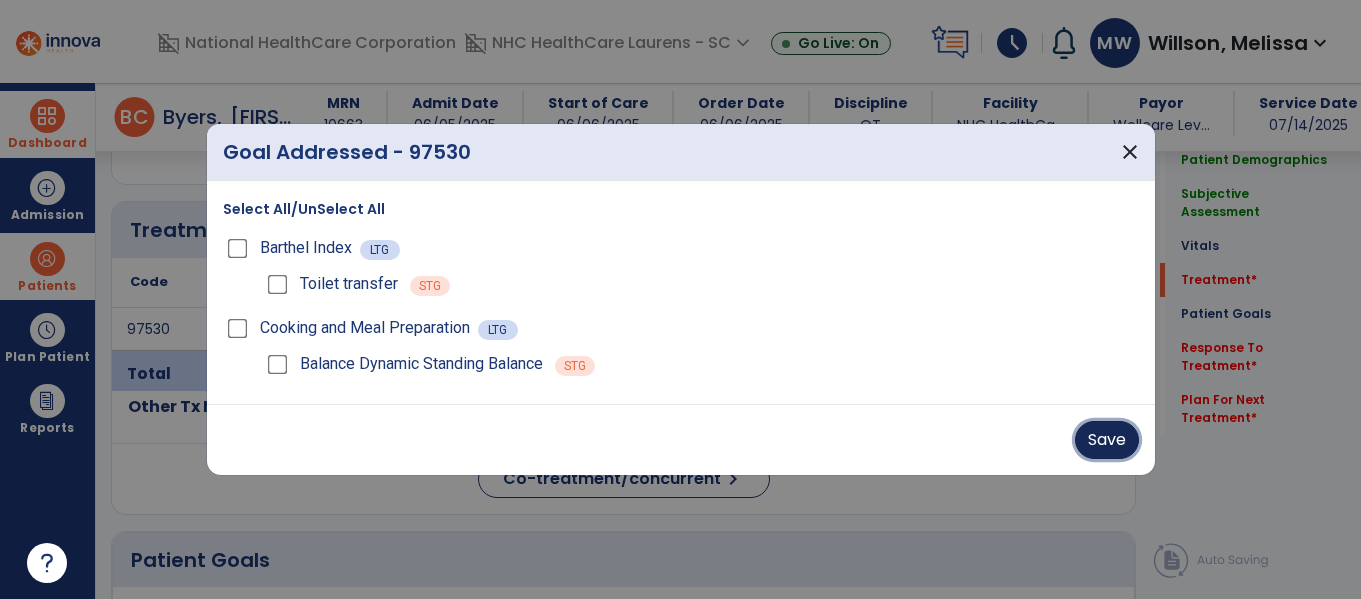 click on "Save" at bounding box center [1107, 440] 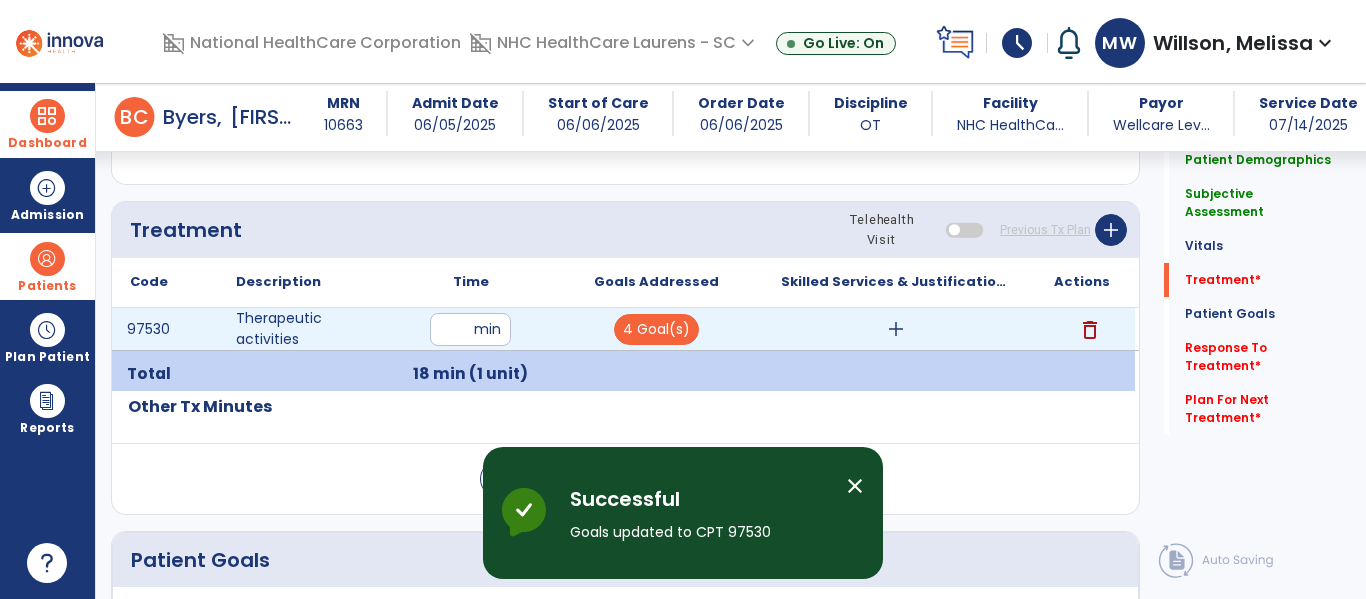 click on "add" at bounding box center [896, 329] 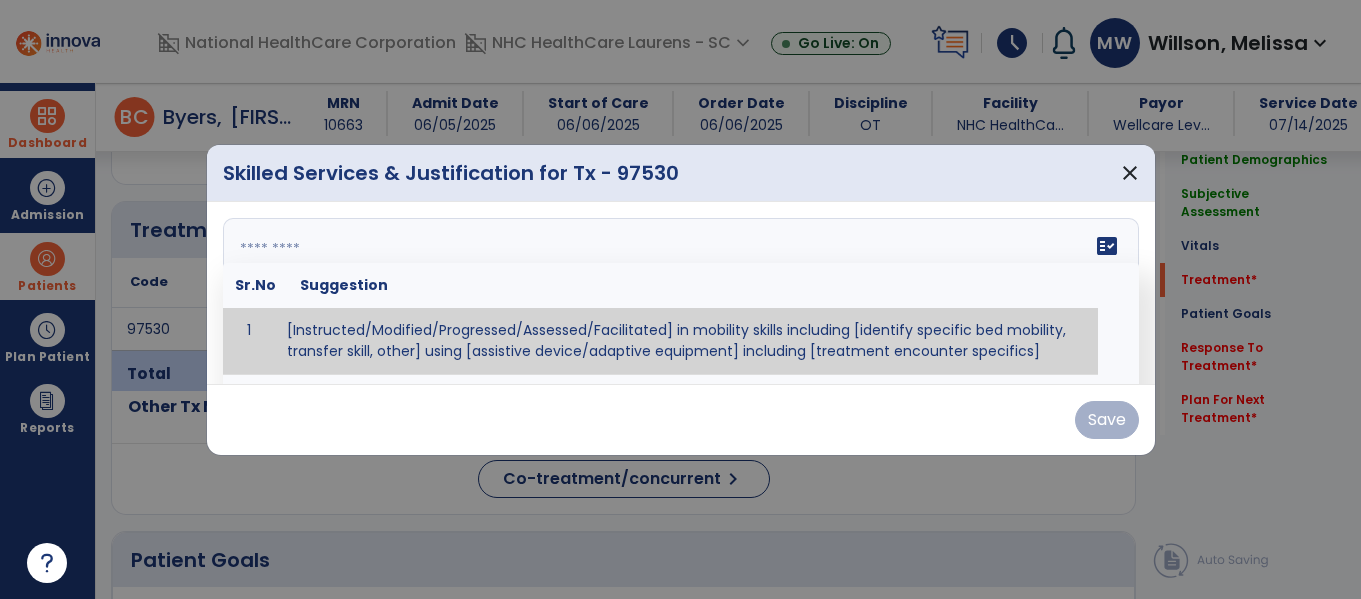 scroll, scrollTop: 1768, scrollLeft: 0, axis: vertical 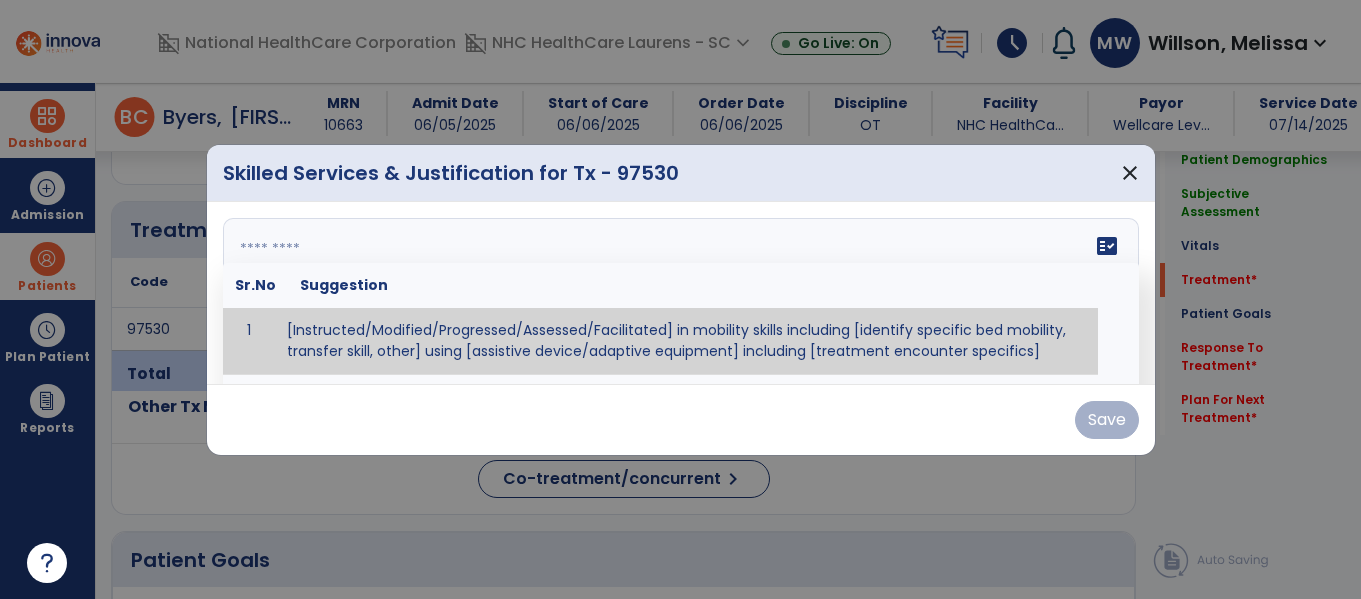 click on "fact_check  Sr.No Suggestion 1 [Instructed/Modified/Progressed/Assessed/Facilitated] in mobility skills including [identify specific bed mobility, transfer skill, other] using [assistive device/adaptive equipment] including [treatment encounter specifics]" at bounding box center [681, 293] 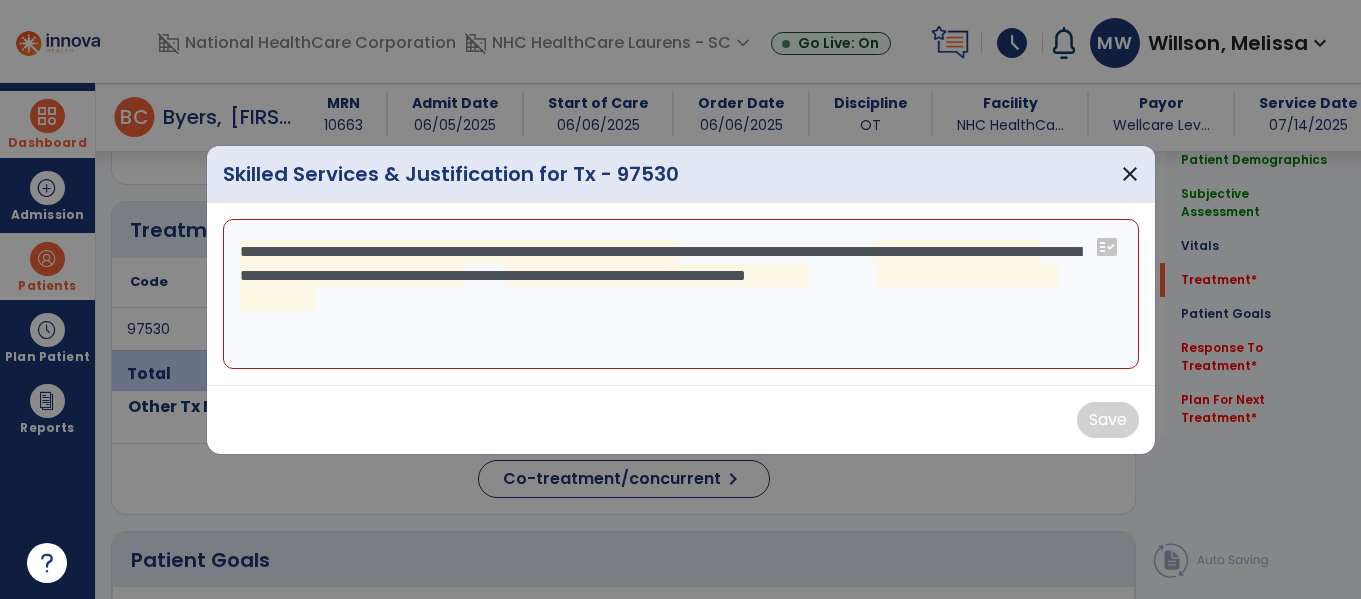 click on "**********" at bounding box center [681, 294] 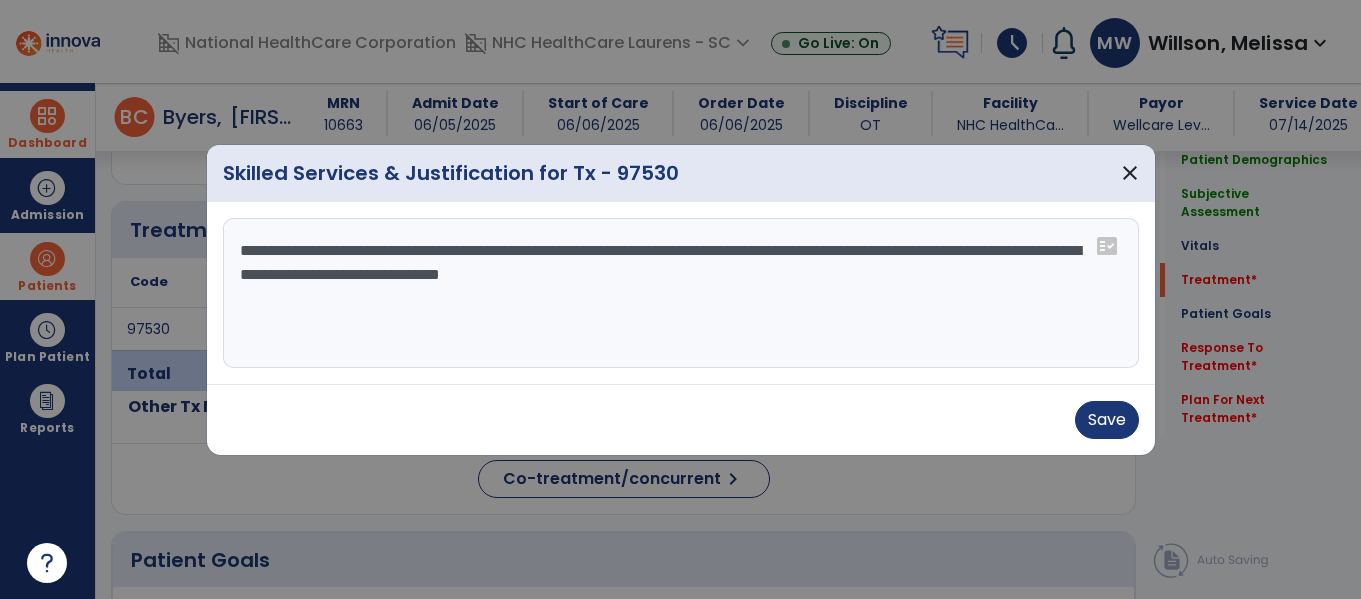 click on "**********" at bounding box center [681, 293] 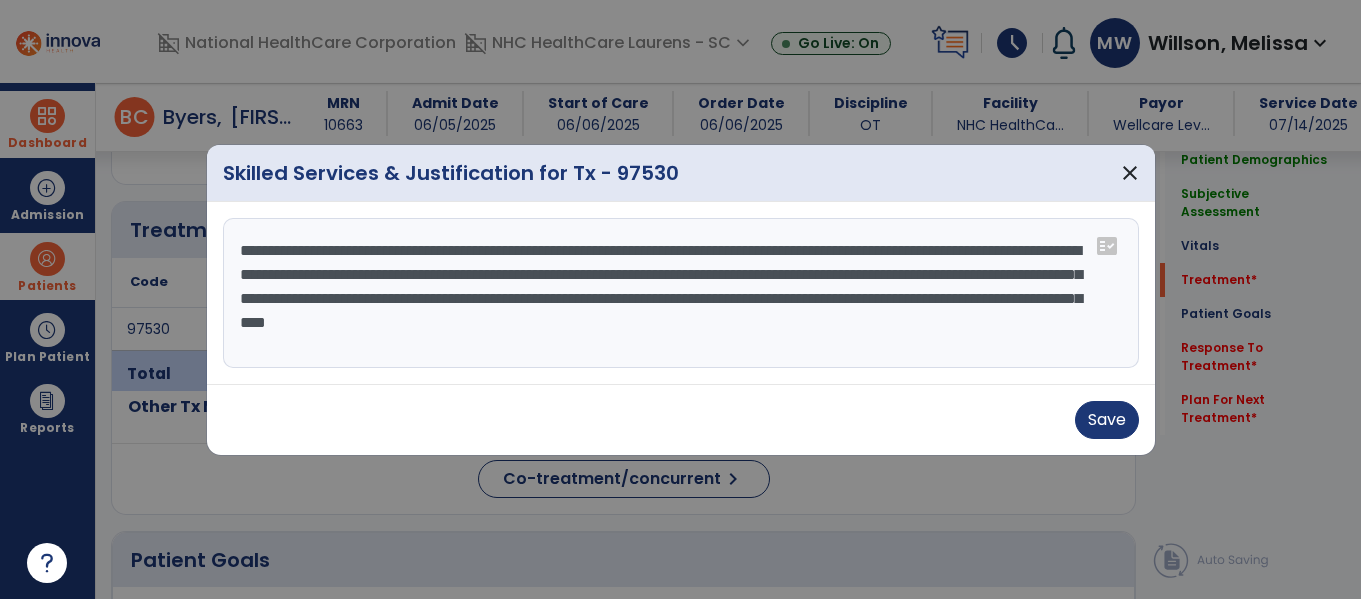 scroll, scrollTop: 16, scrollLeft: 0, axis: vertical 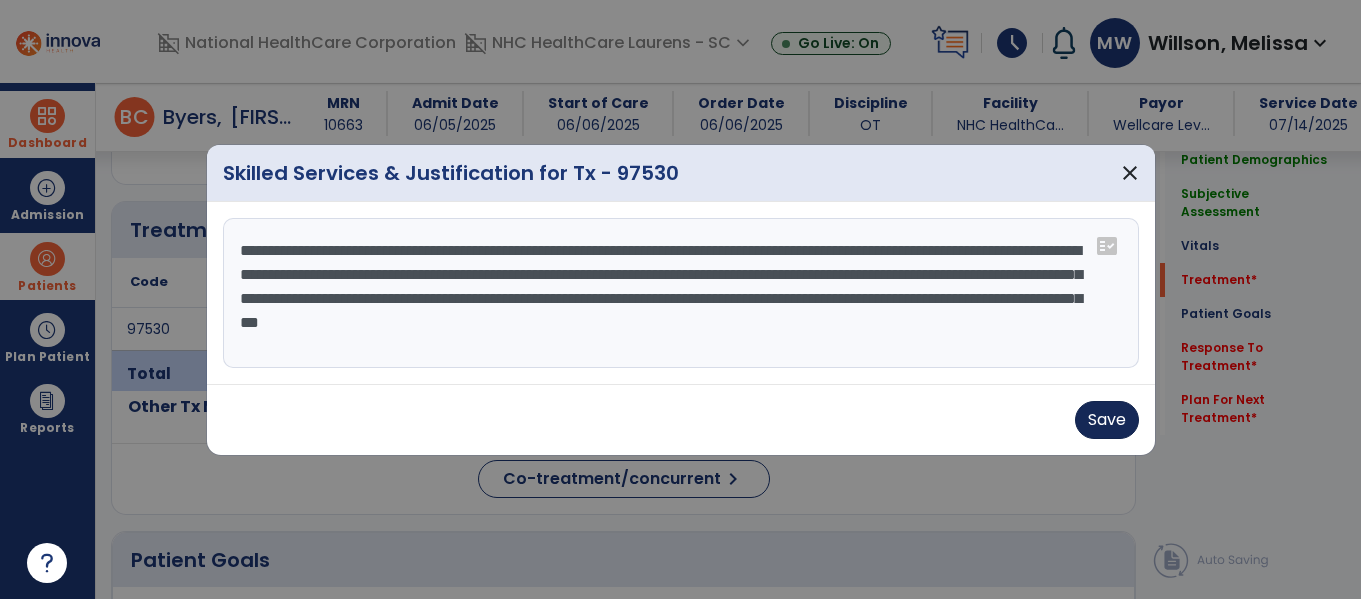 type on "**********" 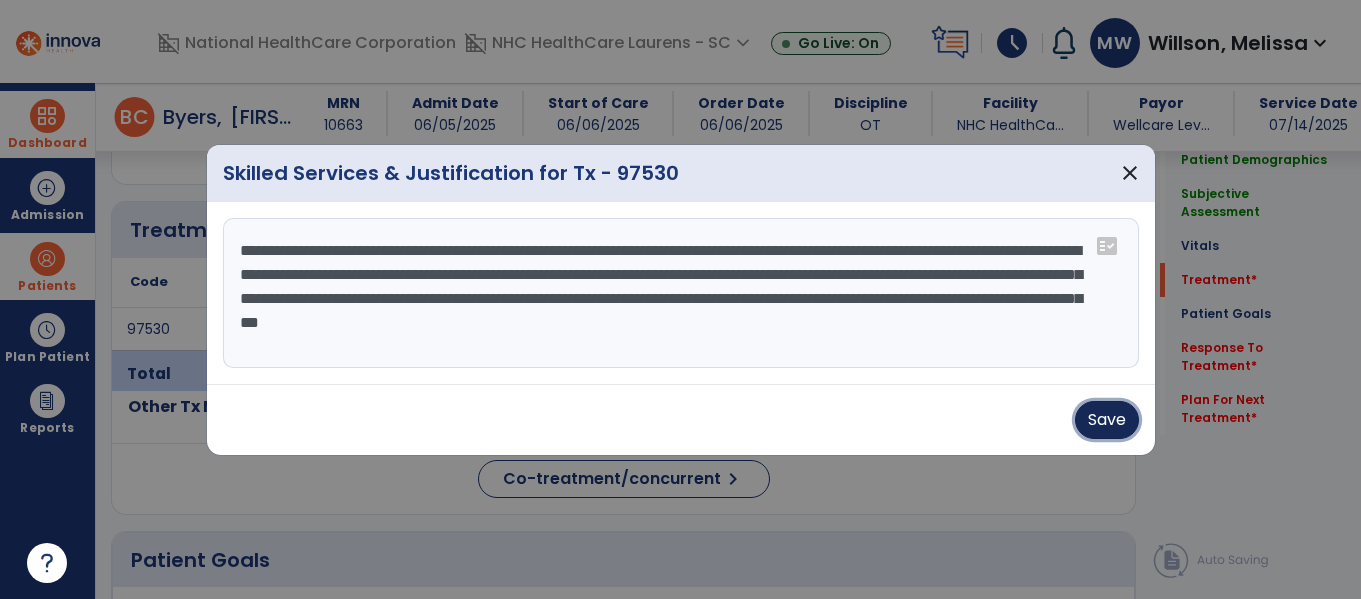 click on "Save" at bounding box center (1107, 420) 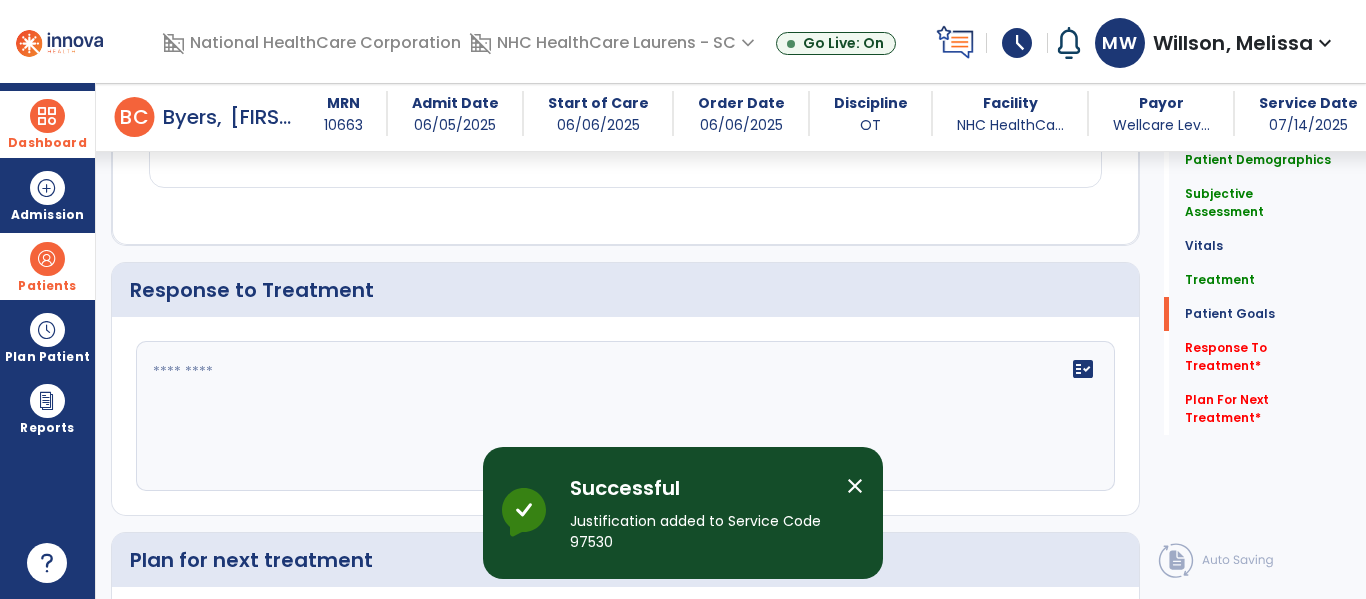 scroll, scrollTop: 3168, scrollLeft: 0, axis: vertical 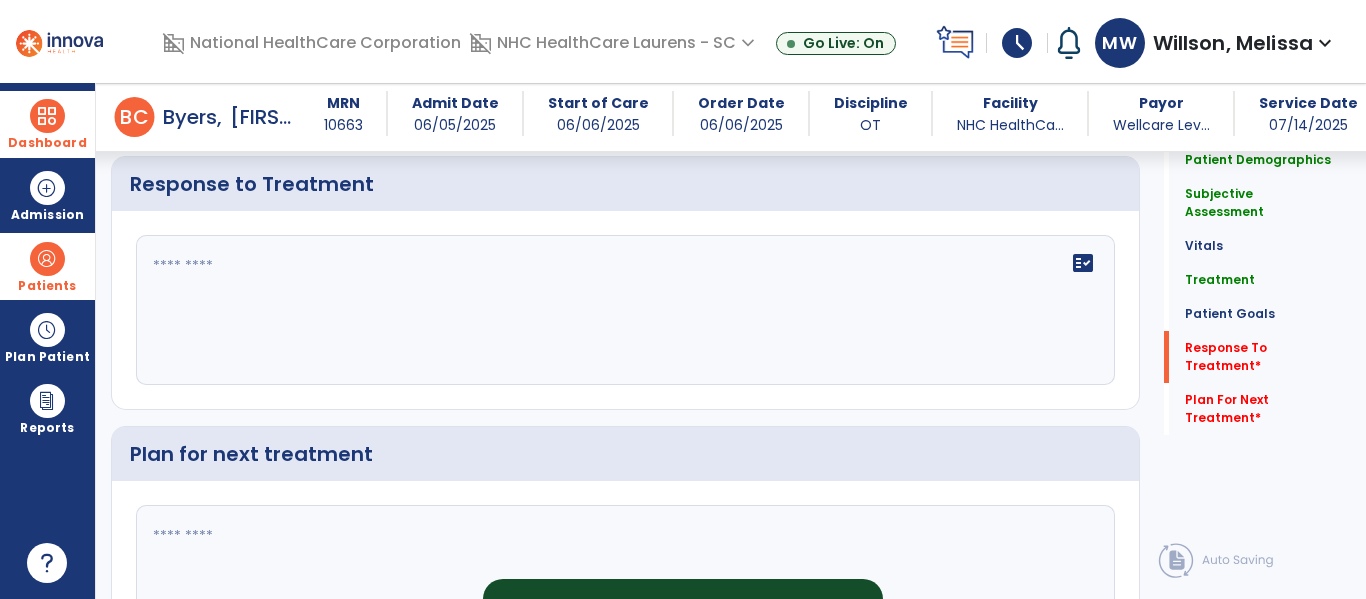 click on "fact_check" 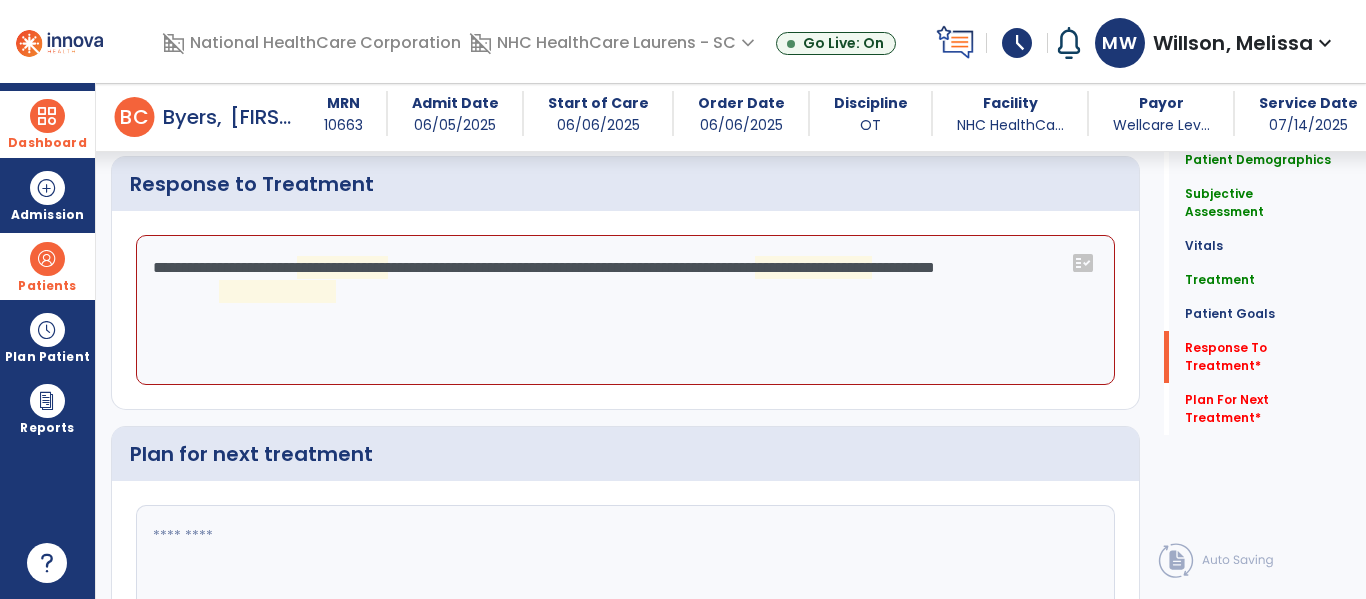 click on "**********" 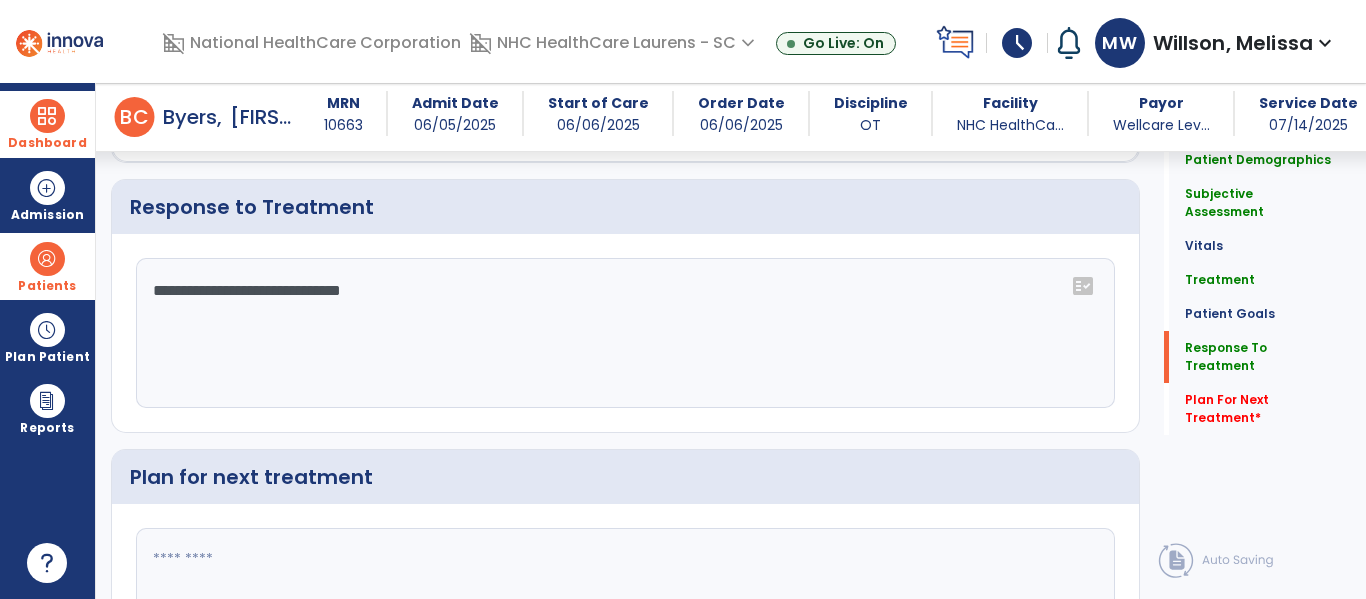 scroll, scrollTop: 3168, scrollLeft: 0, axis: vertical 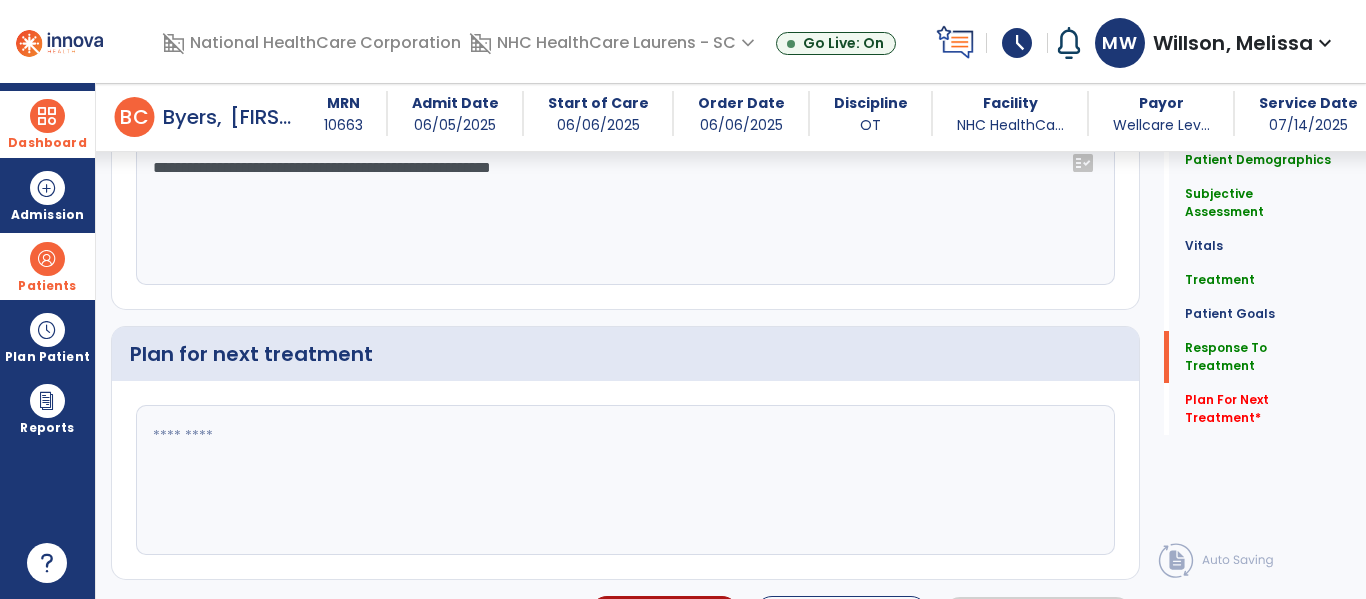 type on "**********" 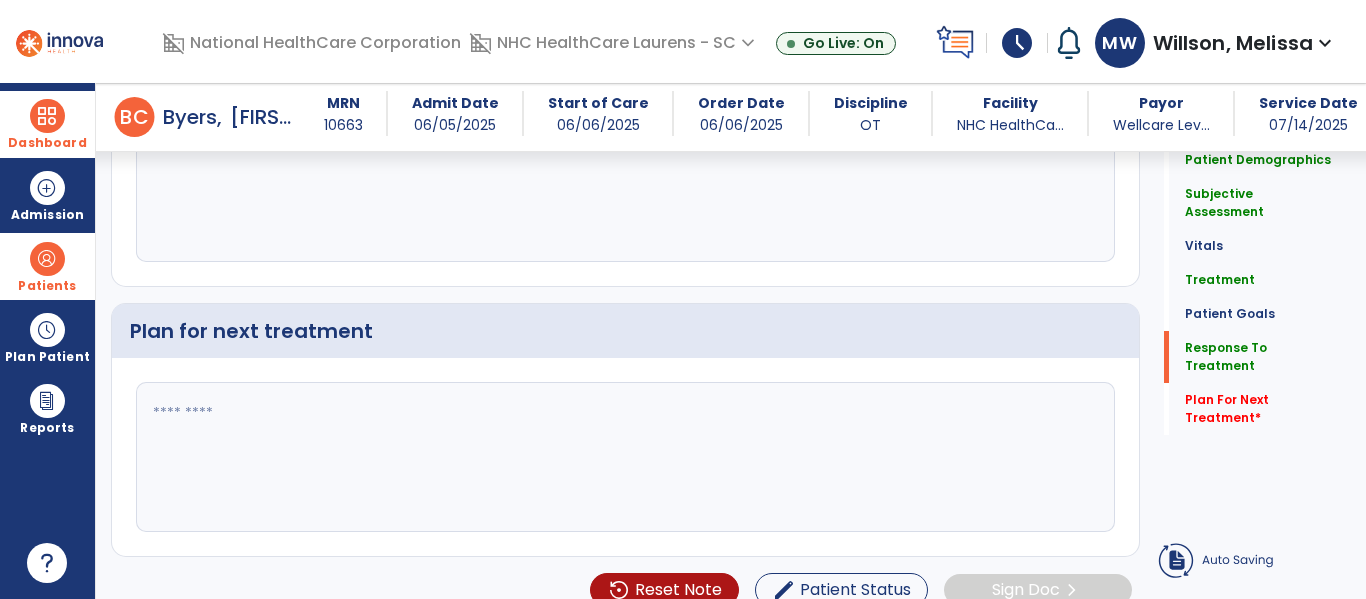 click 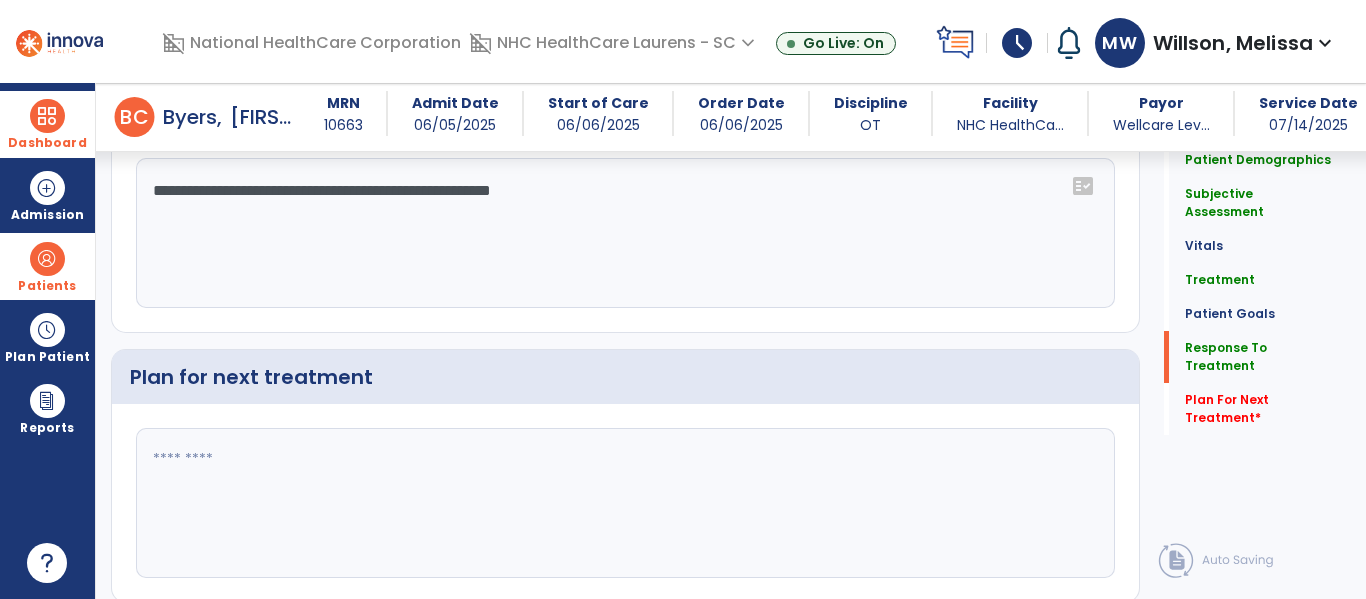 scroll, scrollTop: 3268, scrollLeft: 0, axis: vertical 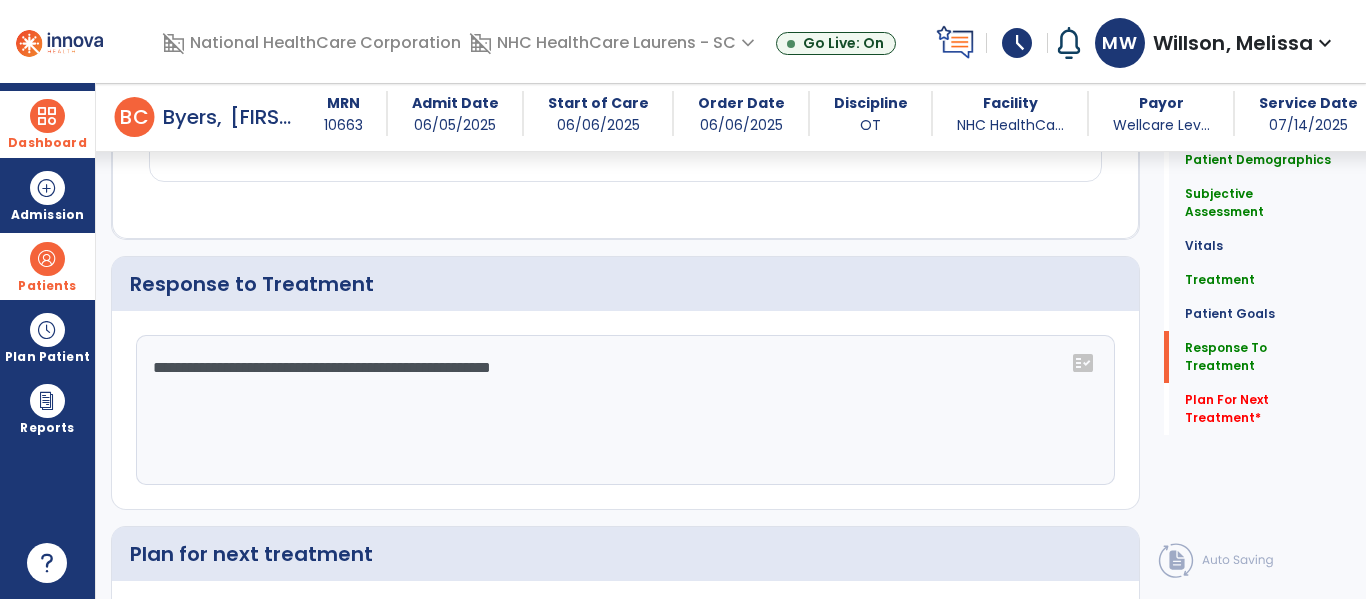 type on "**********" 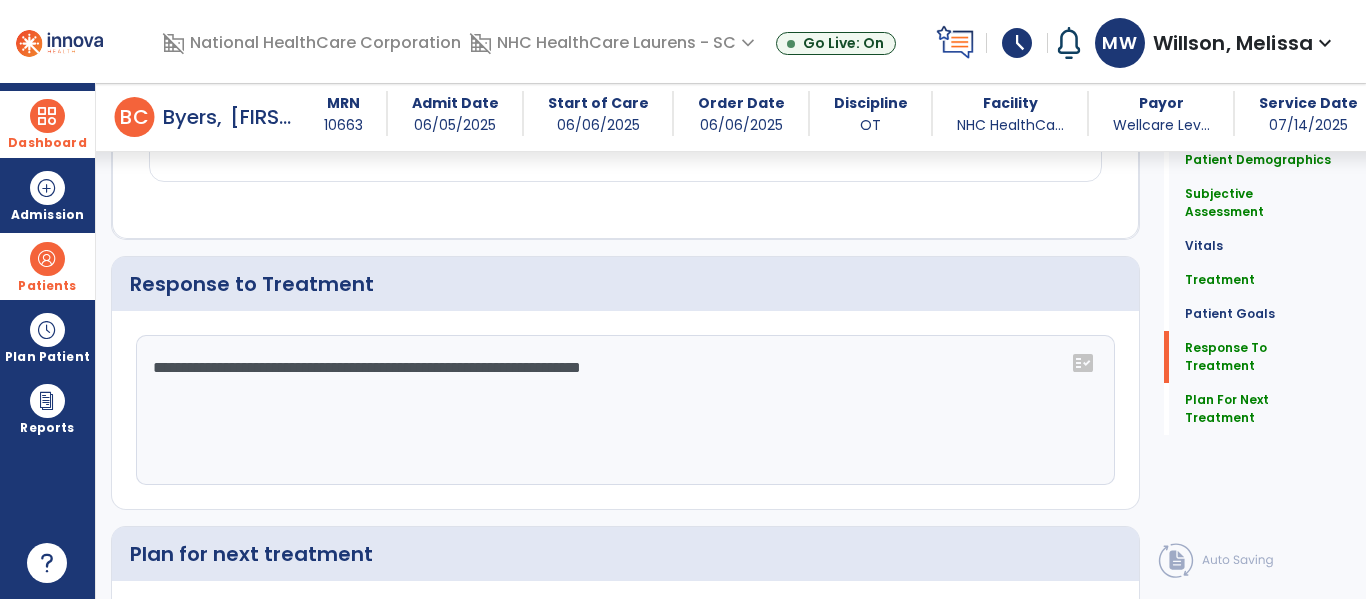 scroll, scrollTop: 3068, scrollLeft: 0, axis: vertical 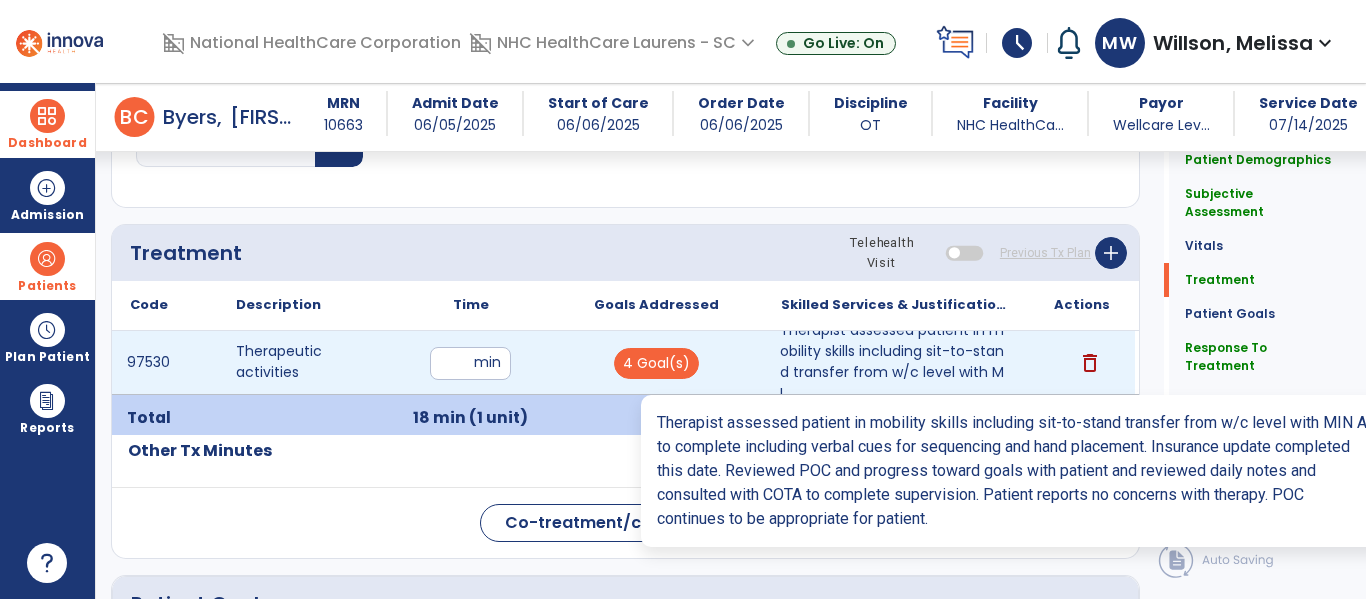 type on "**********" 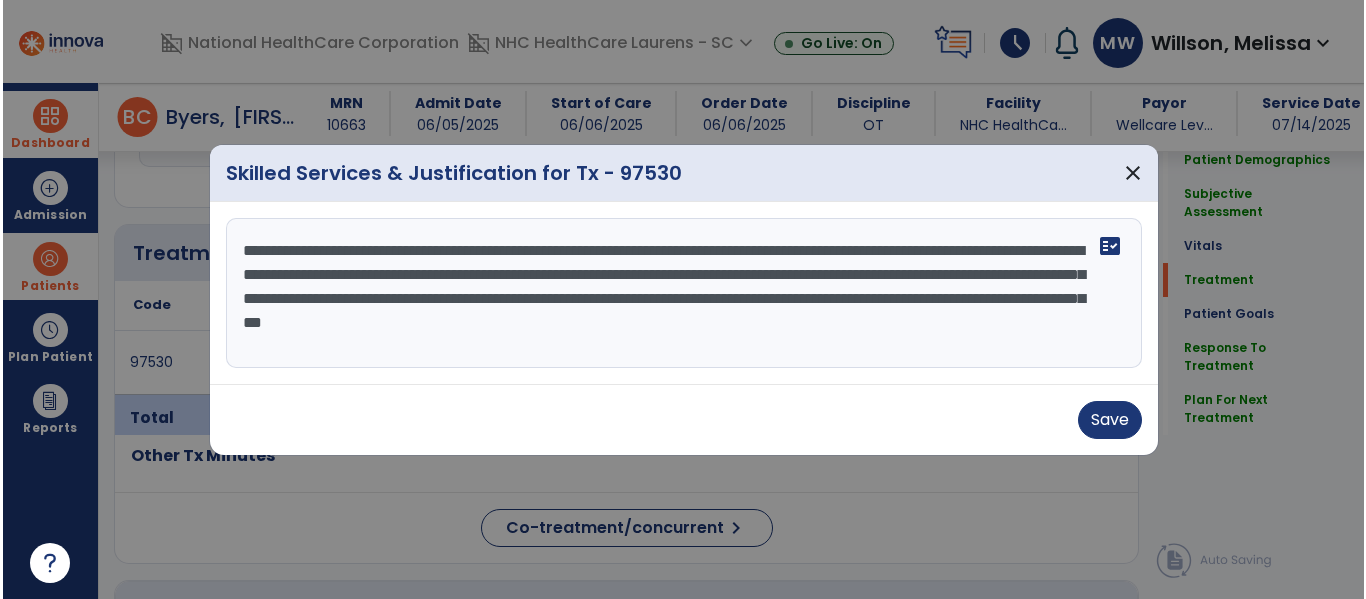 scroll, scrollTop: 1745, scrollLeft: 0, axis: vertical 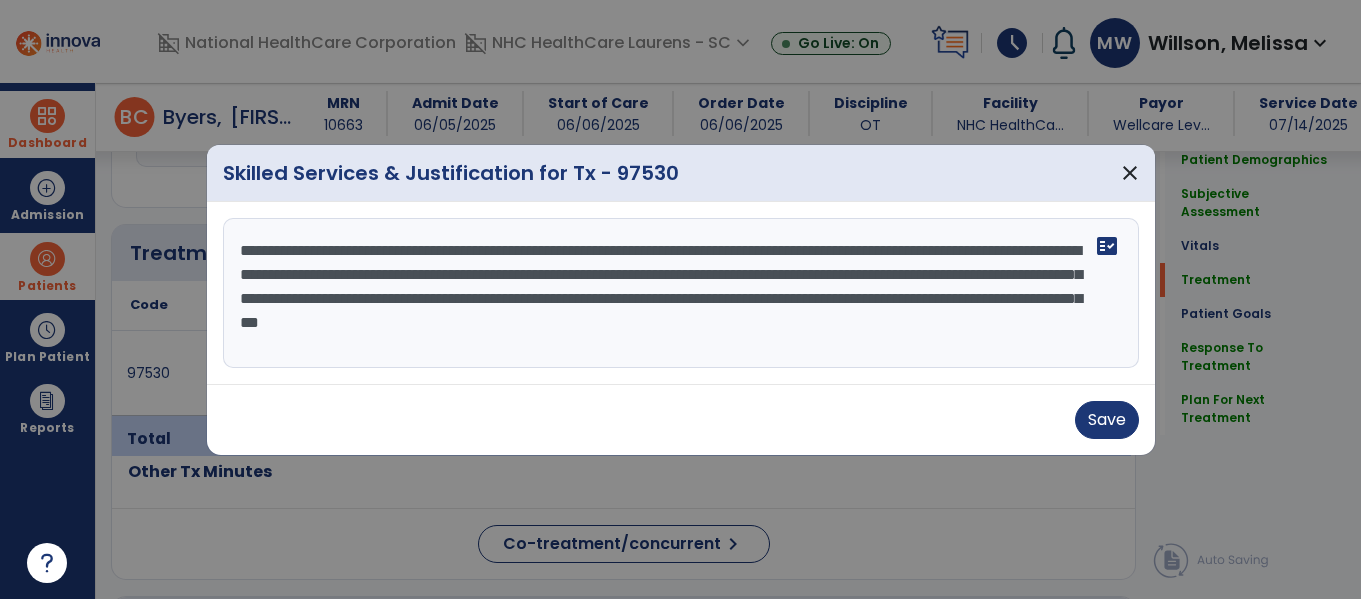 click on "**********" at bounding box center [681, 293] 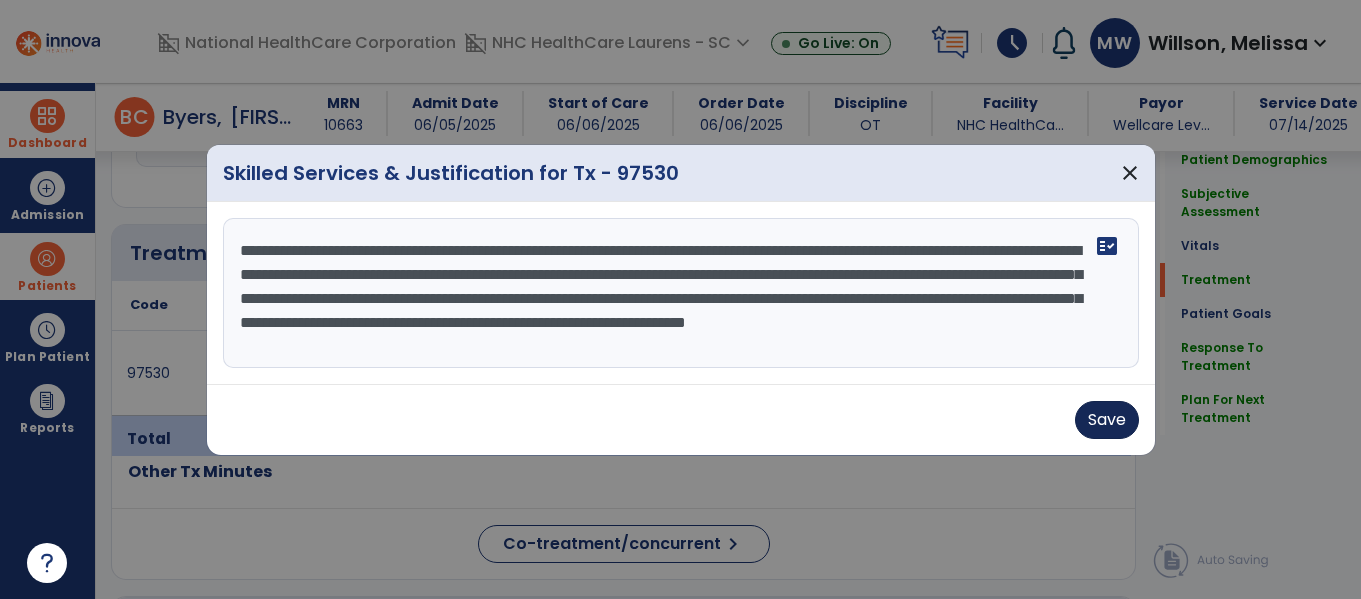 type on "**********" 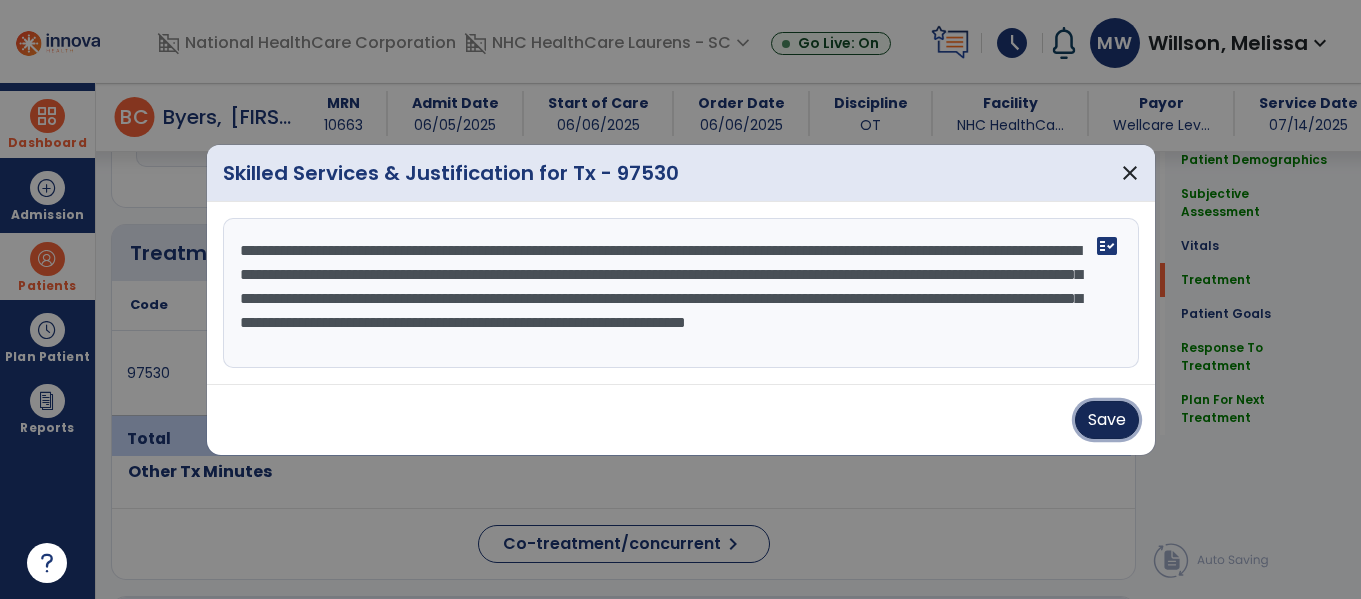 click on "Save" at bounding box center [1107, 420] 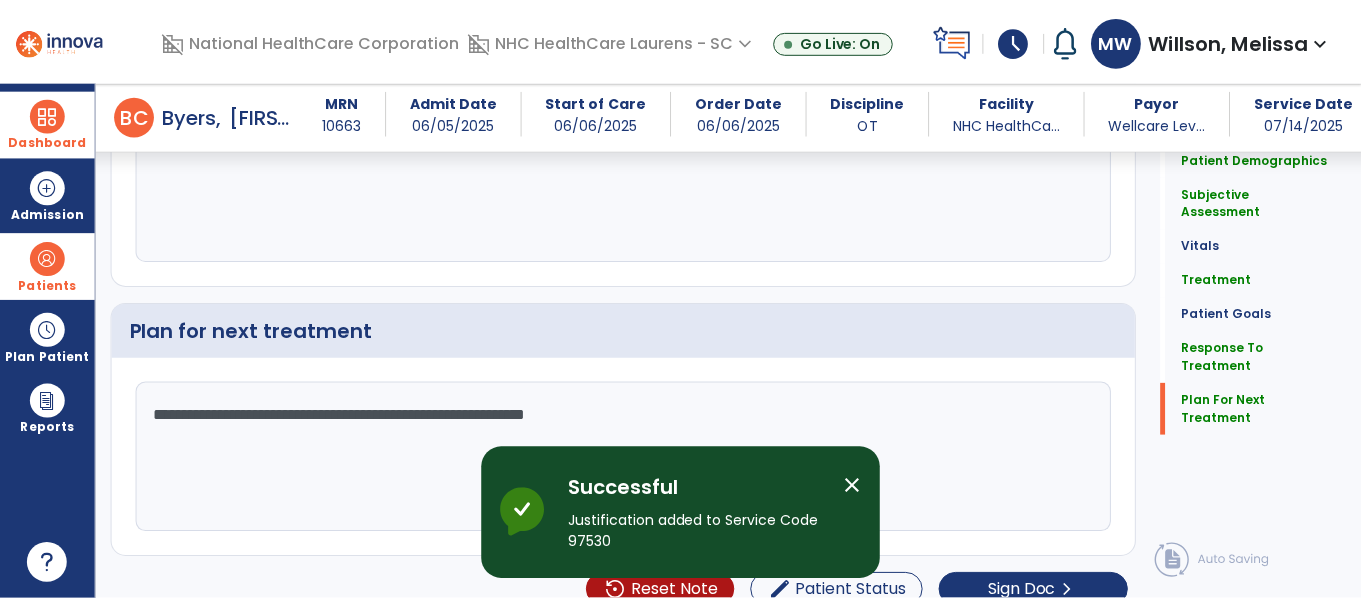 scroll, scrollTop: 3316, scrollLeft: 0, axis: vertical 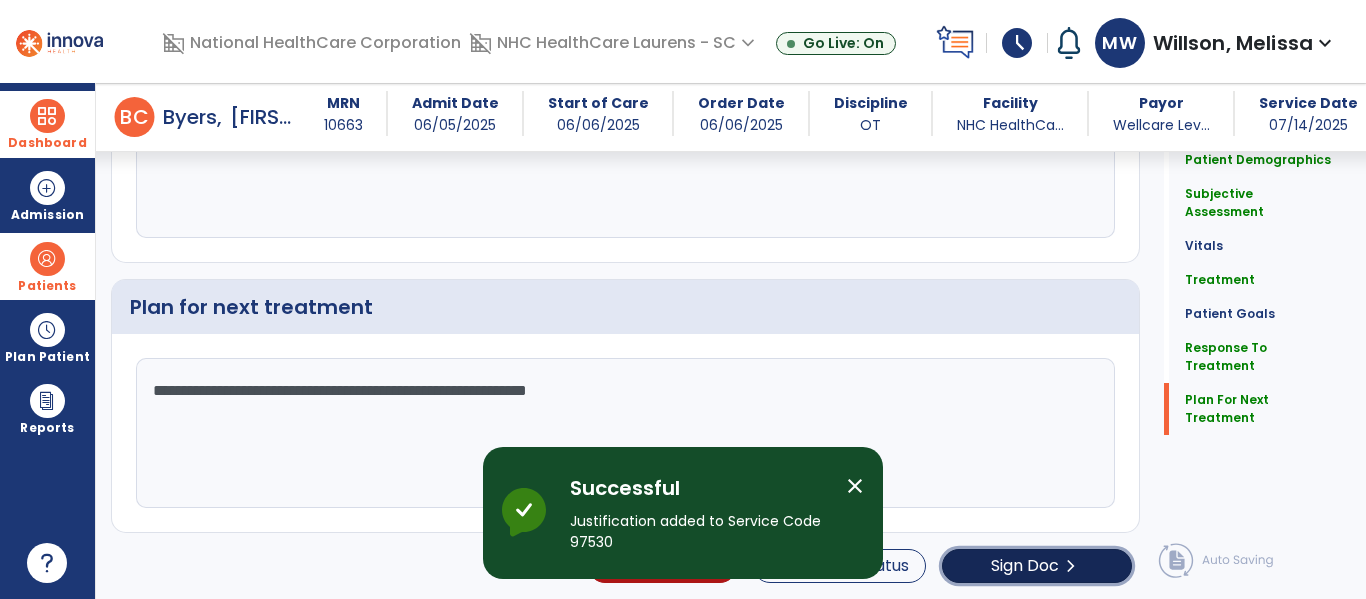 click on "Sign Doc" 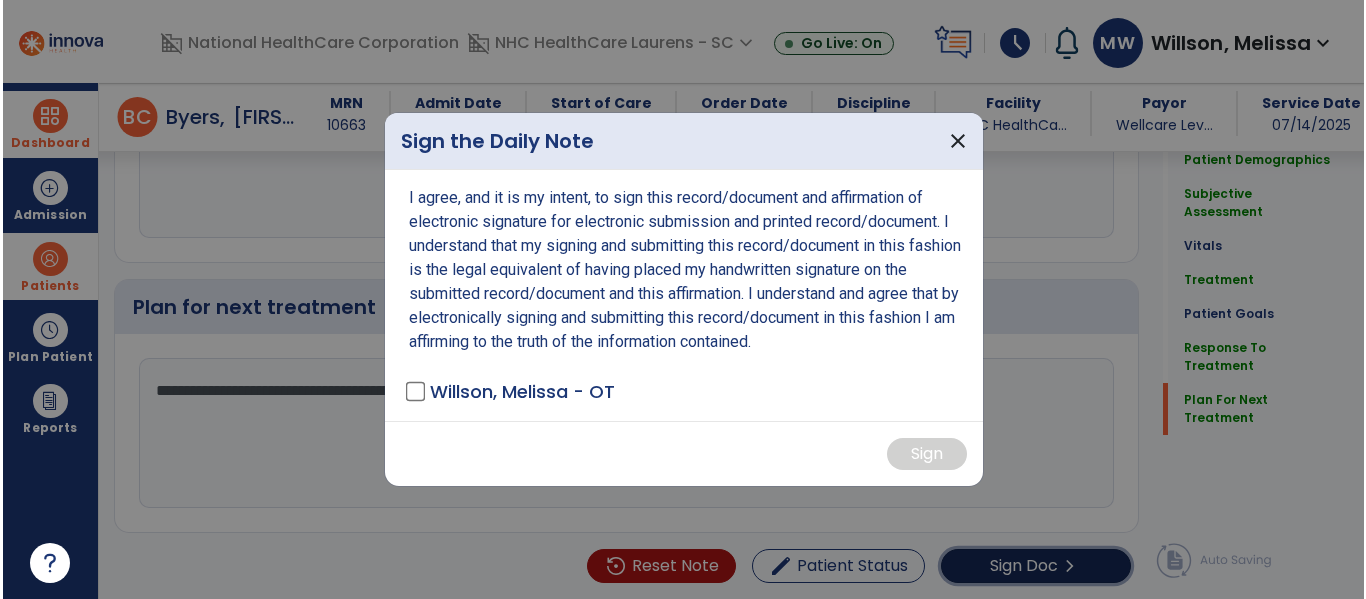 scroll, scrollTop: 3337, scrollLeft: 0, axis: vertical 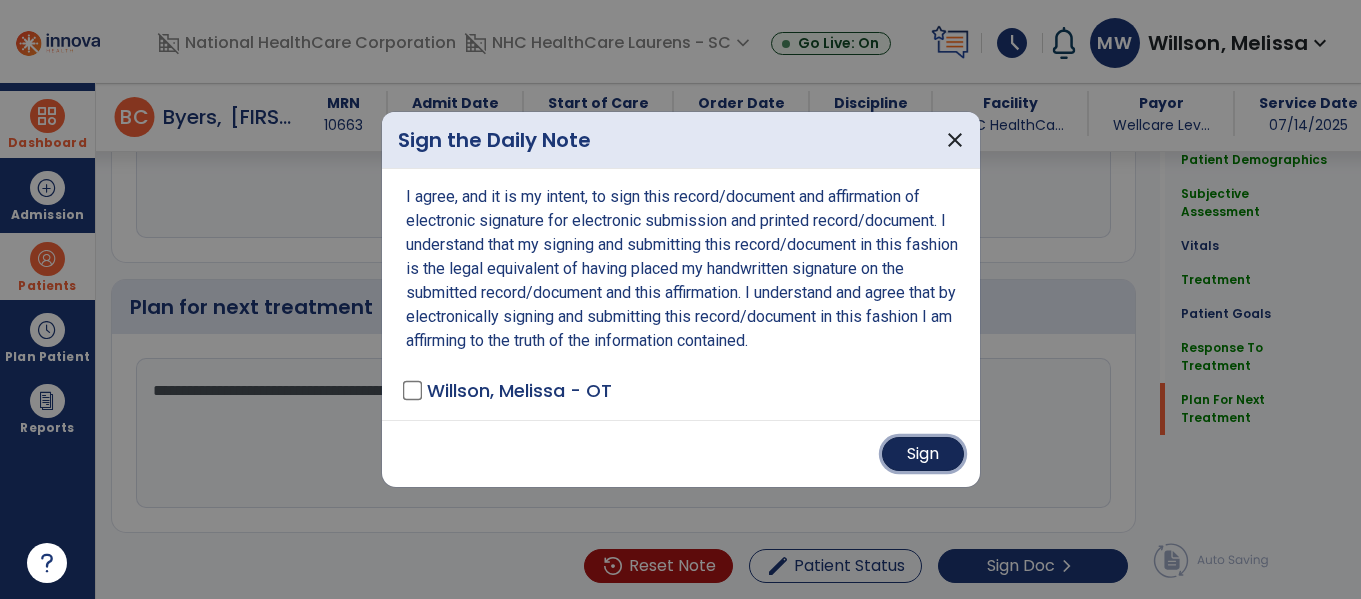 click on "Sign" at bounding box center [923, 454] 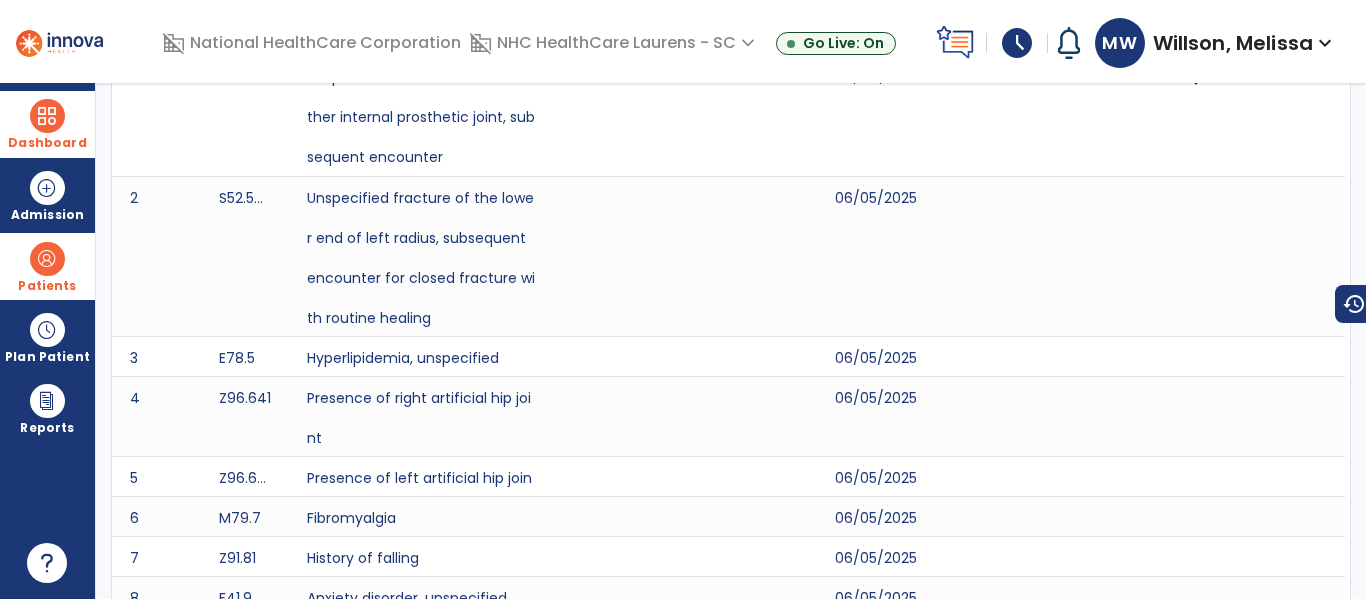 scroll, scrollTop: 0, scrollLeft: 0, axis: both 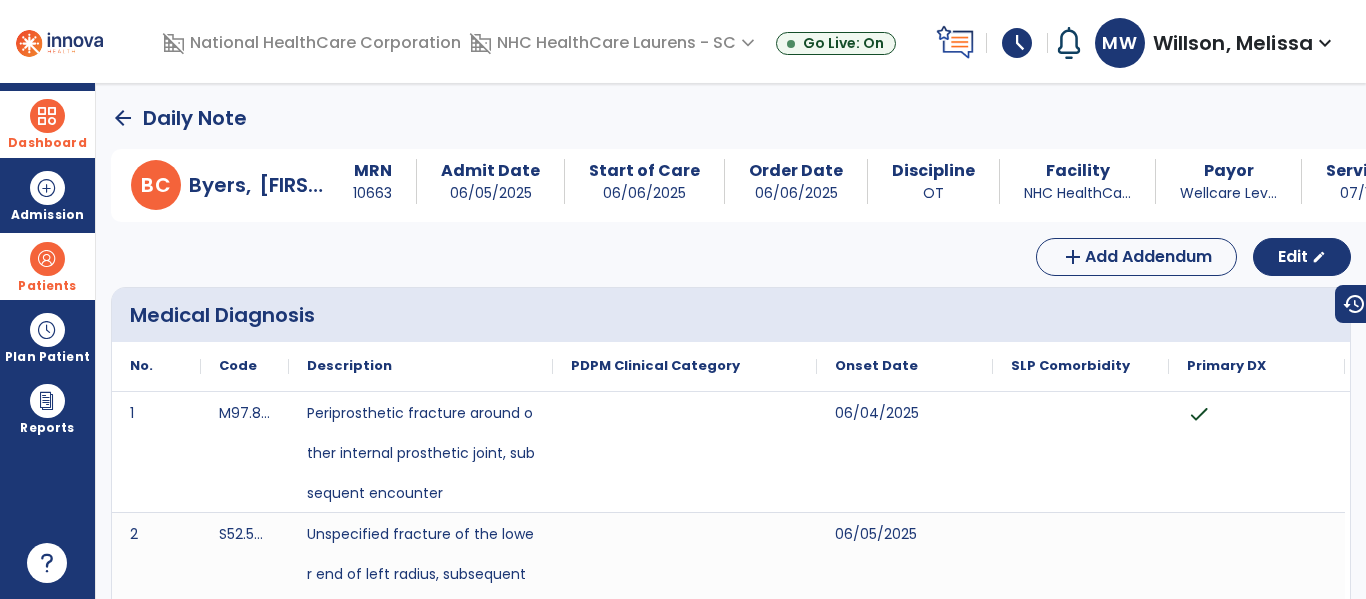 click on "arrow_back" 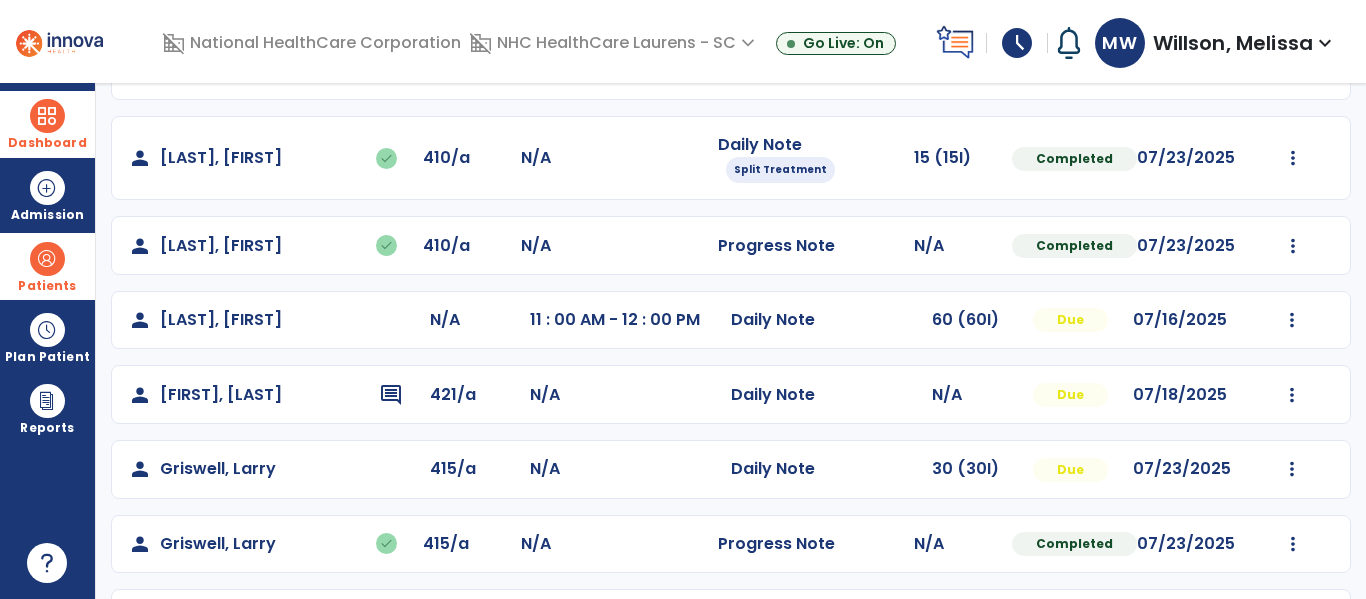 scroll, scrollTop: 300, scrollLeft: 0, axis: vertical 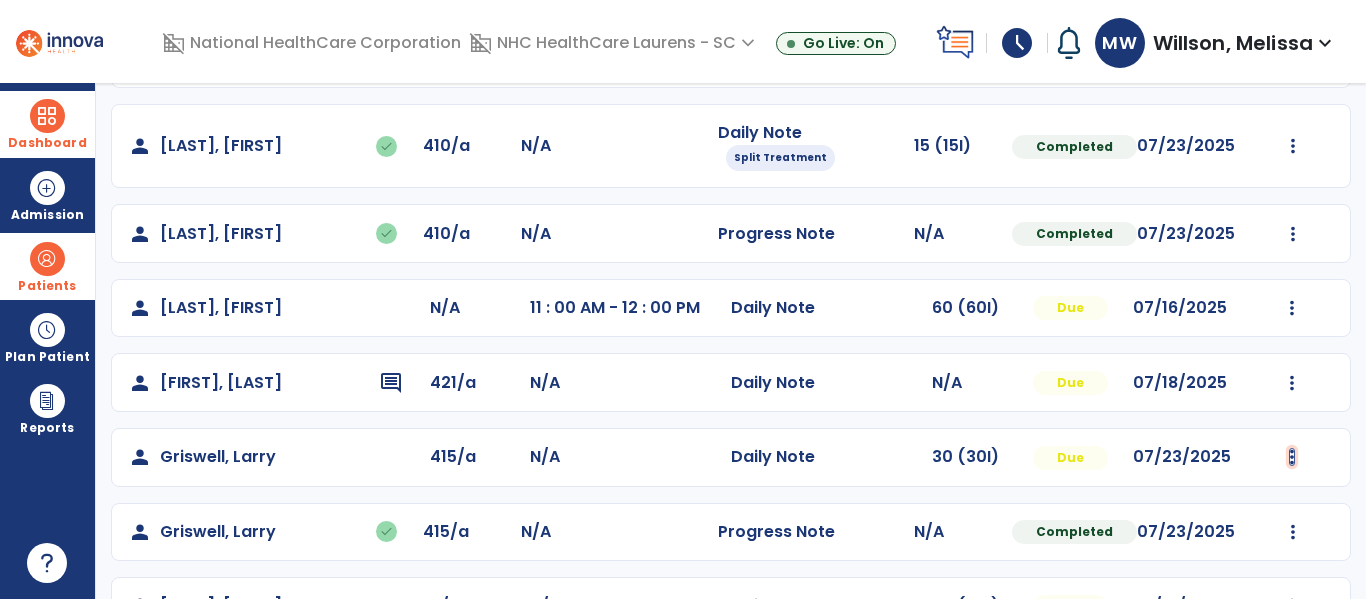 click at bounding box center (1292, 59) 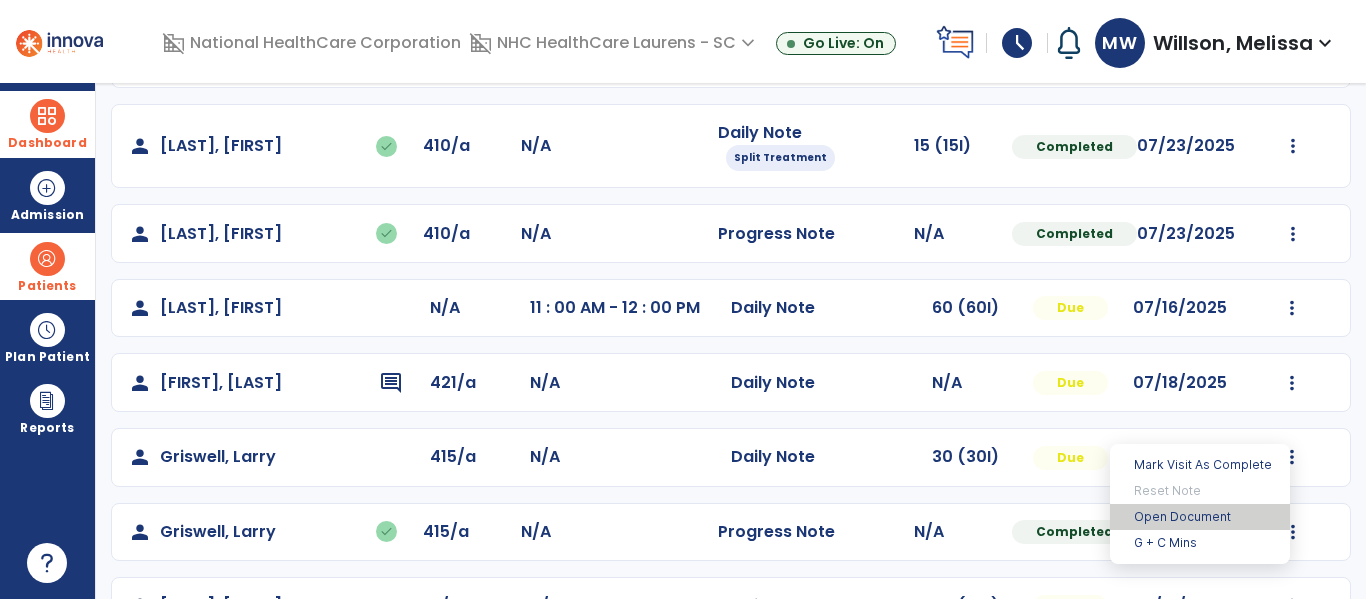 click on "Open Document" at bounding box center (1200, 517) 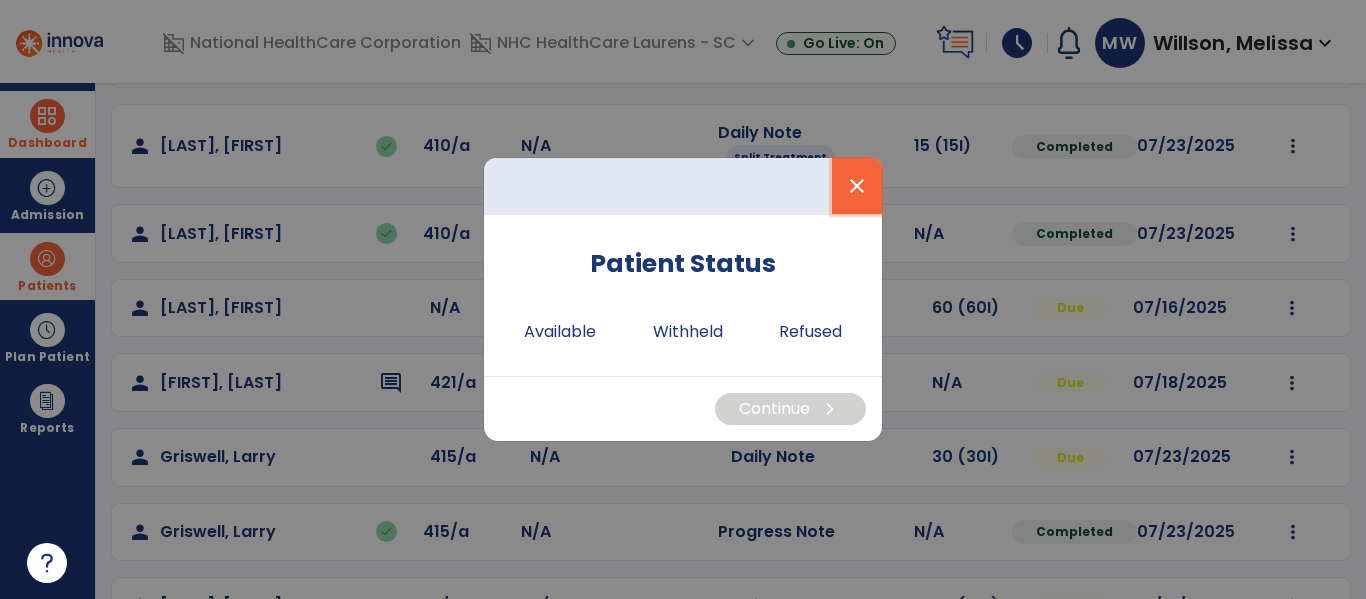 click on "close" at bounding box center (857, 186) 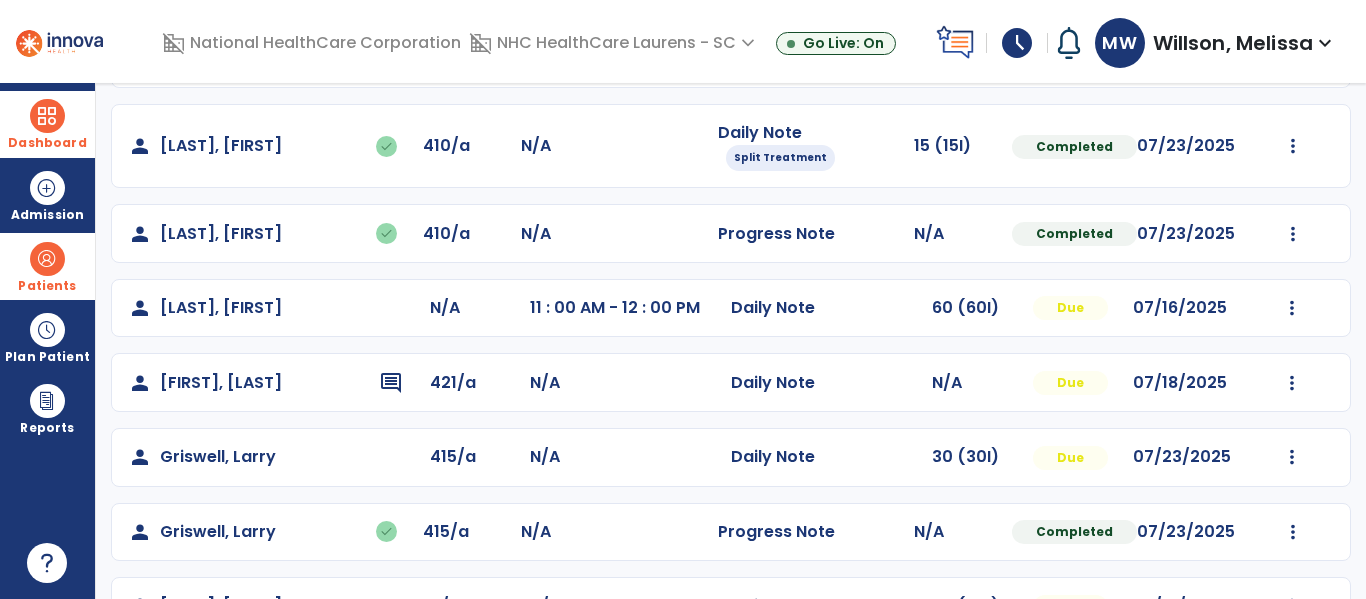 click on "Undo Visit Status   Reset Note   Open Document   G + C Mins" 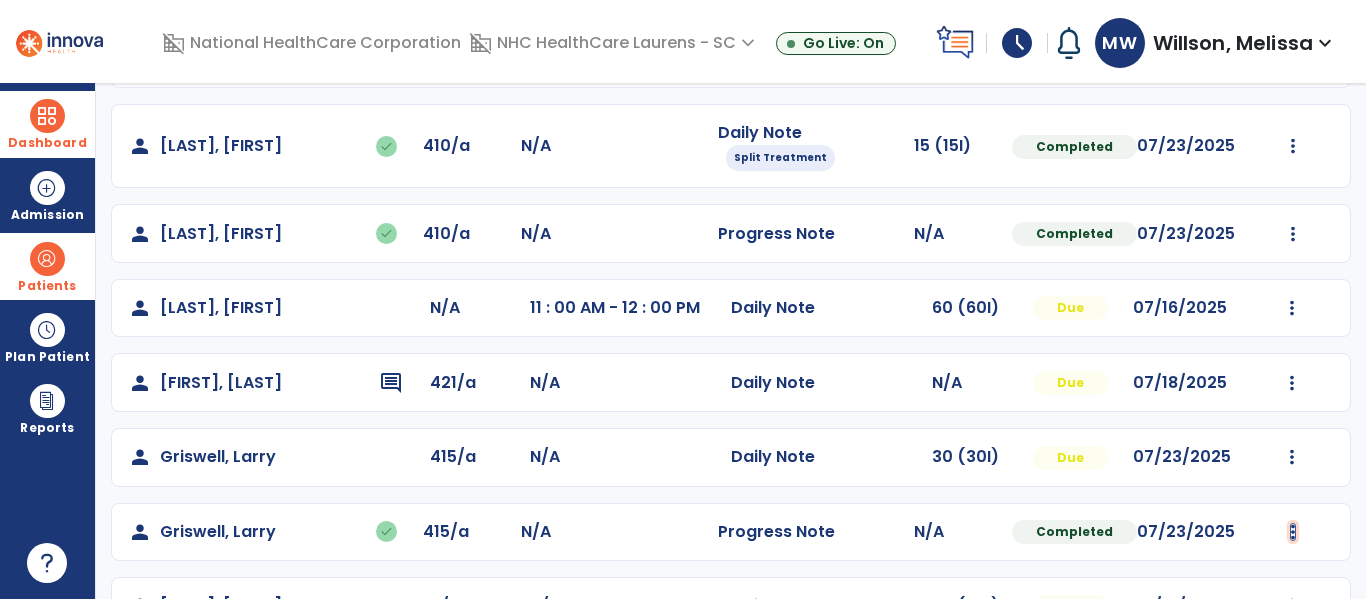 click at bounding box center [1292, 59] 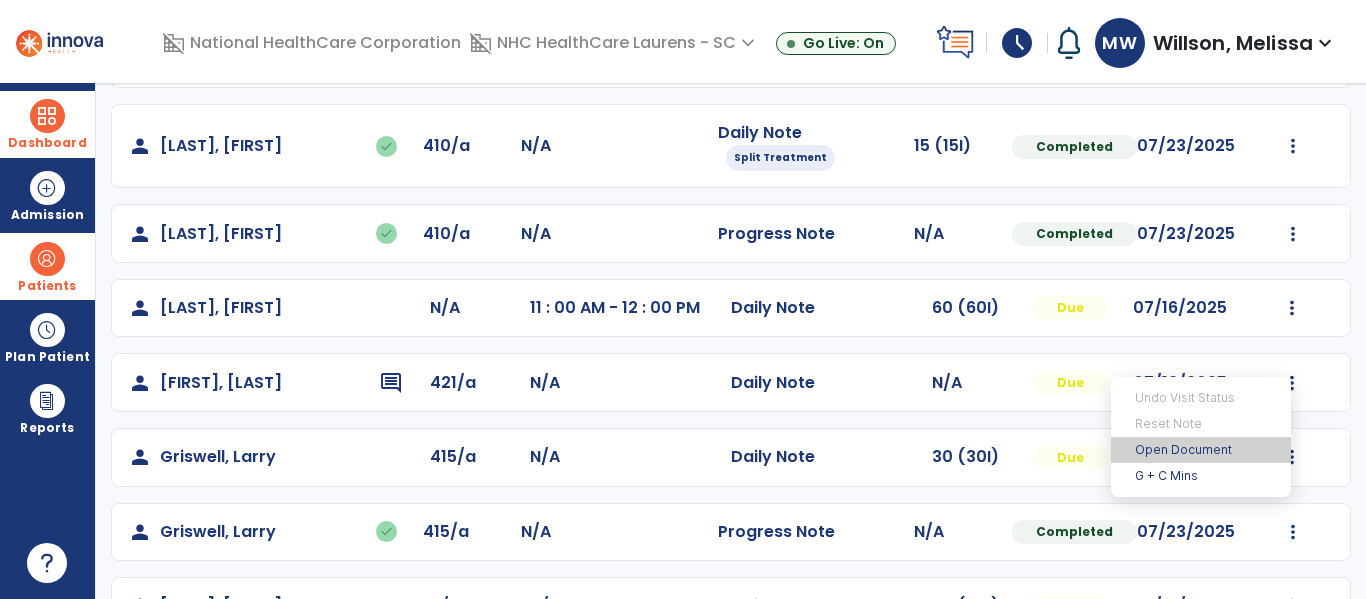 click on "Open Document" at bounding box center (1201, 450) 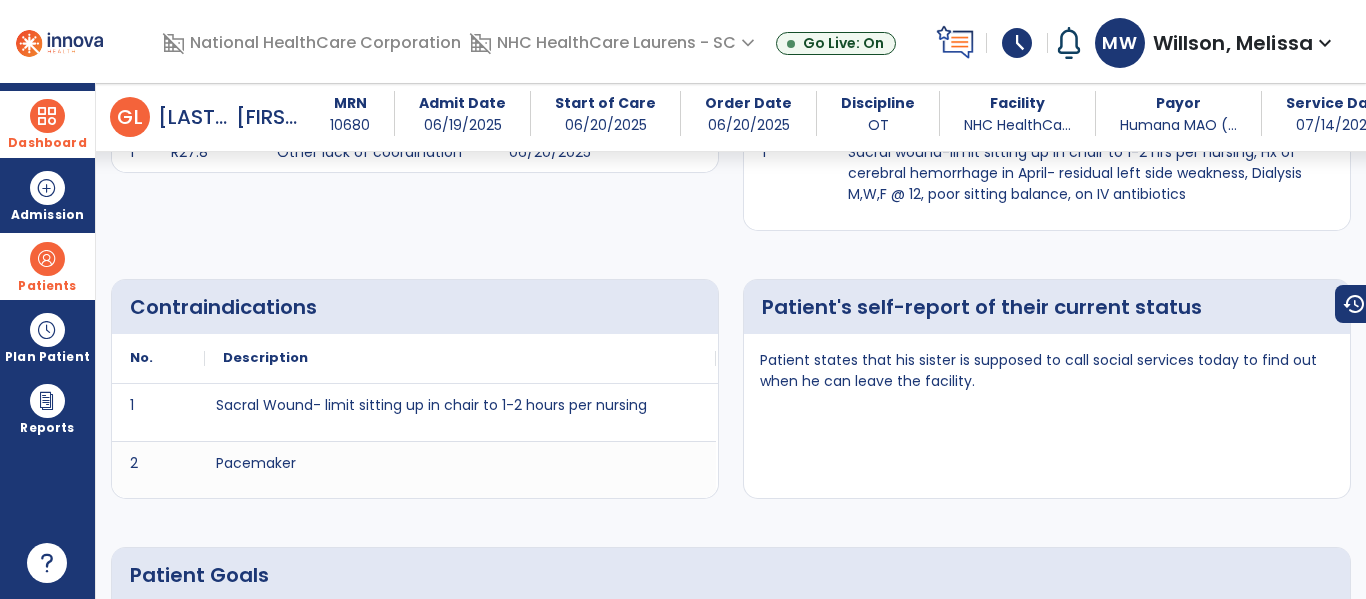 scroll, scrollTop: 566, scrollLeft: 0, axis: vertical 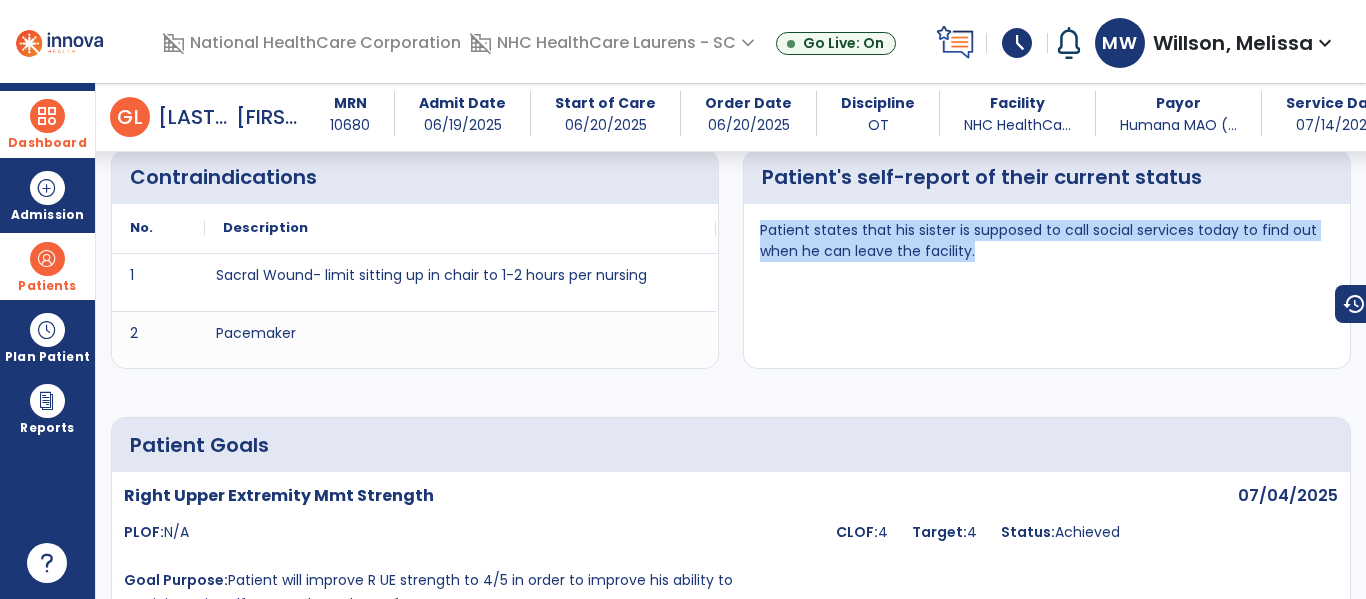drag, startPoint x: 757, startPoint y: 236, endPoint x: 1081, endPoint y: 245, distance: 324.12497 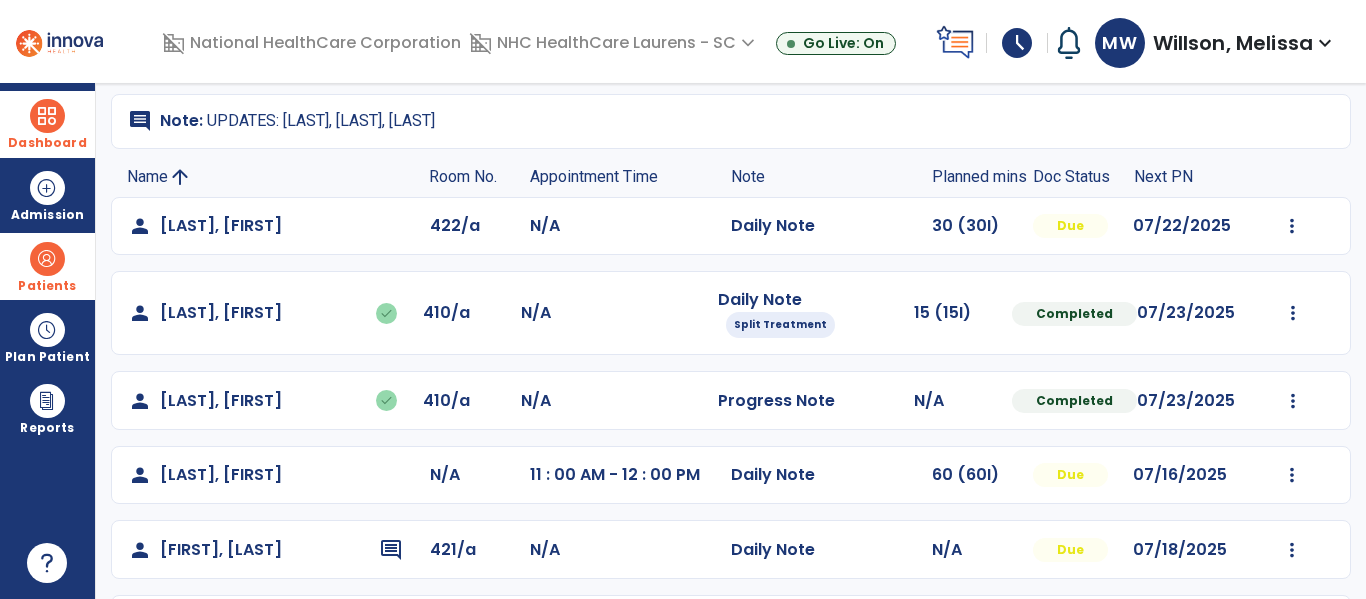 scroll, scrollTop: 268, scrollLeft: 0, axis: vertical 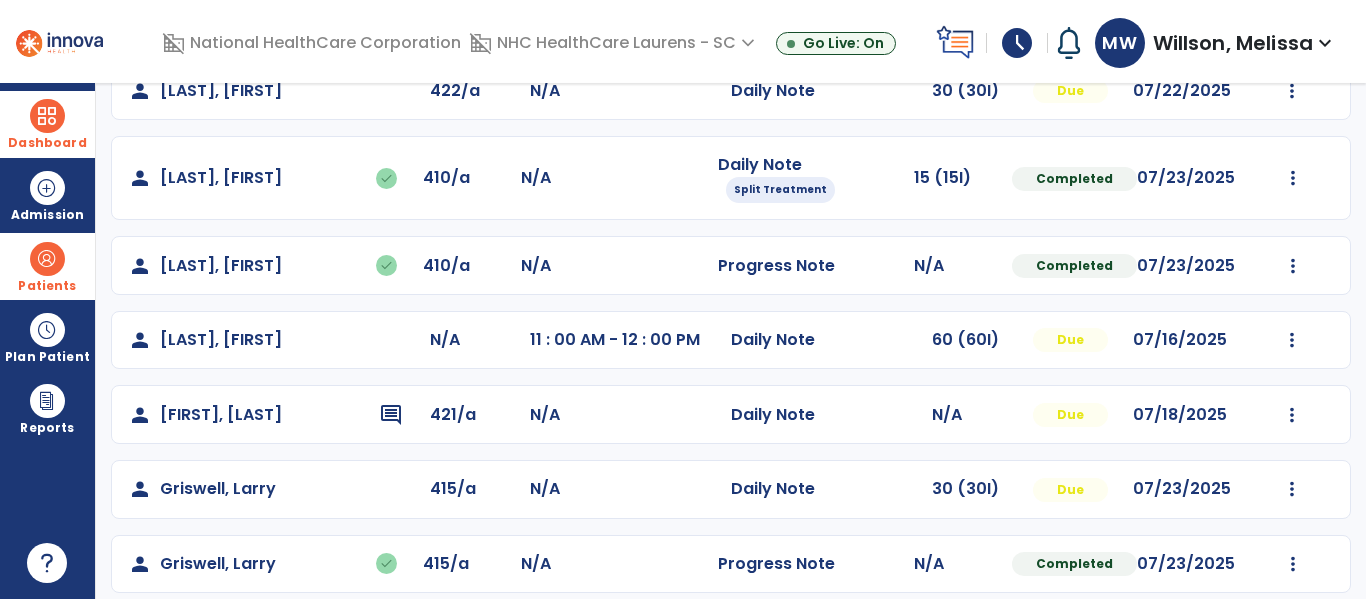 click on "Mark Visit As Complete   Reset Note   Open Document   G + C Mins" 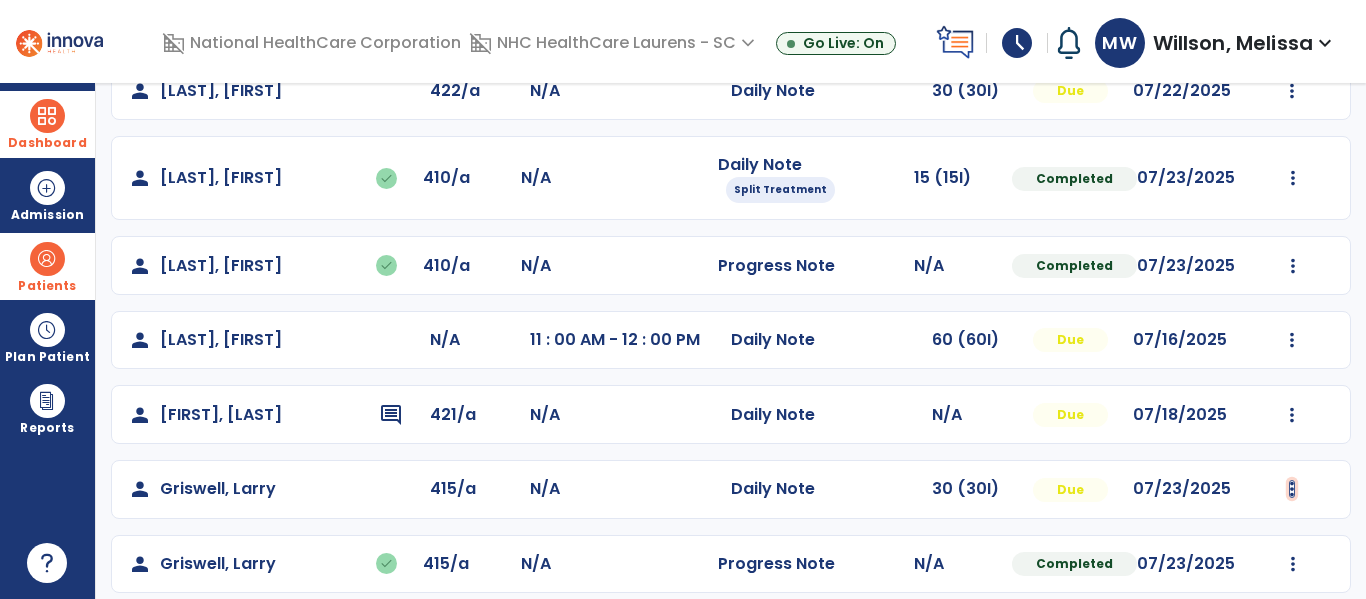 click at bounding box center [1292, 91] 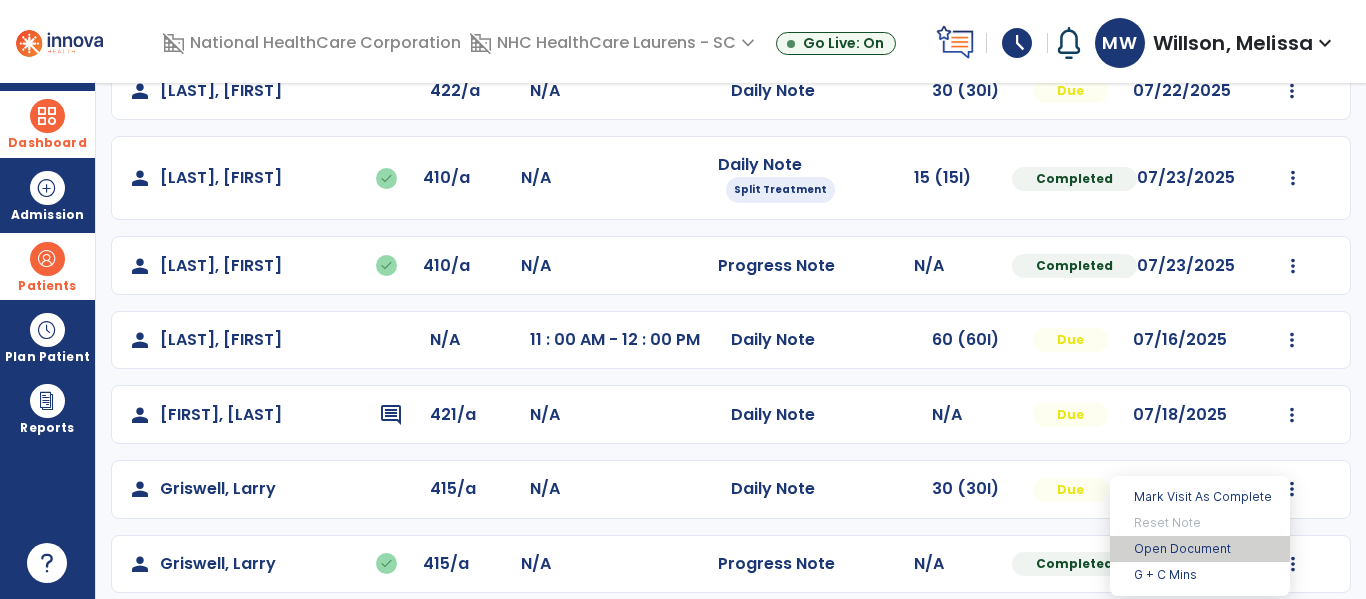 click on "Open Document" at bounding box center (1200, 549) 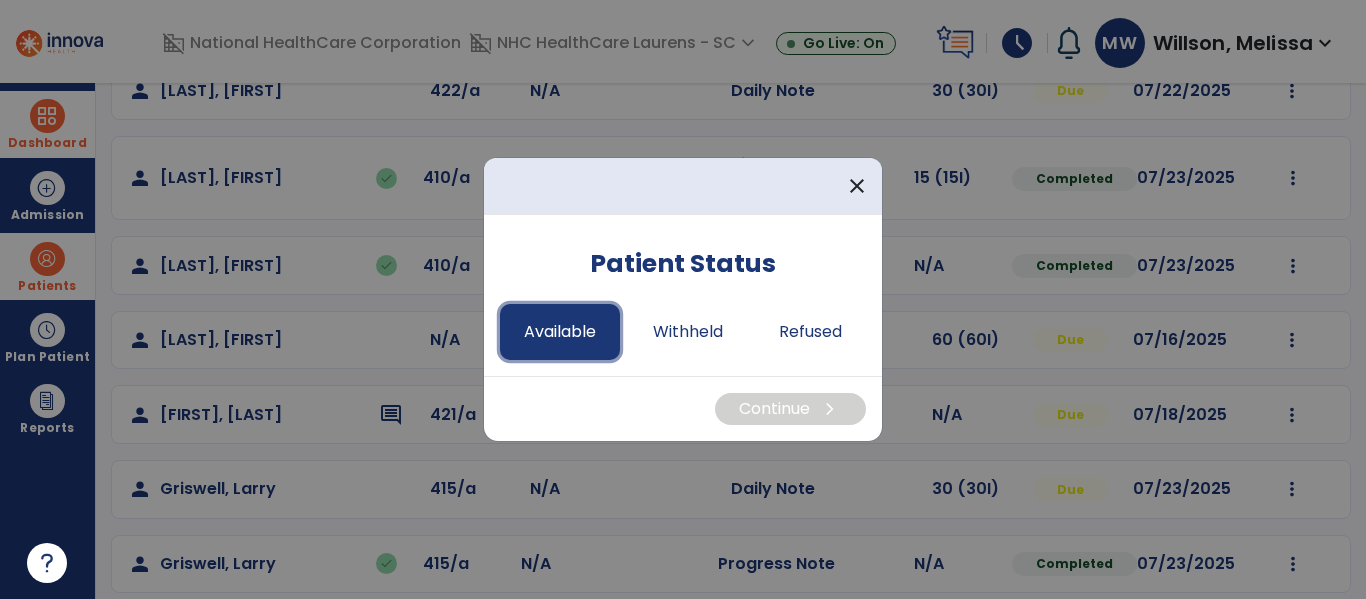 click on "Available" at bounding box center [560, 332] 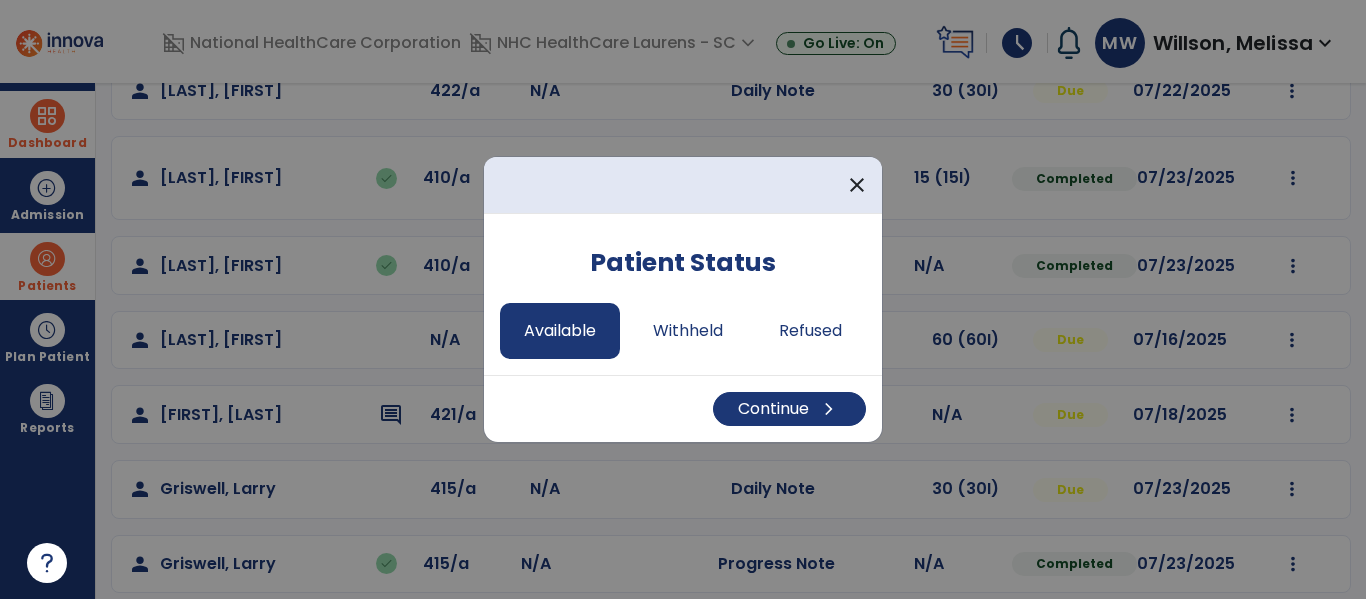 click on "Continue   chevron_right" at bounding box center (683, 408) 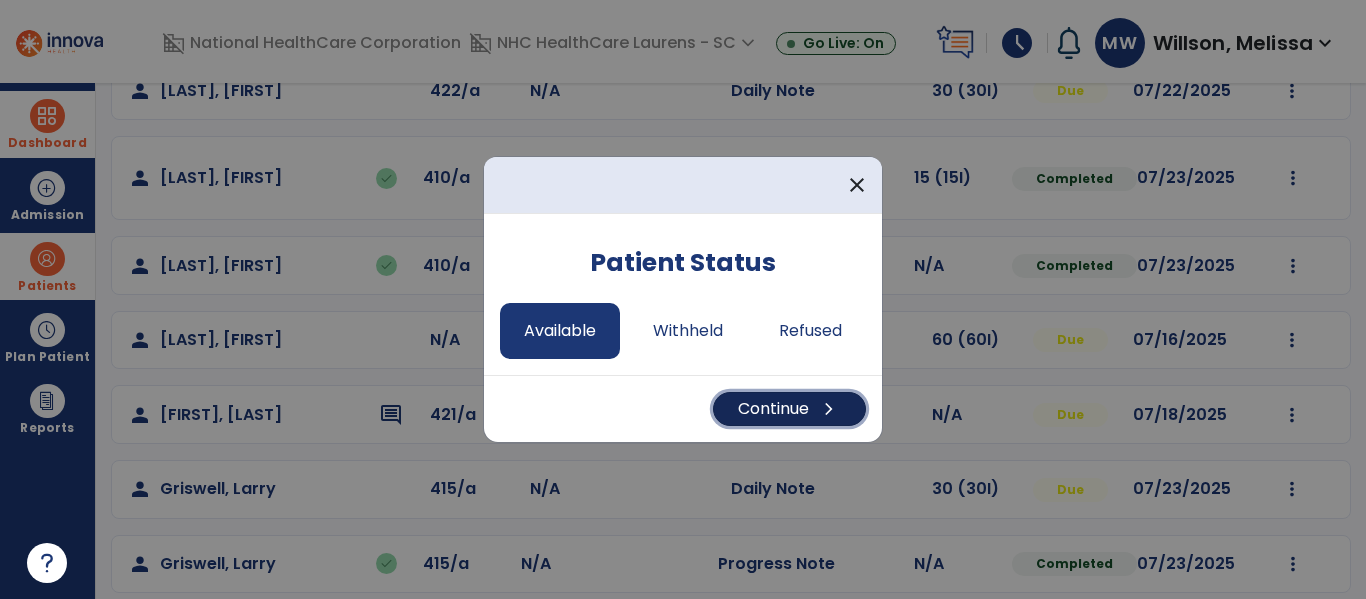 click on "Continue   chevron_right" at bounding box center (789, 409) 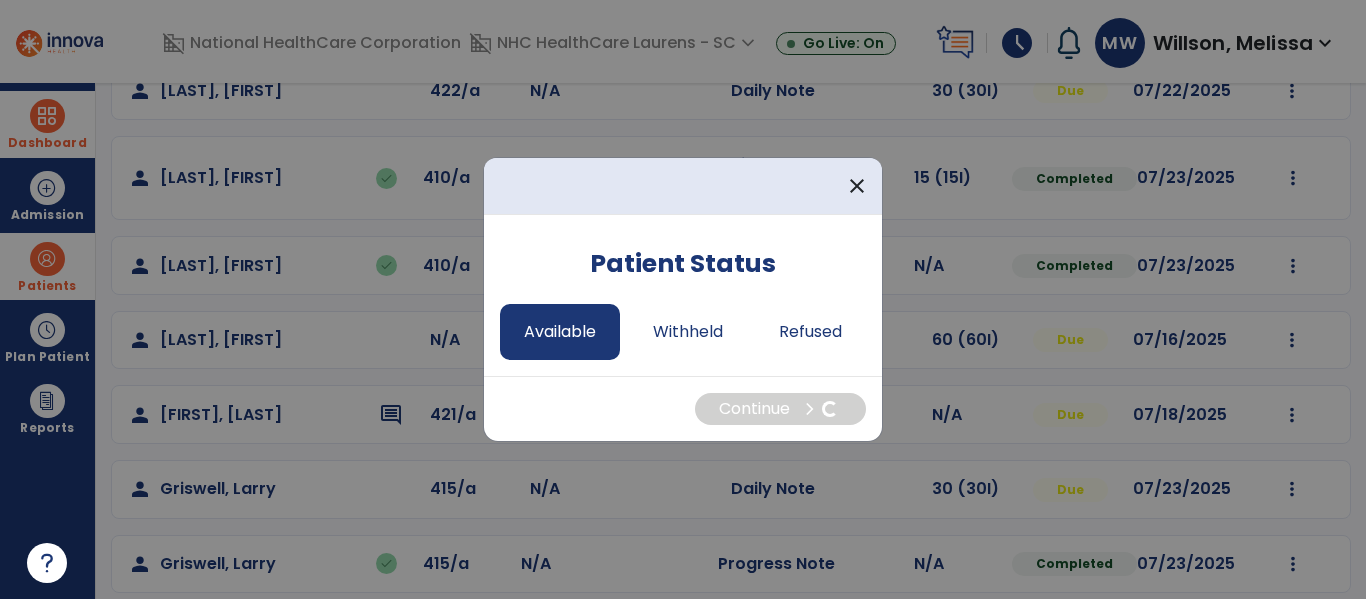 select on "*" 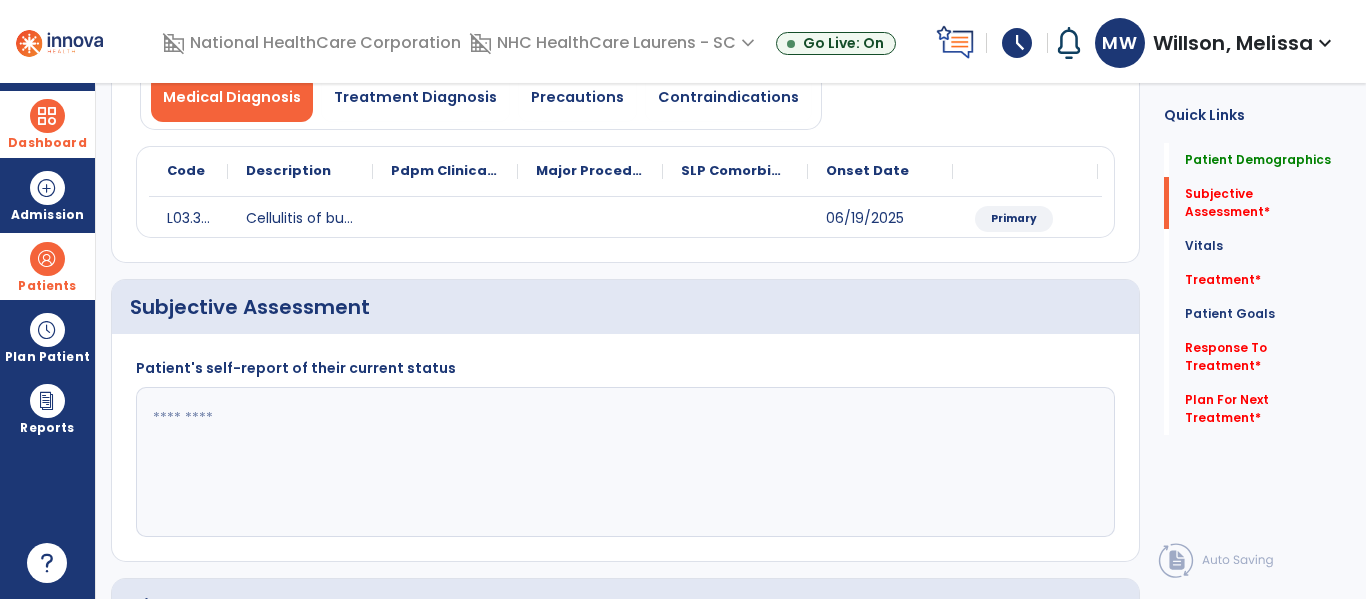 click 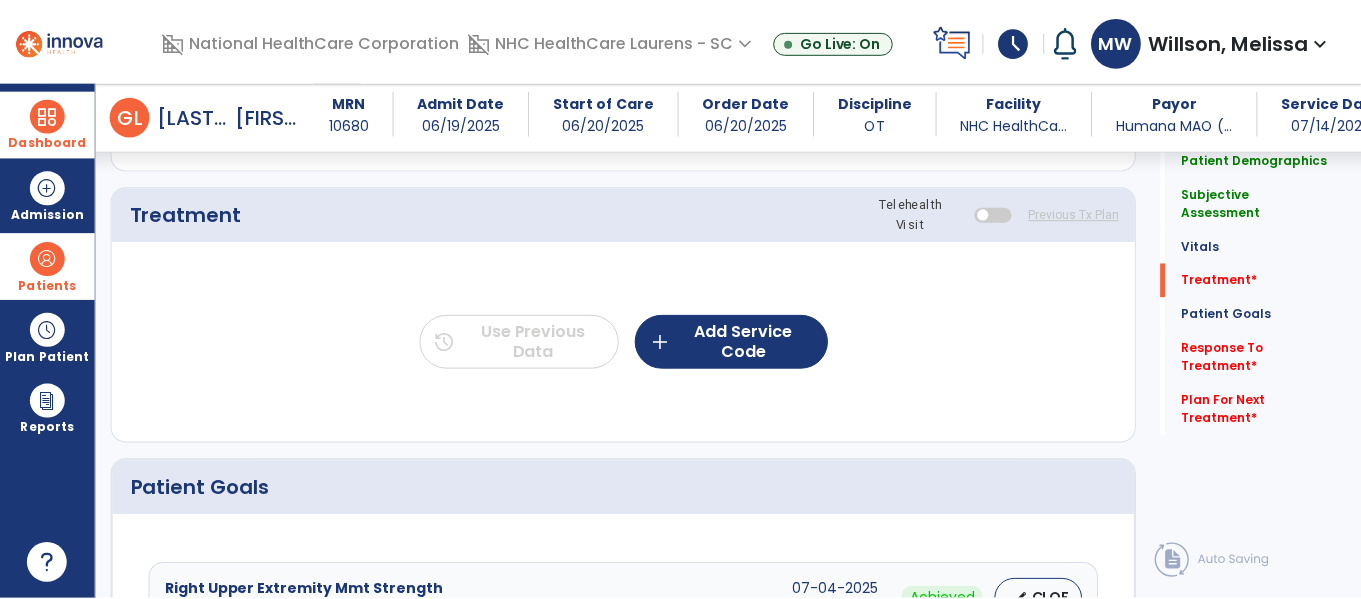 scroll, scrollTop: 1068, scrollLeft: 0, axis: vertical 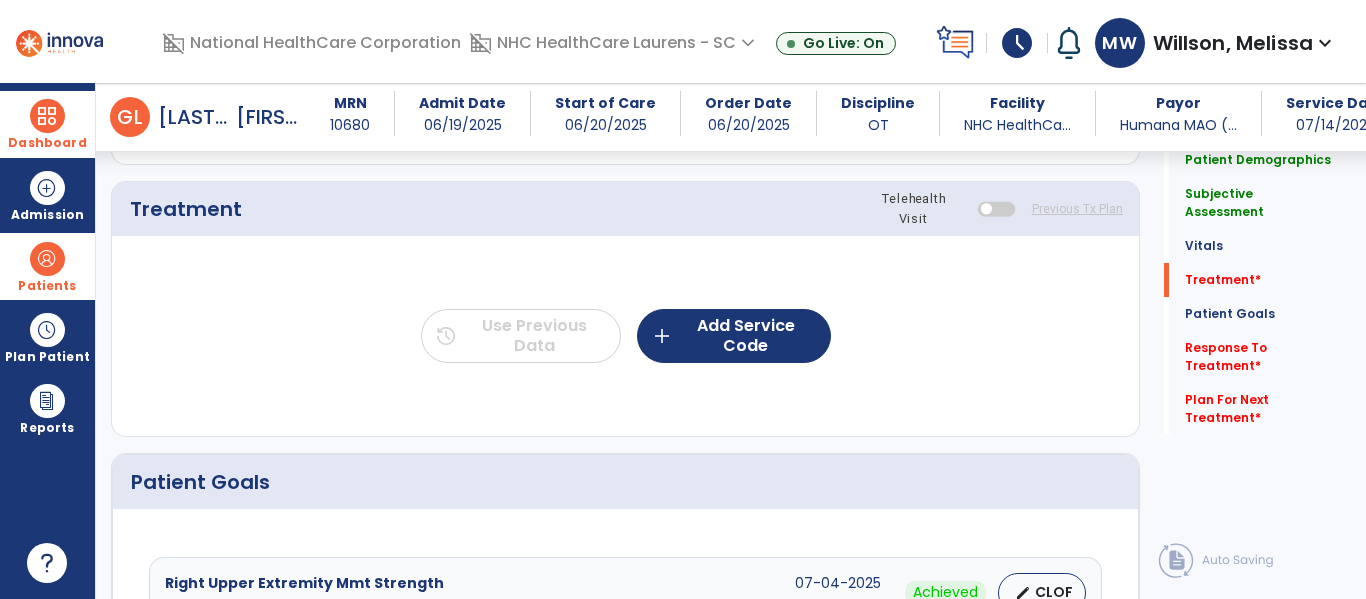 type on "**********" 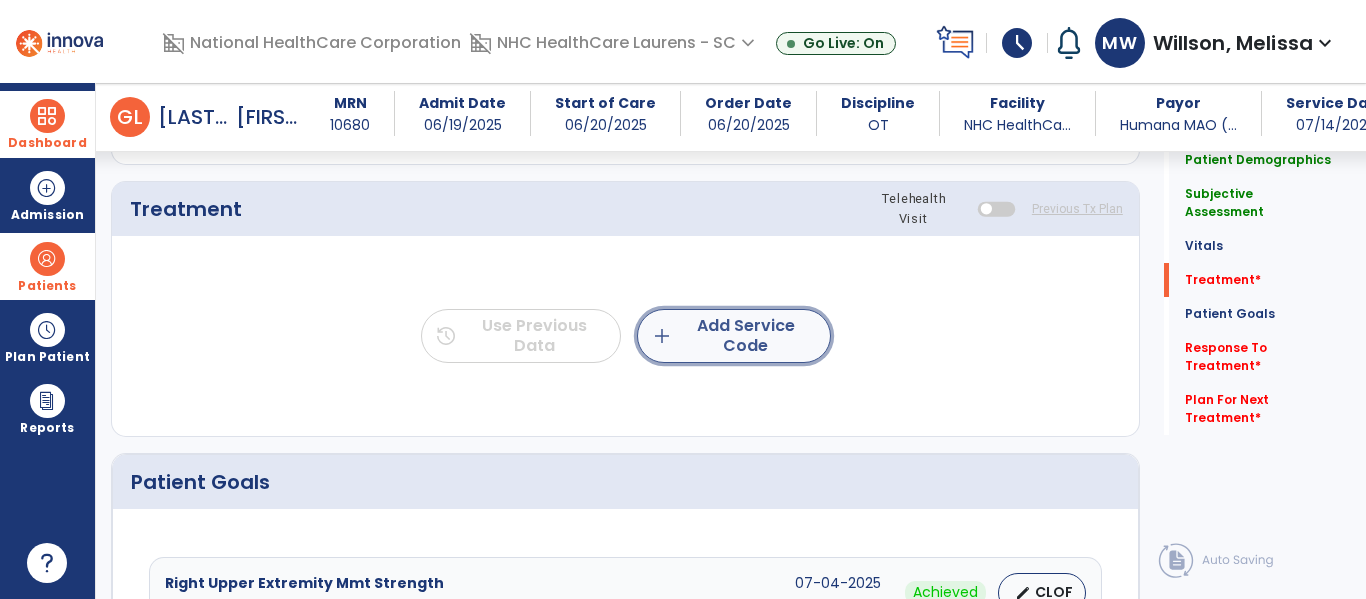 click on "add  Add Service Code" 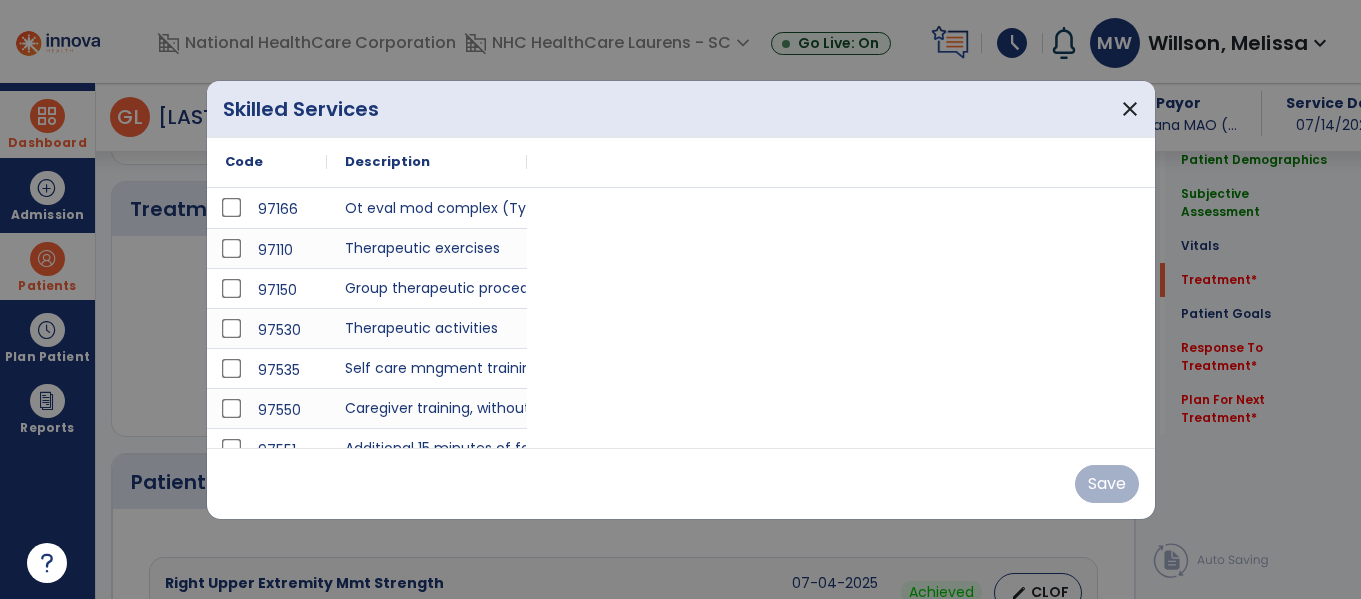 scroll, scrollTop: 1068, scrollLeft: 0, axis: vertical 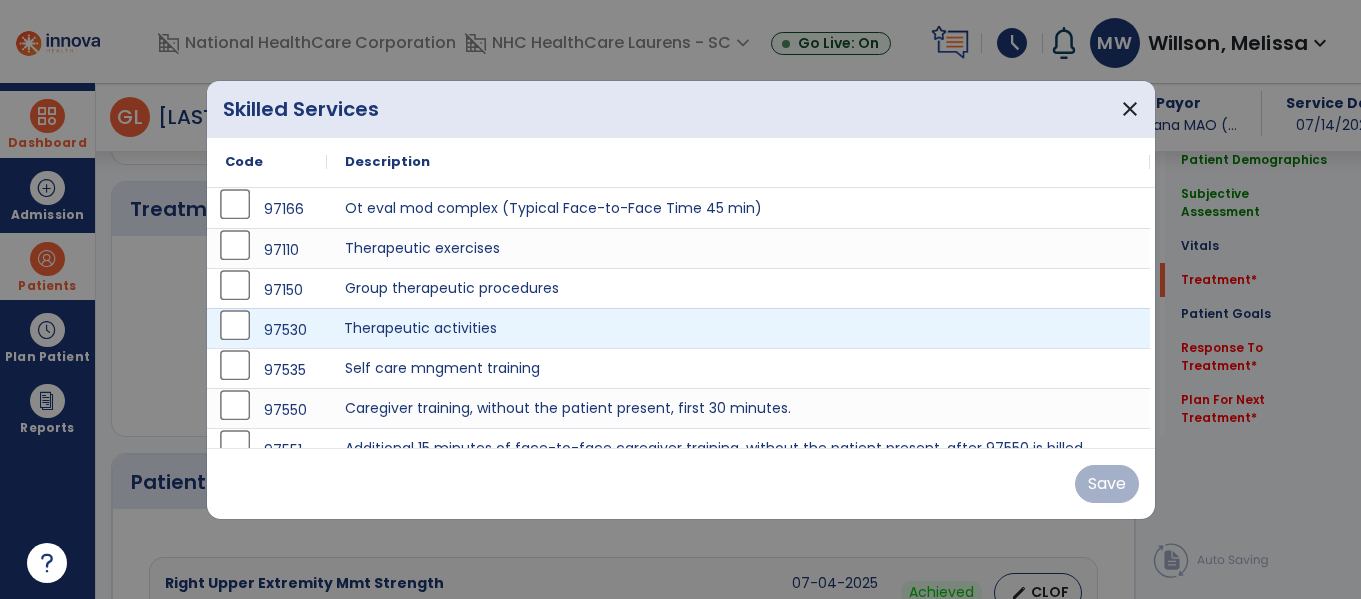 click on "Therapeutic activities" at bounding box center (738, 328) 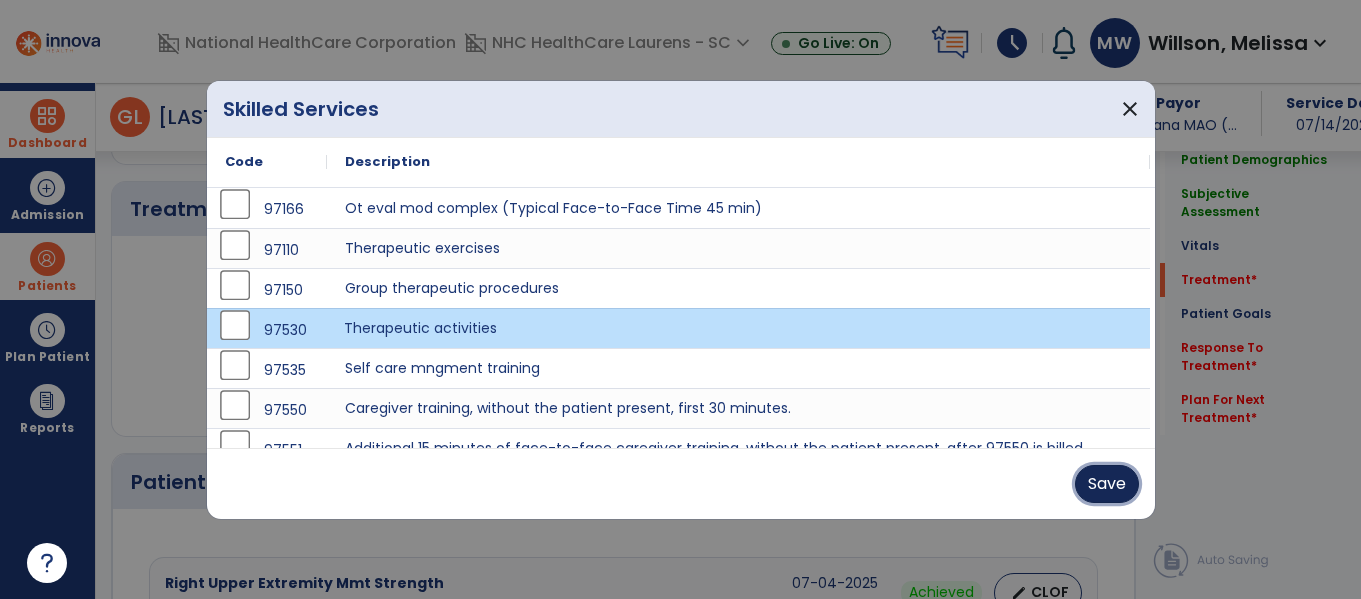 click on "Save" at bounding box center (1107, 484) 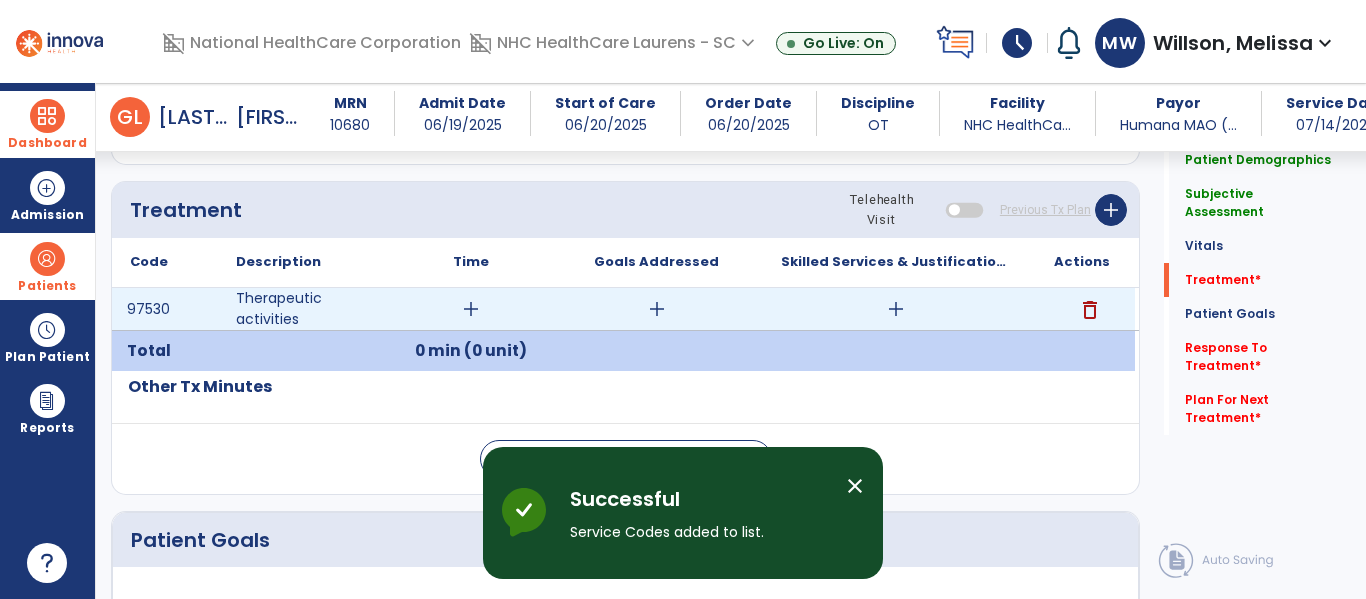 click on "add" at bounding box center [471, 309] 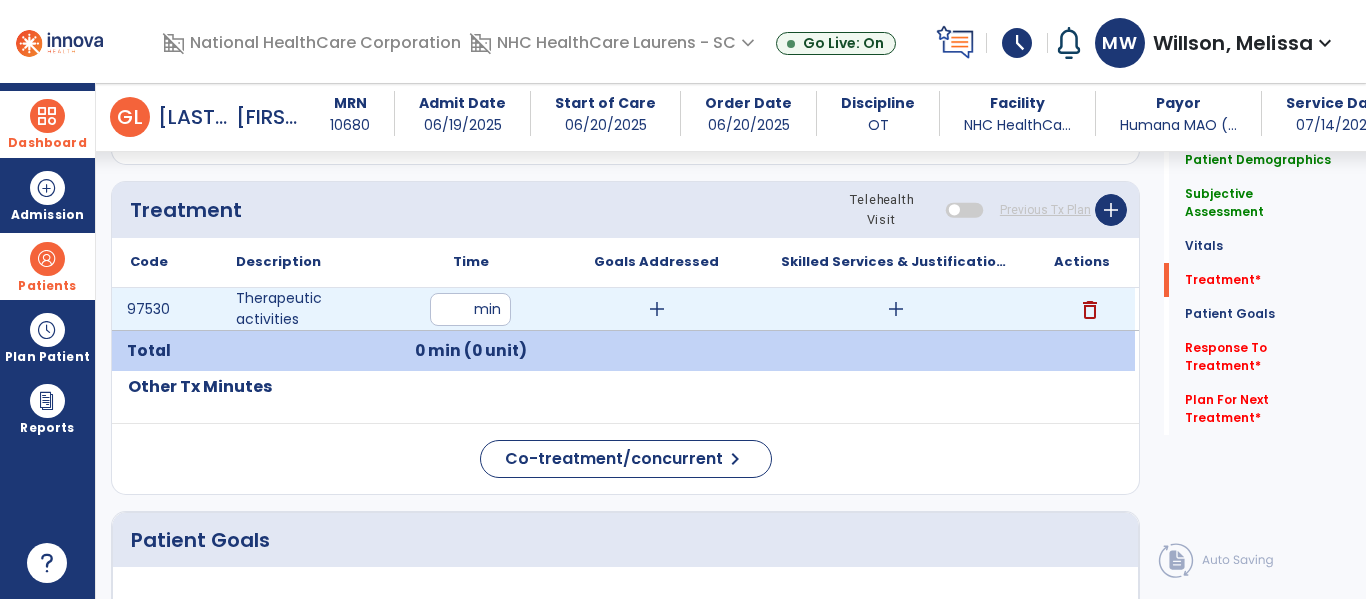 type on "**" 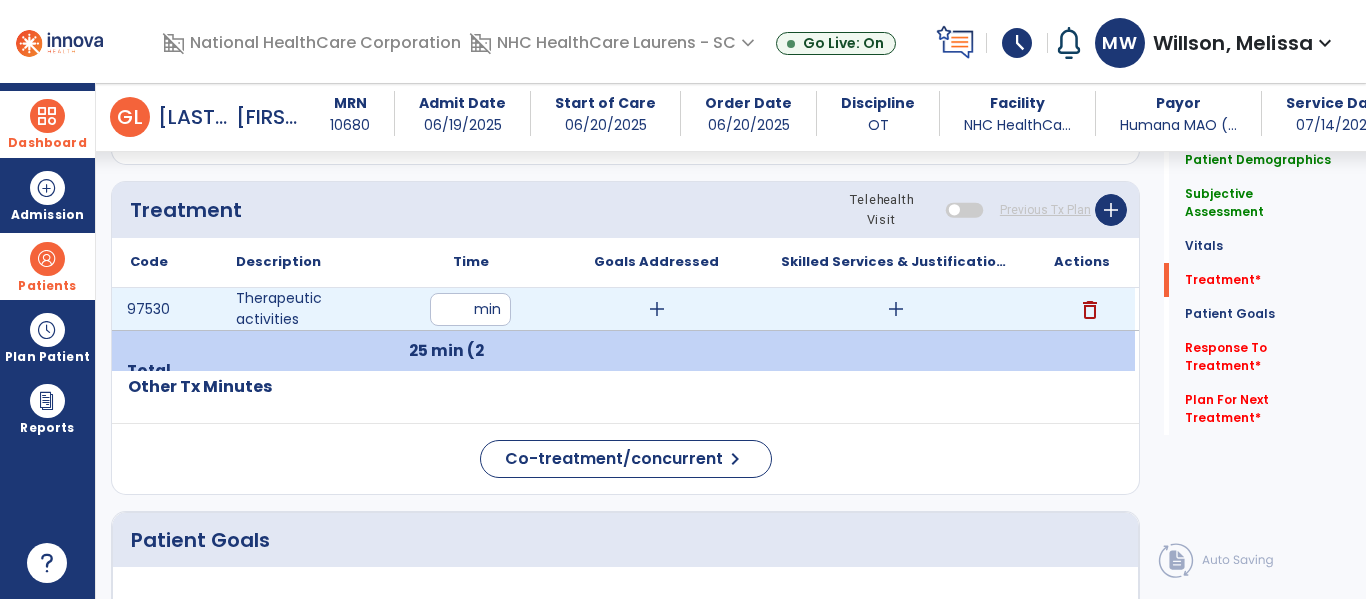 click on "add" at bounding box center [657, 309] 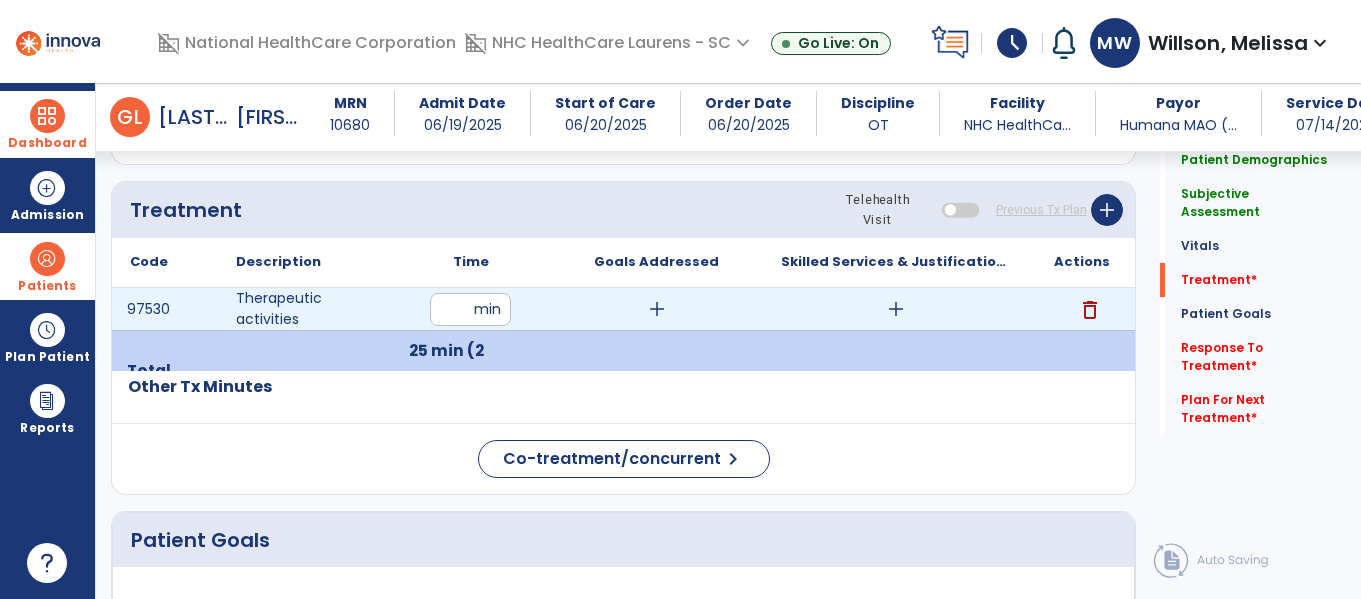 scroll, scrollTop: 1068, scrollLeft: 0, axis: vertical 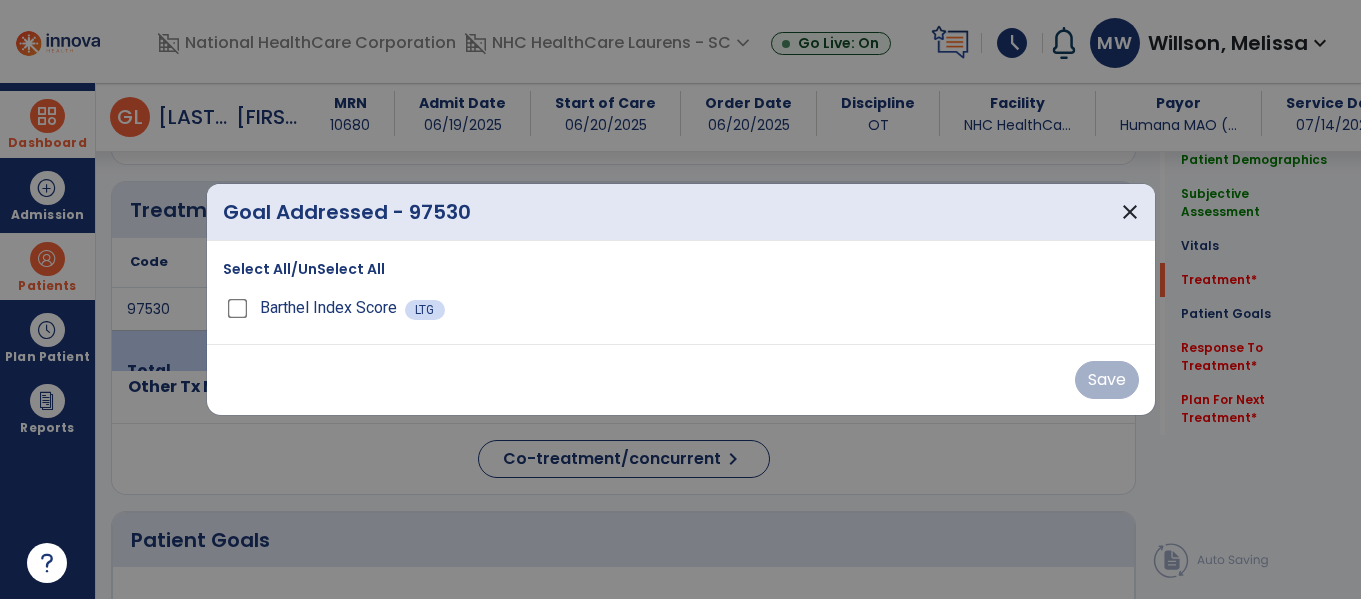 click on "Select All/UnSelect All" at bounding box center [304, 269] 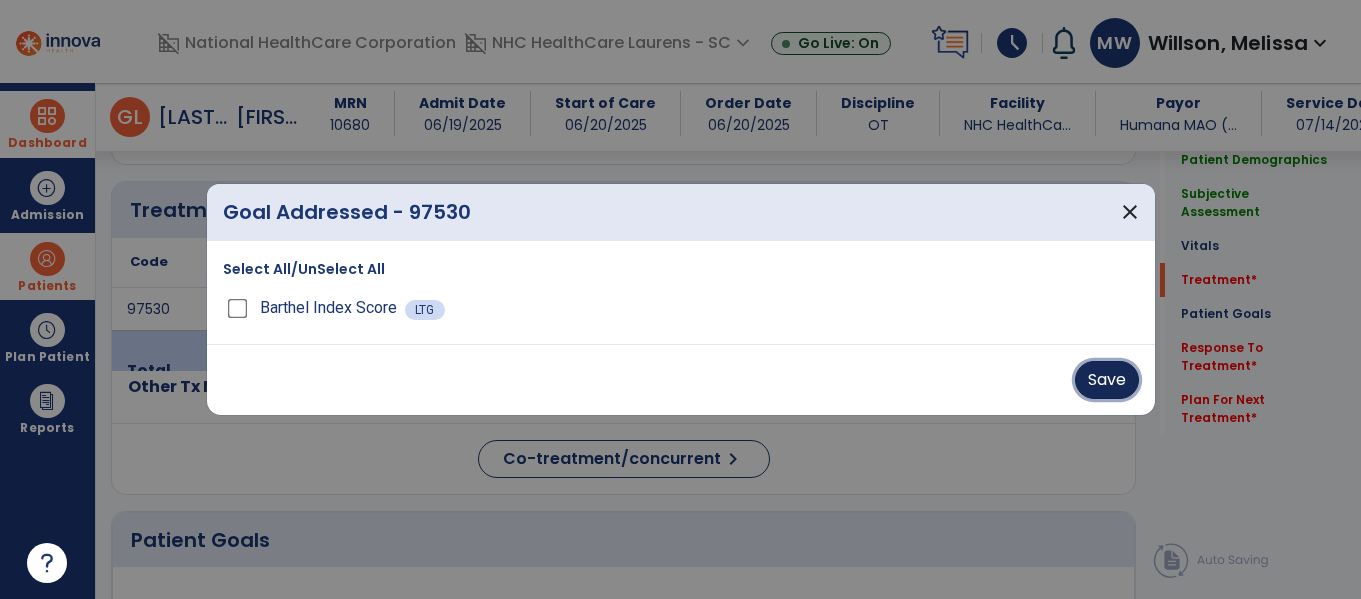 click on "Save" at bounding box center (1107, 380) 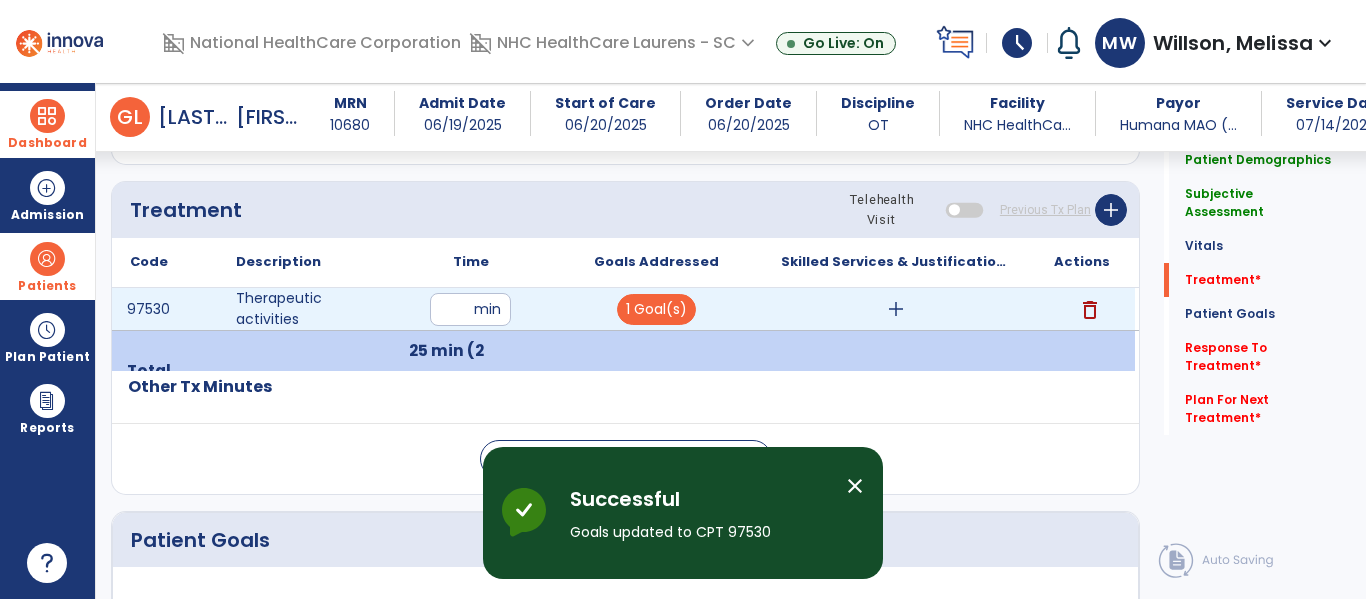 click on "add" at bounding box center [896, 309] 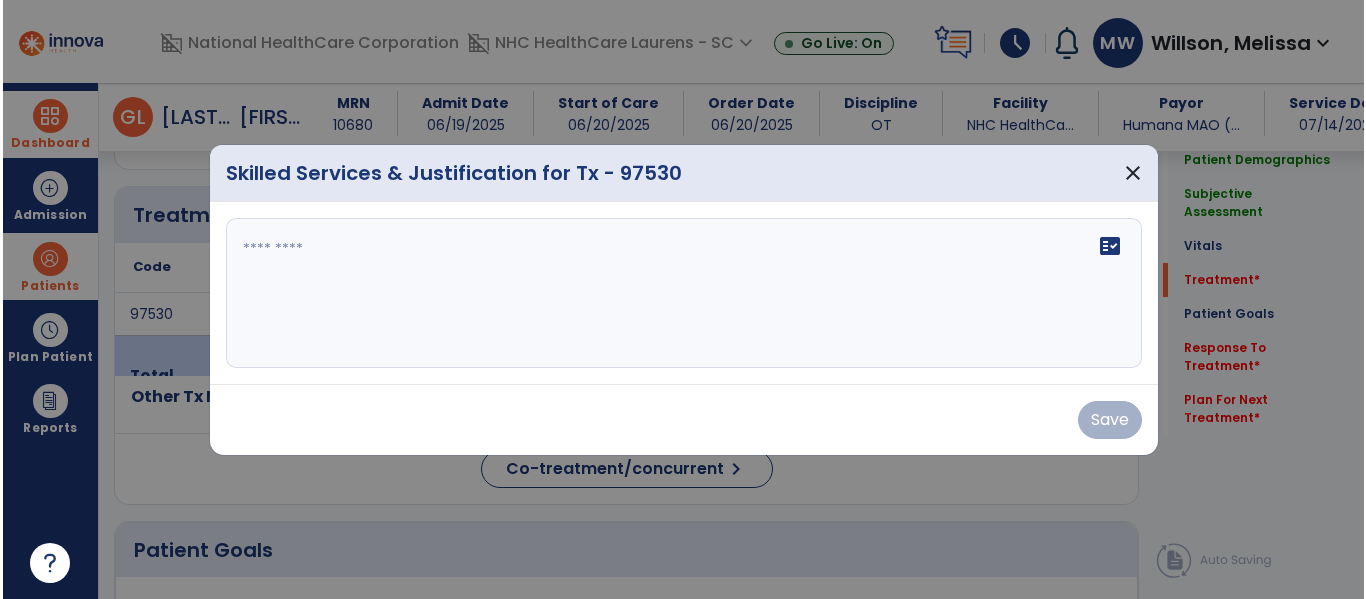 scroll, scrollTop: 1068, scrollLeft: 0, axis: vertical 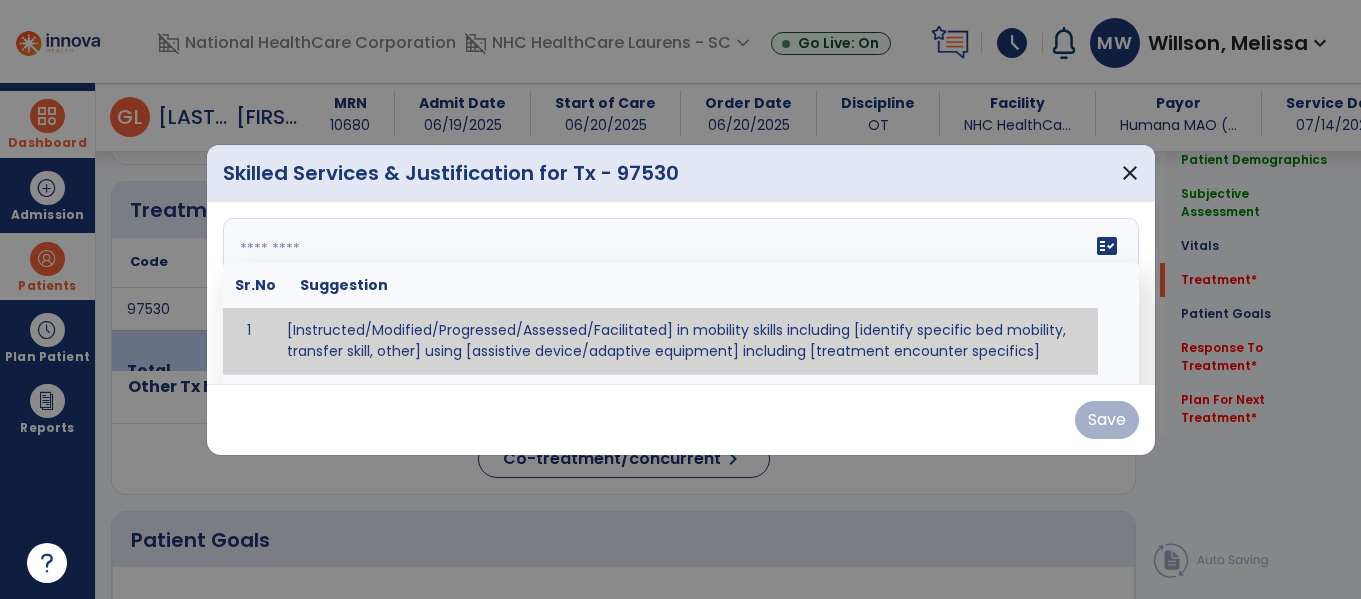 click on "fact_check  Sr.No Suggestion 1 [Instructed/Modified/Progressed/Assessed/Facilitated] in mobility skills including [identify specific bed mobility, transfer skill, other] using [assistive device/adaptive equipment] including [treatment encounter specifics]" at bounding box center [681, 293] 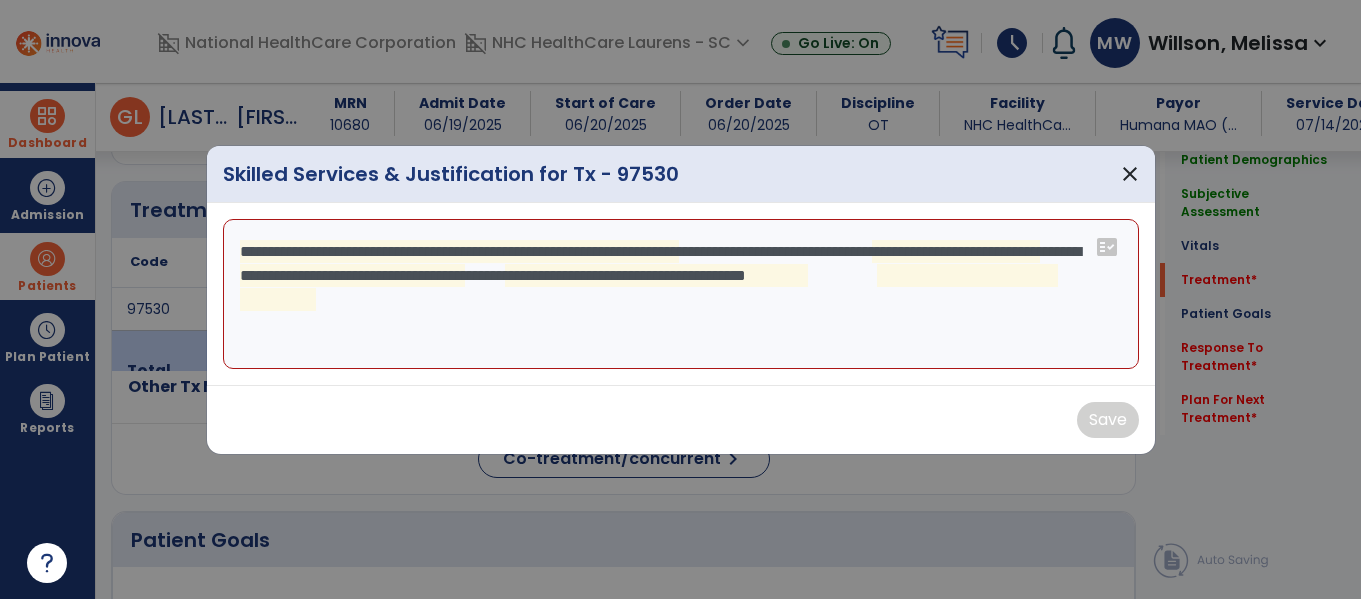 click on "**********" at bounding box center [681, 294] 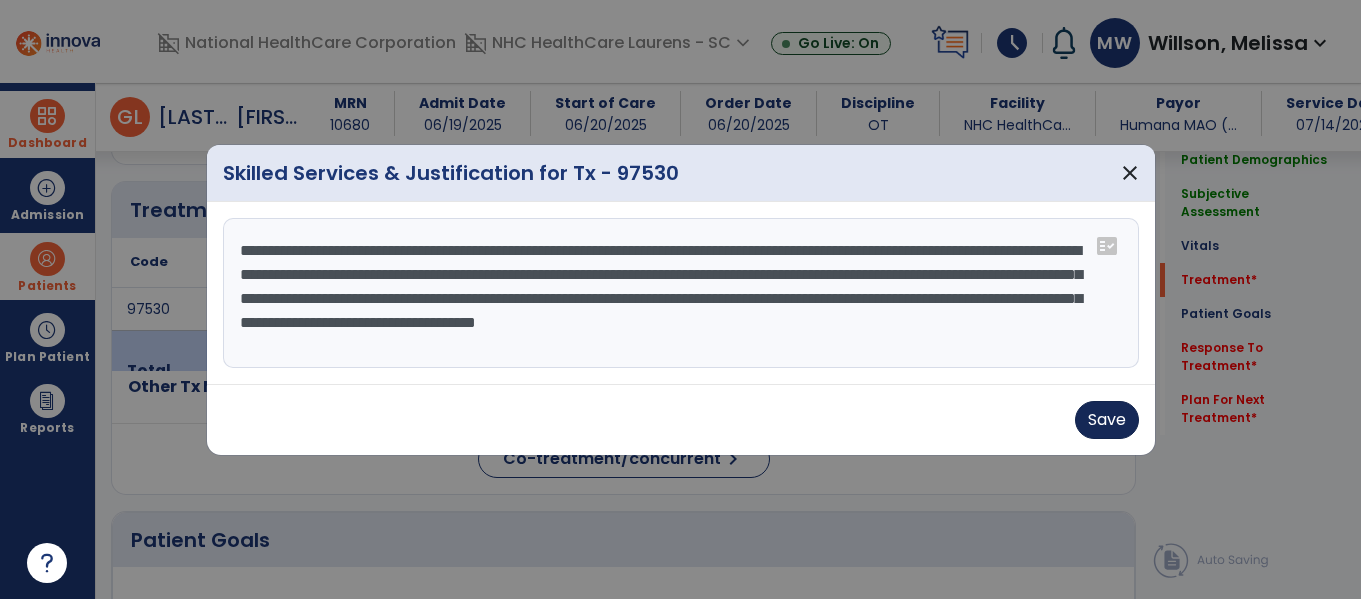 type on "**********" 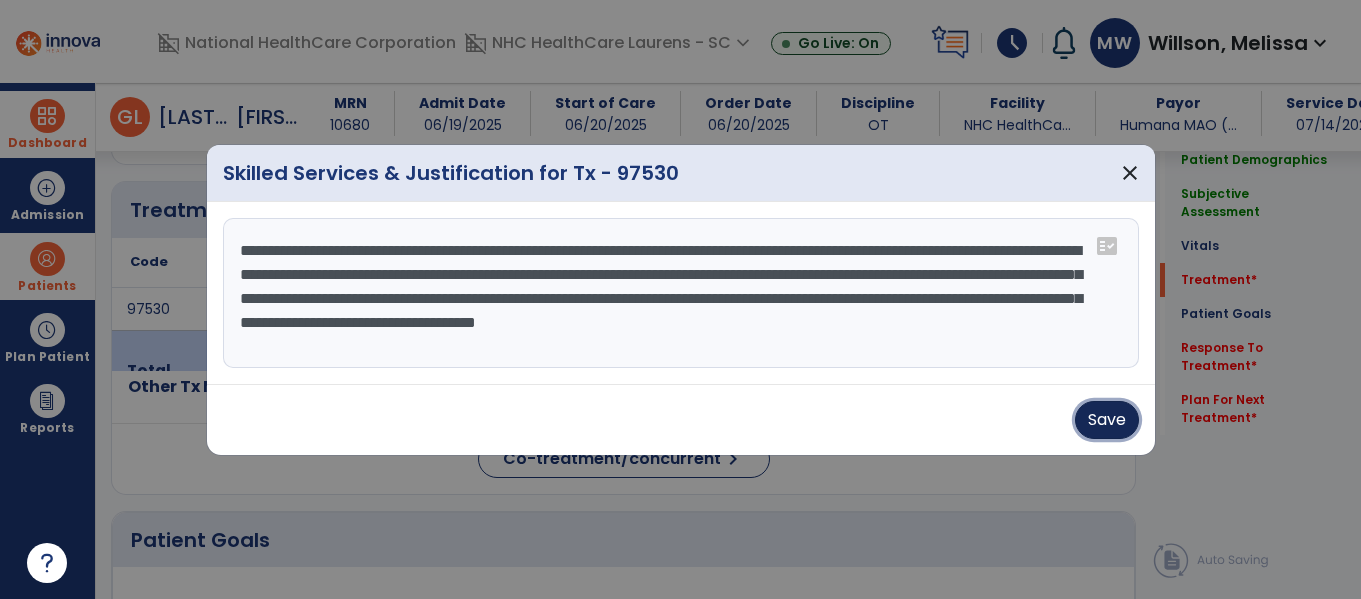 click on "Save" at bounding box center [1107, 420] 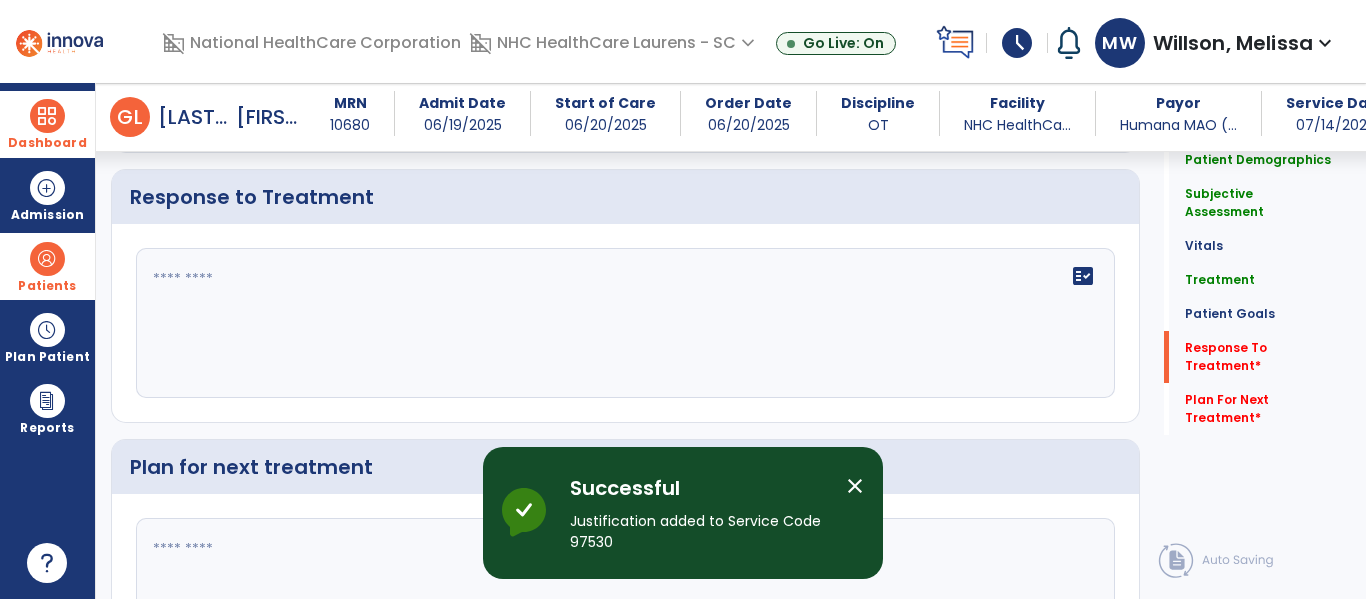 scroll, scrollTop: 2368, scrollLeft: 0, axis: vertical 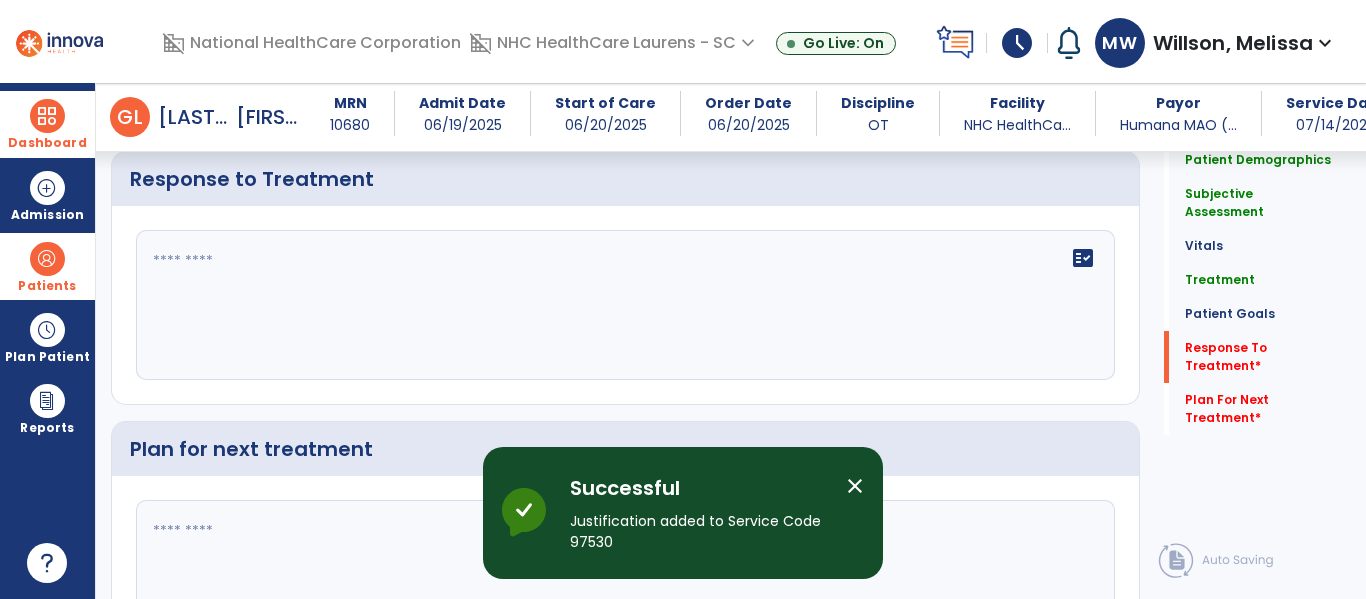 click on "fact_check" 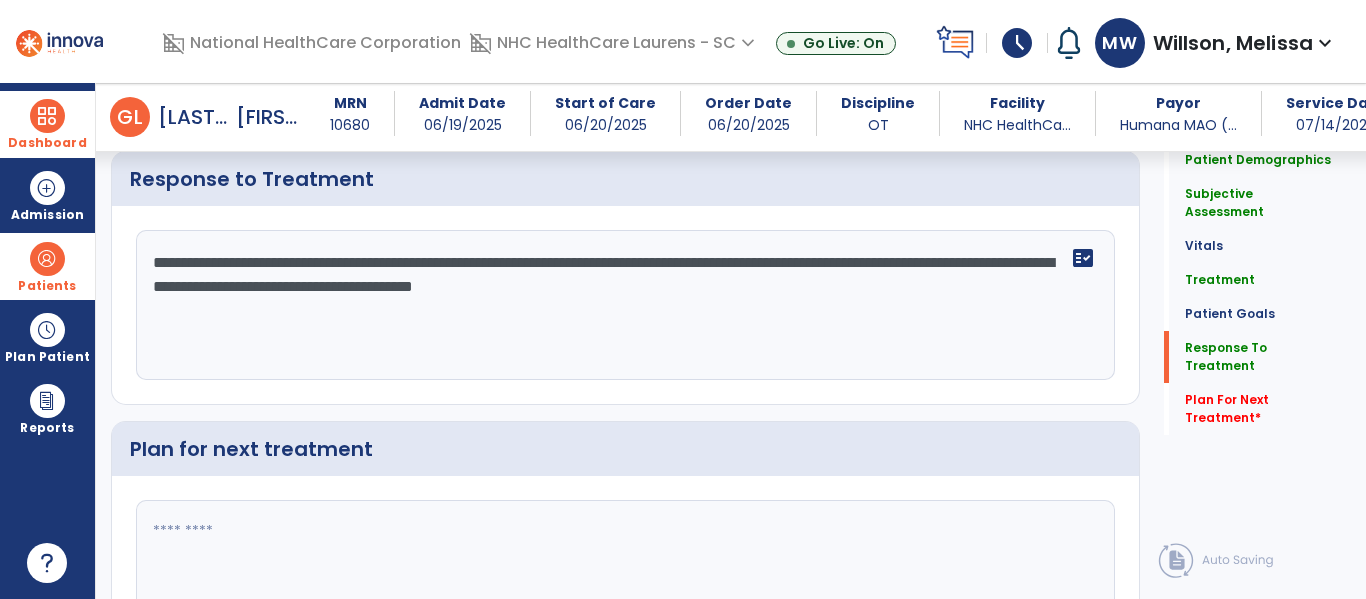 scroll, scrollTop: 2368, scrollLeft: 0, axis: vertical 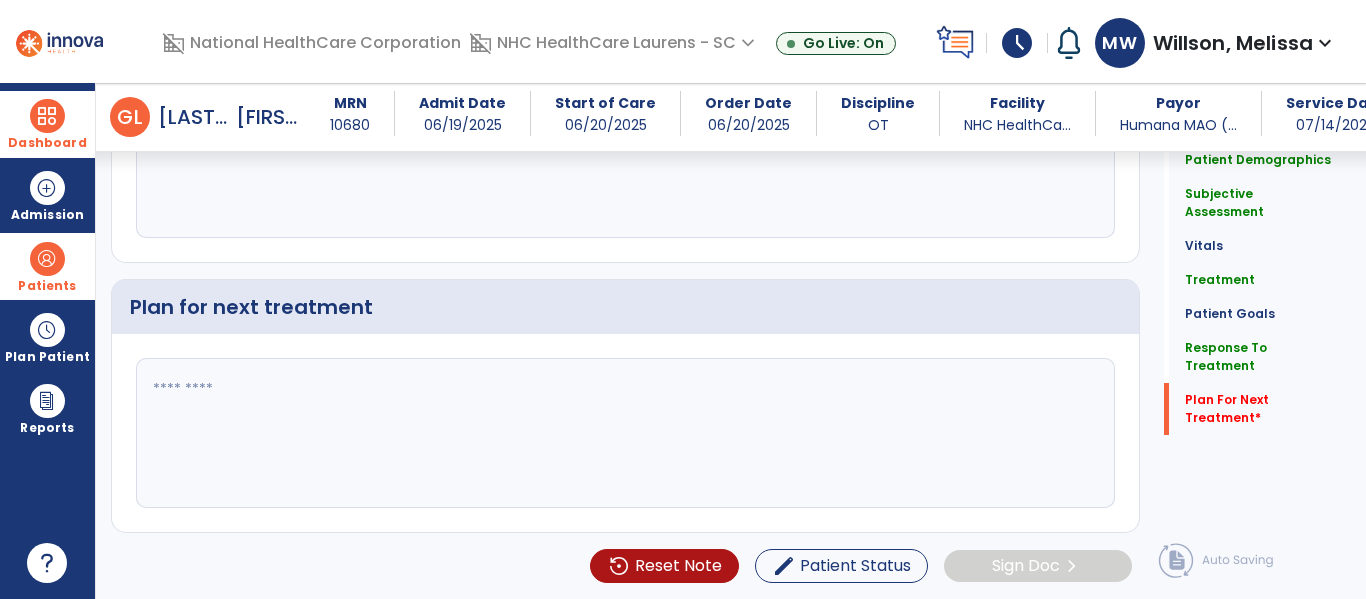 type on "**********" 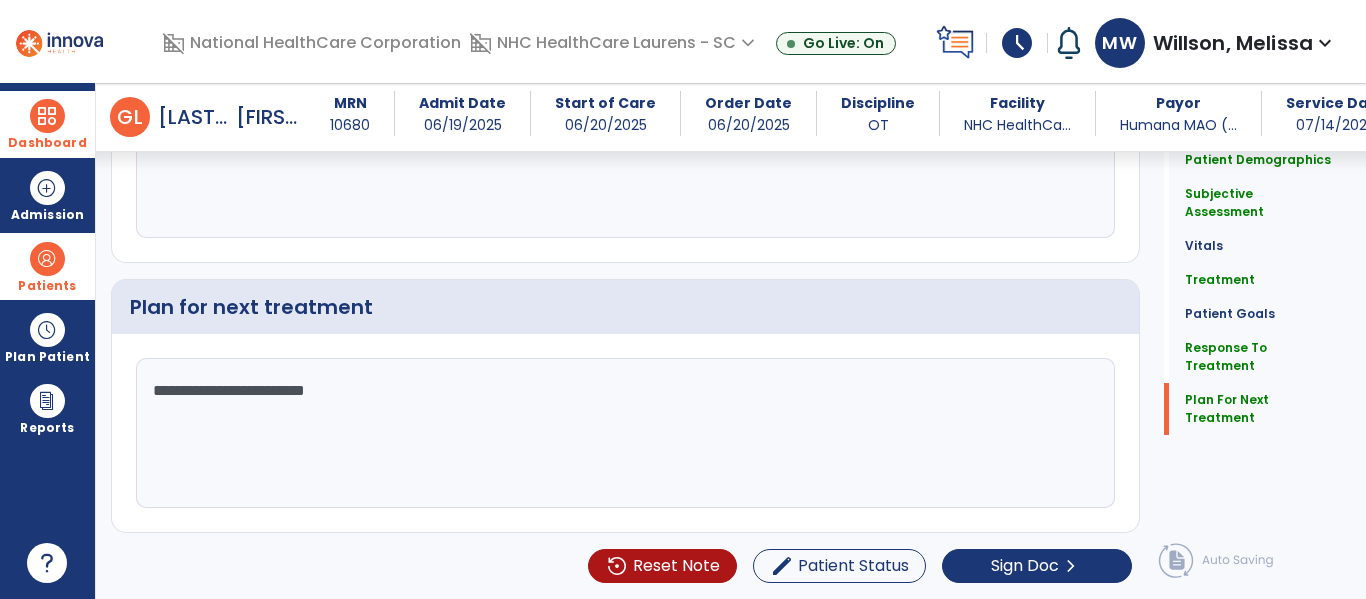 scroll, scrollTop: 2511, scrollLeft: 0, axis: vertical 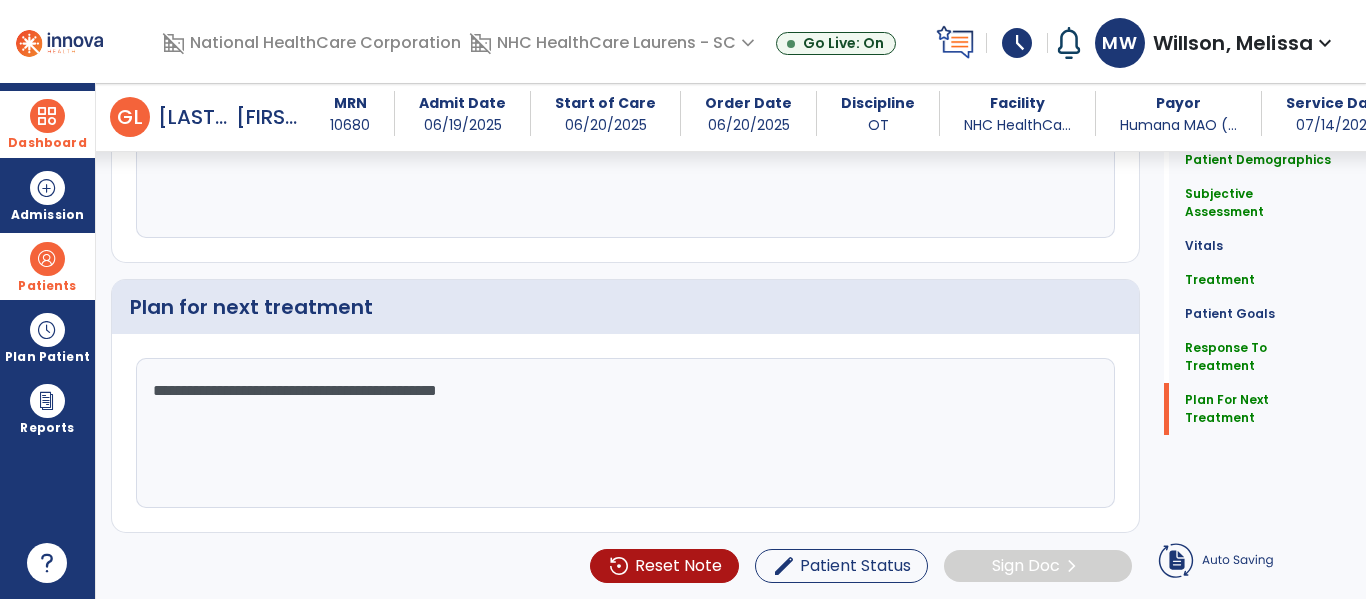 type on "**********" 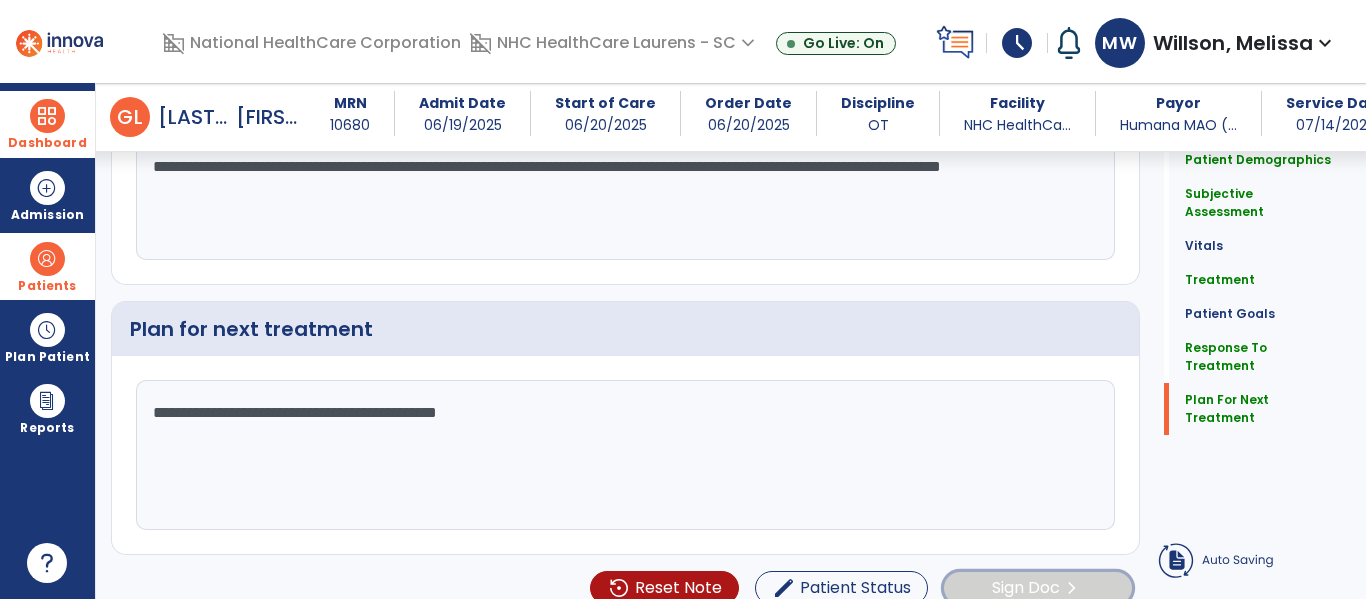 click on "Sign Doc" 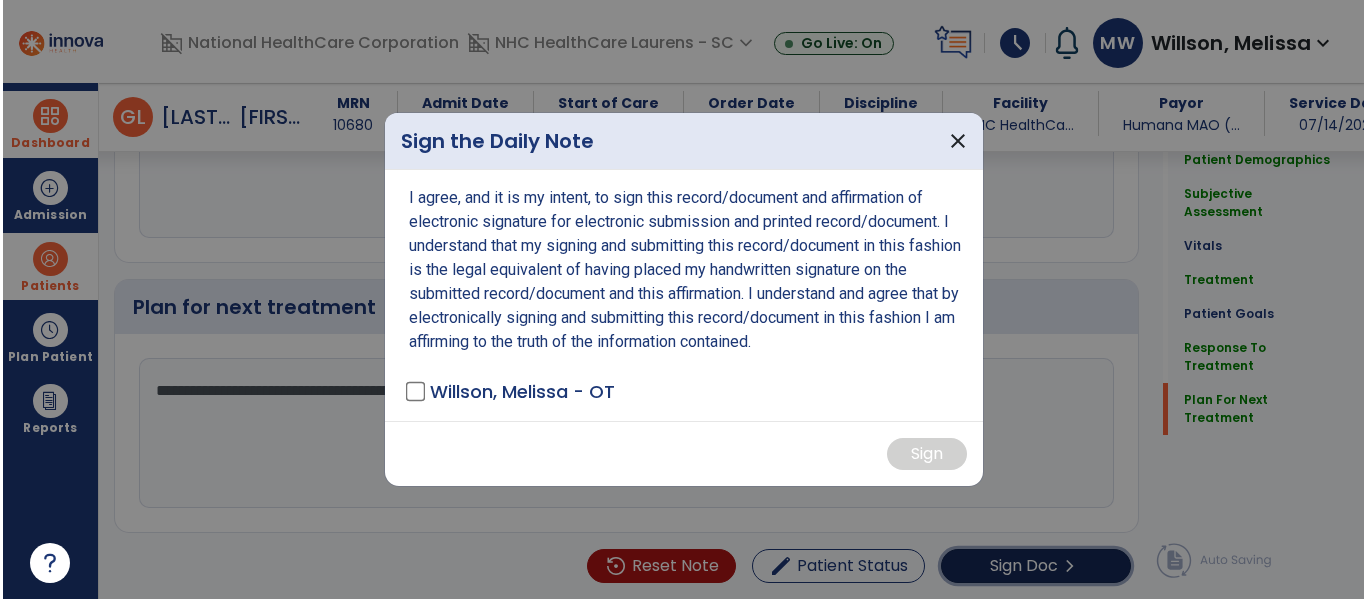 scroll, scrollTop: 2532, scrollLeft: 0, axis: vertical 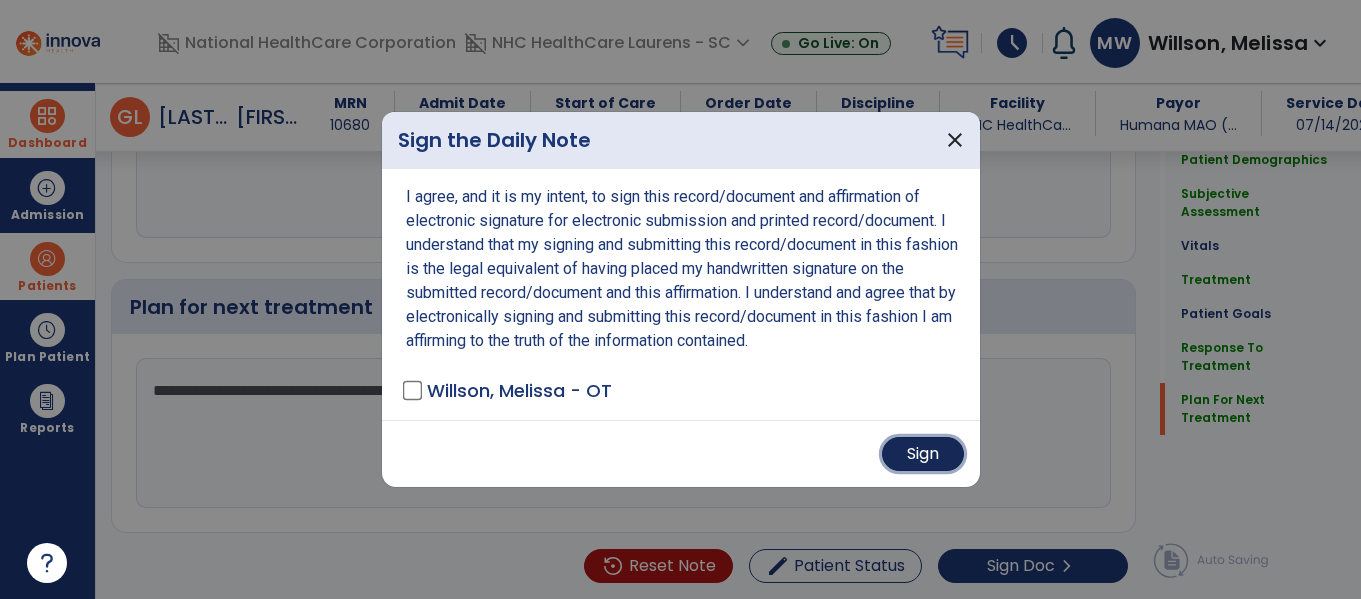 click on "Sign" at bounding box center [923, 454] 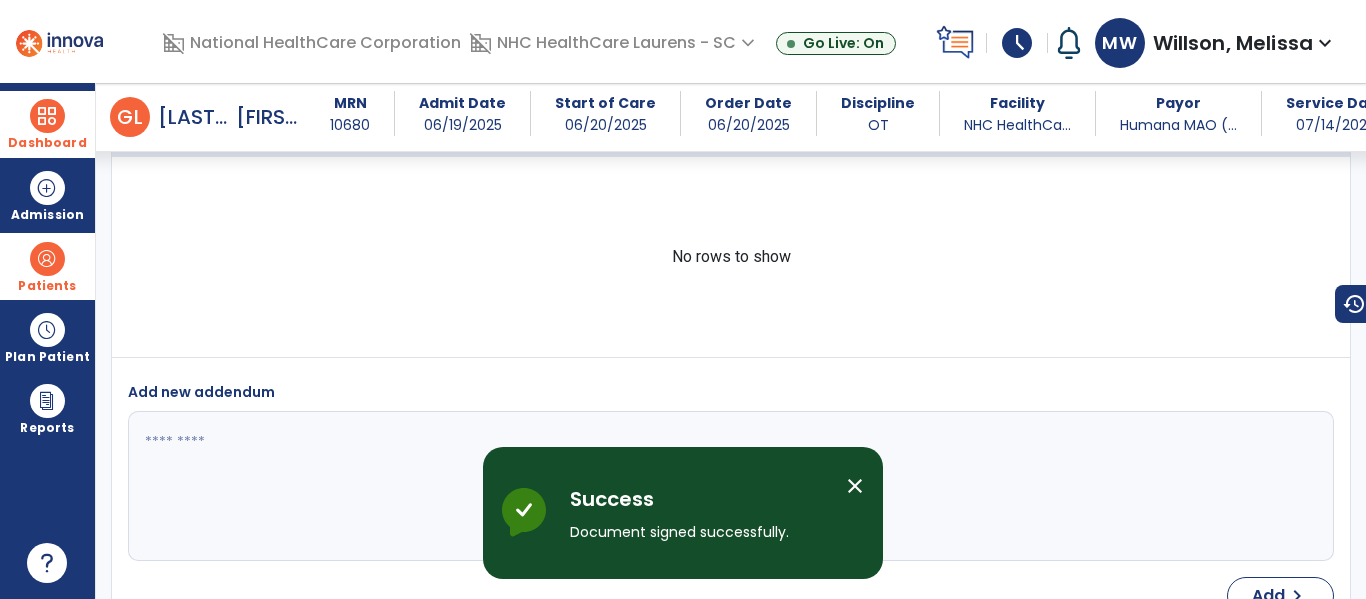 scroll, scrollTop: 3387, scrollLeft: 0, axis: vertical 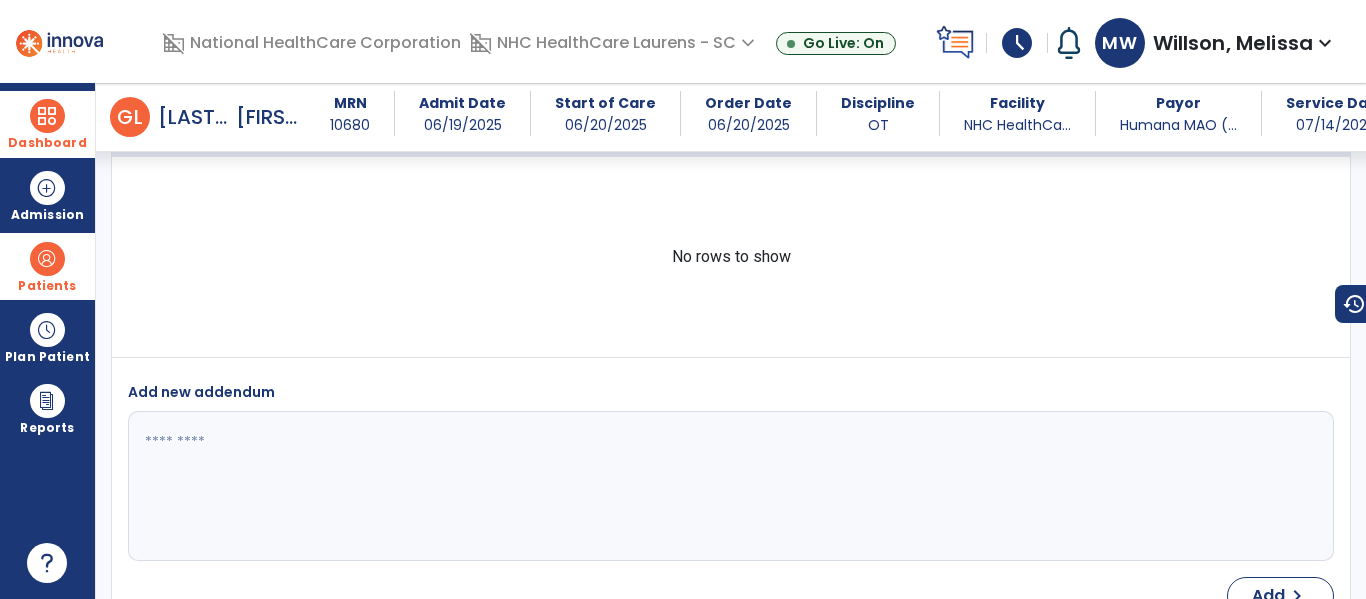 select on "*" 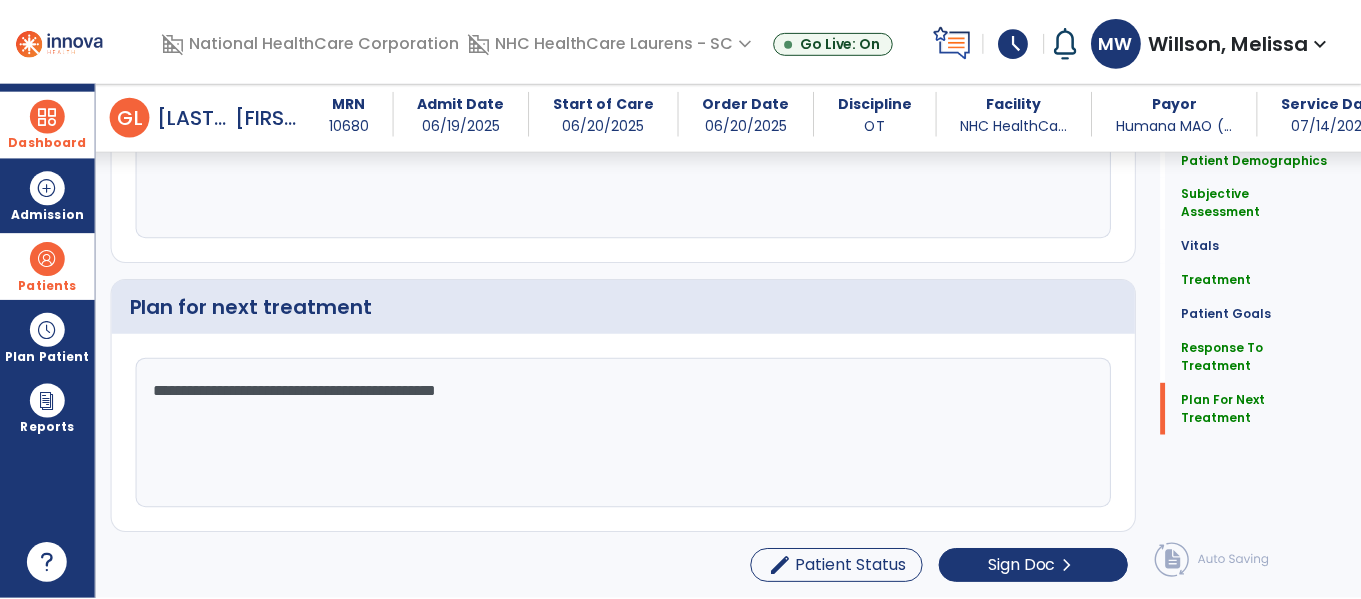 scroll, scrollTop: 2532, scrollLeft: 0, axis: vertical 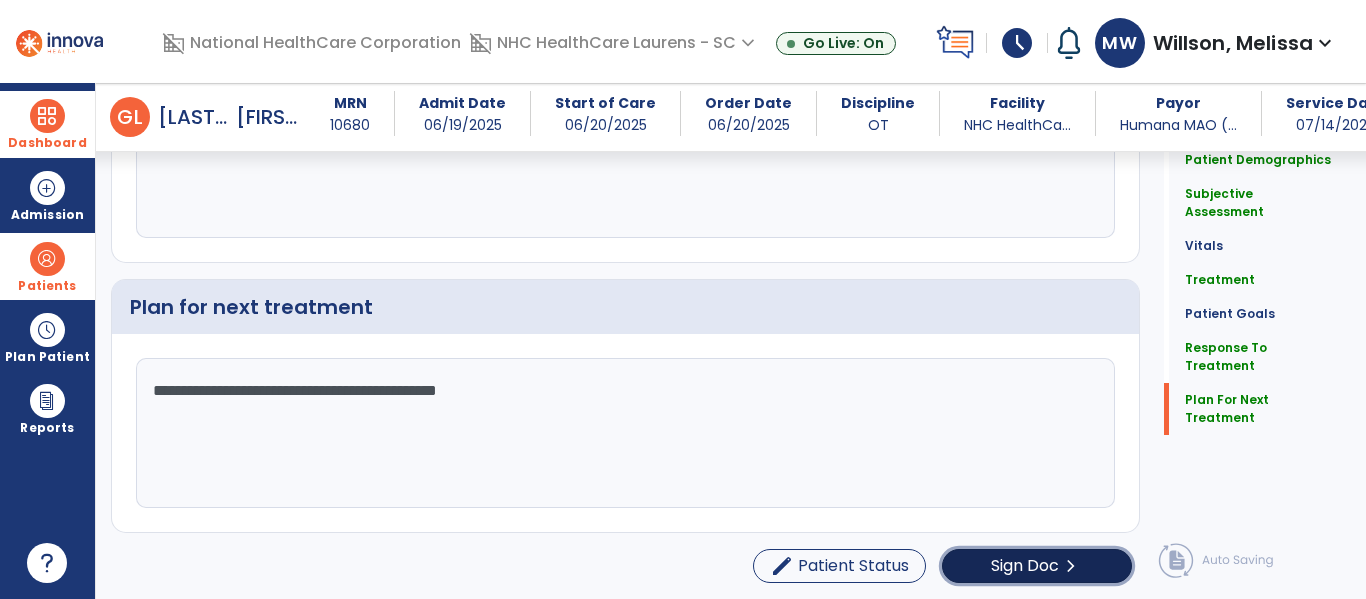 click on "Sign Doc" 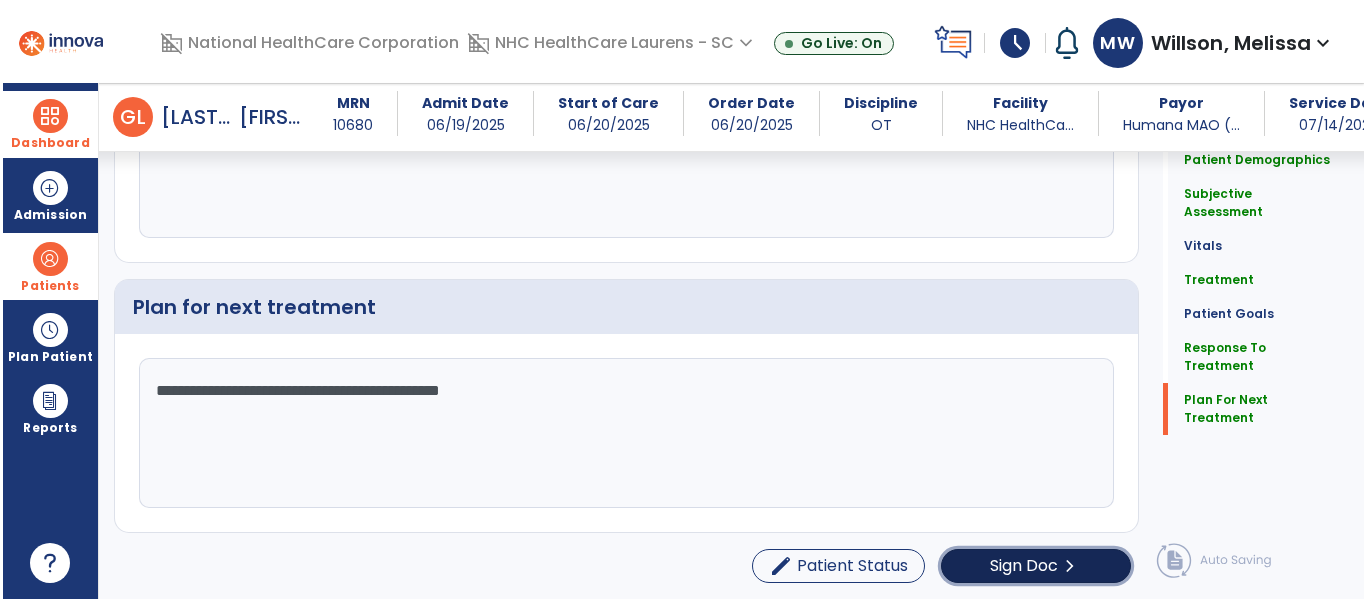 scroll, scrollTop: 2532, scrollLeft: 0, axis: vertical 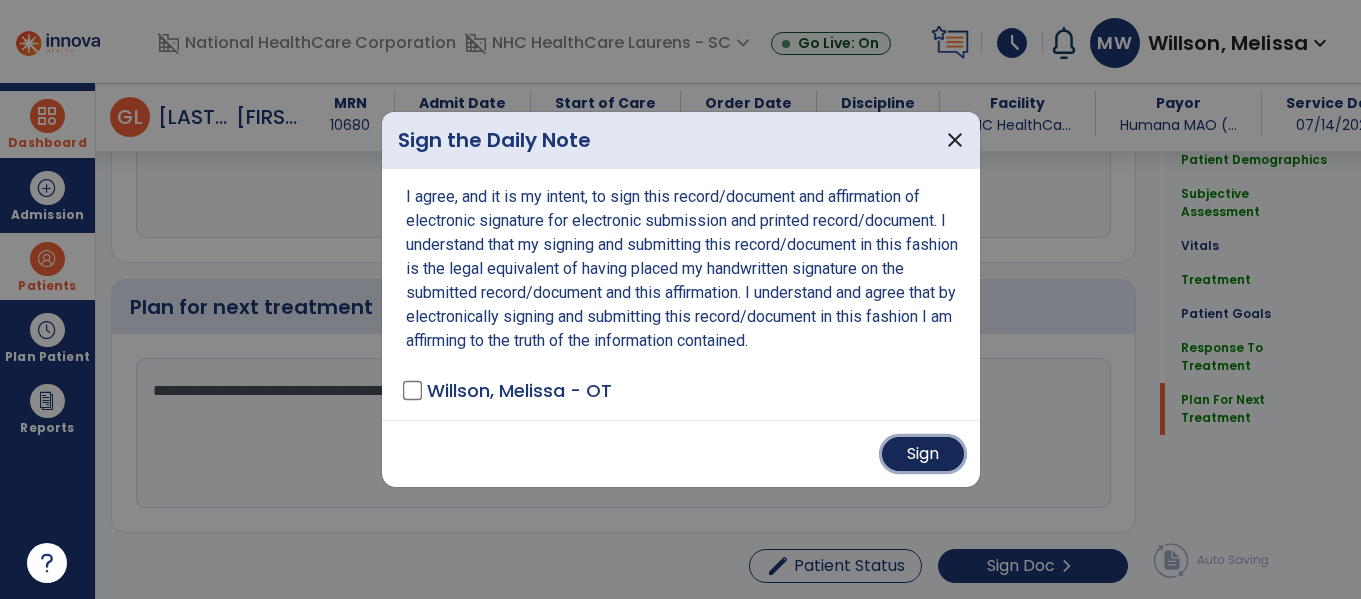 click on "Sign" at bounding box center [923, 454] 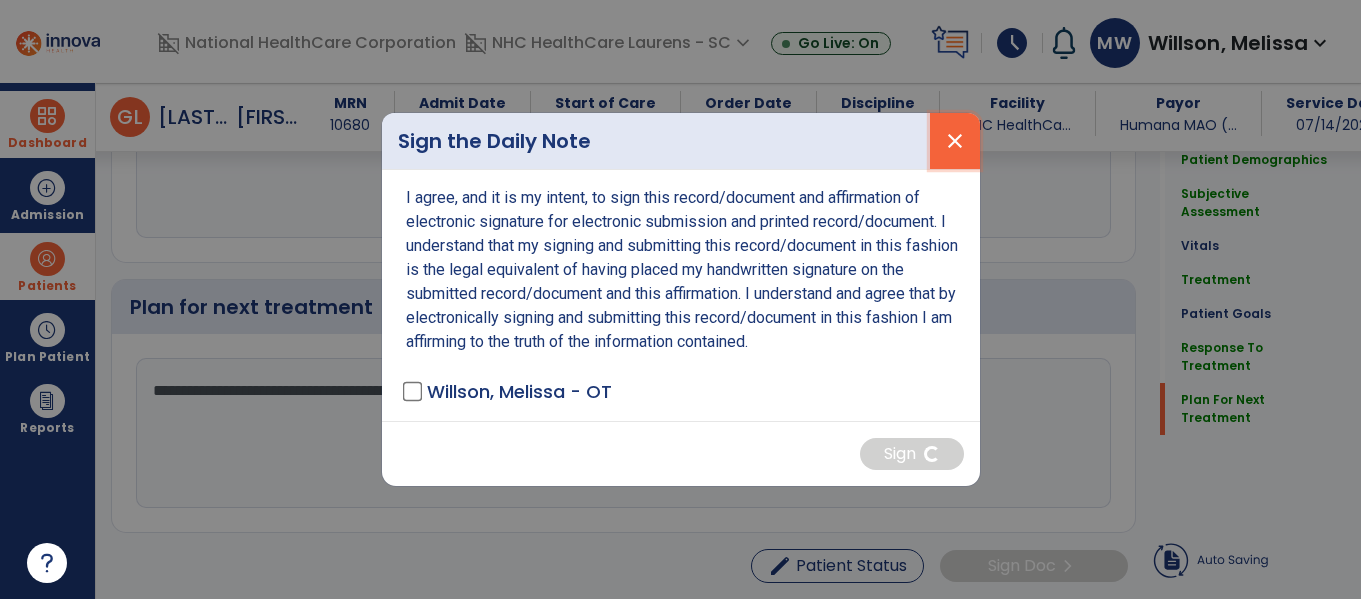 click on "close" at bounding box center (955, 141) 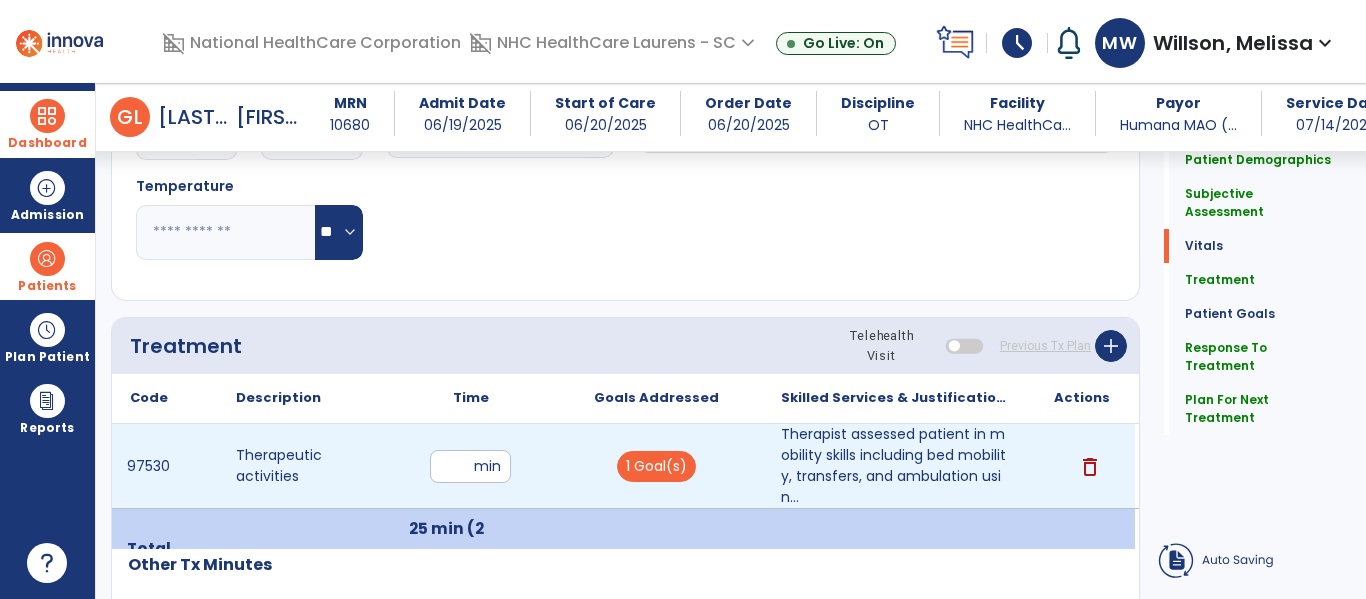 scroll, scrollTop: 0, scrollLeft: 0, axis: both 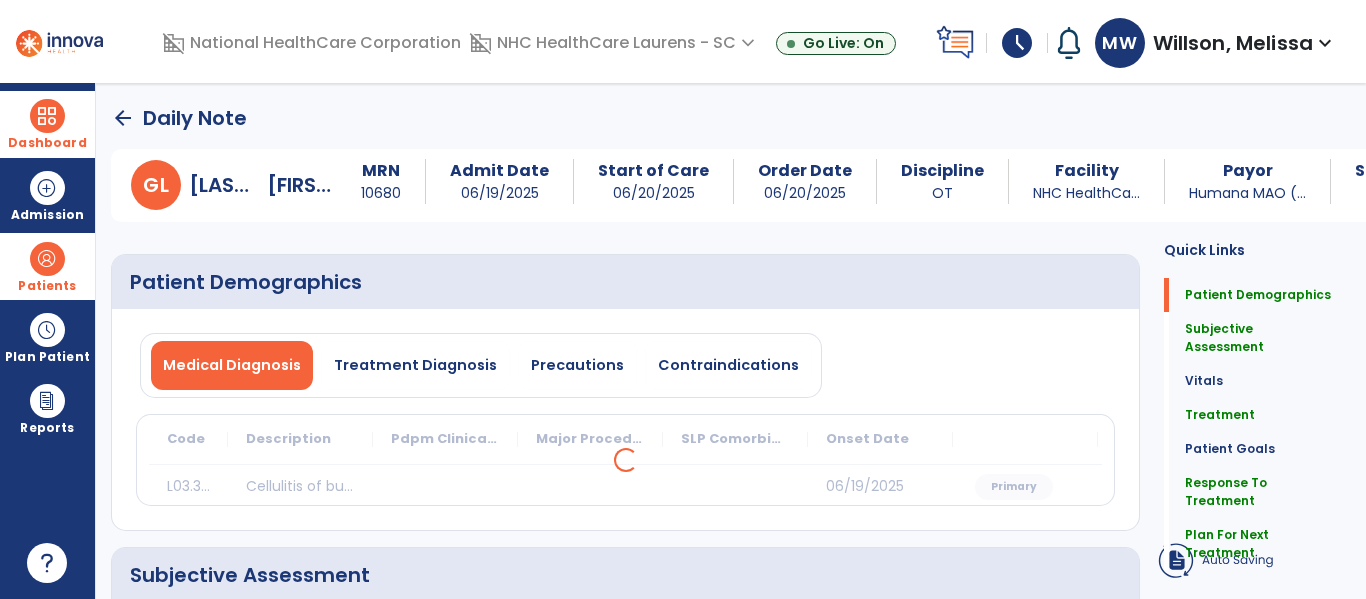 click on "arrow_back" 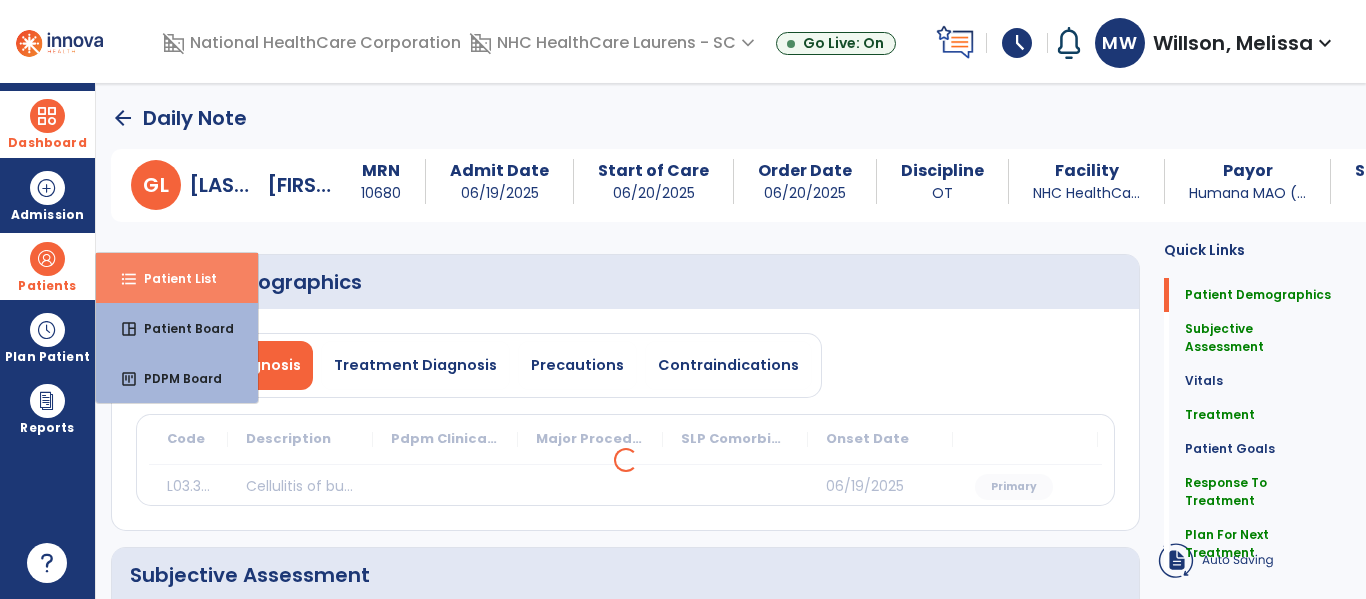 click on "format_list_bulleted  Patient List" at bounding box center (177, 278) 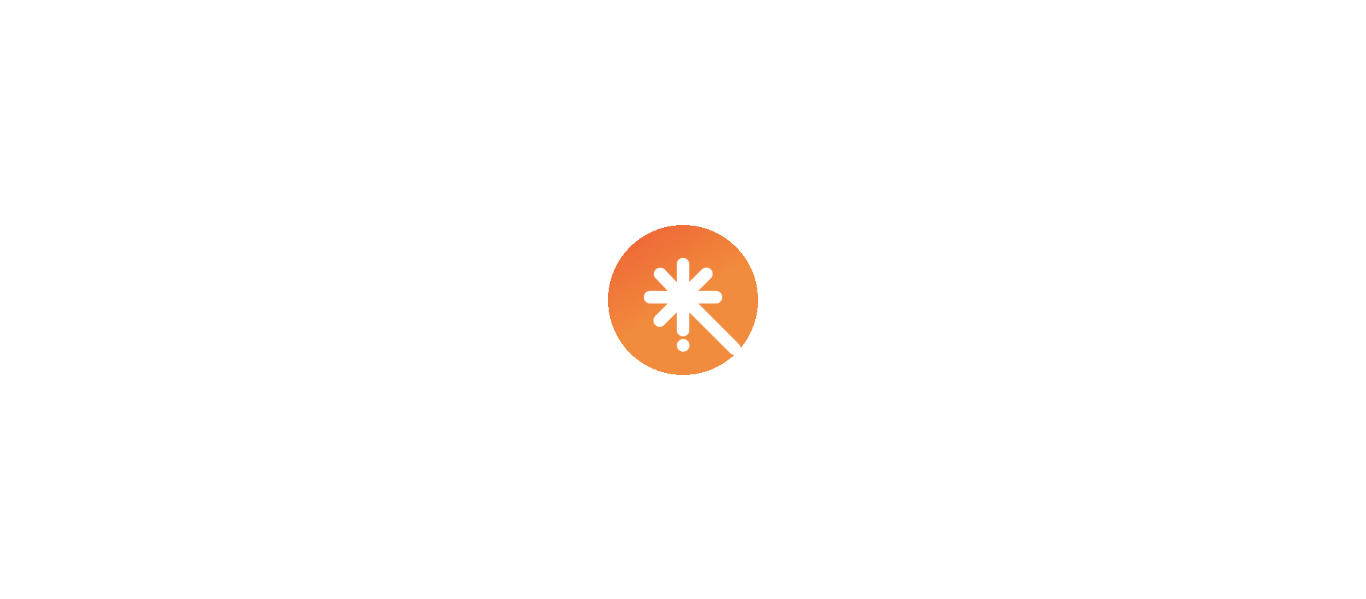 scroll, scrollTop: 0, scrollLeft: 0, axis: both 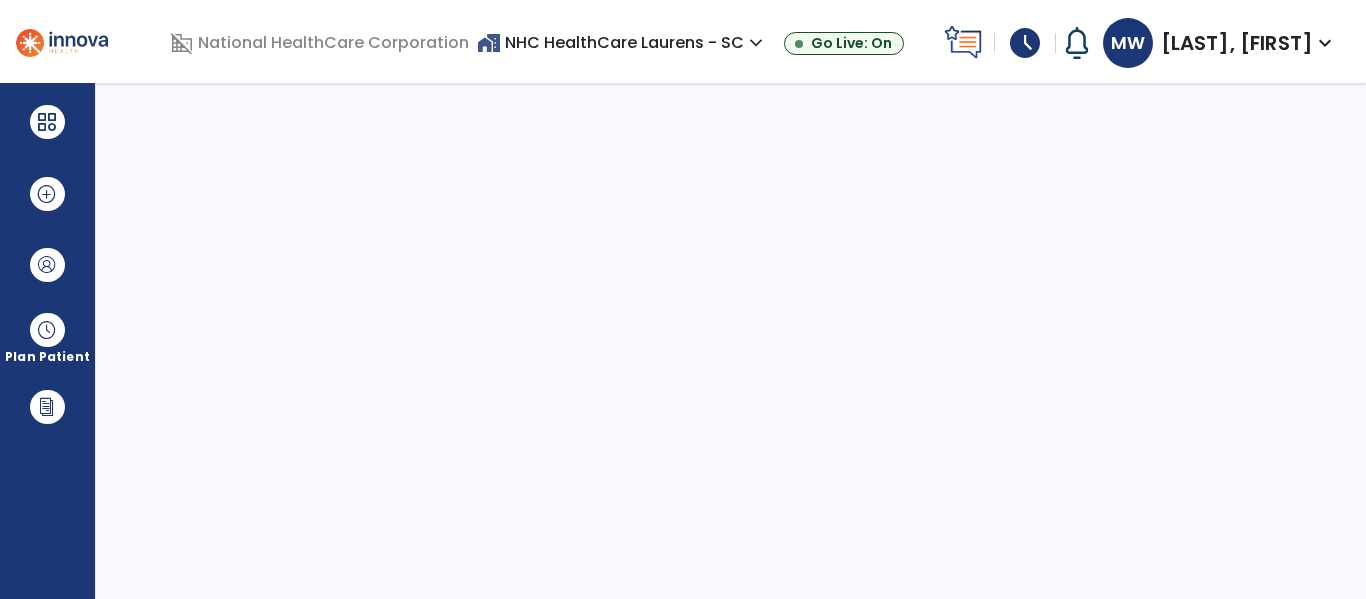 select on "****" 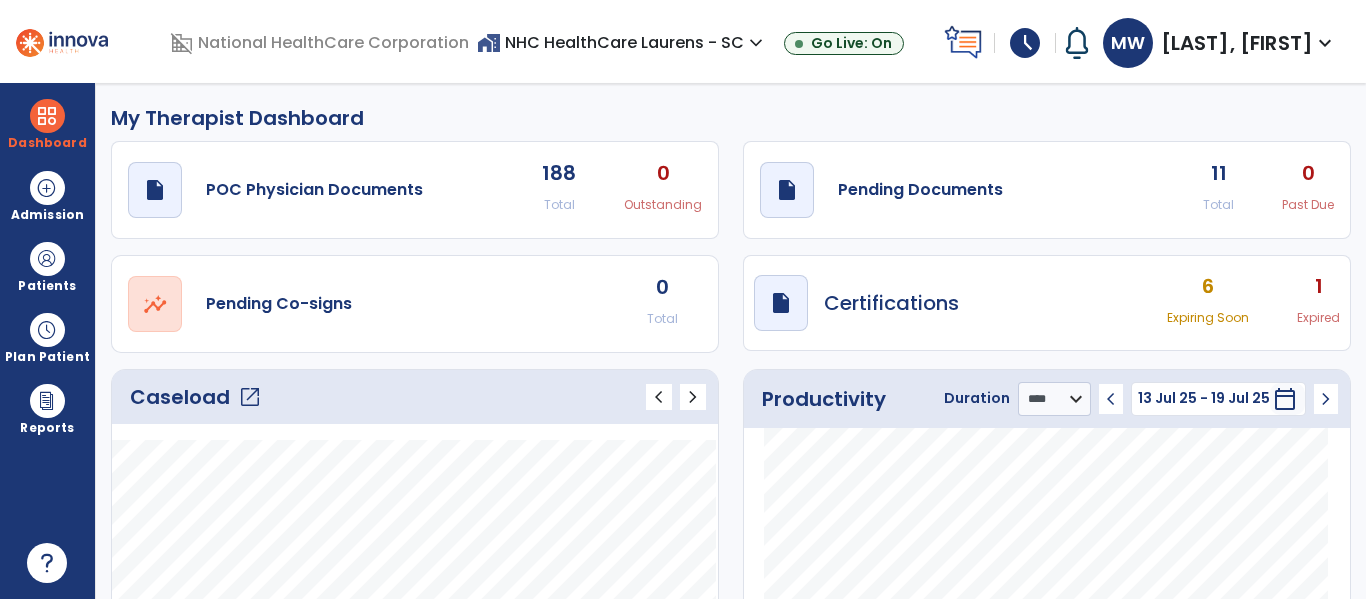 click on "open_in_new" 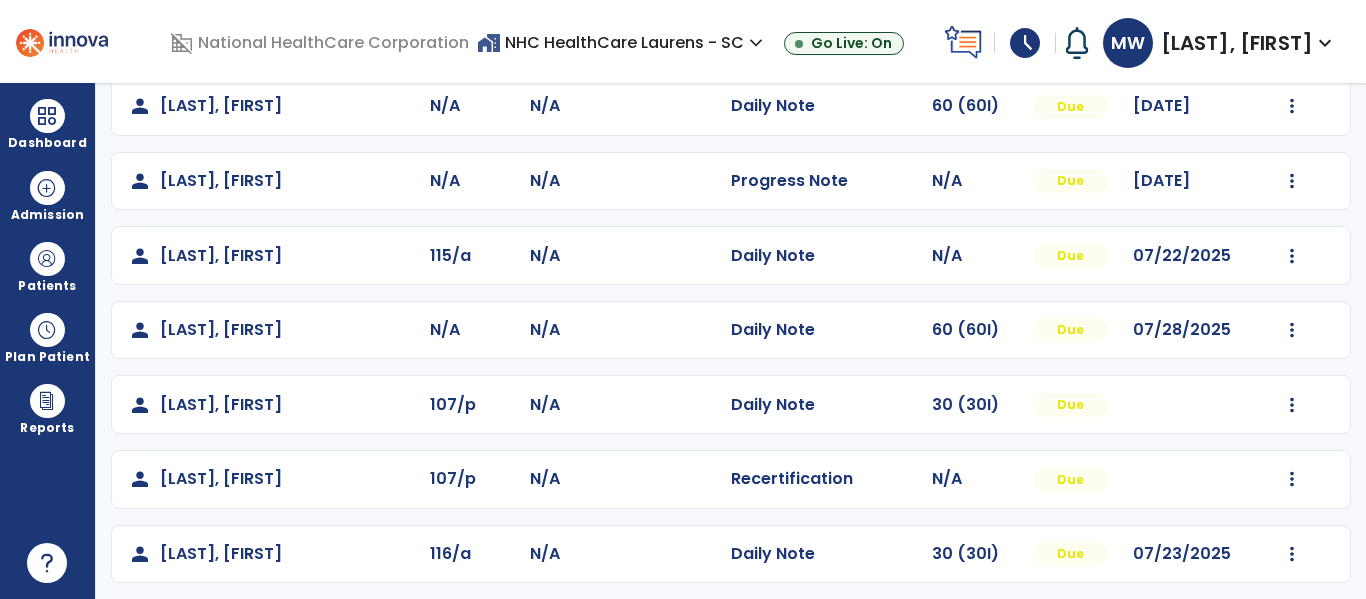 scroll, scrollTop: 859, scrollLeft: 0, axis: vertical 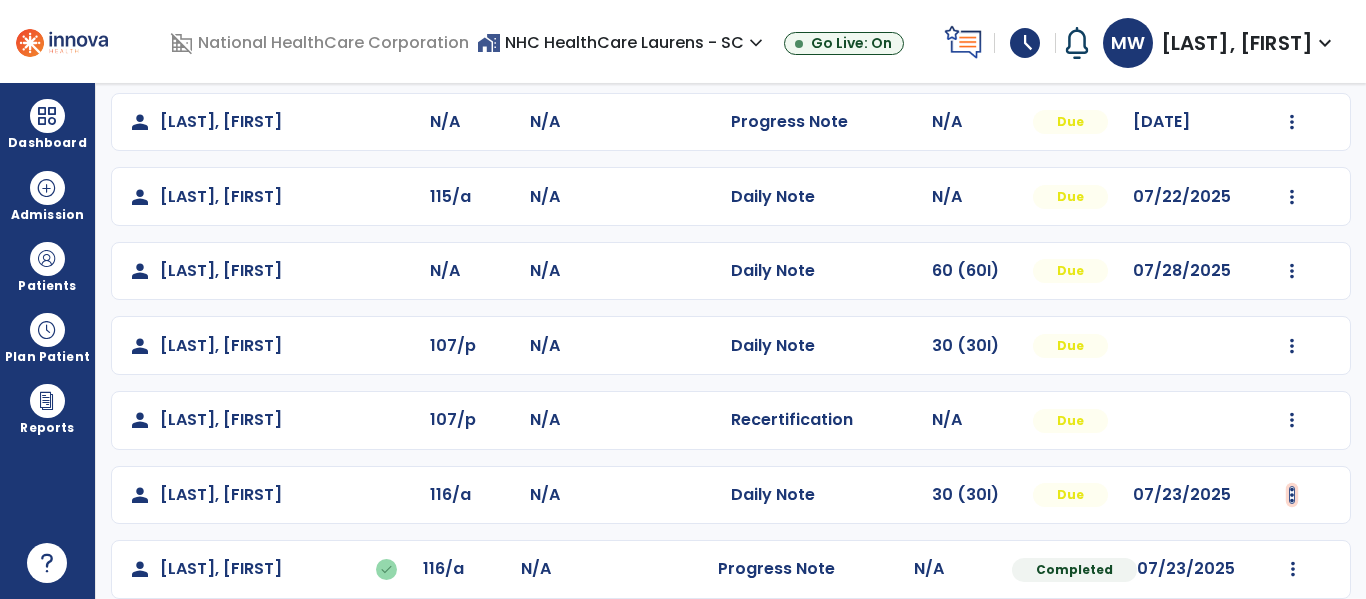 click at bounding box center [1292, -500] 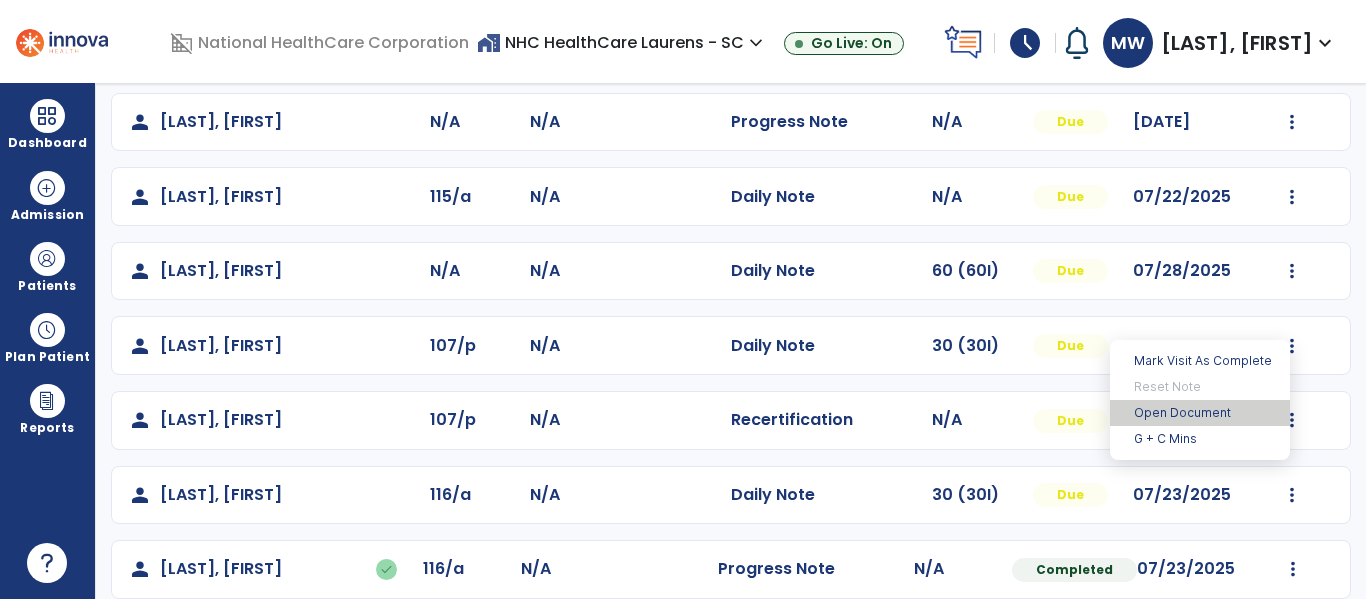 click on "Open Document" at bounding box center [1200, 413] 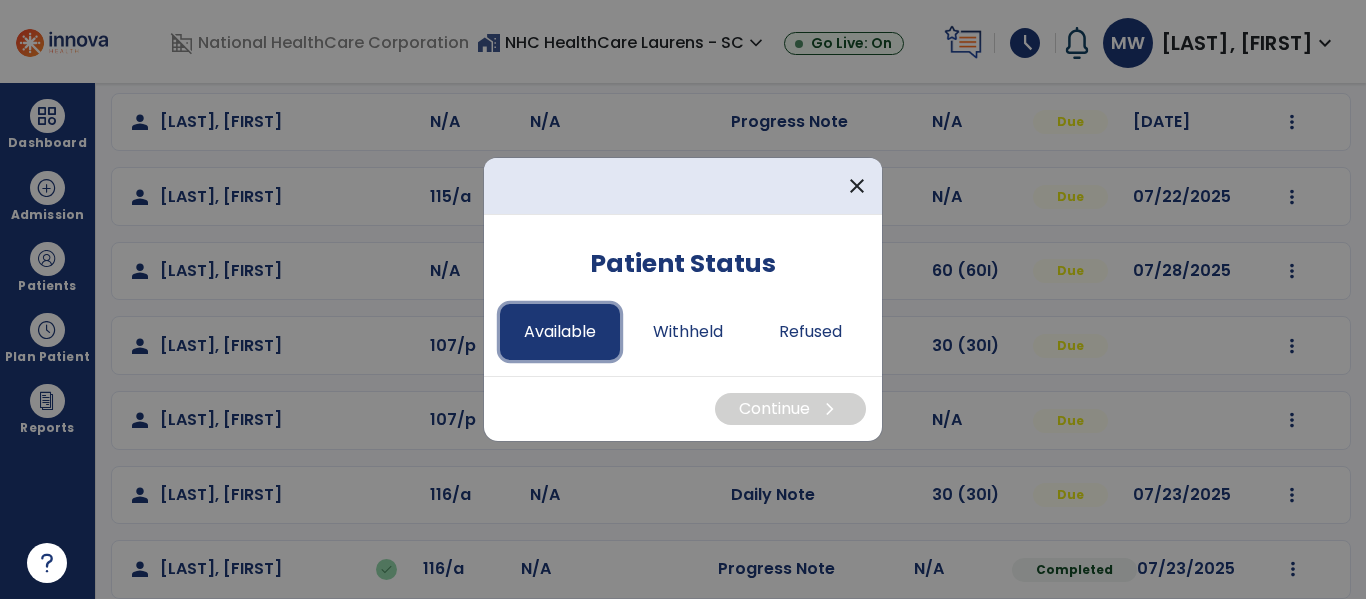 click on "Available" at bounding box center (560, 332) 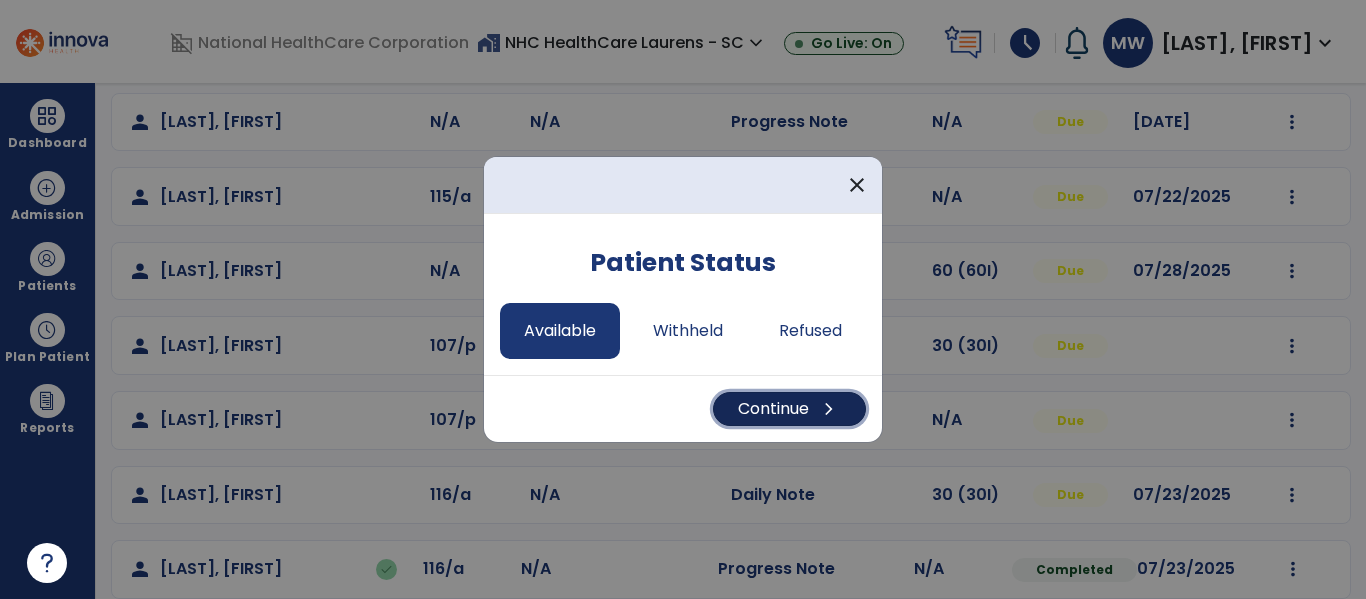 click on "Continue   chevron_right" at bounding box center (789, 409) 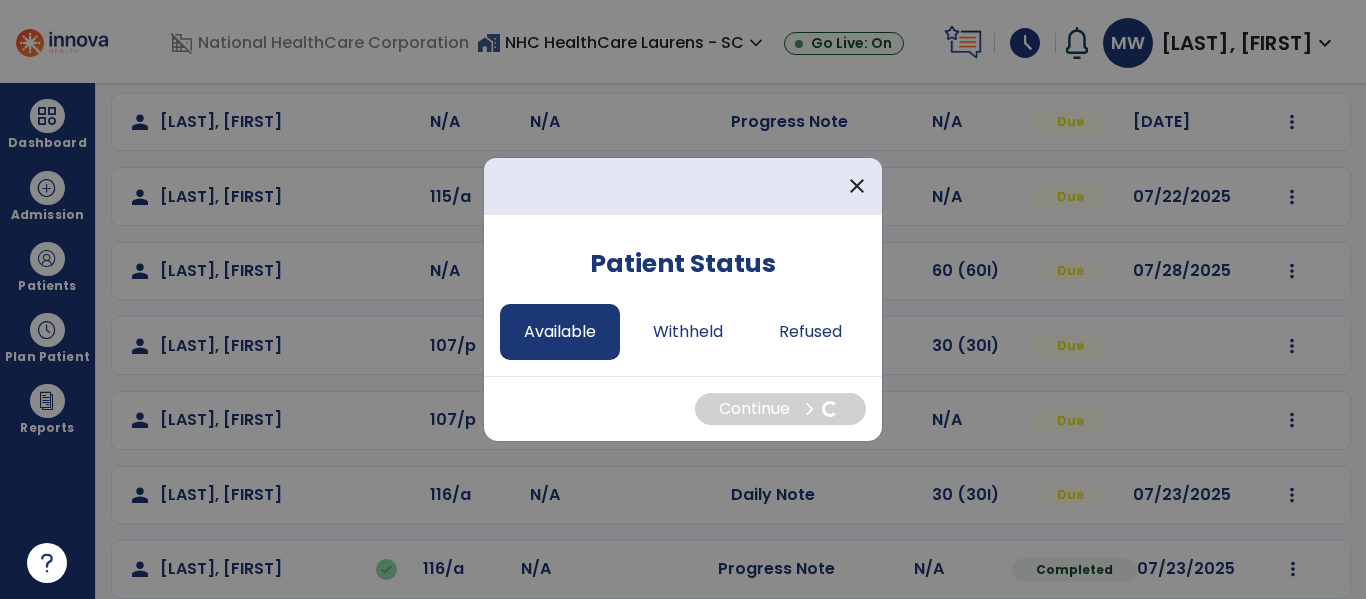 select on "*" 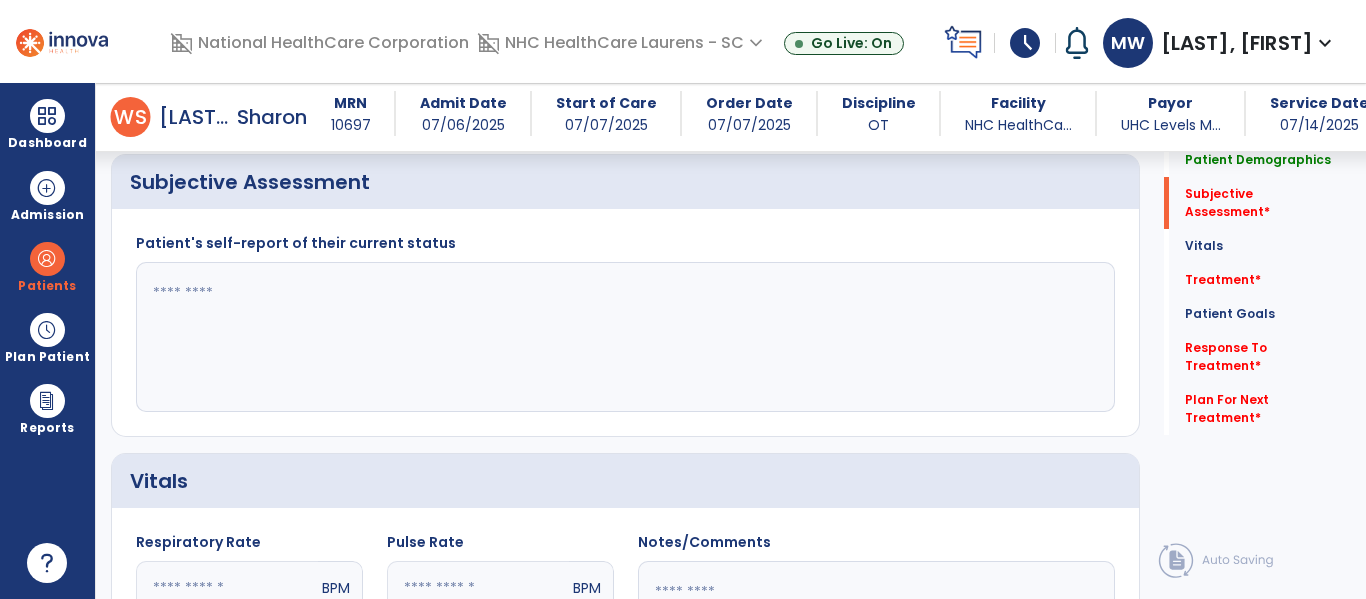 scroll, scrollTop: 500, scrollLeft: 0, axis: vertical 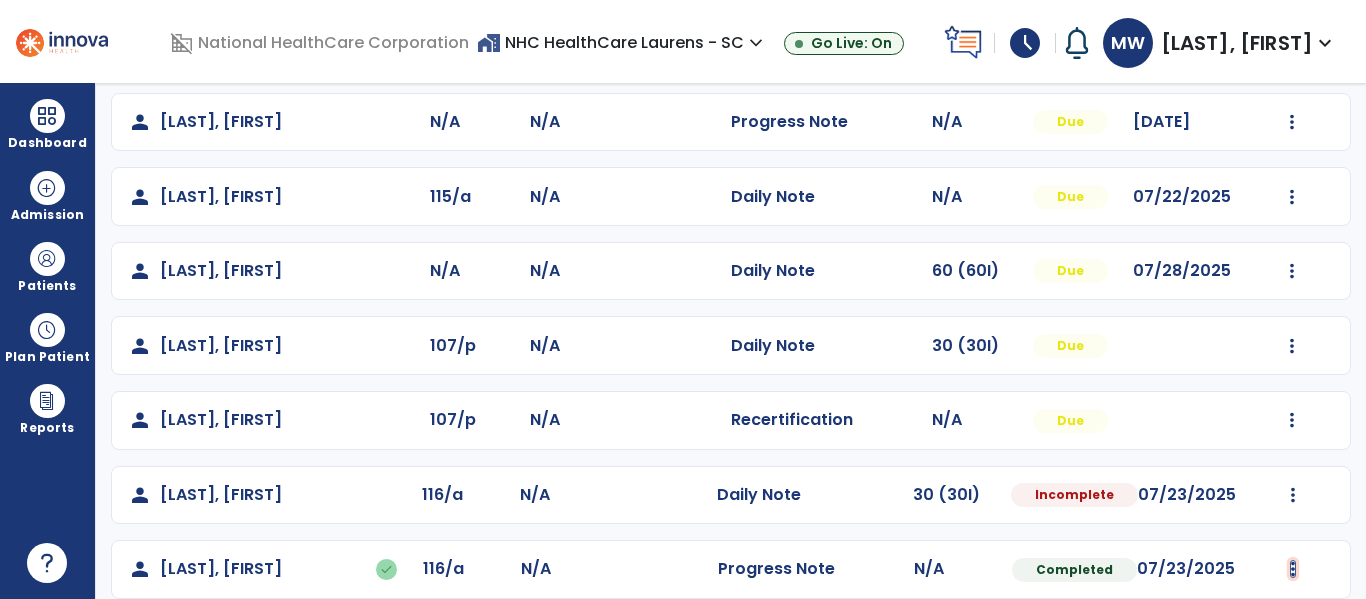 click at bounding box center [1292, -500] 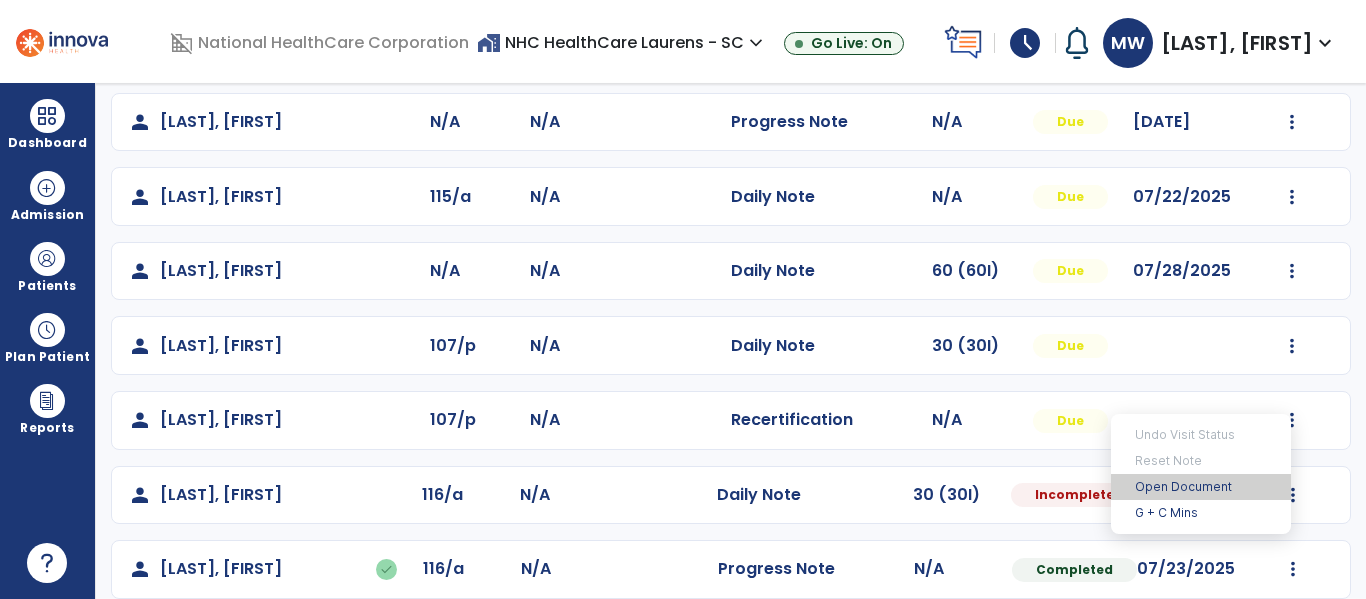 click on "Open Document" at bounding box center (1201, 487) 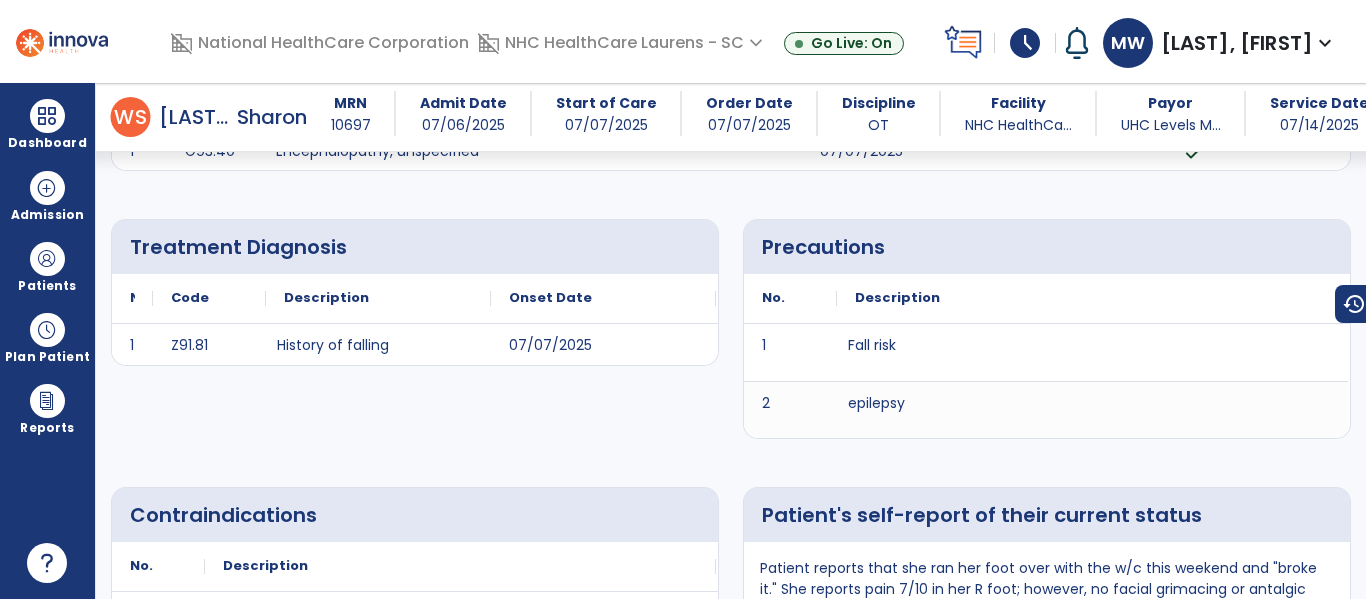 scroll, scrollTop: 413, scrollLeft: 0, axis: vertical 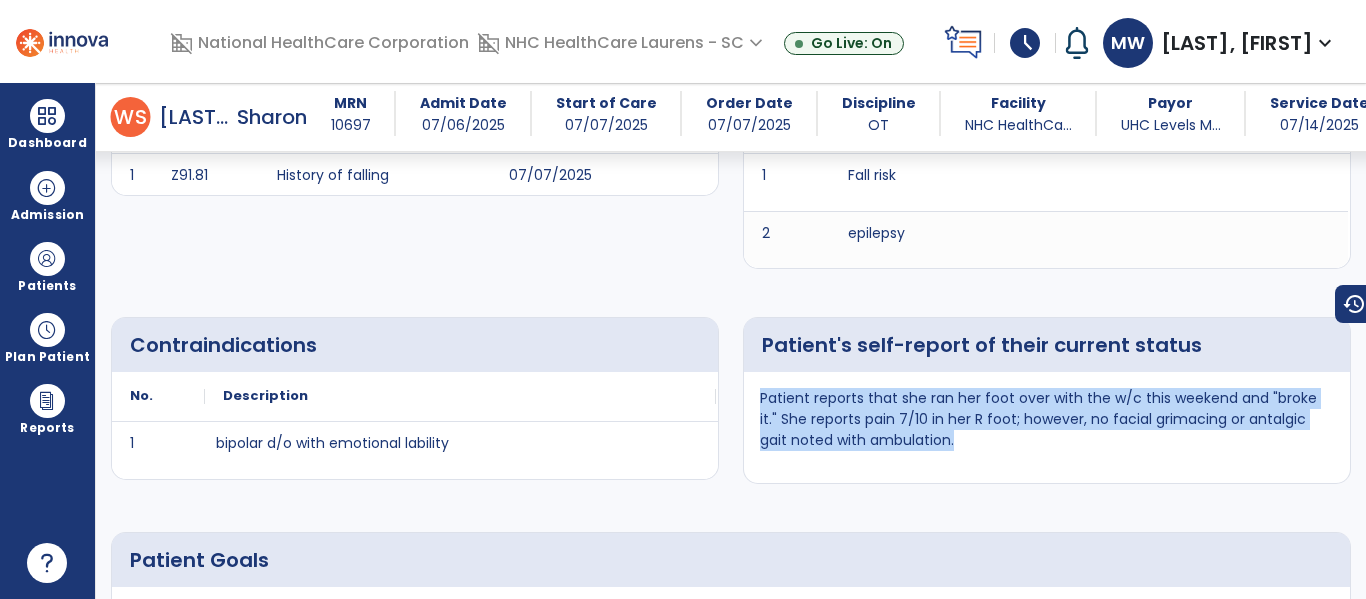 drag, startPoint x: 761, startPoint y: 399, endPoint x: 1061, endPoint y: 432, distance: 301.80954 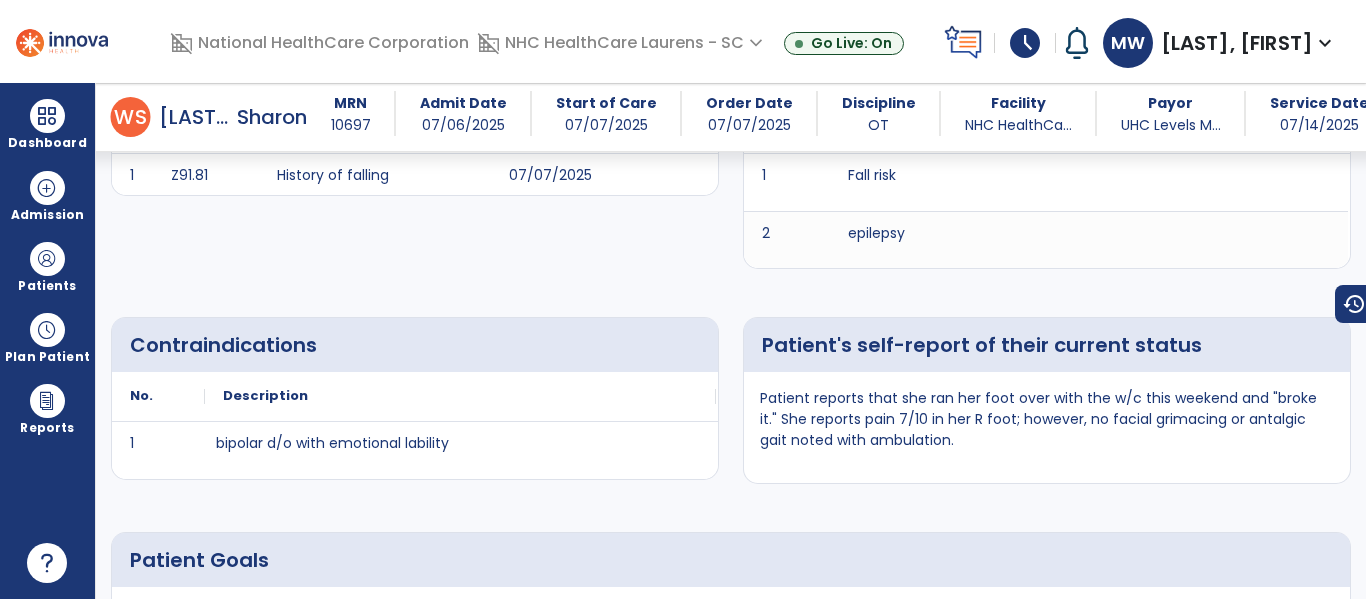drag, startPoint x: 624, startPoint y: 240, endPoint x: 703, endPoint y: 239, distance: 79.00633 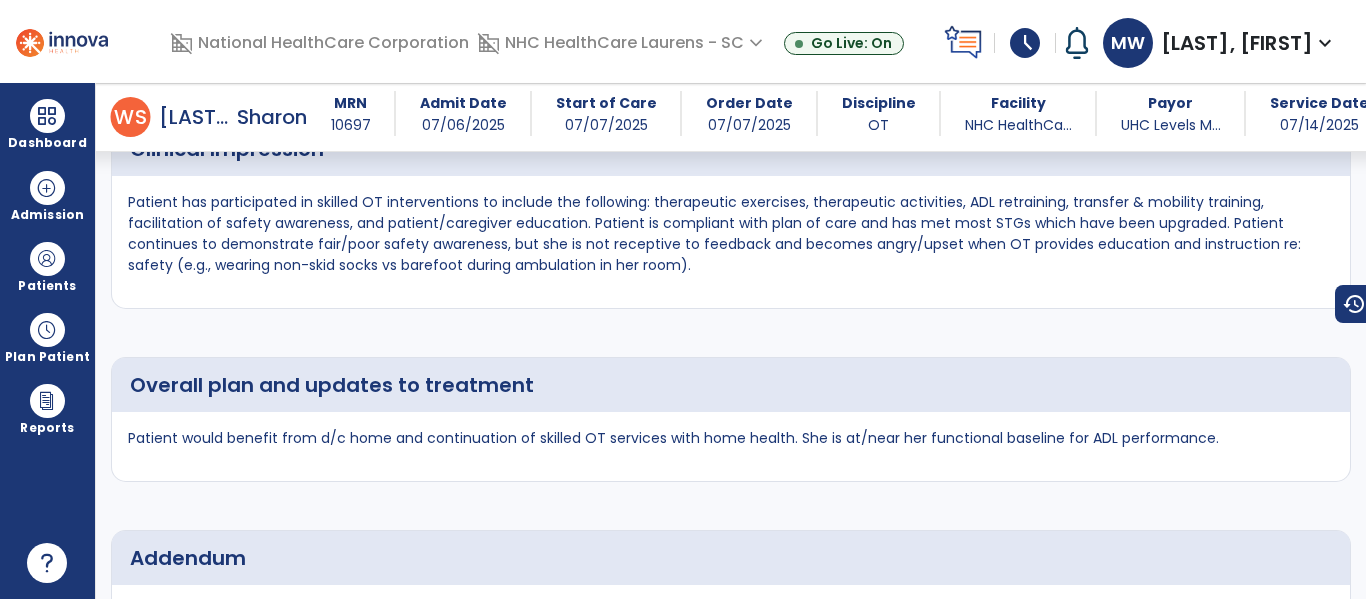 scroll, scrollTop: 1713, scrollLeft: 0, axis: vertical 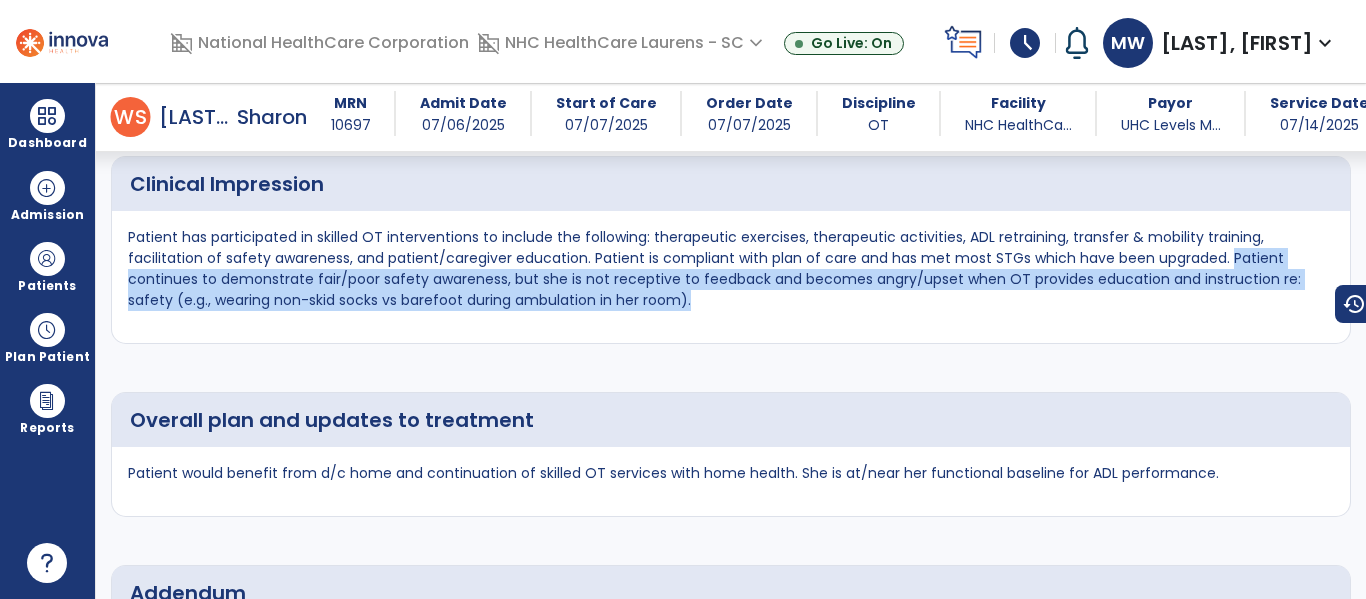 drag, startPoint x: 1225, startPoint y: 262, endPoint x: 1259, endPoint y: 305, distance: 54.81788 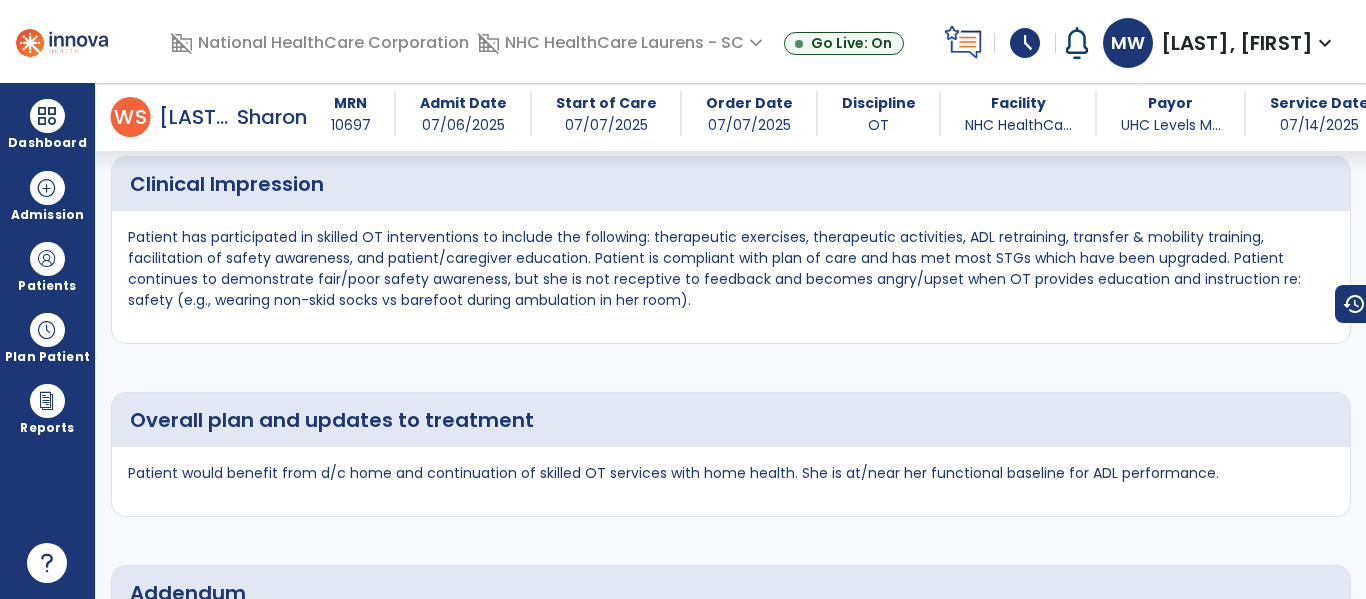 drag, startPoint x: 617, startPoint y: 206, endPoint x: 483, endPoint y: 182, distance: 136.1323 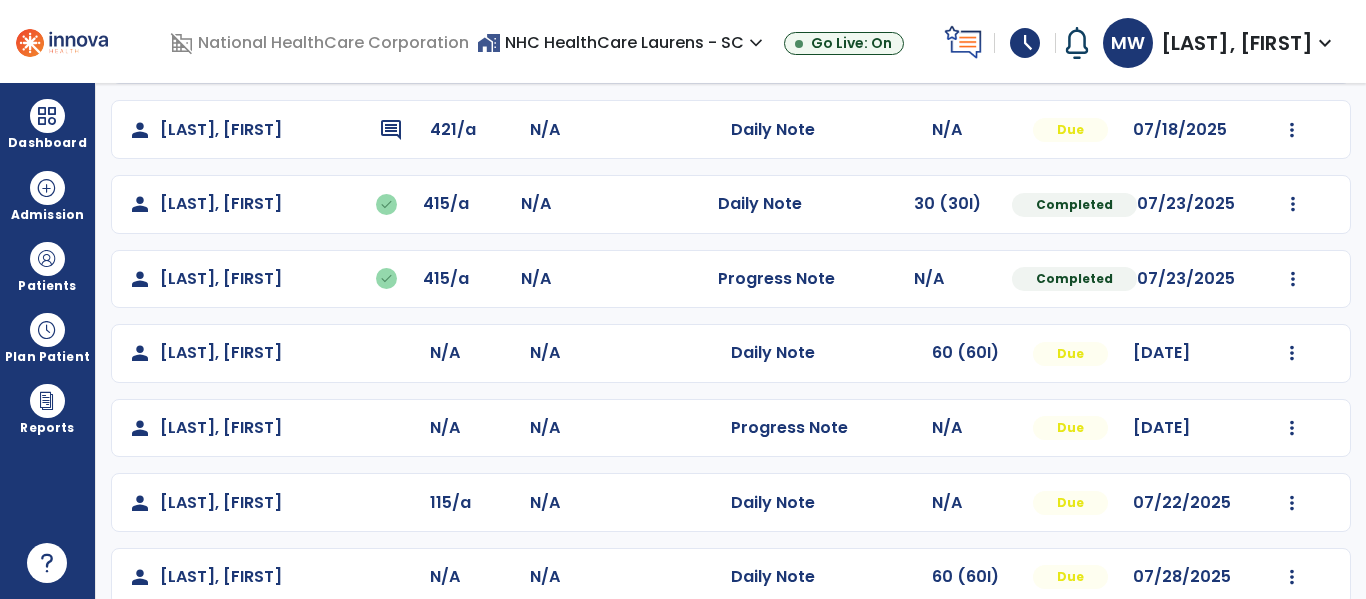scroll, scrollTop: 859, scrollLeft: 0, axis: vertical 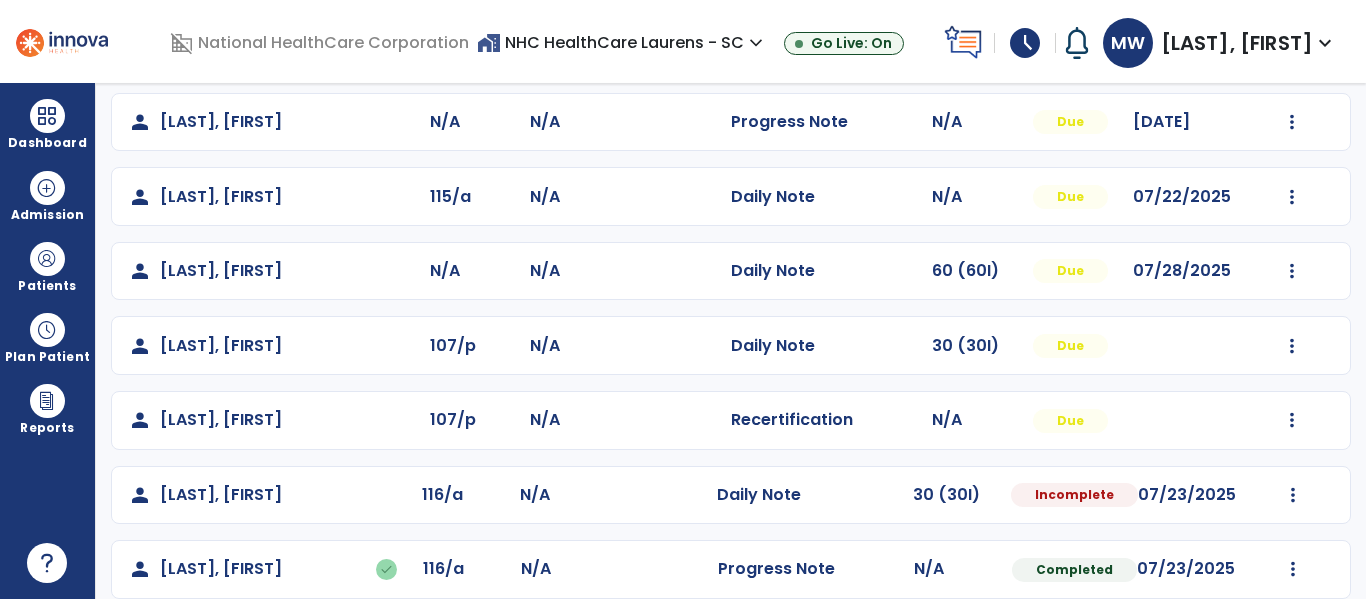click on "Mark Visit As Complete   Reset Note   Open Document   G + C Mins" 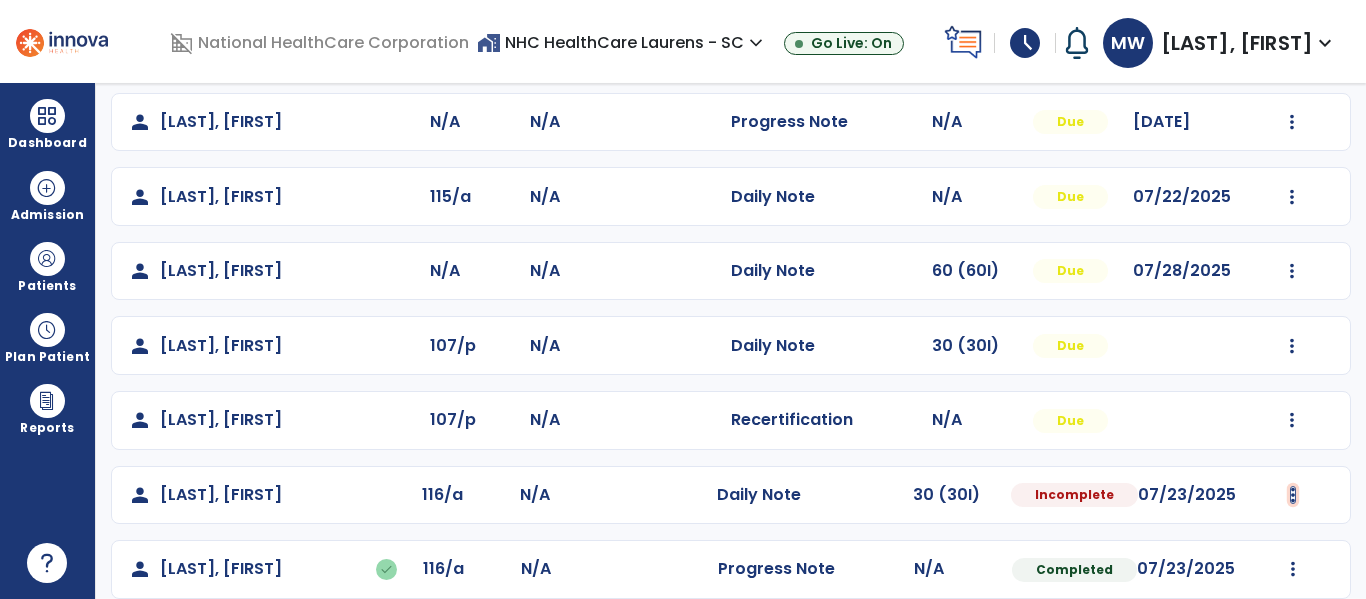 click at bounding box center (1292, -500) 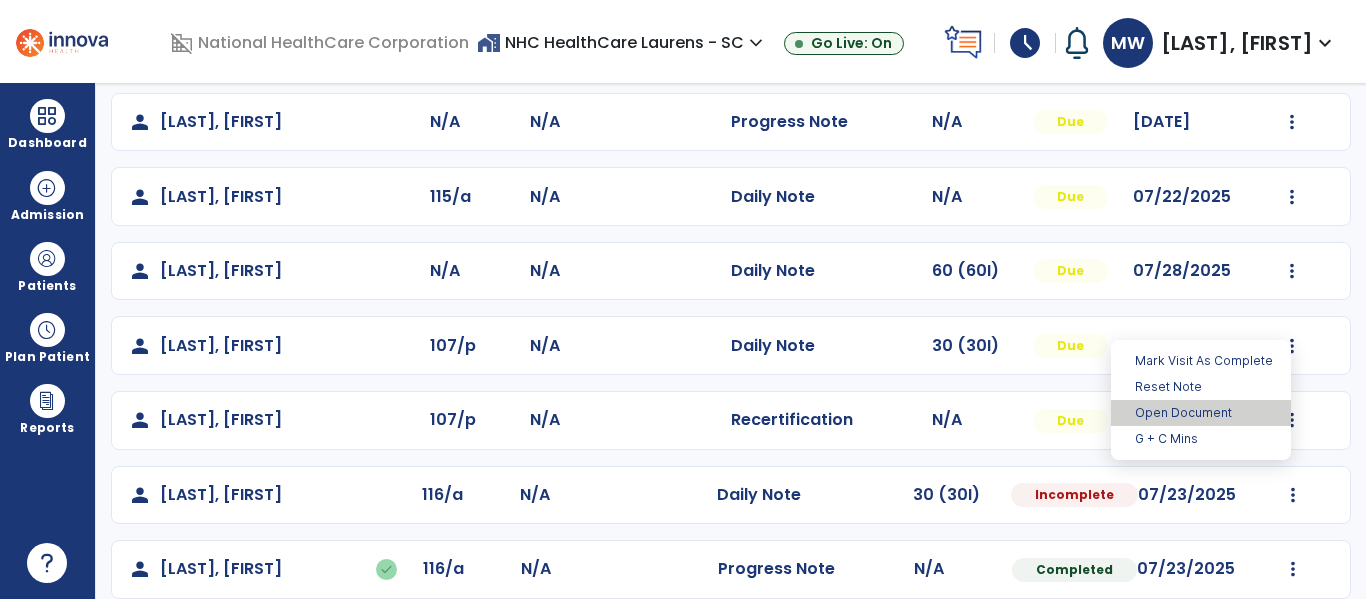 click on "Open Document" at bounding box center [1201, 413] 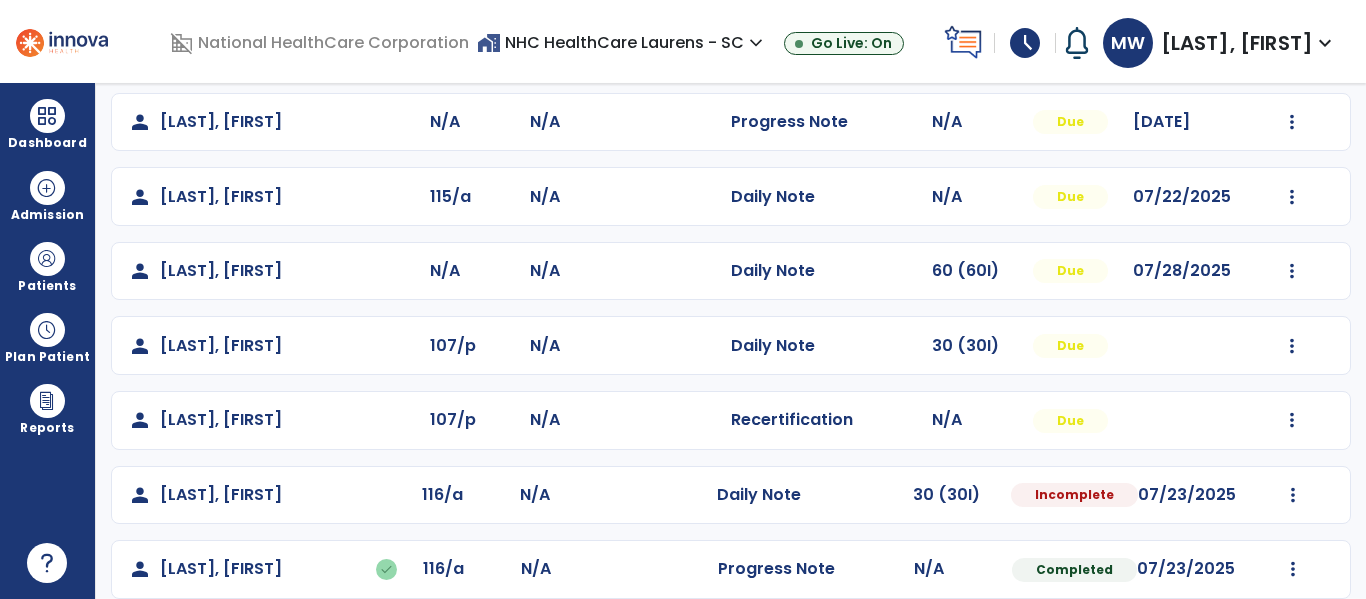 scroll, scrollTop: 0, scrollLeft: 0, axis: both 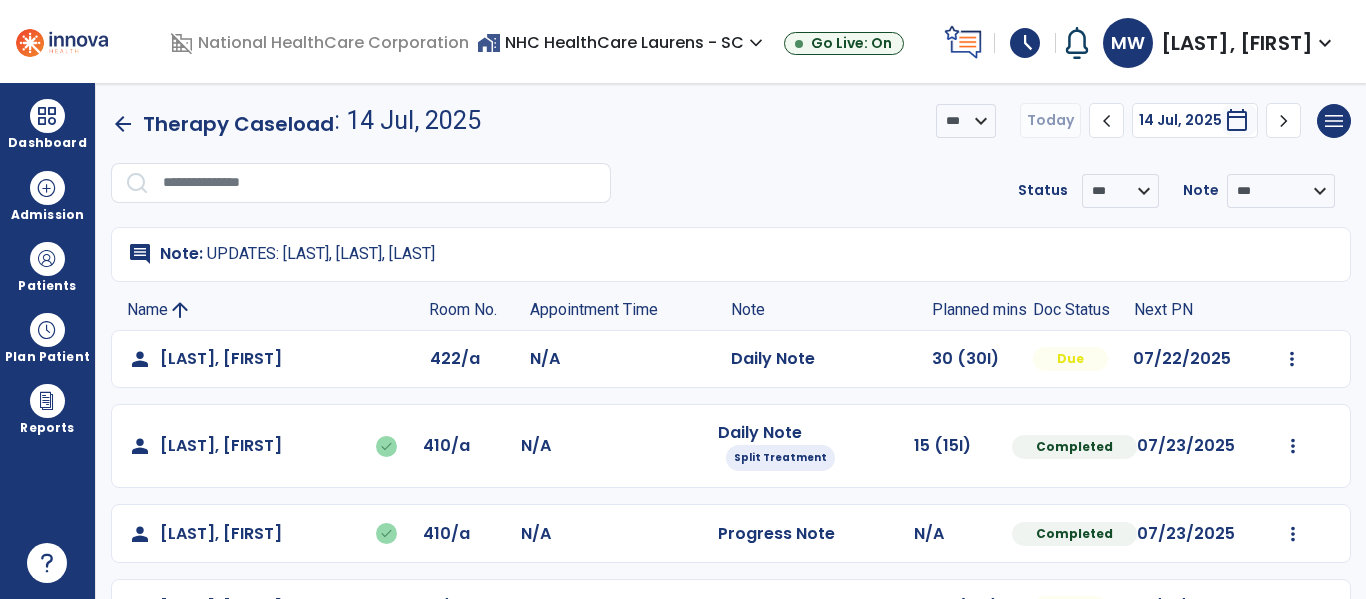 select on "*" 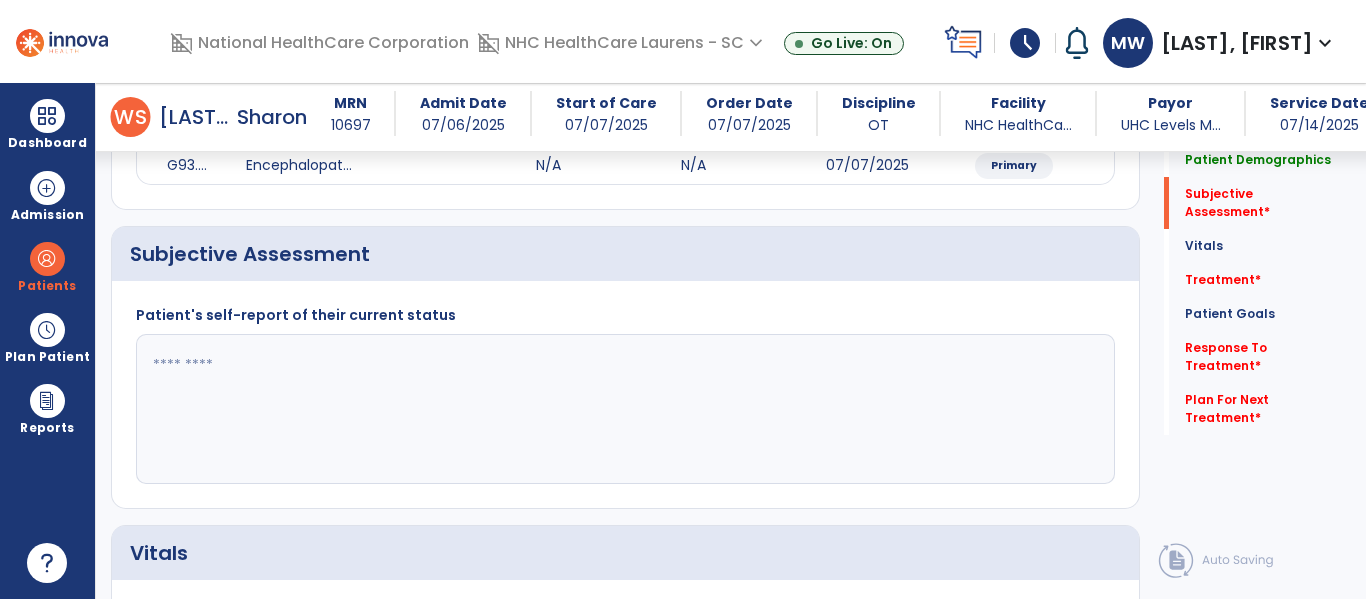 scroll, scrollTop: 300, scrollLeft: 0, axis: vertical 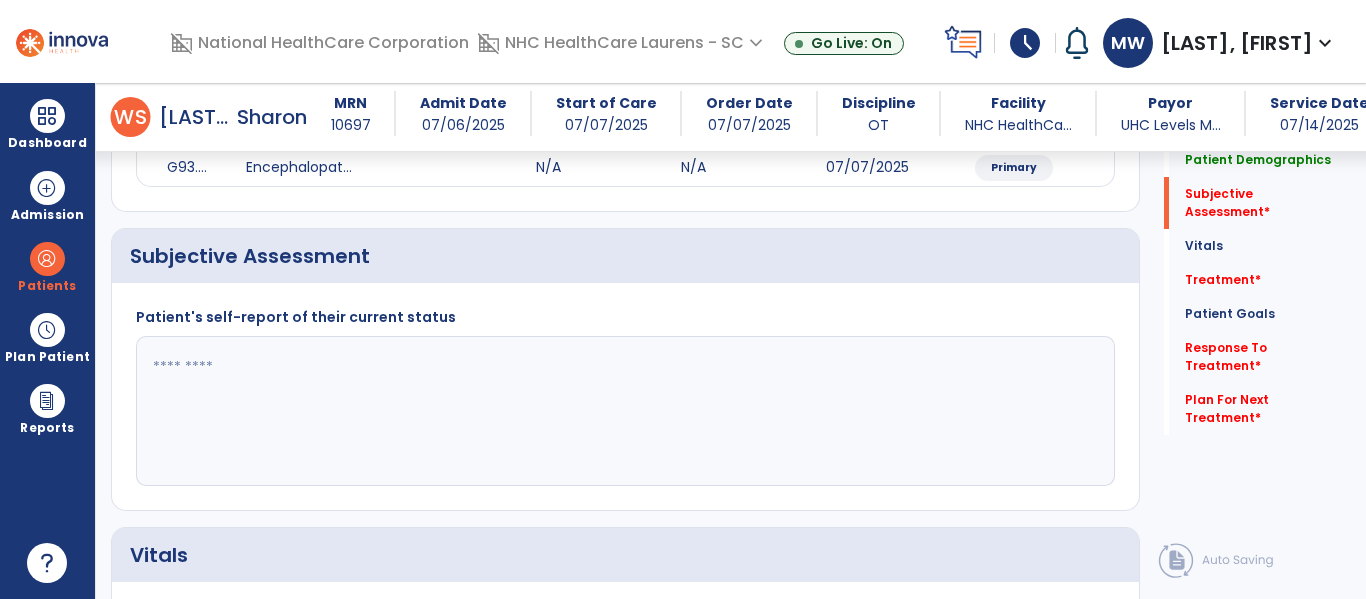 click 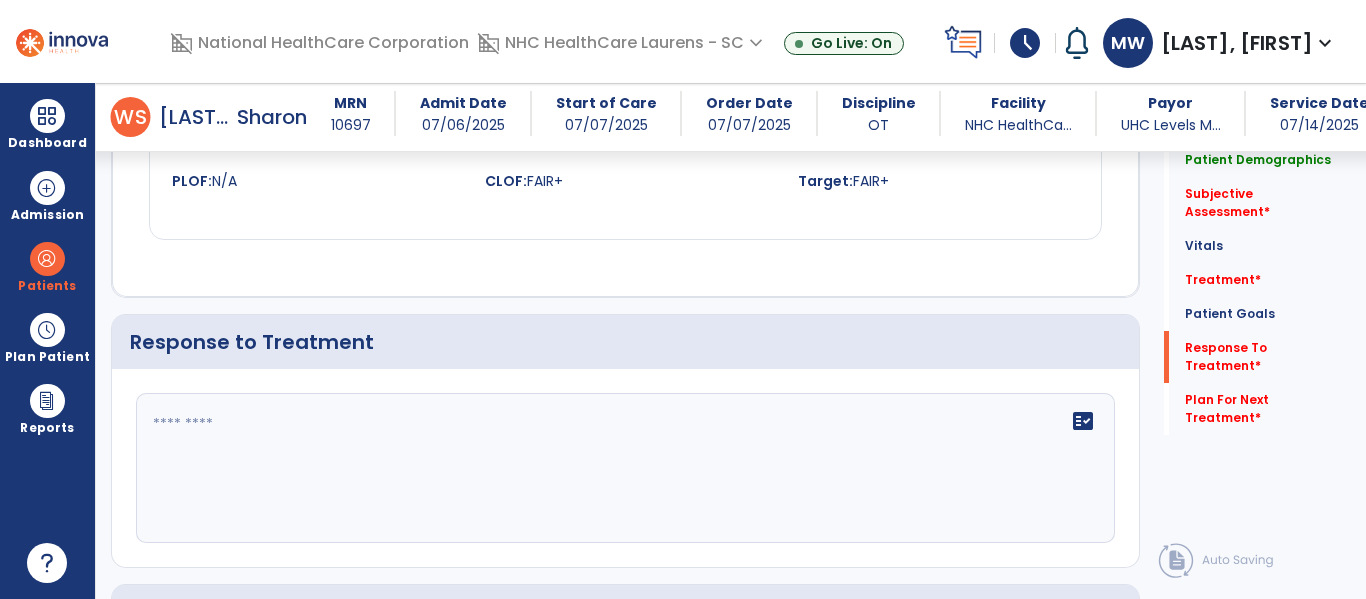 scroll, scrollTop: 1903, scrollLeft: 0, axis: vertical 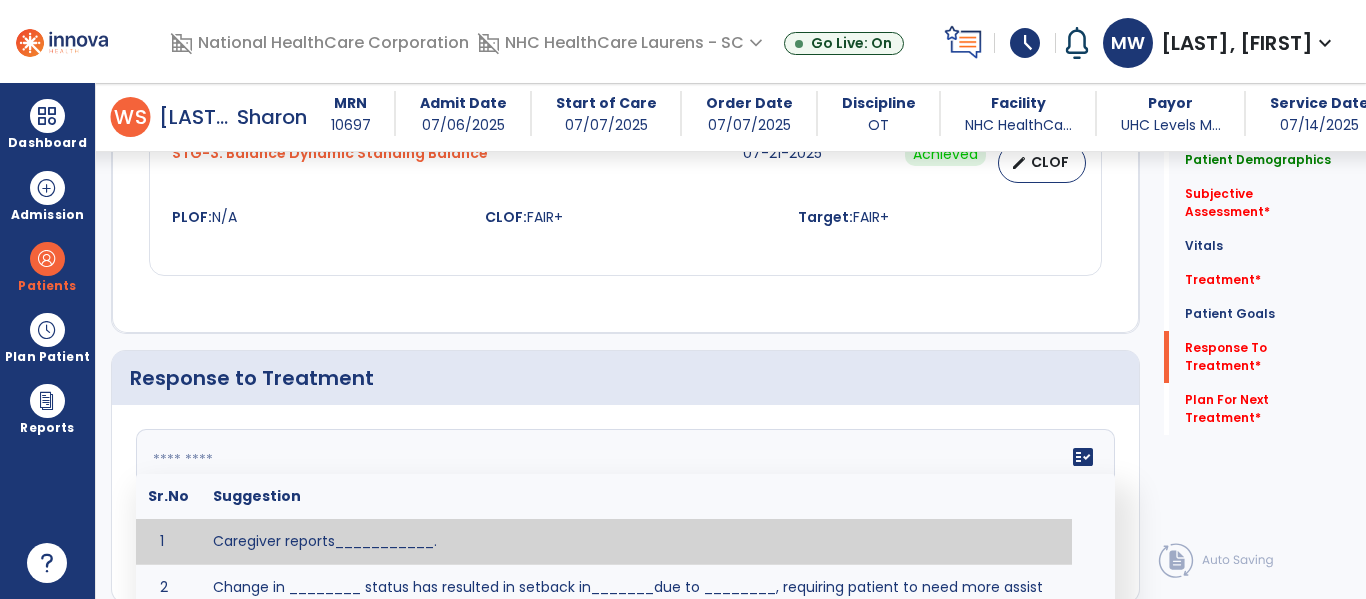 click 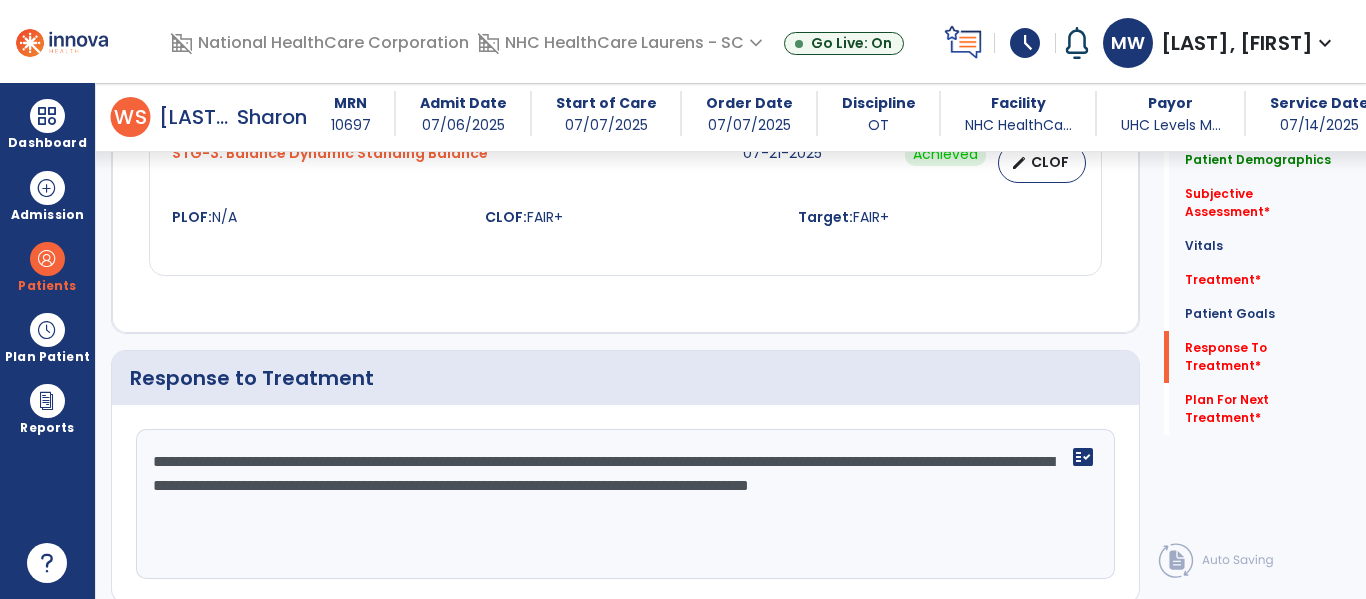 scroll, scrollTop: 2203, scrollLeft: 0, axis: vertical 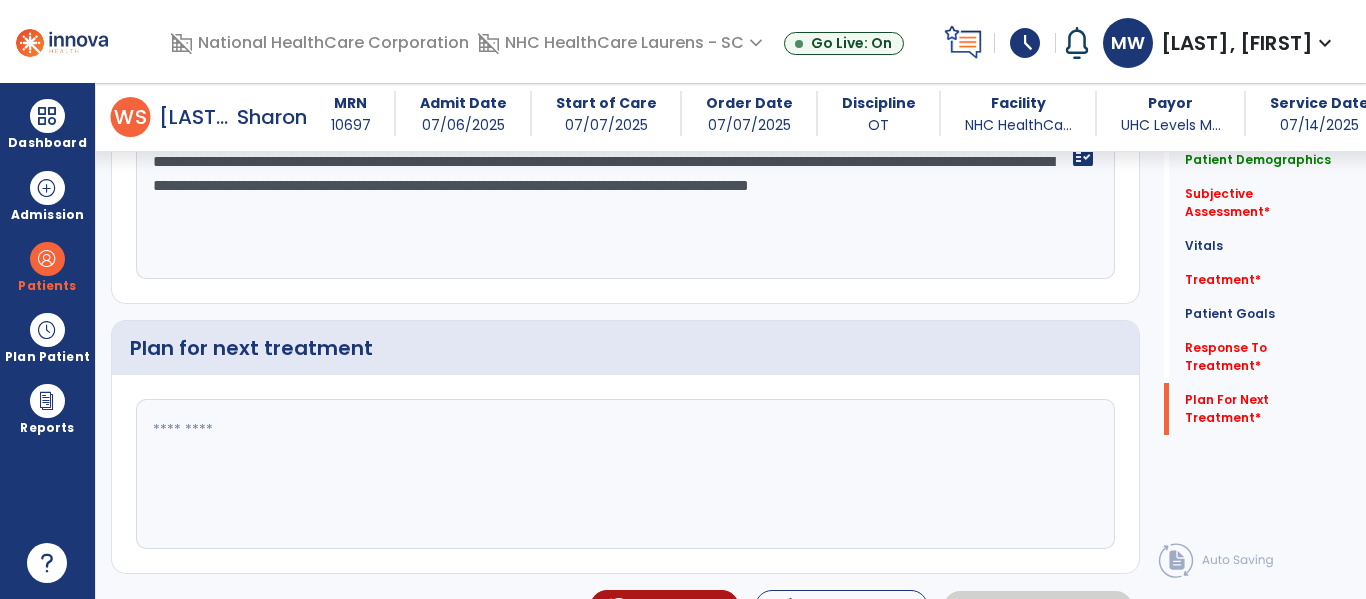type on "**********" 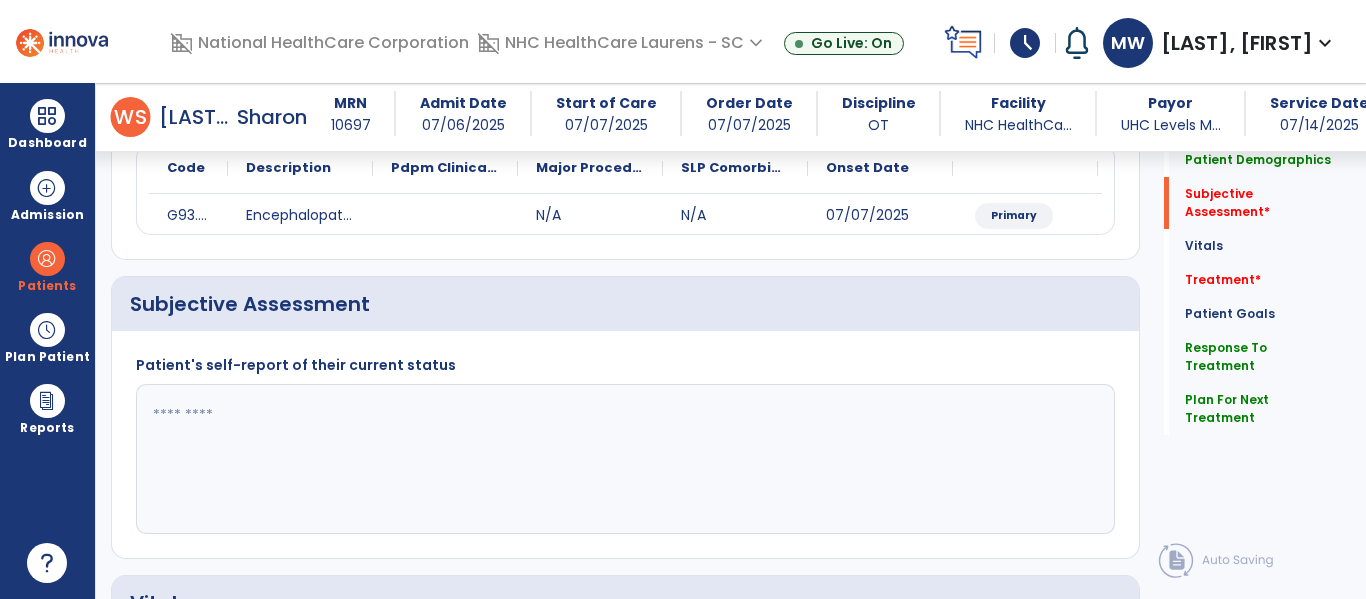 scroll, scrollTop: 303, scrollLeft: 0, axis: vertical 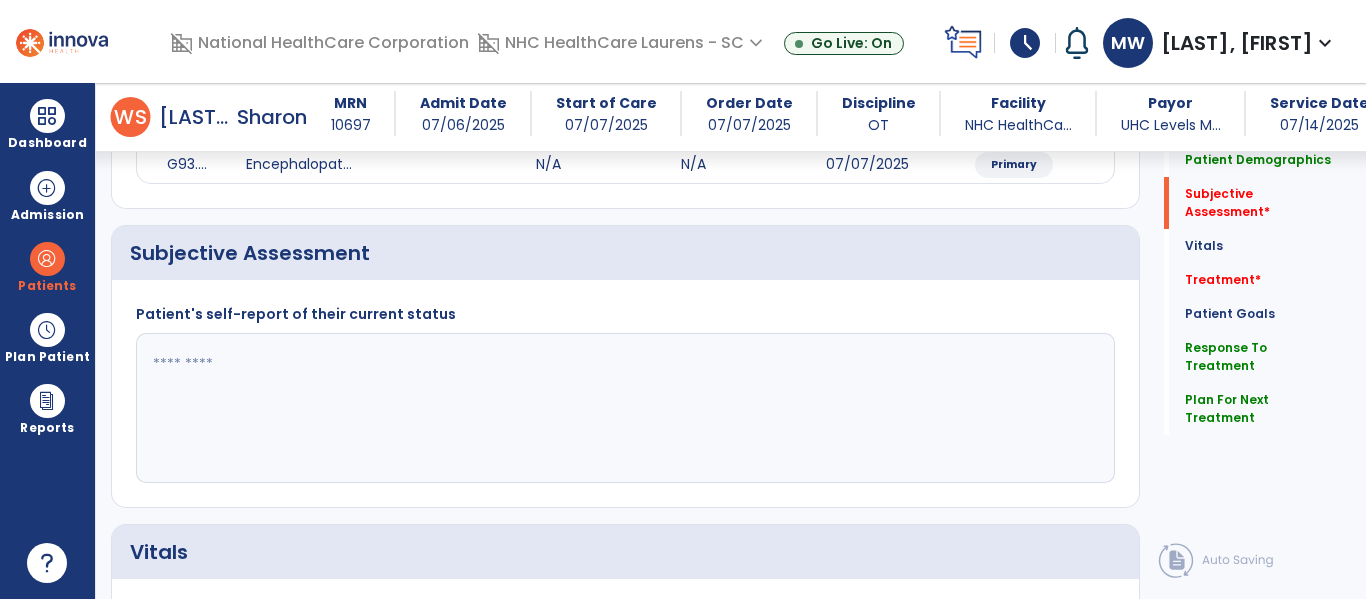 type on "**********" 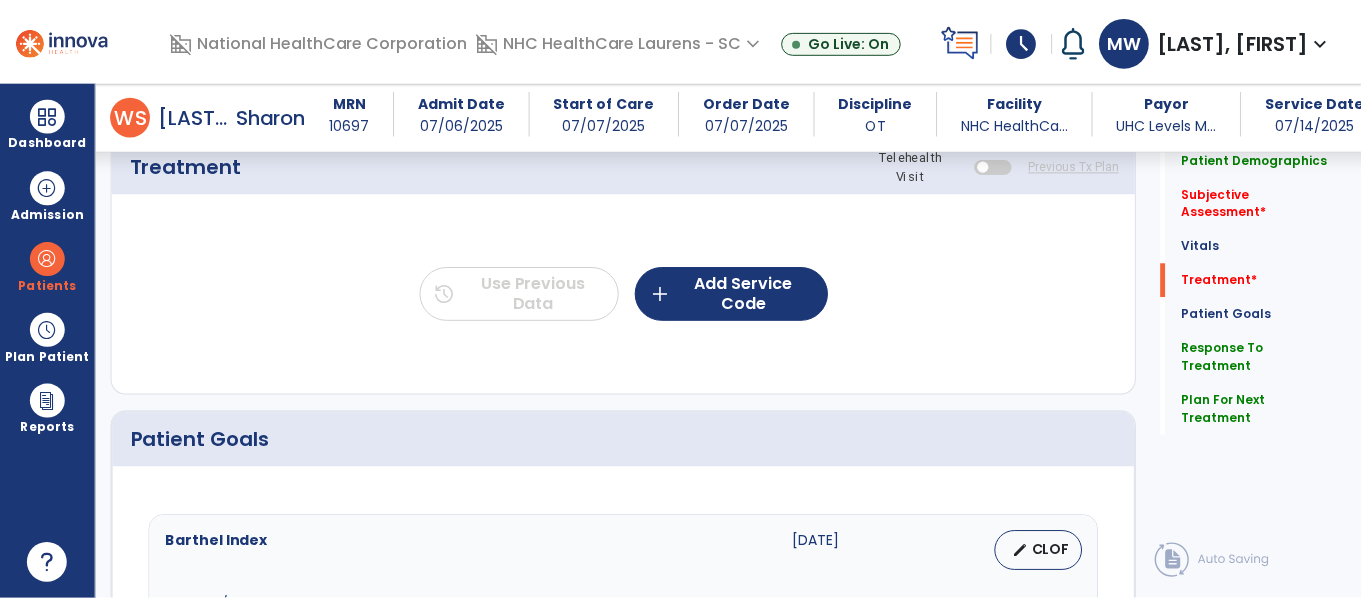 scroll, scrollTop: 1103, scrollLeft: 0, axis: vertical 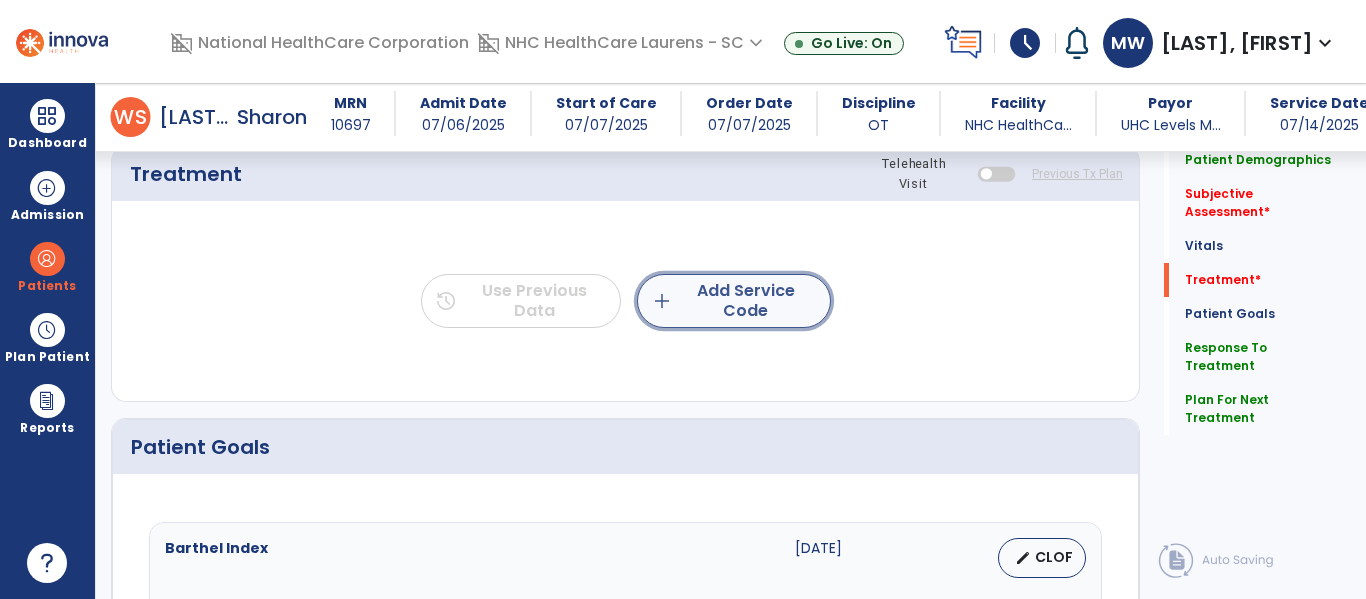 click on "add  Add Service Code" 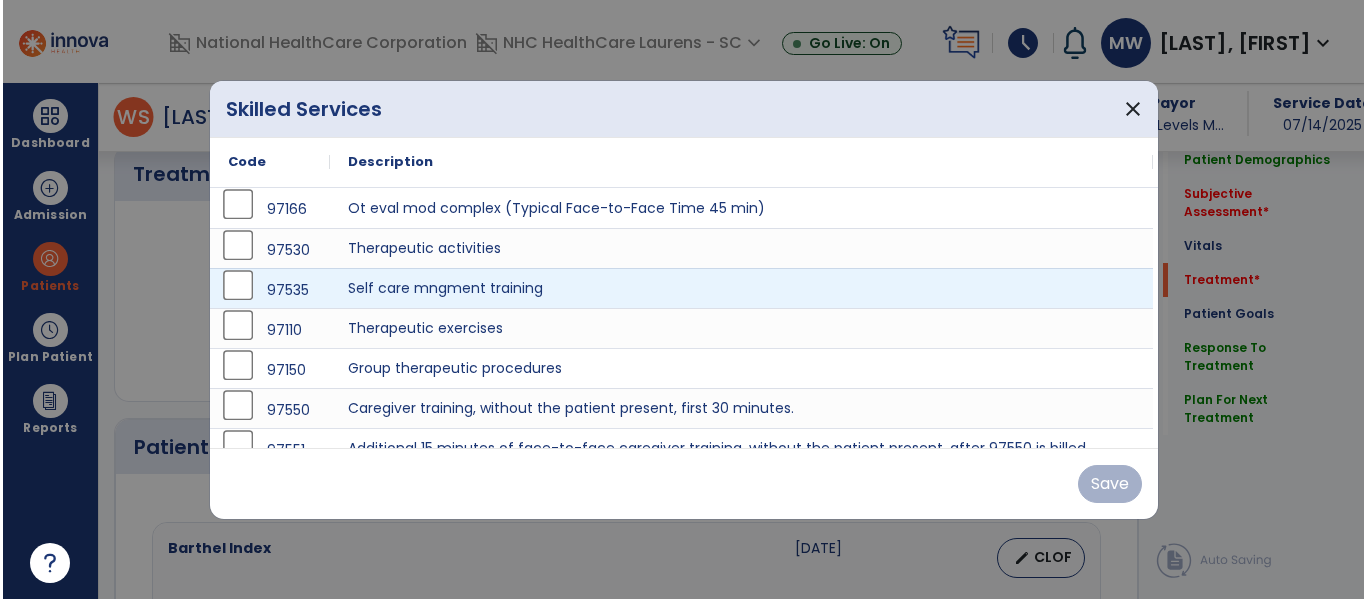 scroll, scrollTop: 1103, scrollLeft: 0, axis: vertical 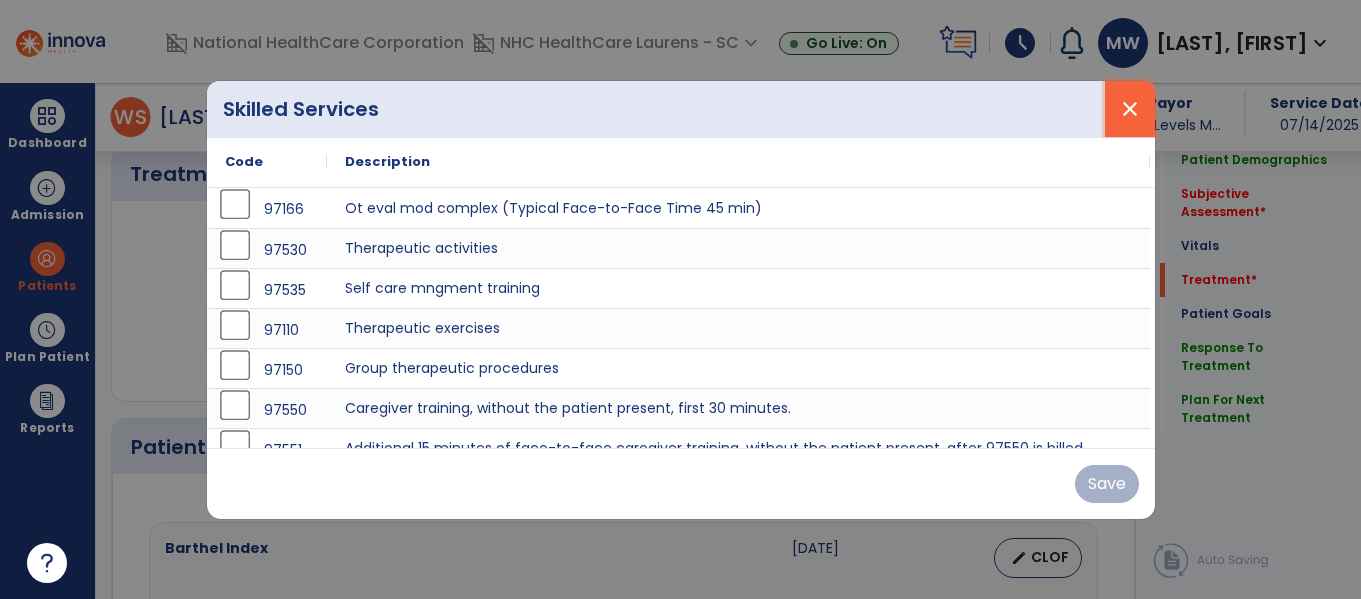 click on "close" at bounding box center (1130, 109) 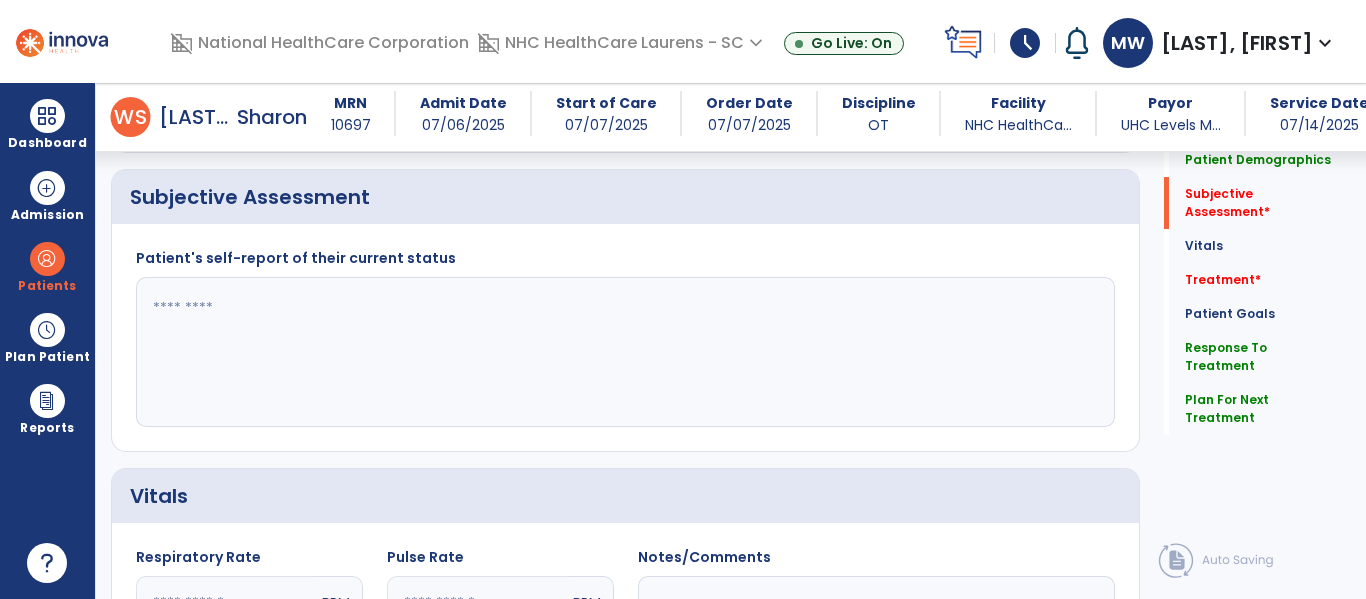 scroll, scrollTop: 303, scrollLeft: 0, axis: vertical 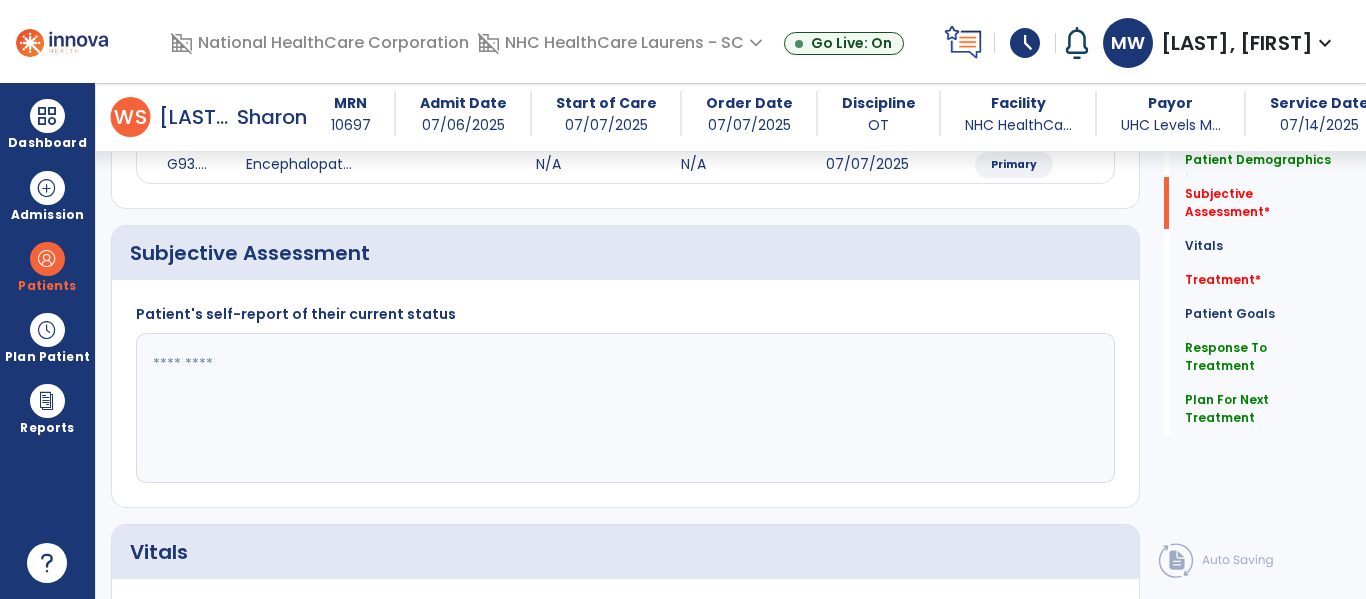 click 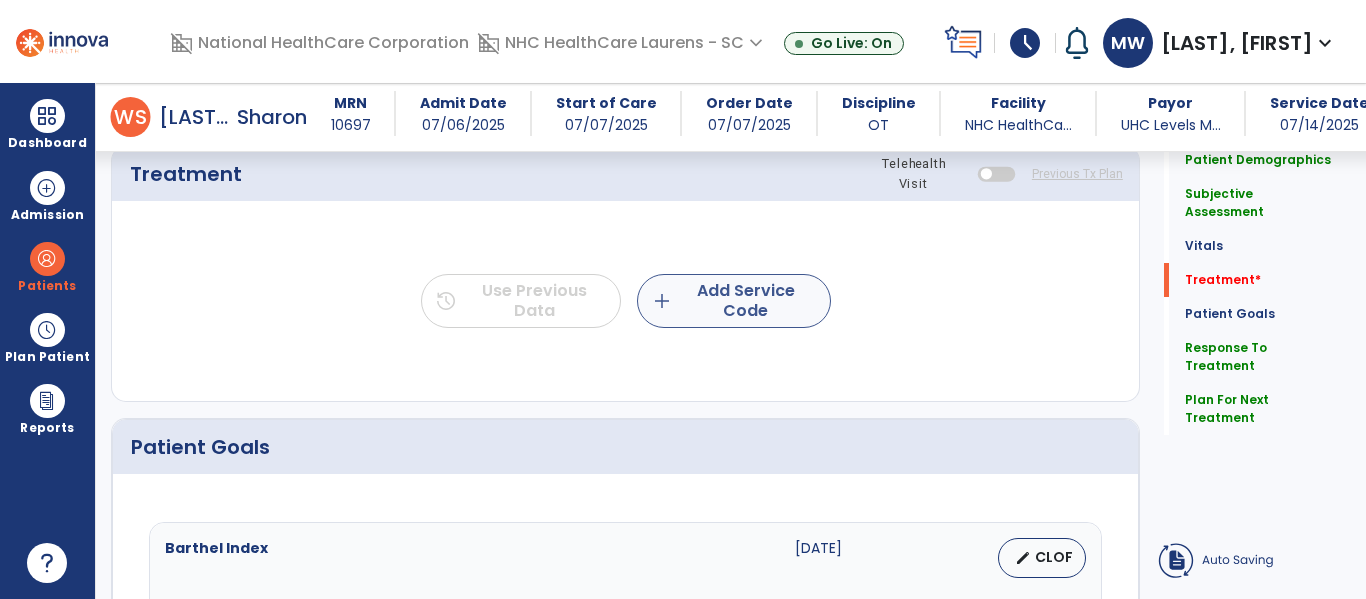 type on "**********" 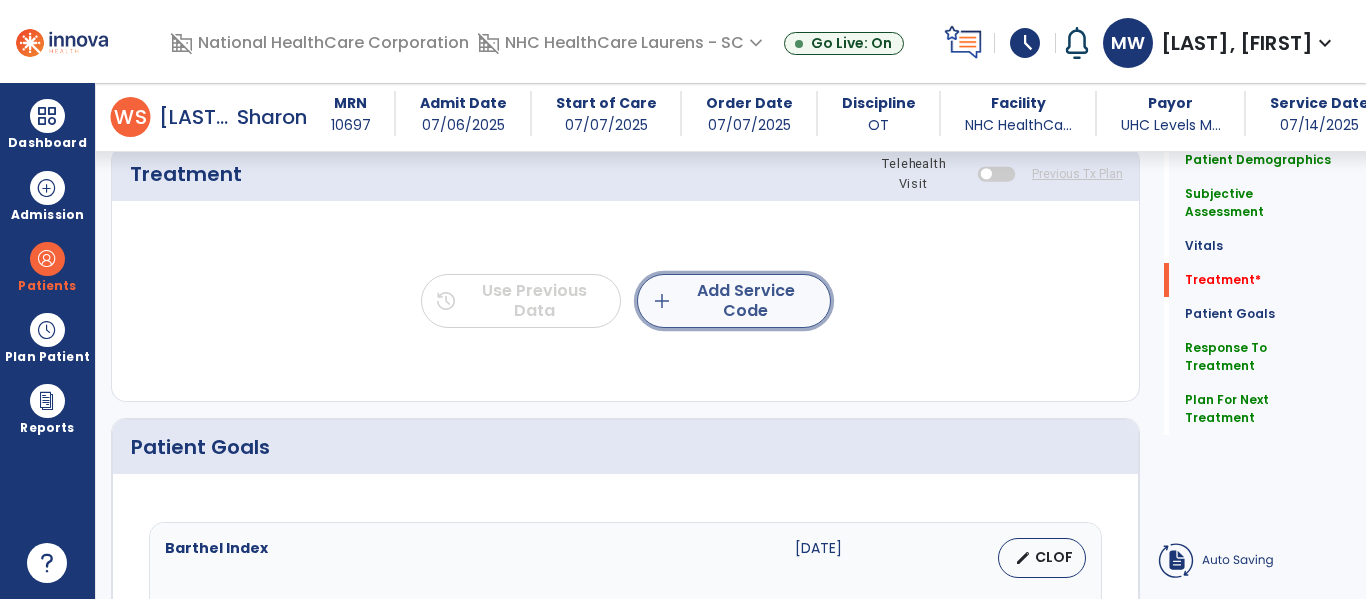 click on "add  Add Service Code" 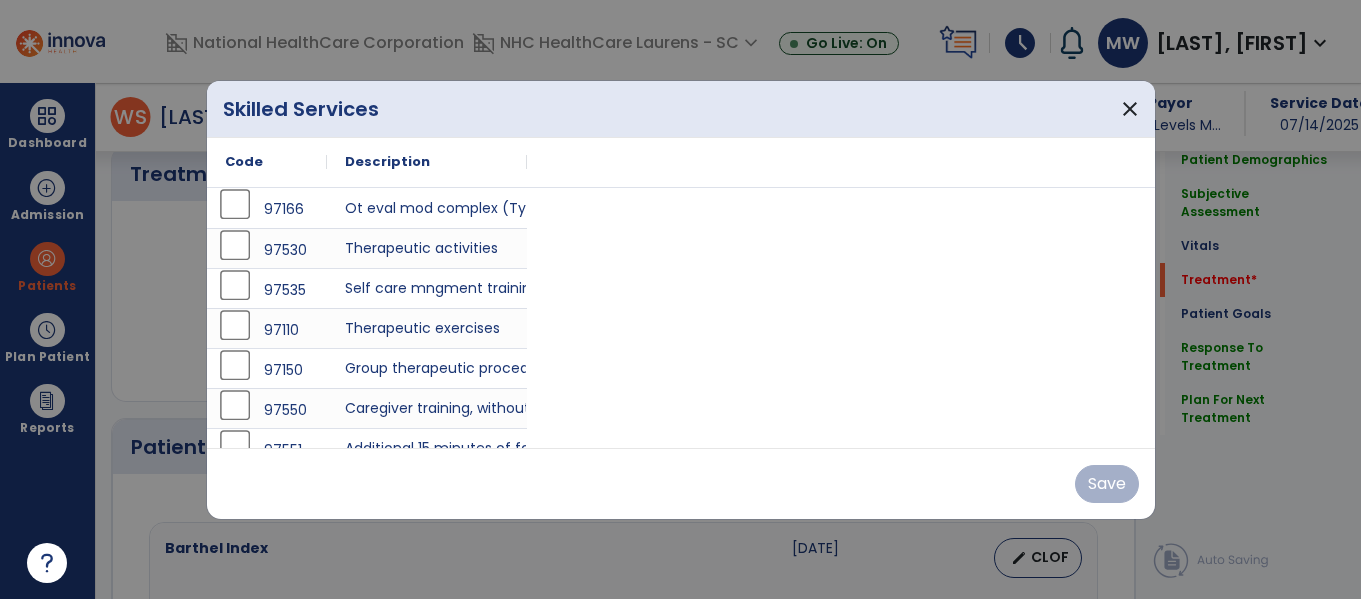 scroll, scrollTop: 1103, scrollLeft: 0, axis: vertical 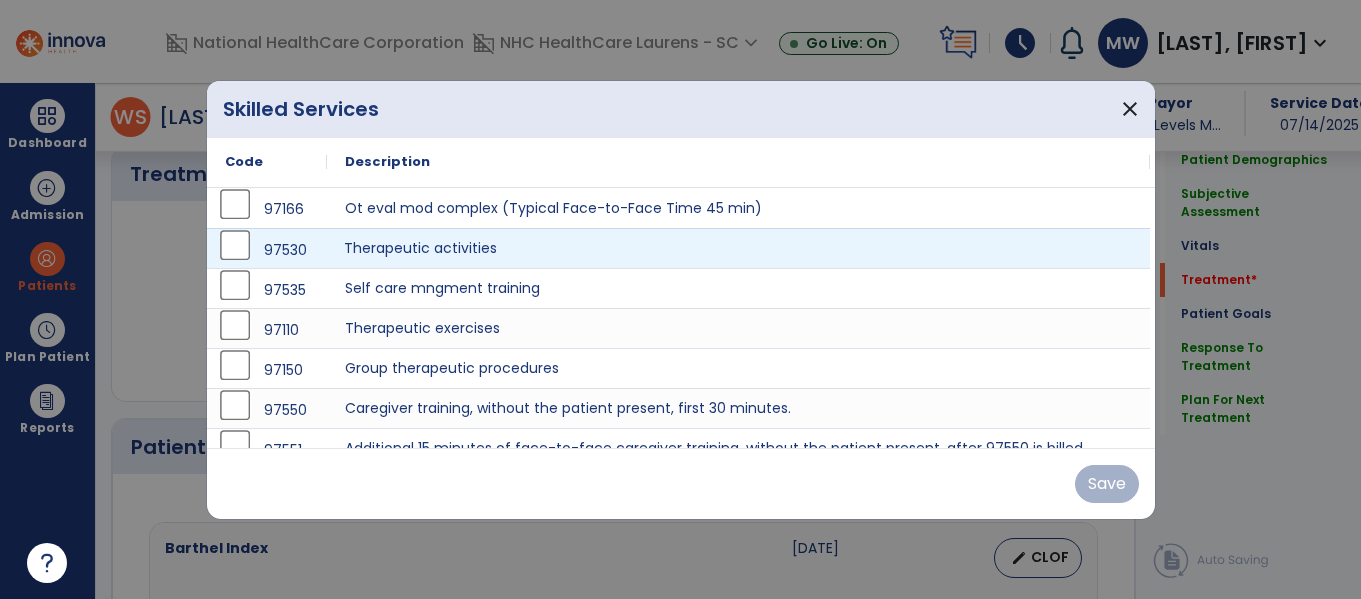 click on "Therapeutic activities" at bounding box center (738, 248) 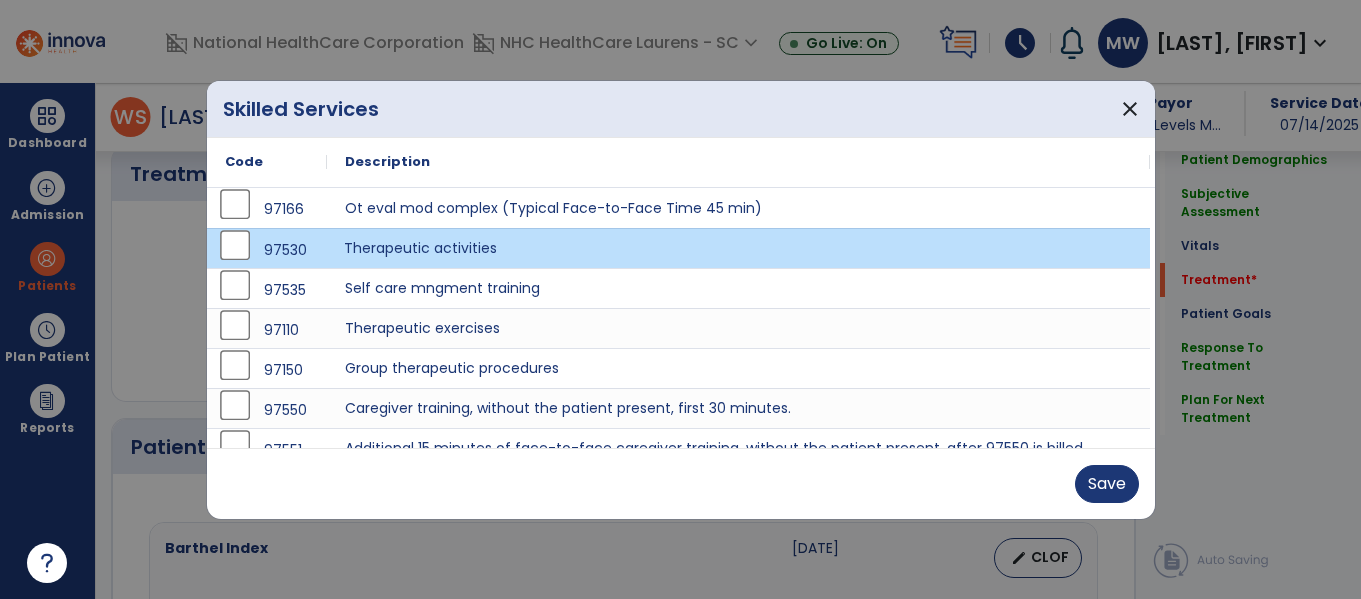 click on "Therapeutic activities" at bounding box center (738, 248) 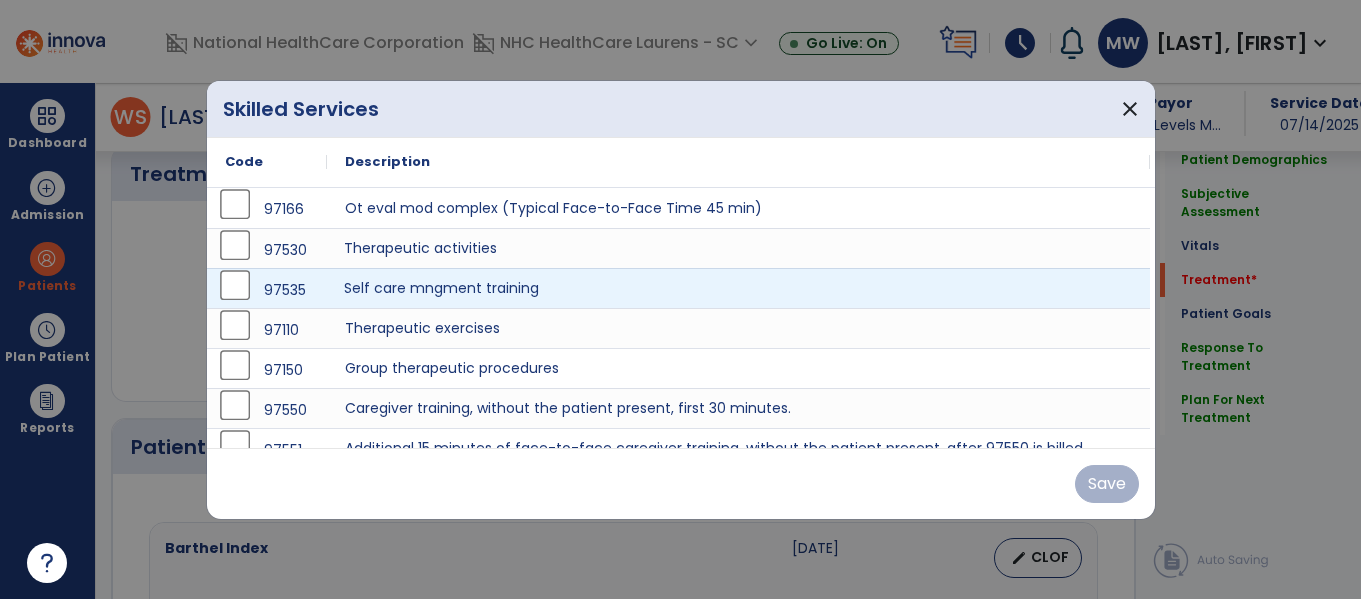 click on "Self care mngment training" at bounding box center [738, 288] 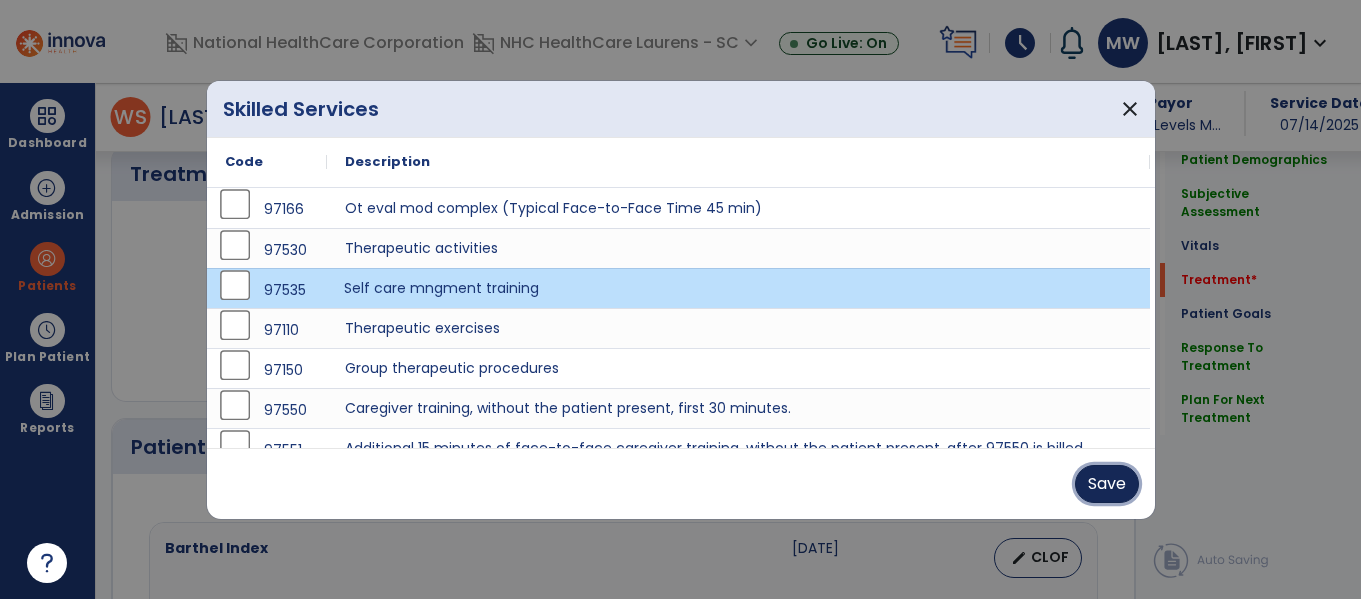 click on "Save" at bounding box center [1107, 484] 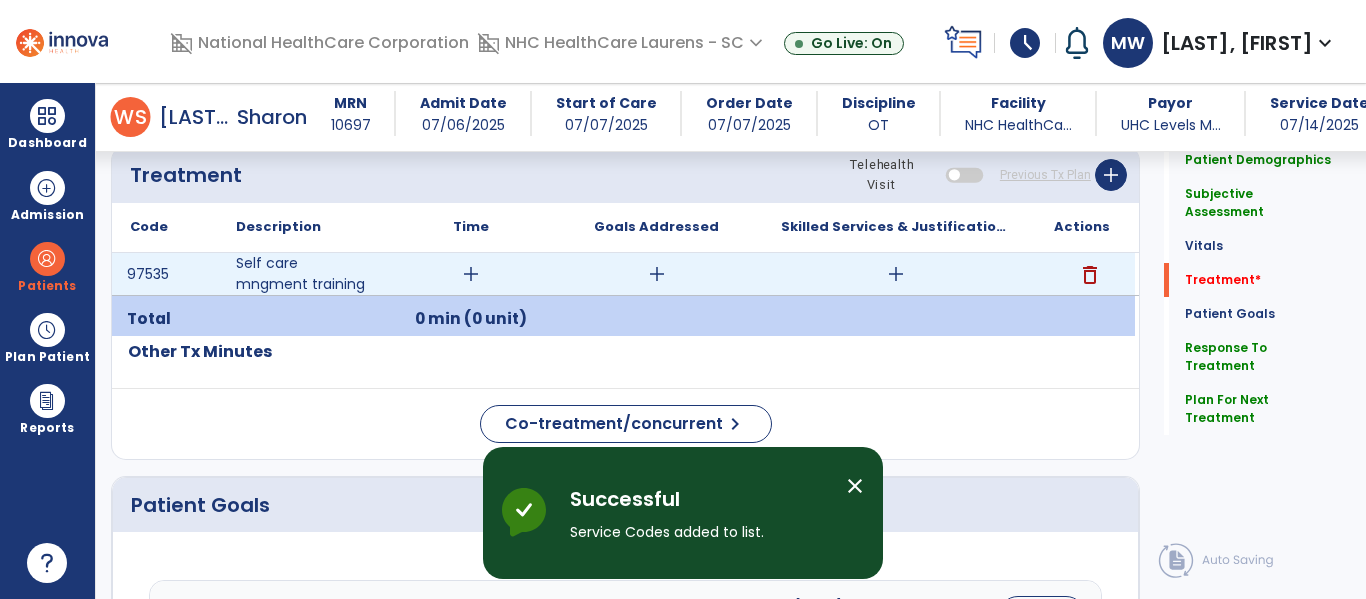 click on "add" at bounding box center [471, 274] 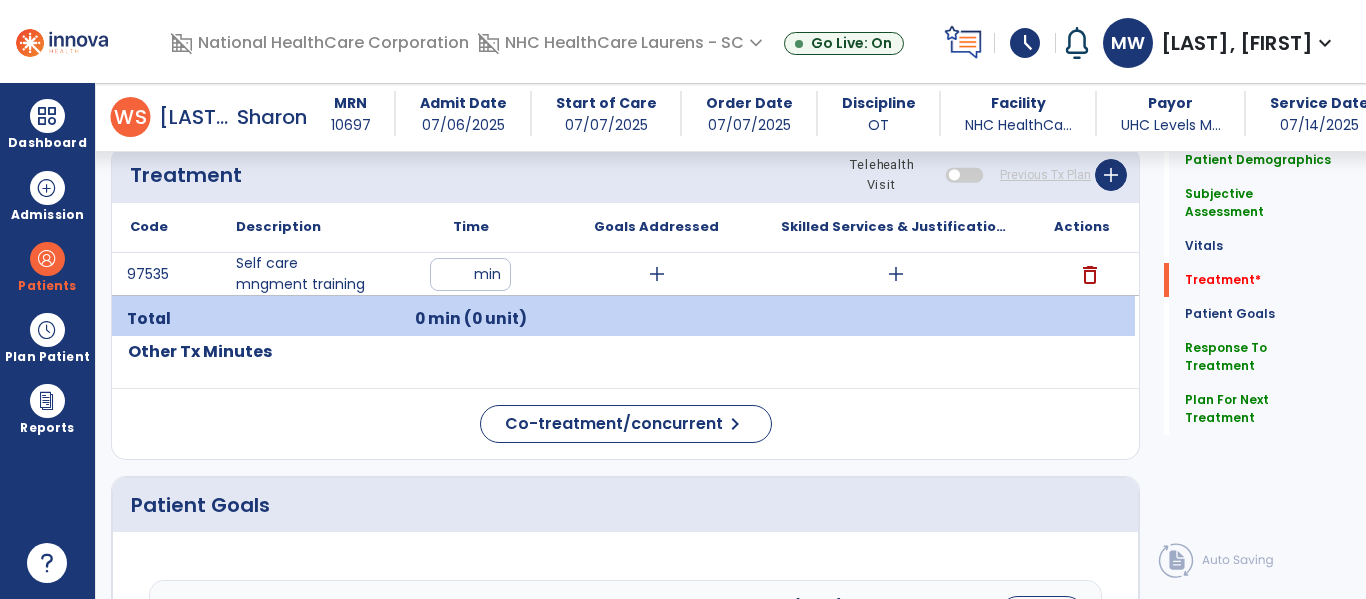 type on "**" 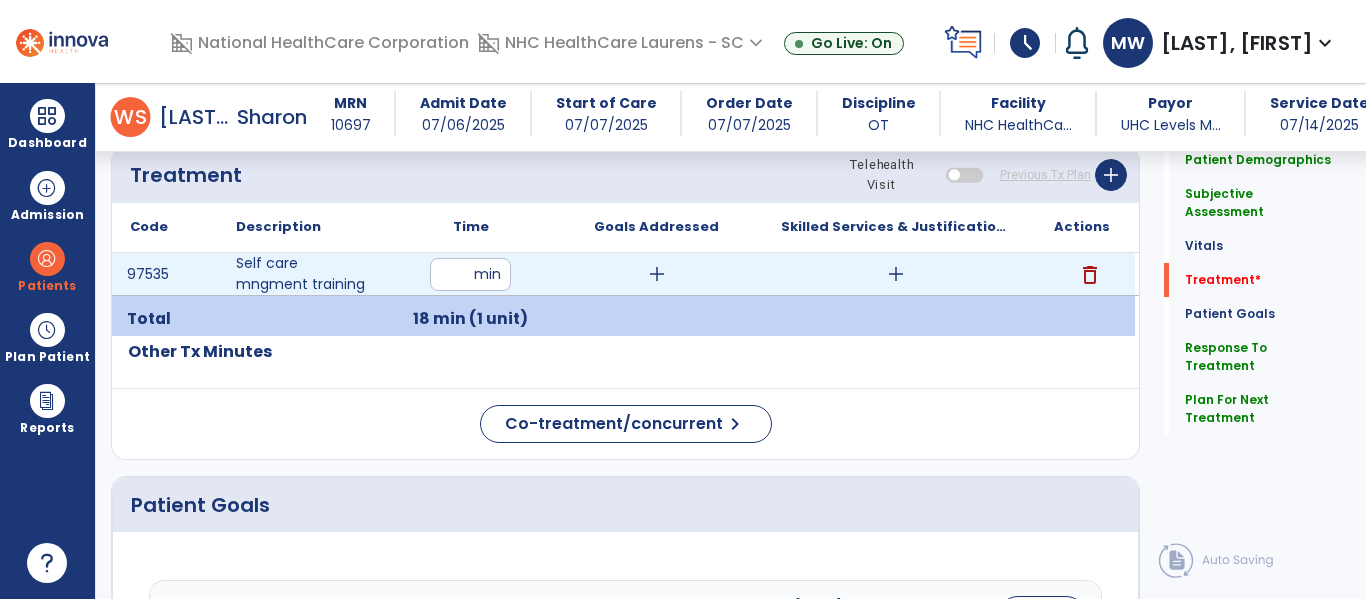 click on "add" at bounding box center (657, 274) 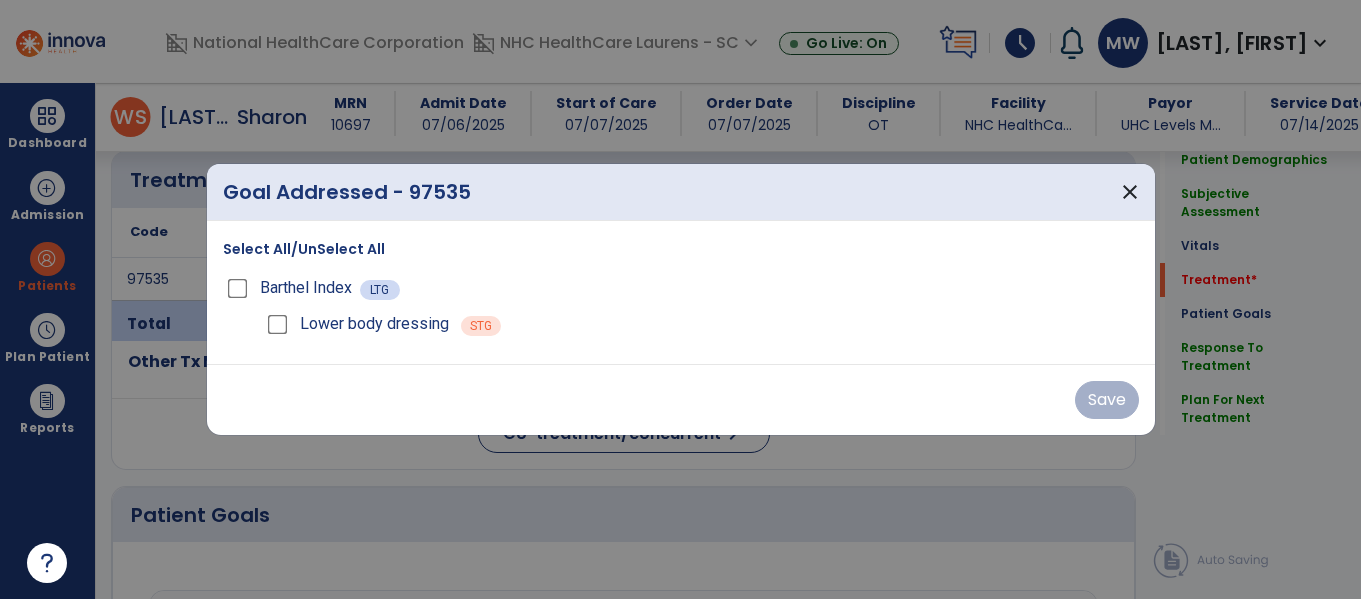 scroll, scrollTop: 1103, scrollLeft: 0, axis: vertical 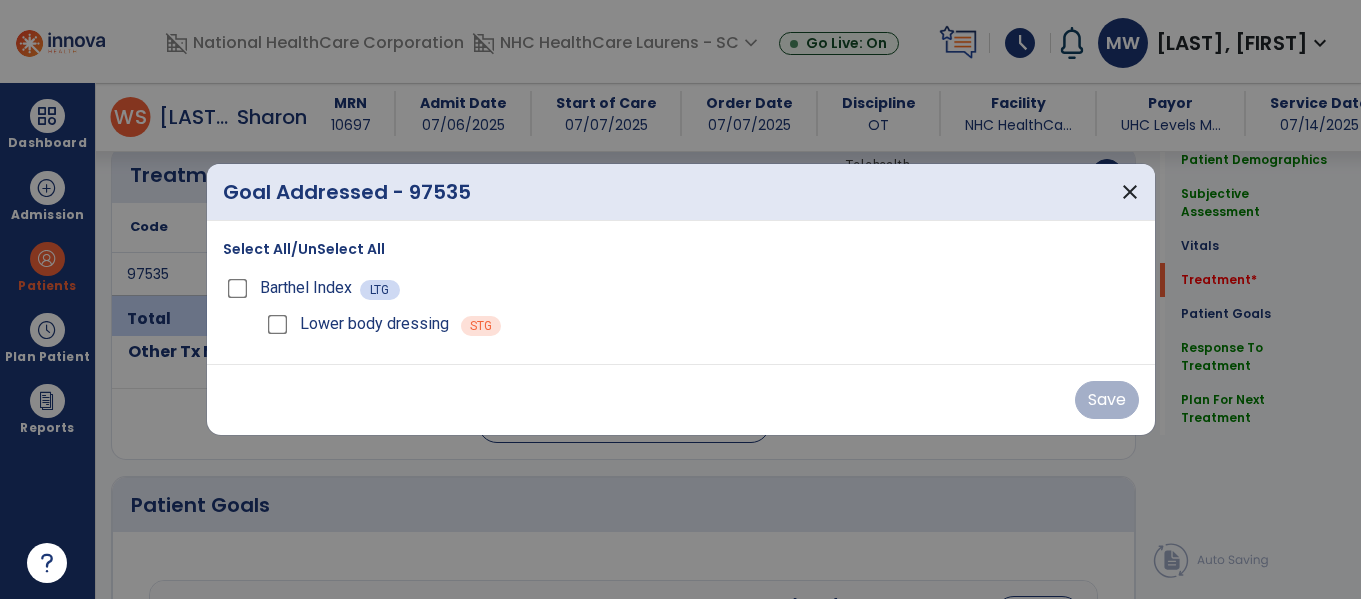 drag, startPoint x: 238, startPoint y: 252, endPoint x: 332, endPoint y: 269, distance: 95.524864 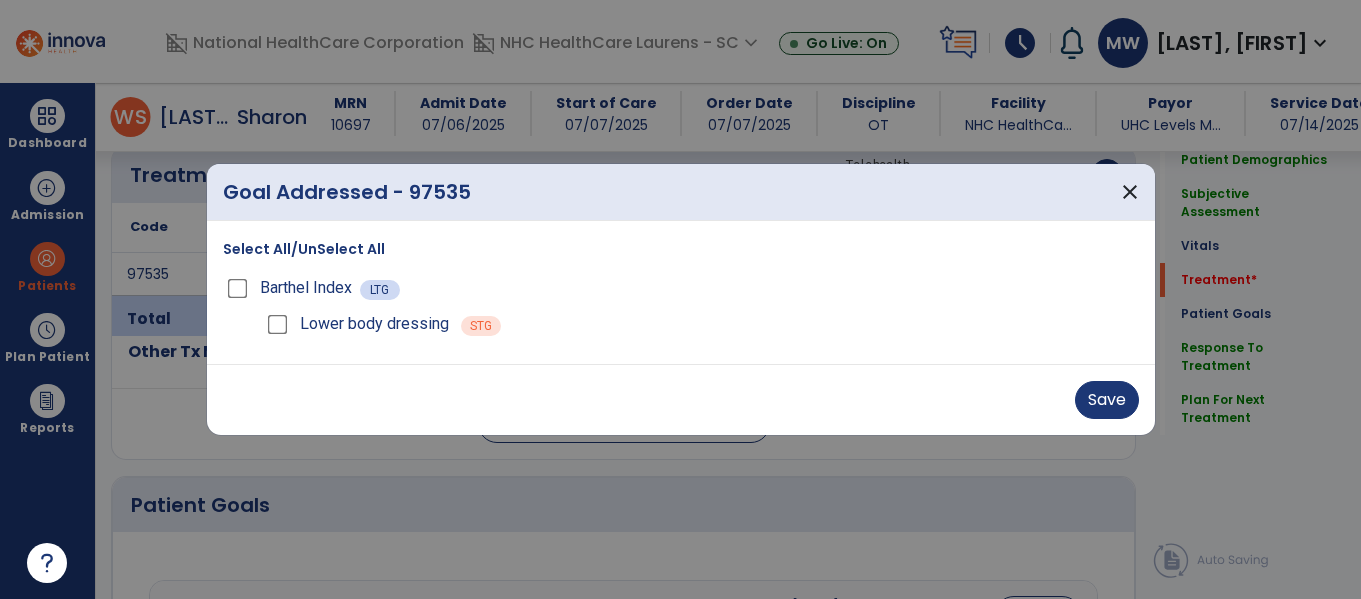 click on "Save" at bounding box center (681, 399) 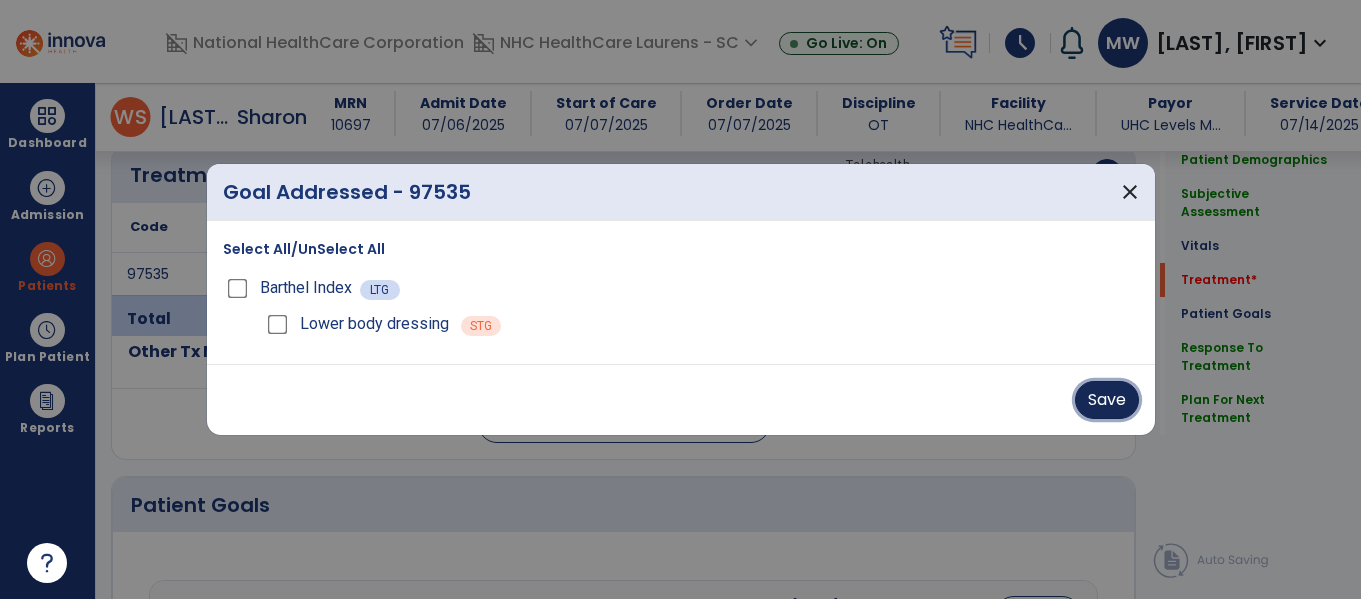 click on "Save" at bounding box center [1107, 400] 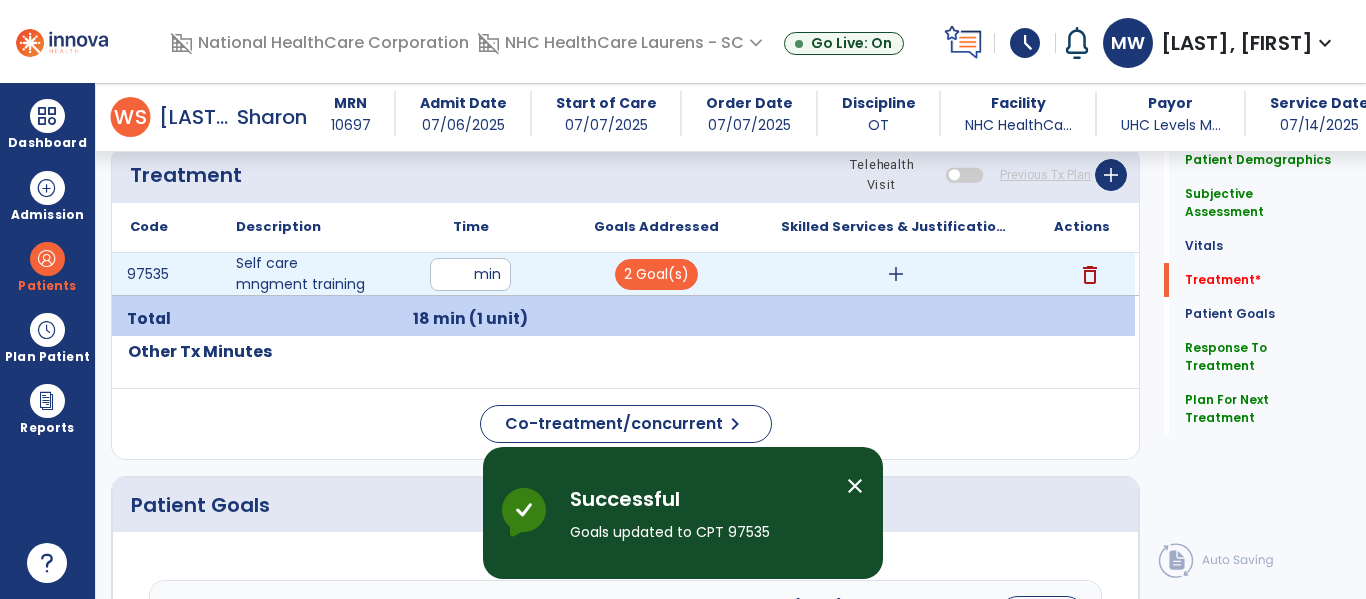 click on "add" at bounding box center (896, 274) 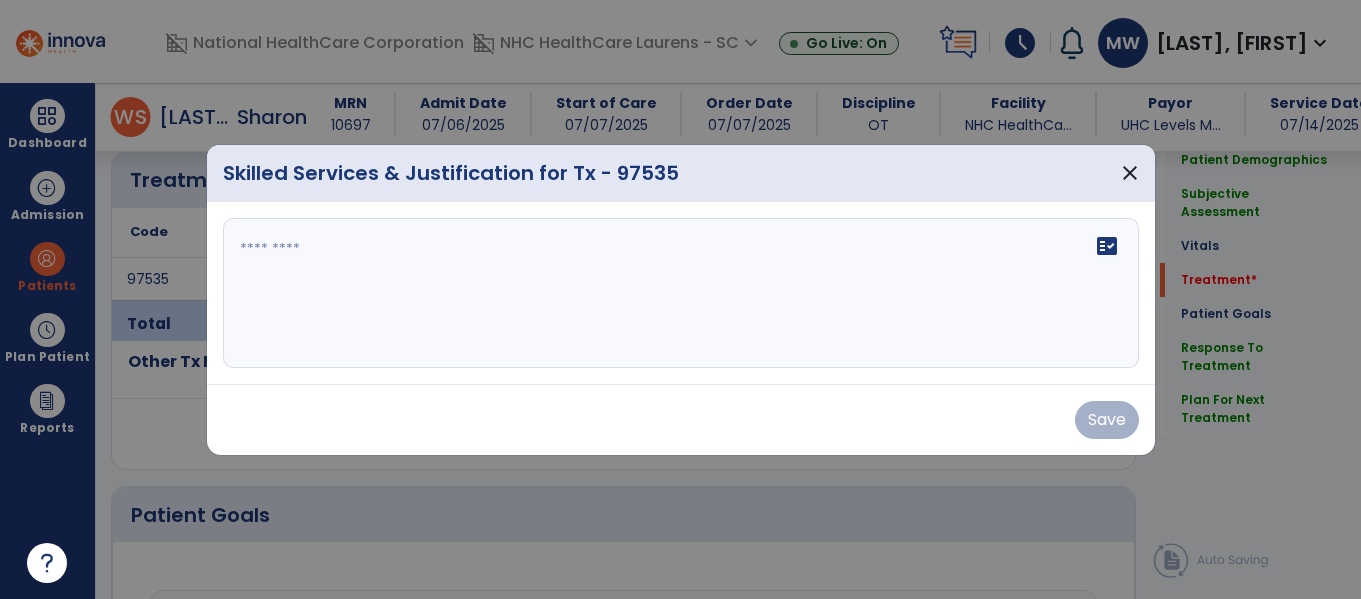 scroll, scrollTop: 1103, scrollLeft: 0, axis: vertical 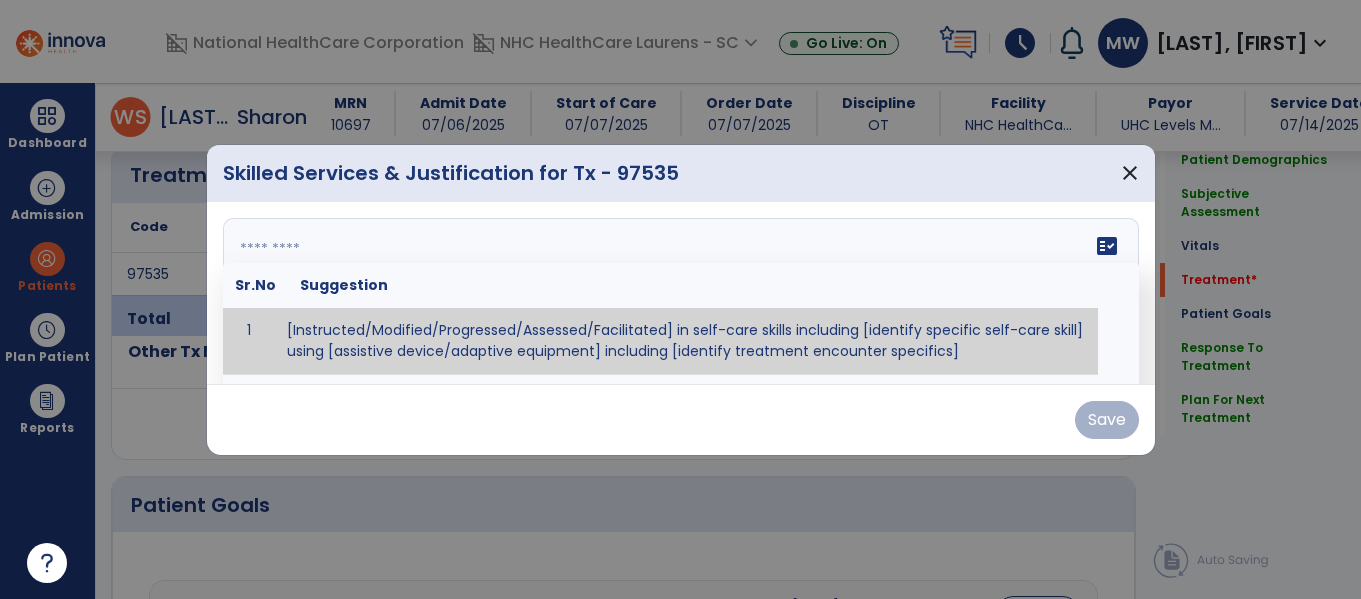 click on "fact_check  Sr.No Suggestion 1 [Instructed/Modified/Progressed/Assessed/Facilitated] in self-care skills including [identify specific self-care skill] using [assistive device/adaptive equipment] including [identify treatment encounter specifics]" at bounding box center [681, 293] 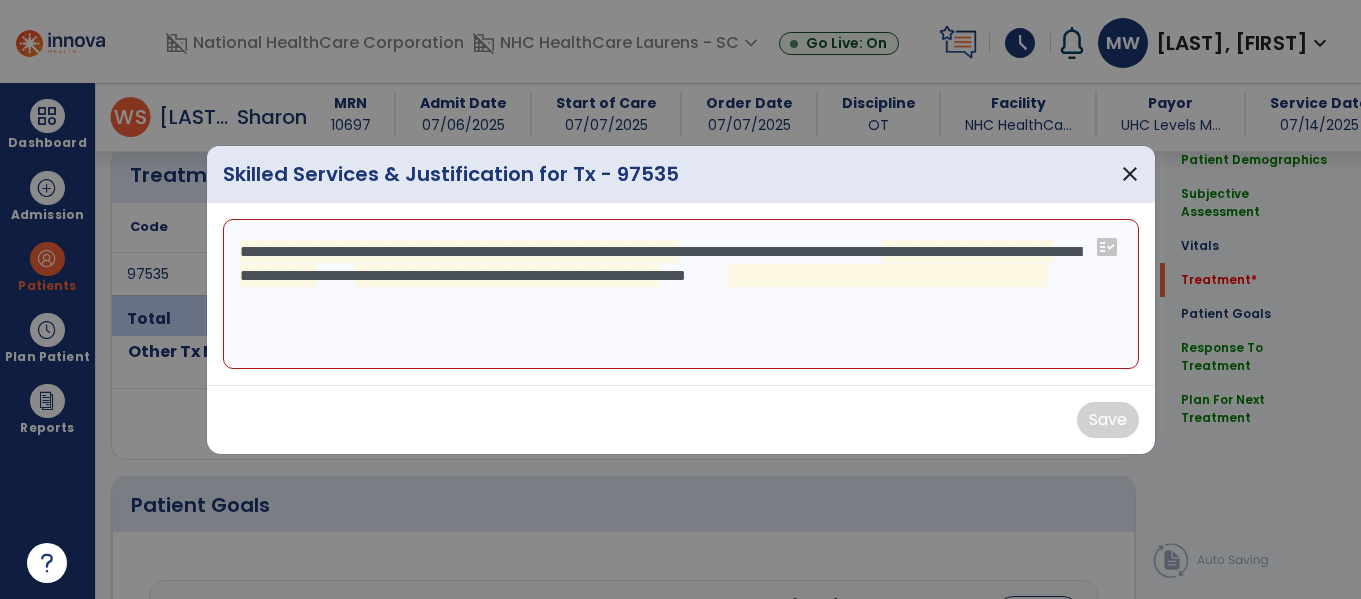 click on "**********" at bounding box center (681, 294) 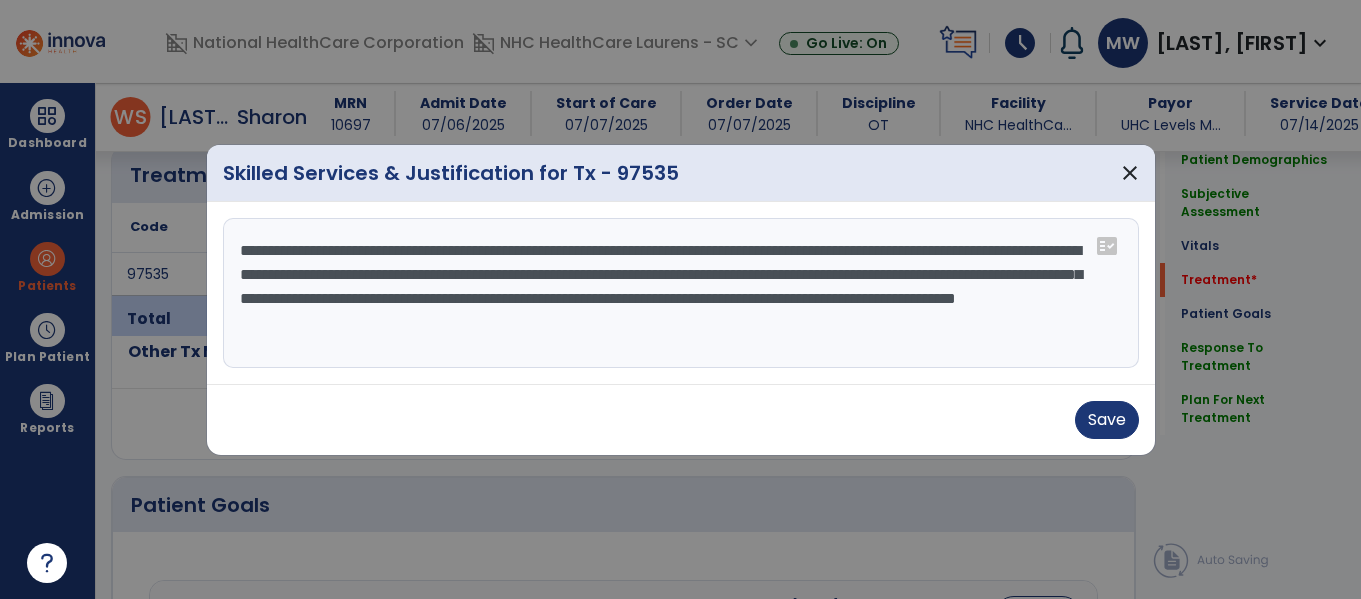 drag, startPoint x: 804, startPoint y: 322, endPoint x: 765, endPoint y: 332, distance: 40.261642 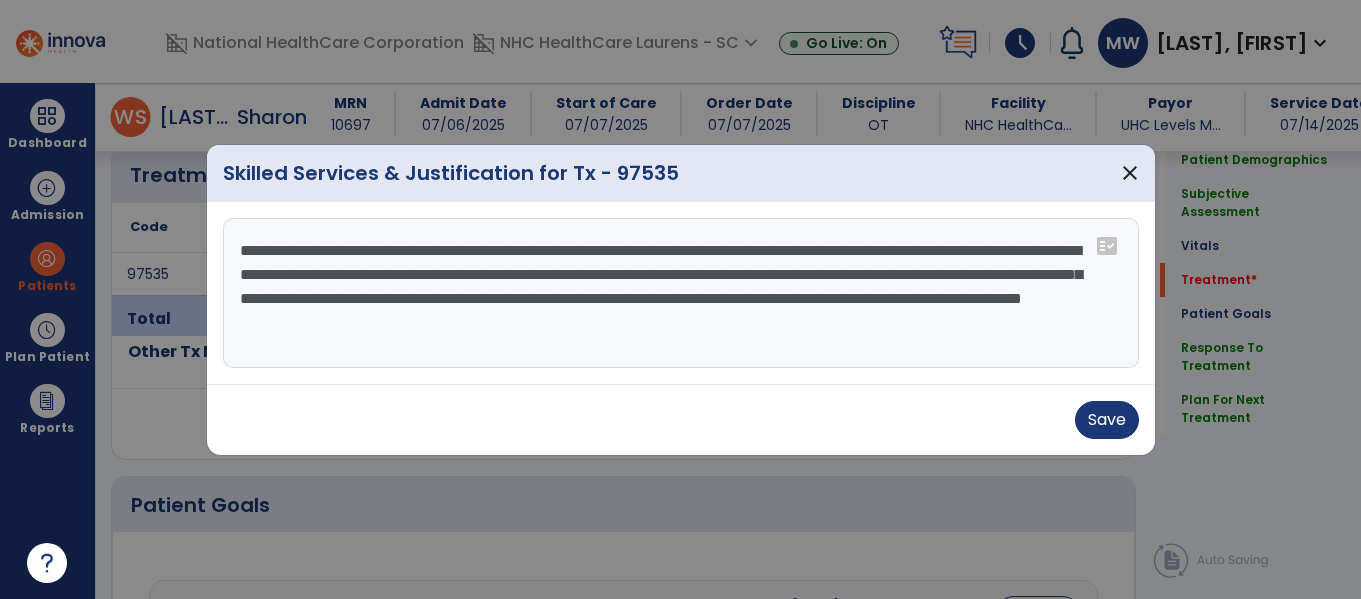 click on "**********" at bounding box center [681, 293] 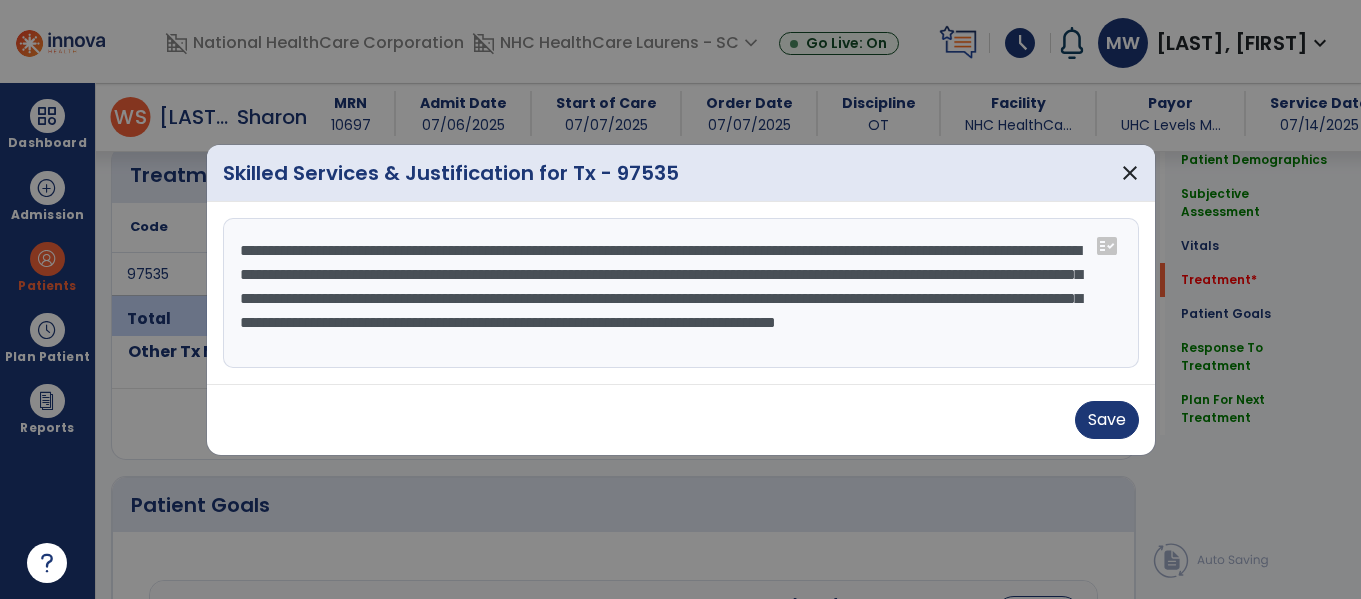 scroll, scrollTop: 16, scrollLeft: 0, axis: vertical 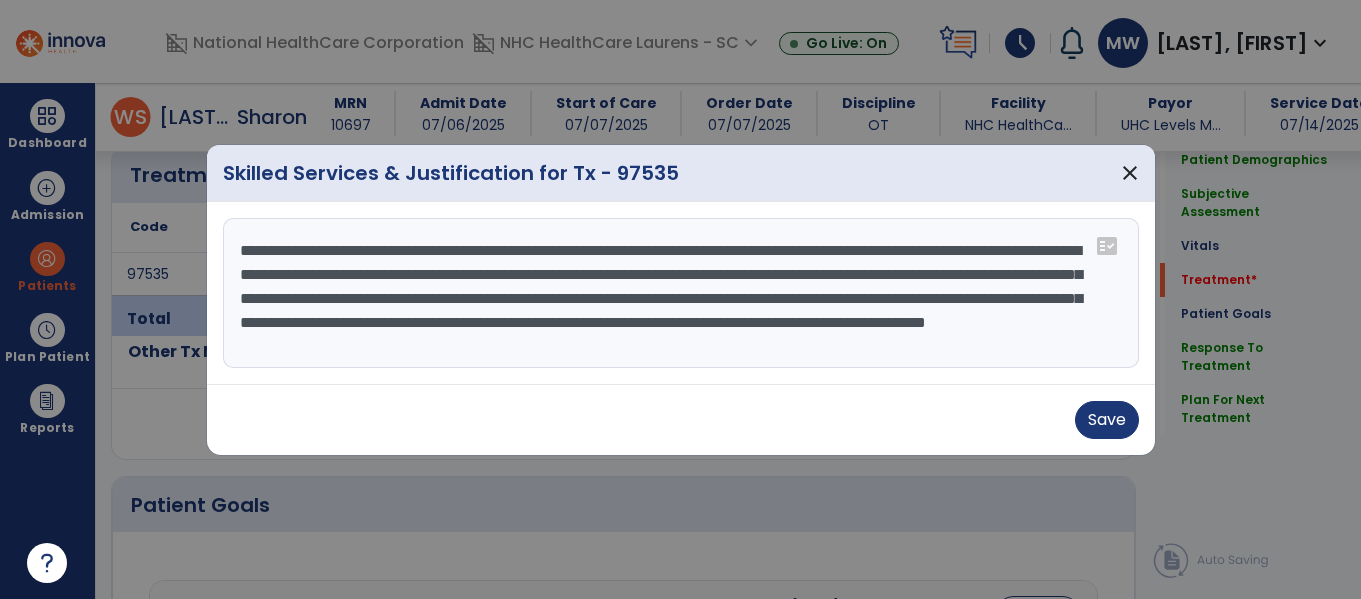 drag, startPoint x: 446, startPoint y: 334, endPoint x: 472, endPoint y: 338, distance: 26.305893 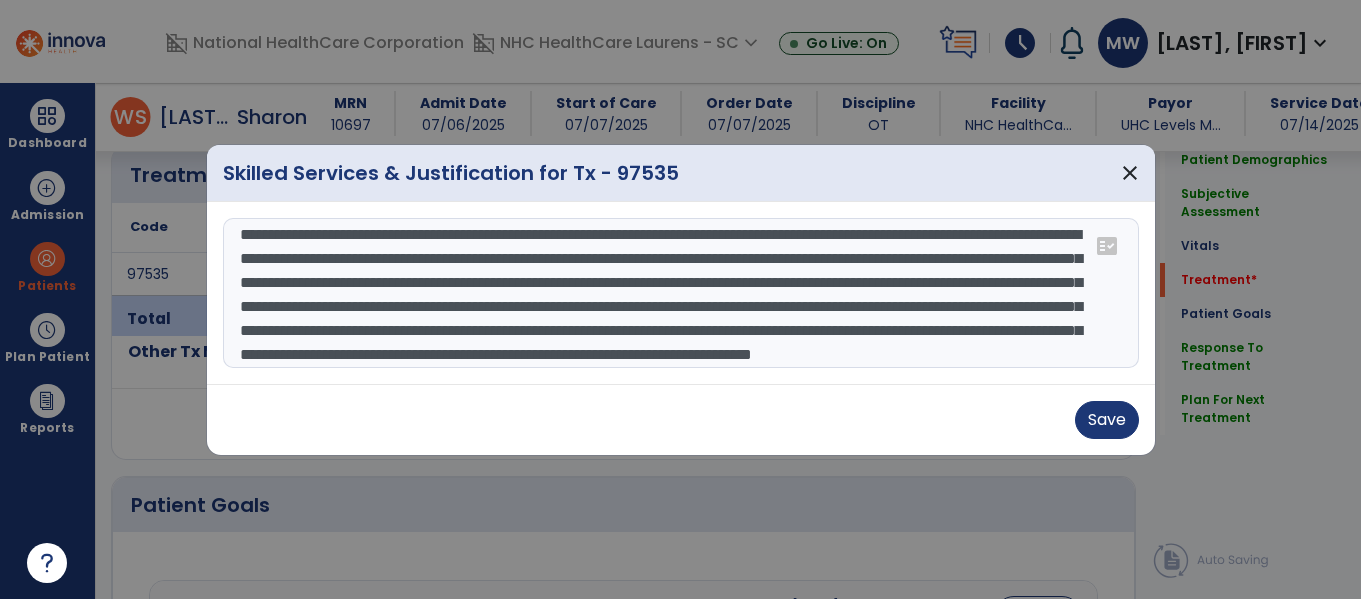 scroll, scrollTop: 88, scrollLeft: 0, axis: vertical 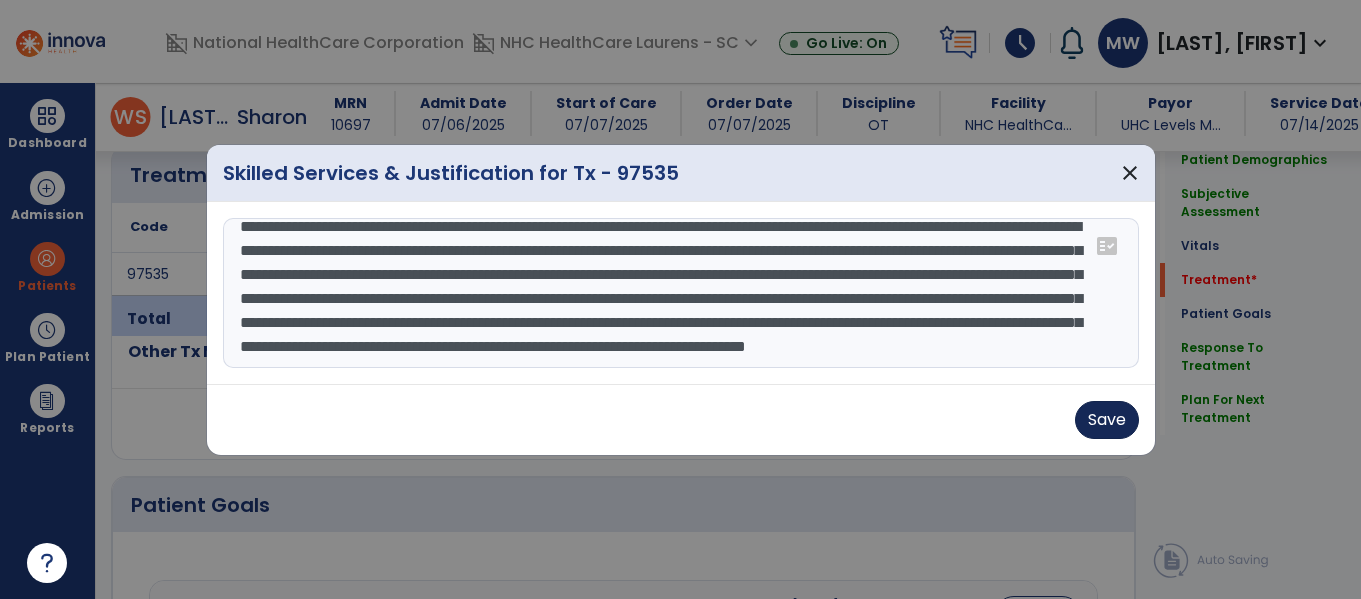 type on "**********" 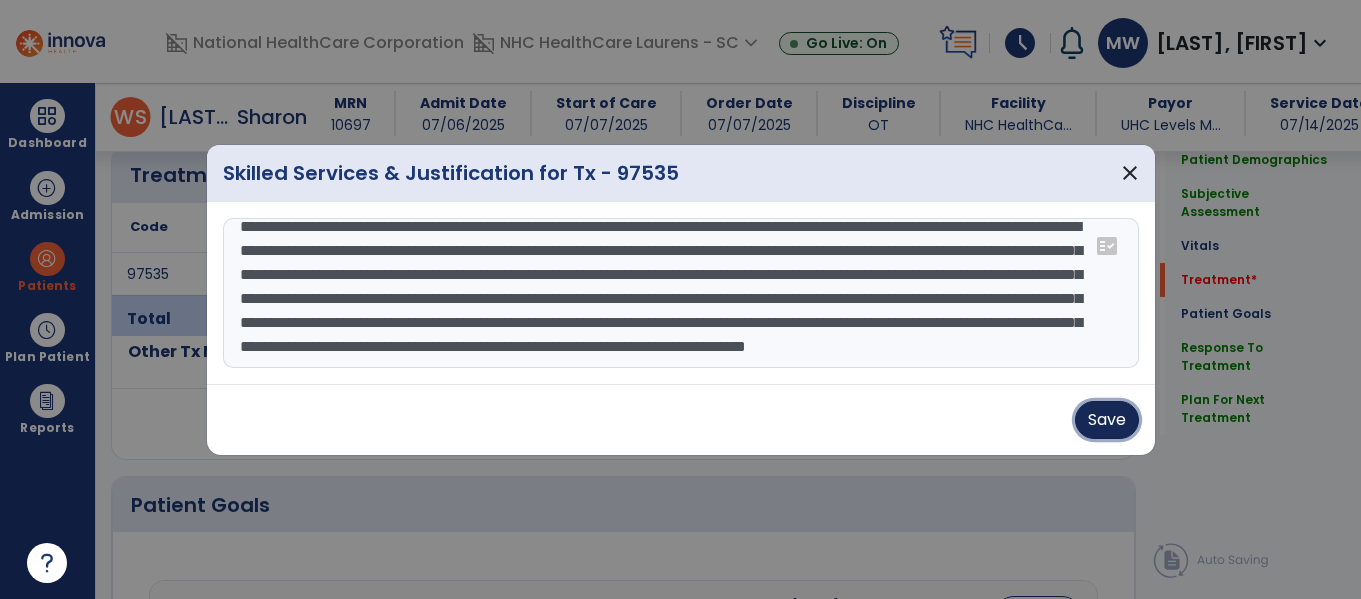 click on "Save" at bounding box center (1107, 420) 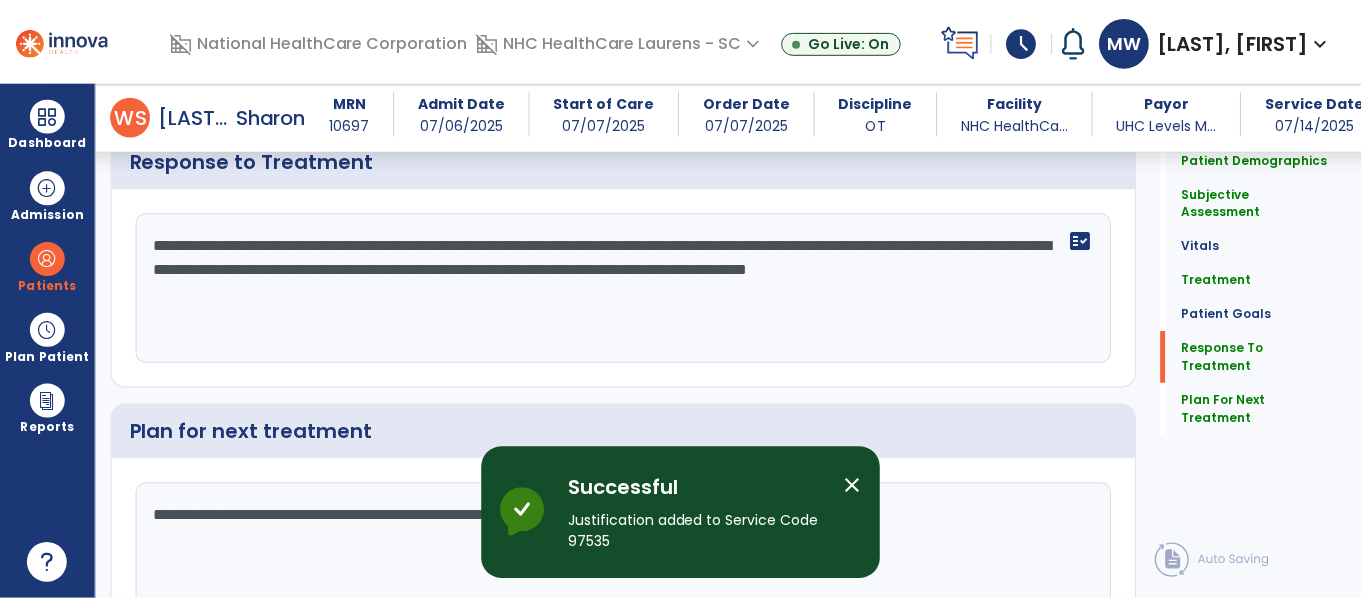 scroll, scrollTop: 2282, scrollLeft: 0, axis: vertical 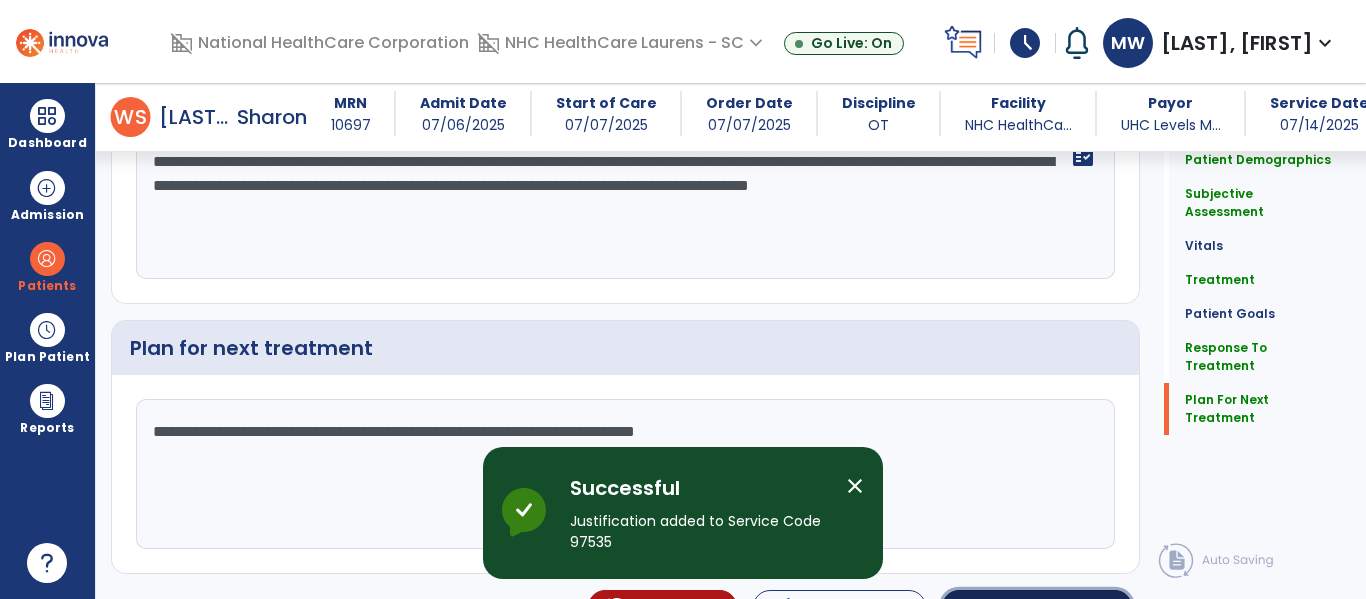 click on "Sign Doc  chevron_right" 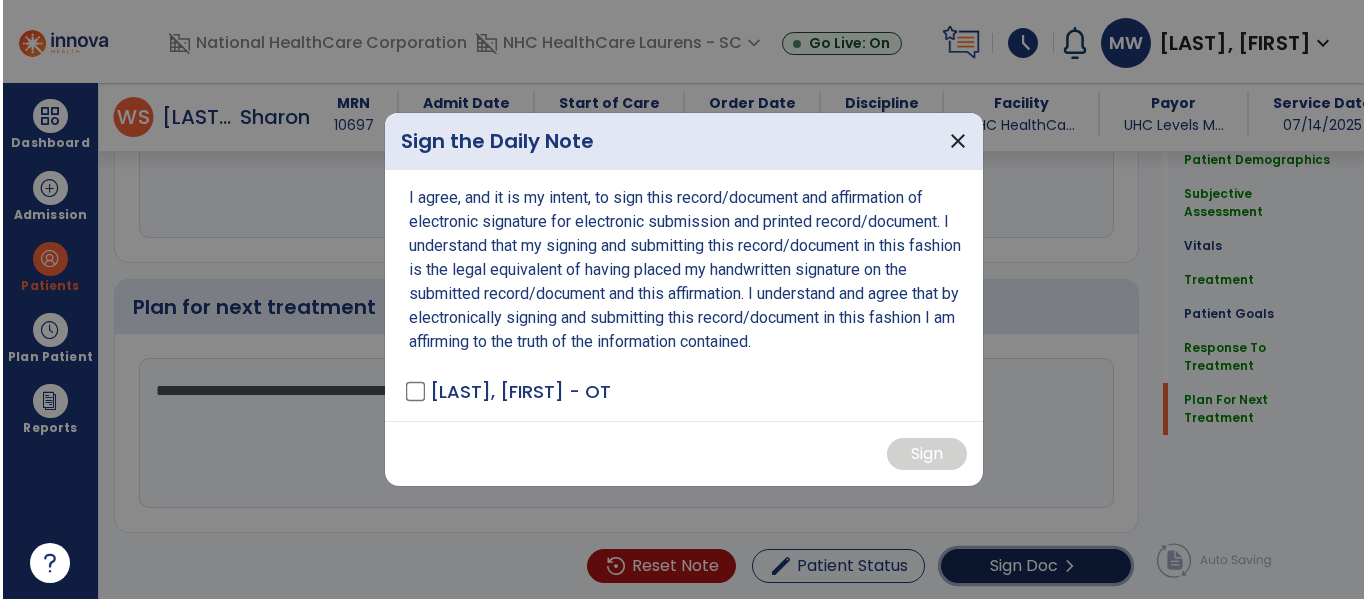 scroll, scrollTop: 2324, scrollLeft: 0, axis: vertical 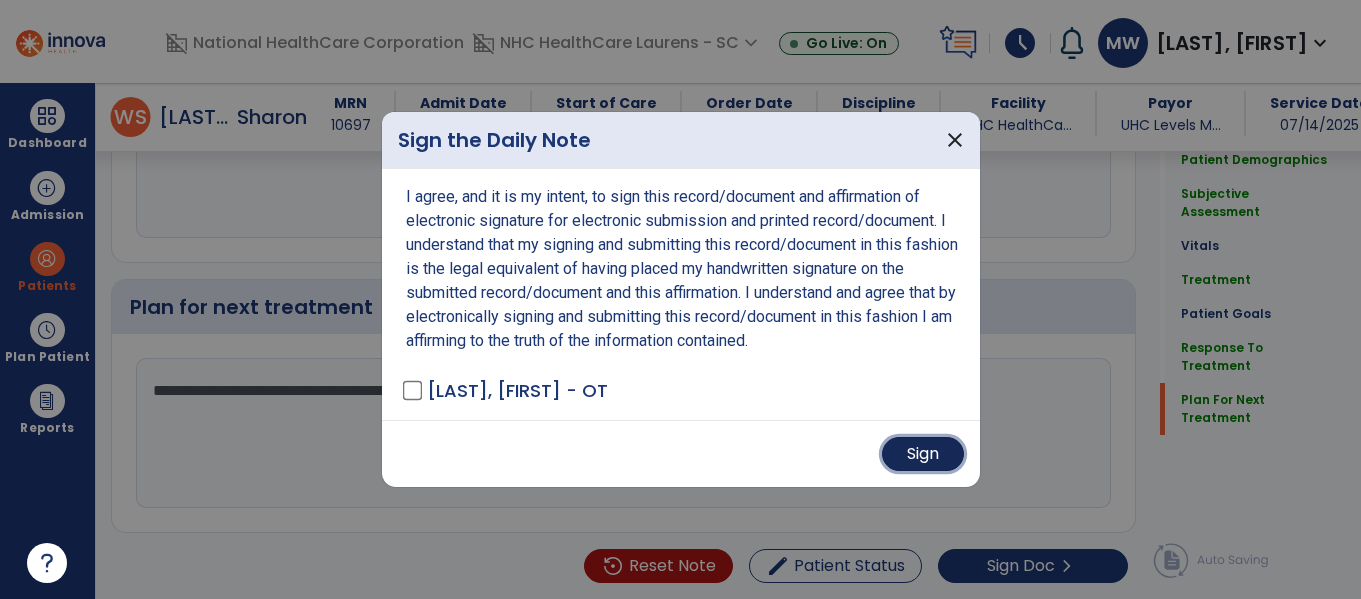 click on "Sign" at bounding box center (923, 454) 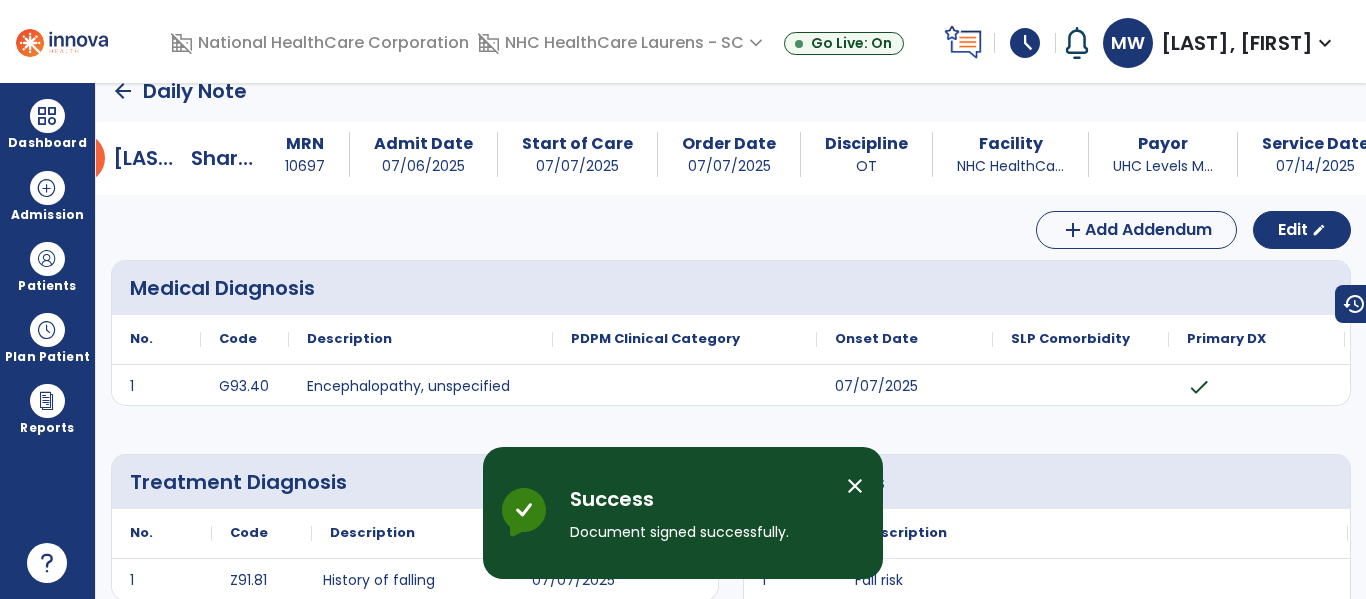 scroll, scrollTop: 0, scrollLeft: 0, axis: both 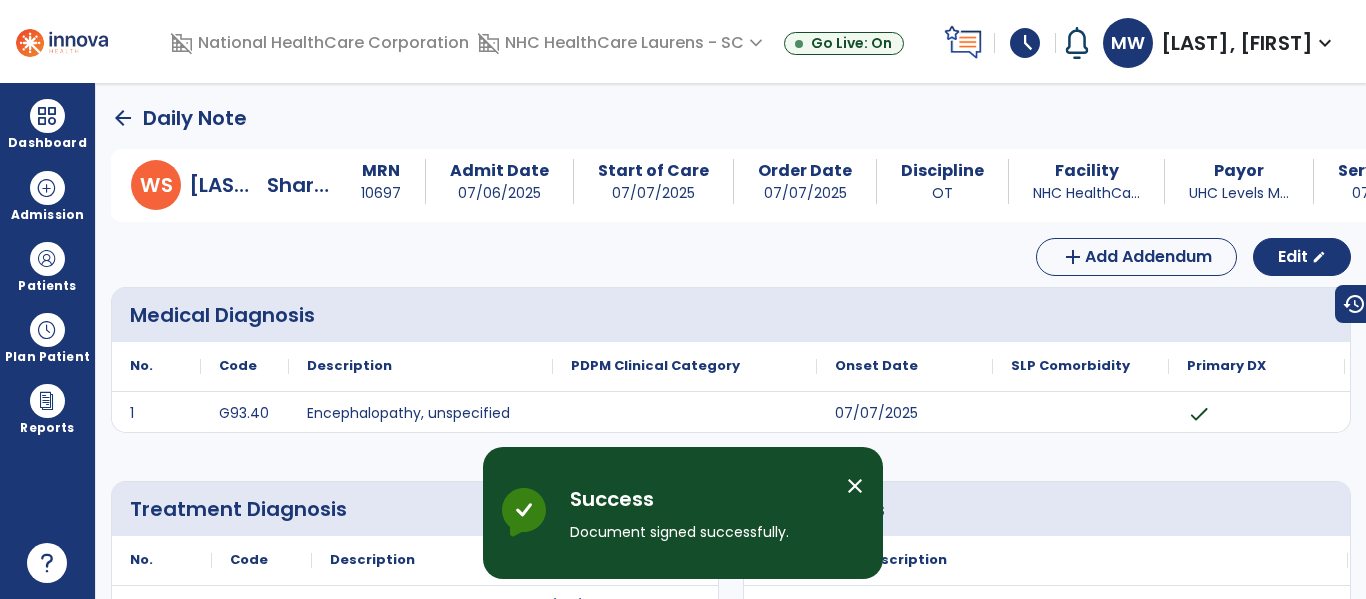 click on "arrow_back" 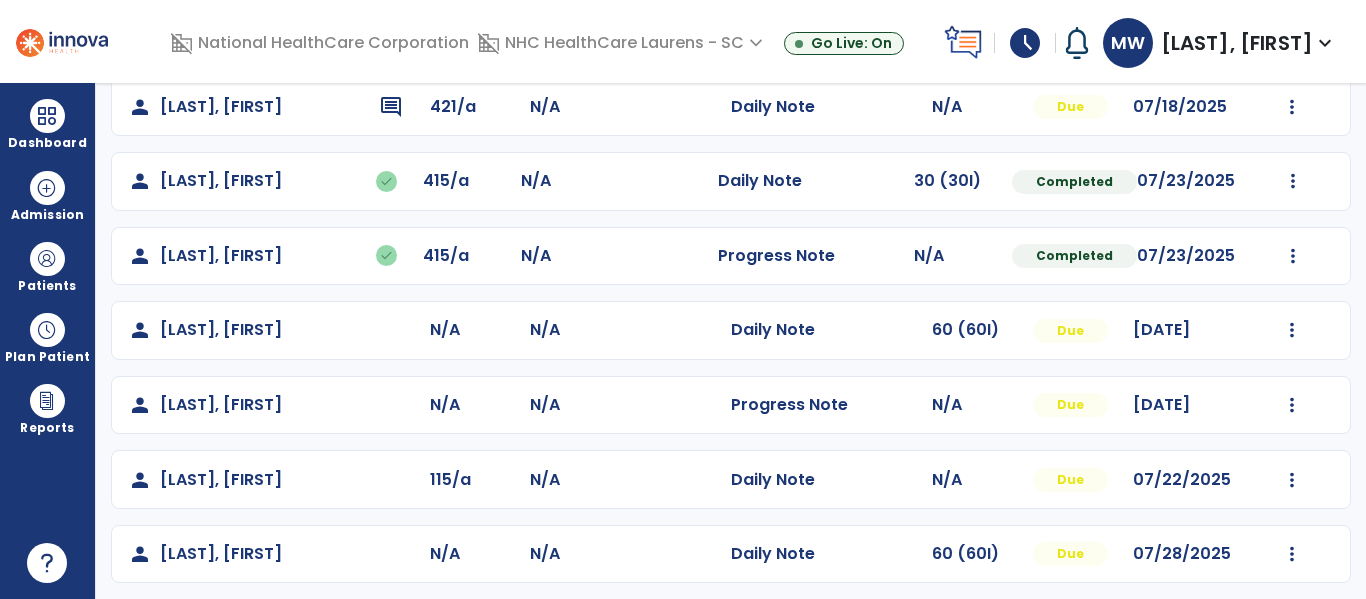 scroll, scrollTop: 559, scrollLeft: 0, axis: vertical 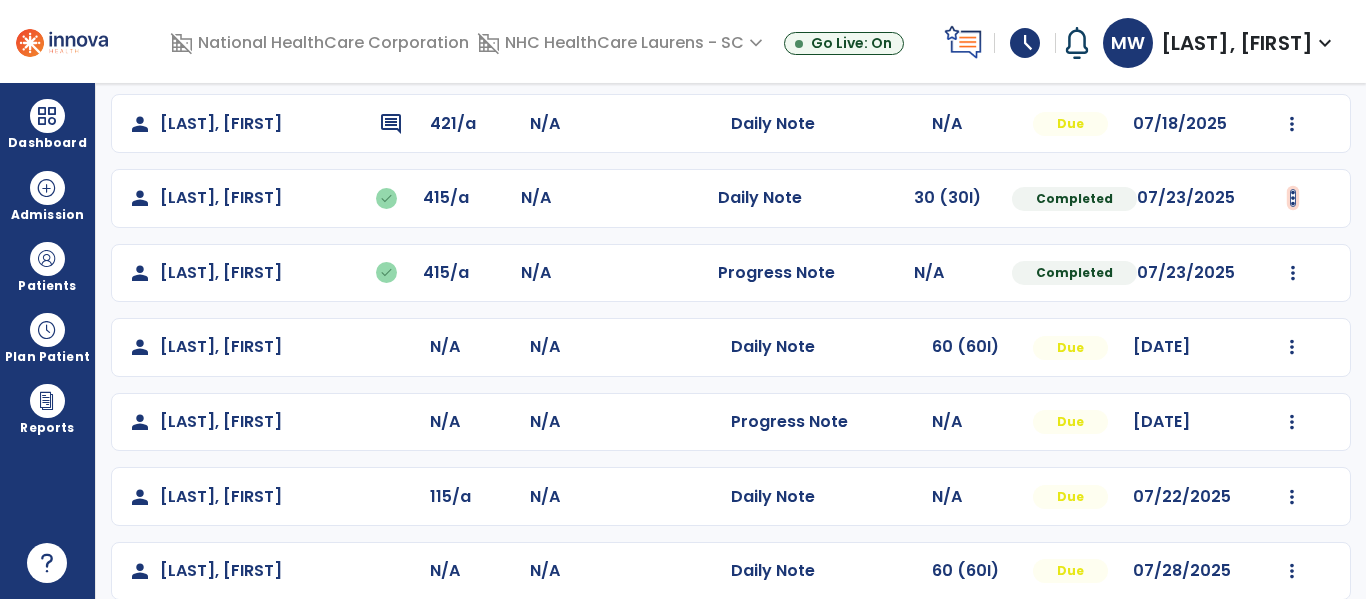 click at bounding box center (1292, -200) 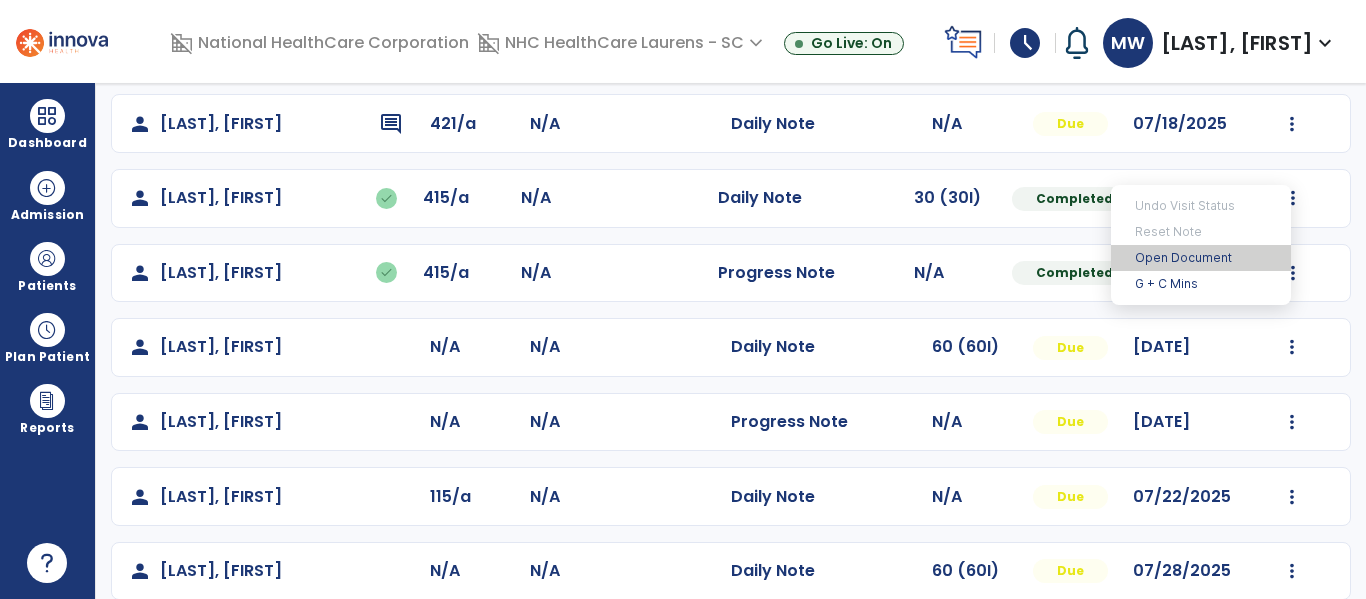 click on "Open Document" at bounding box center [1201, 258] 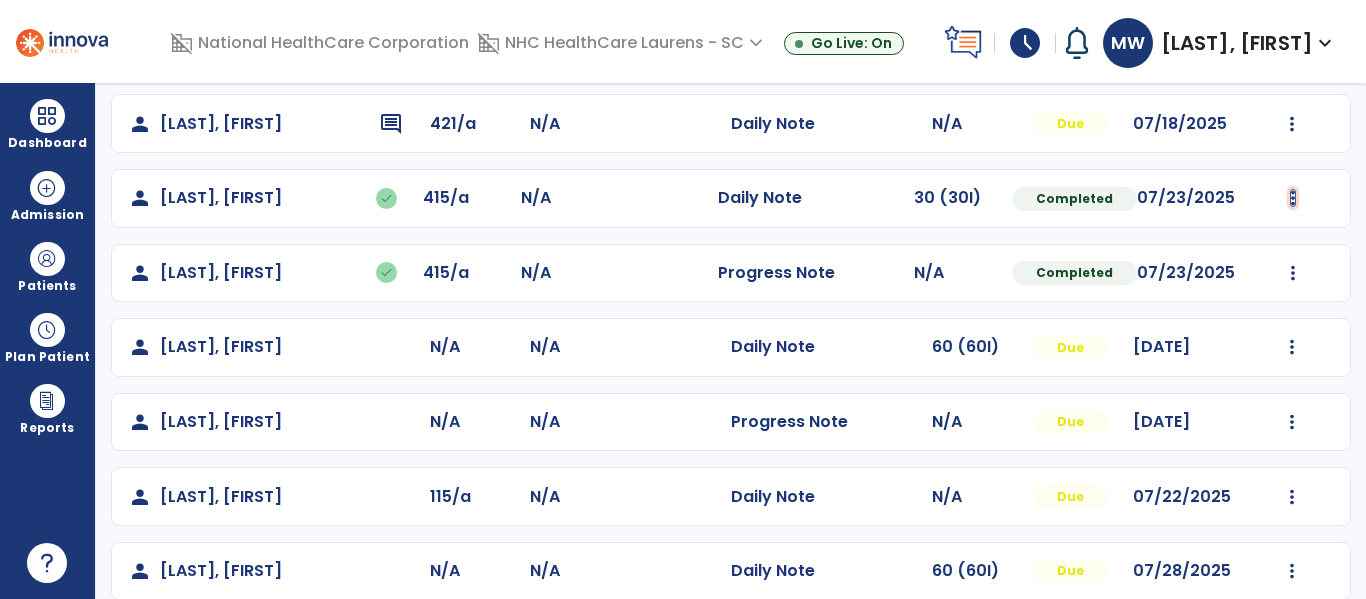 click at bounding box center [1292, -200] 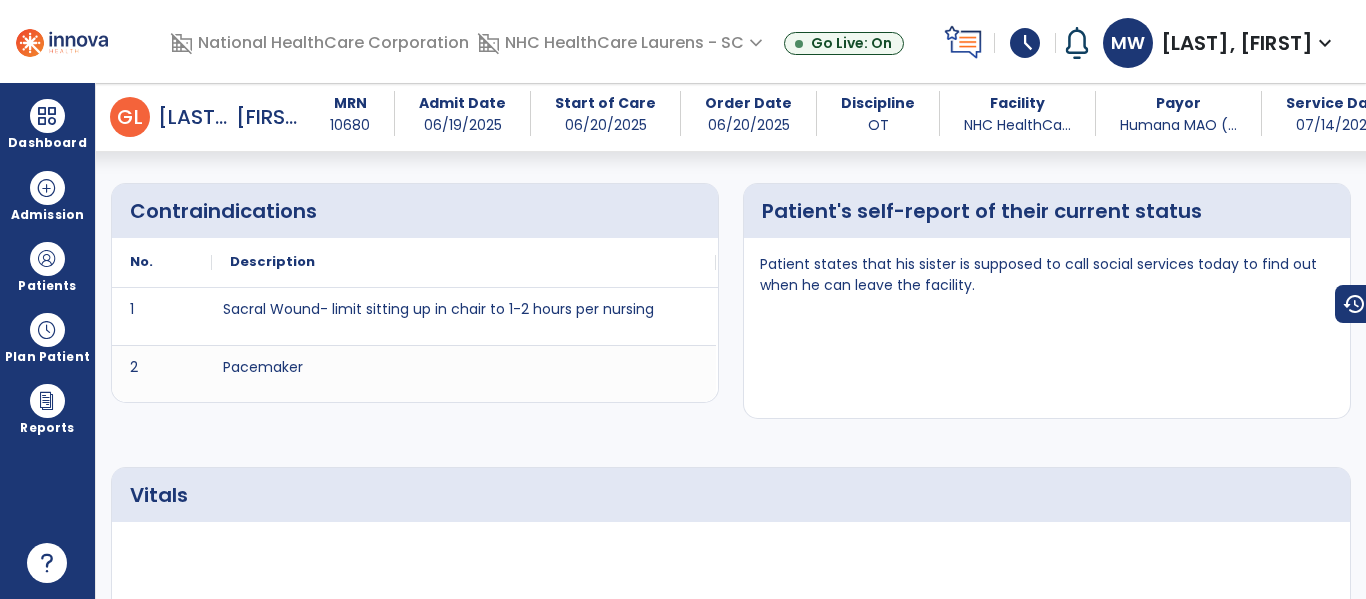 scroll, scrollTop: 0, scrollLeft: 0, axis: both 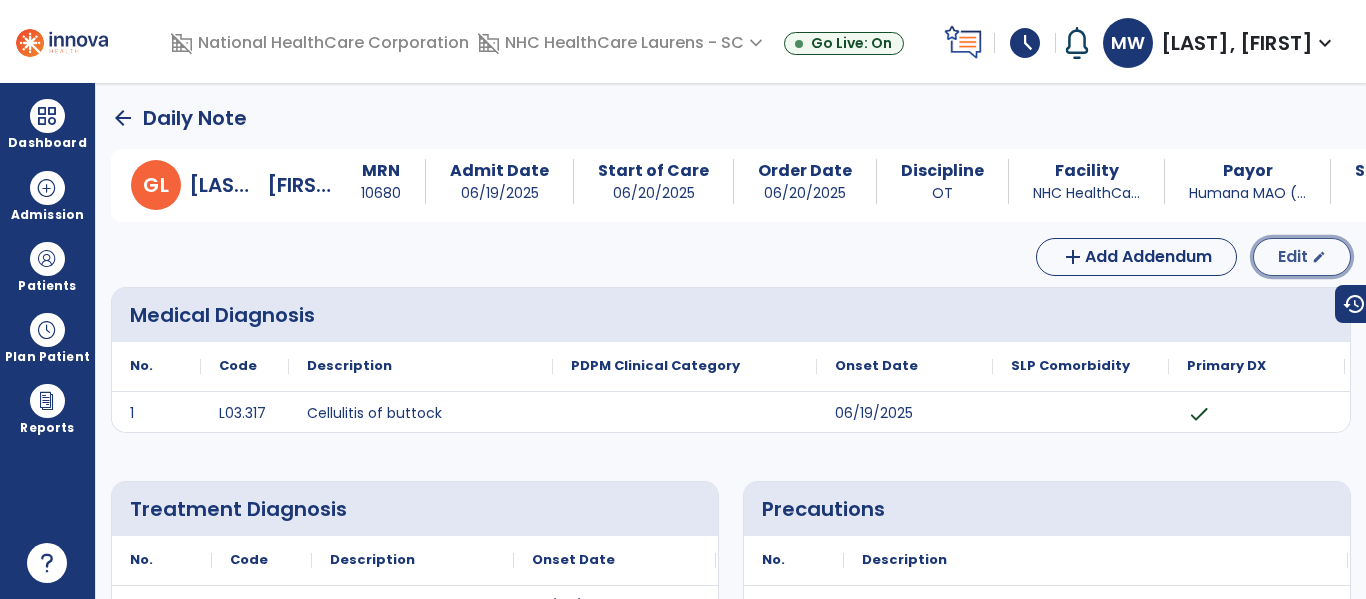 click on "edit" 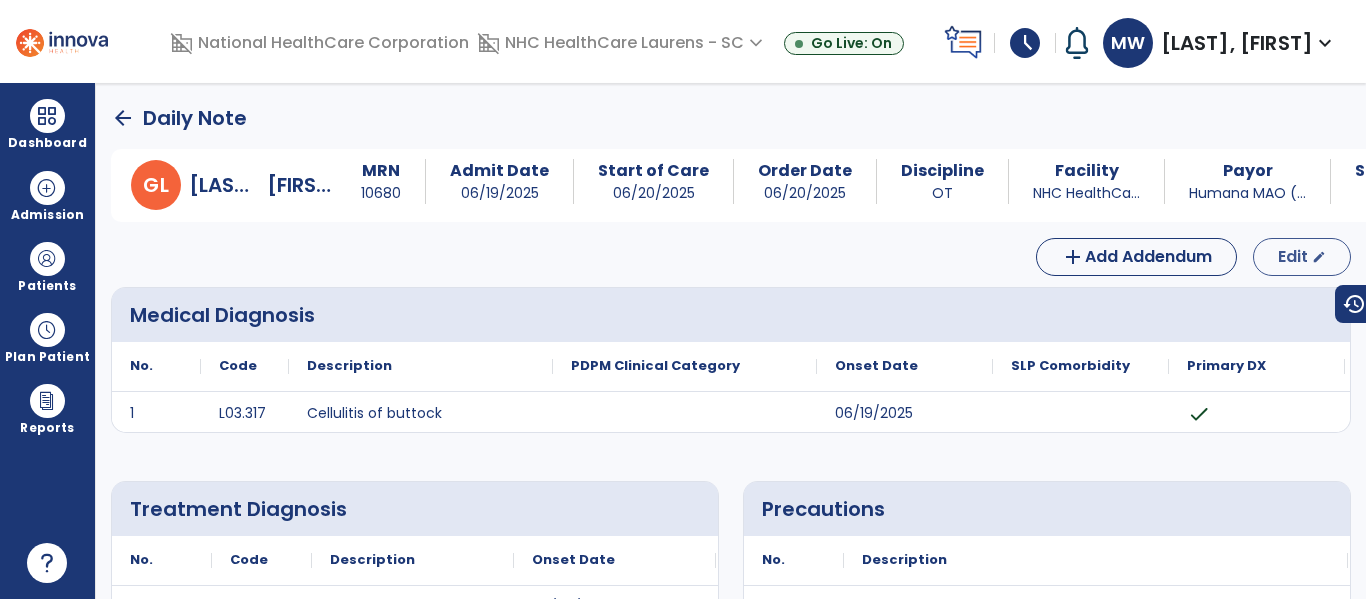 select on "*" 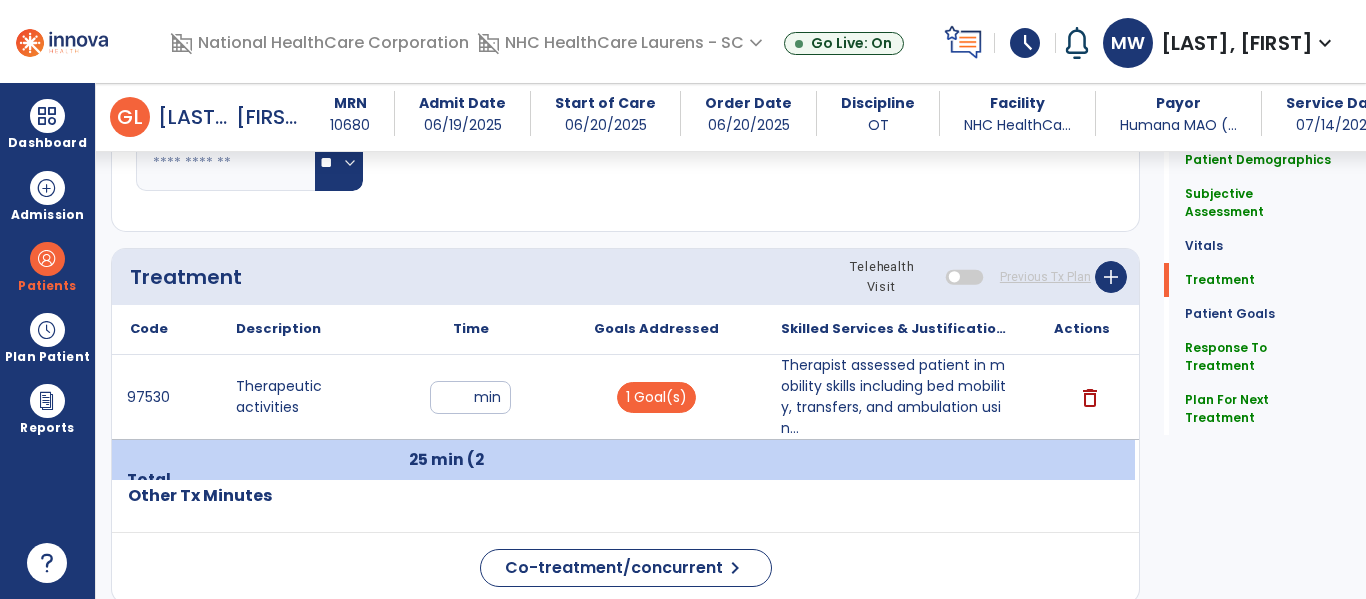 scroll, scrollTop: 1000, scrollLeft: 0, axis: vertical 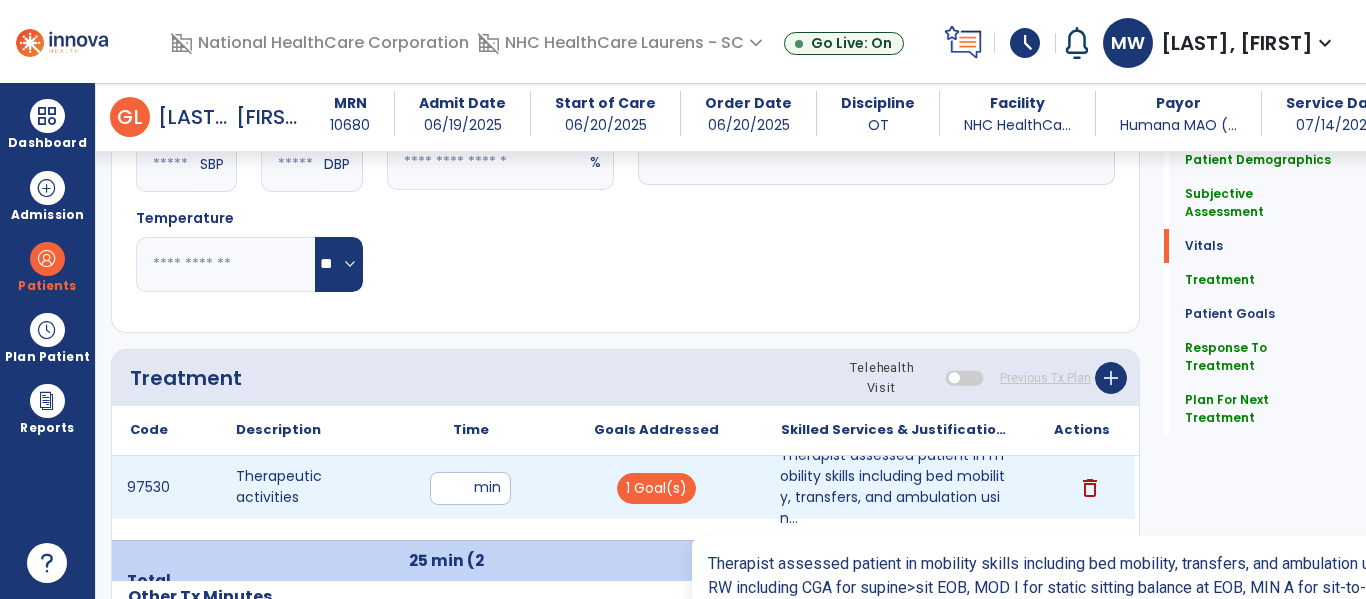 click on "Therapist assessed patient in mobility skills including bed mobility, transfers, and ambulation usin..." at bounding box center [896, 487] 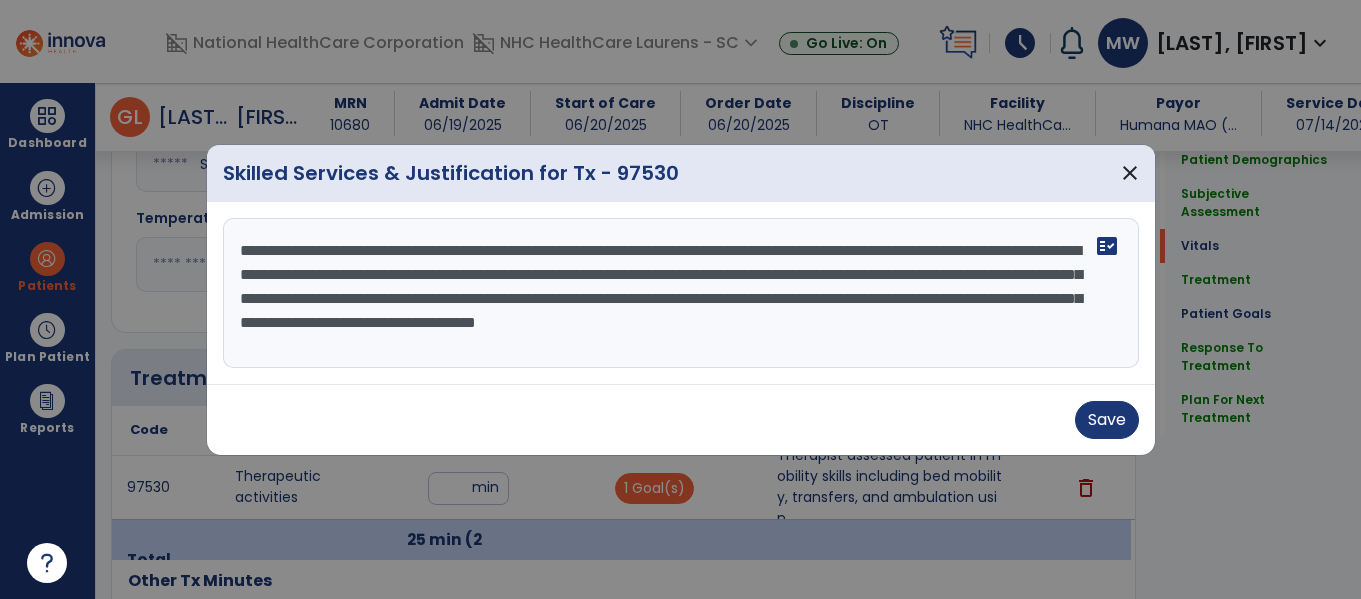 scroll, scrollTop: 900, scrollLeft: 0, axis: vertical 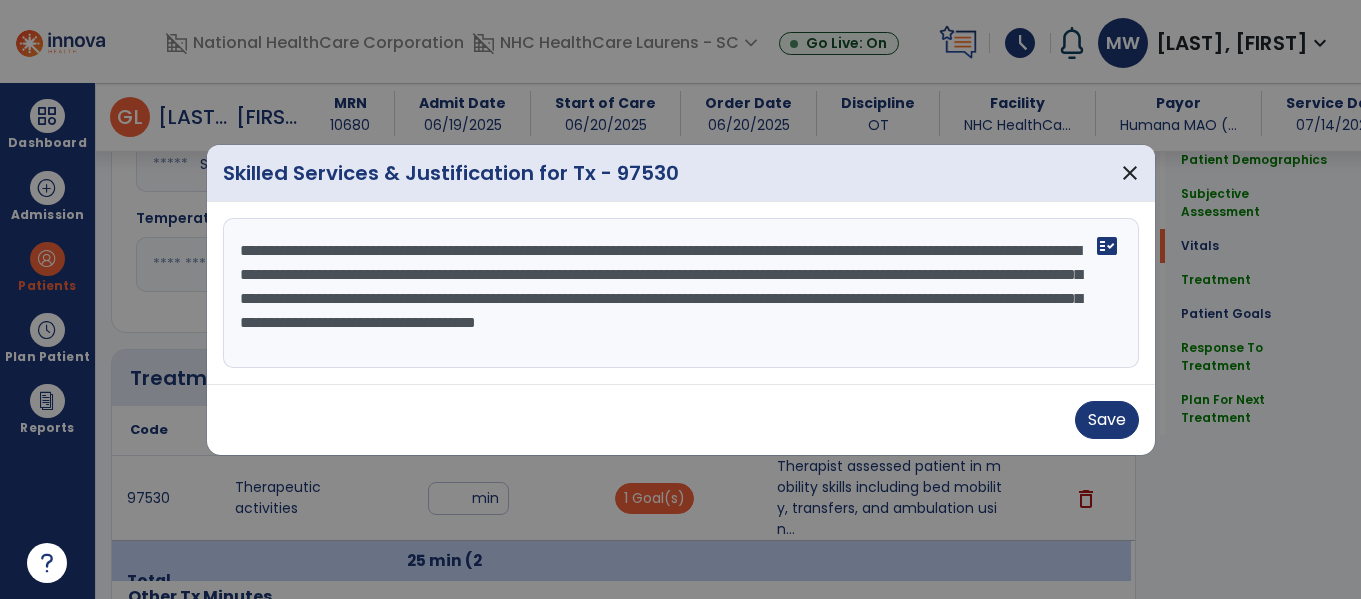 click on "**********" at bounding box center [681, 293] 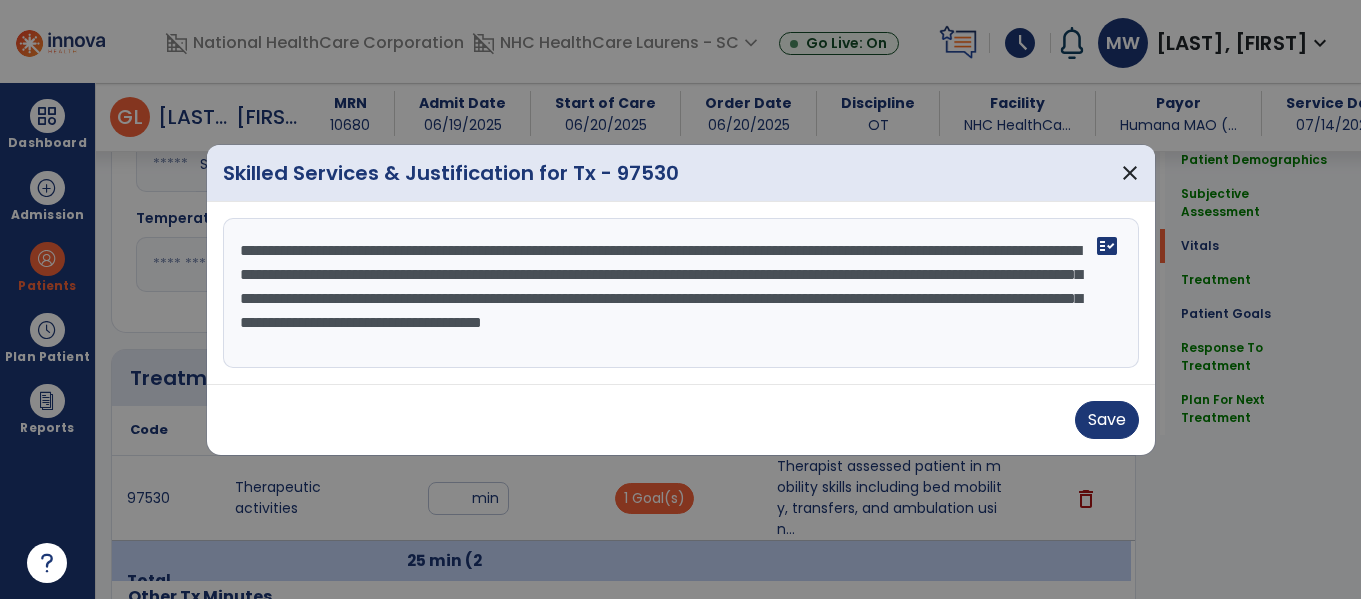 paste on "**********" 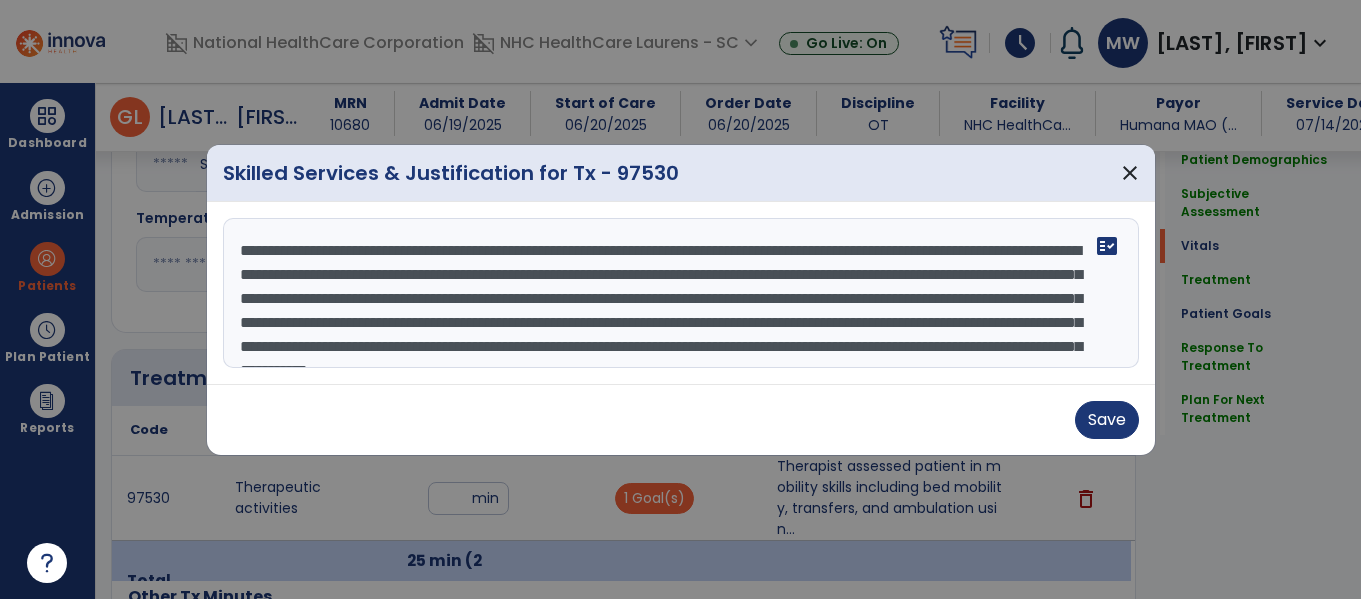 scroll, scrollTop: 64, scrollLeft: 0, axis: vertical 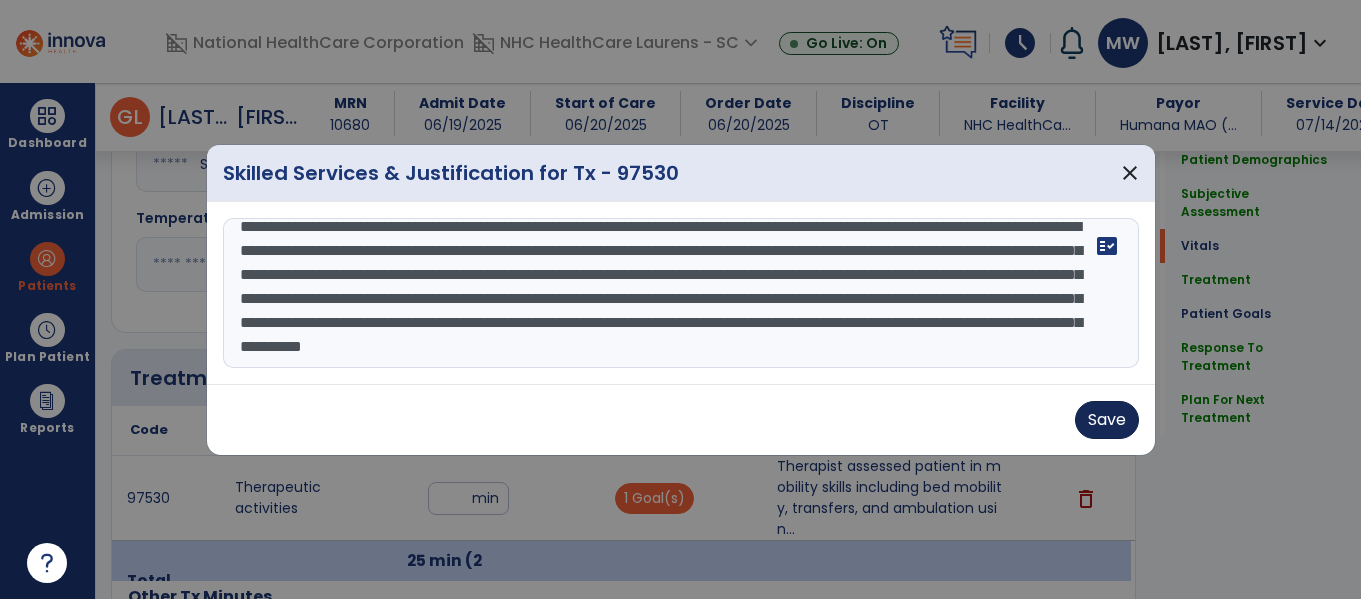 type on "**********" 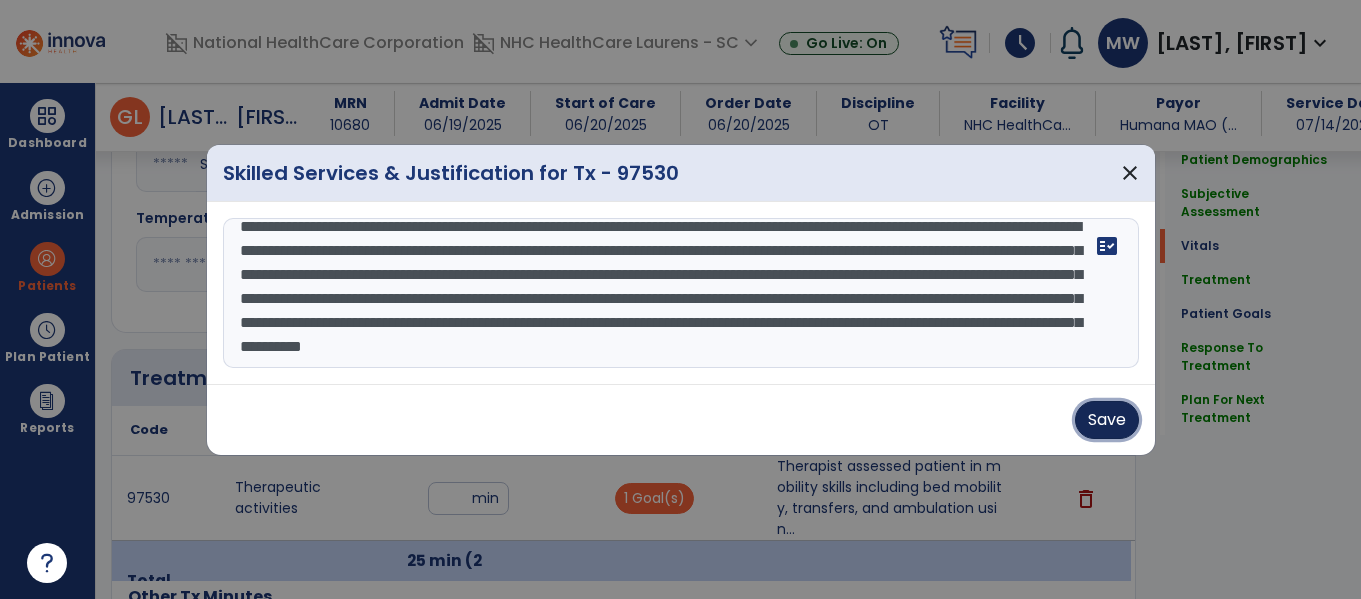 click on "Save" at bounding box center (1107, 420) 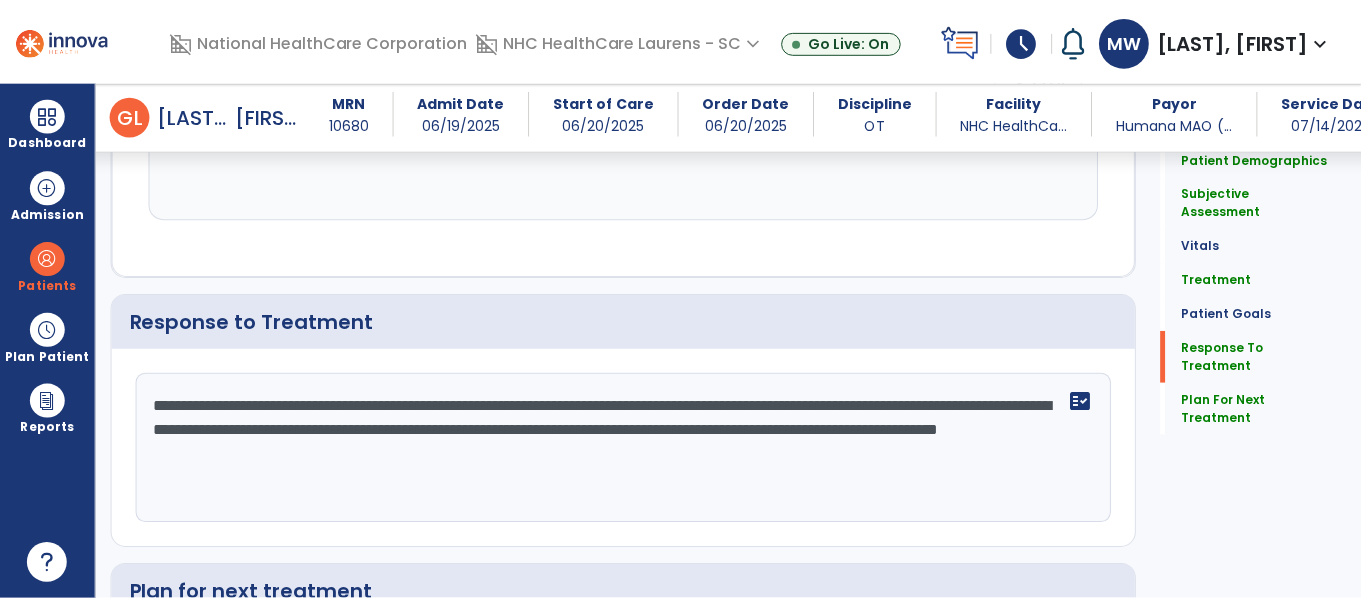 scroll, scrollTop: 2511, scrollLeft: 0, axis: vertical 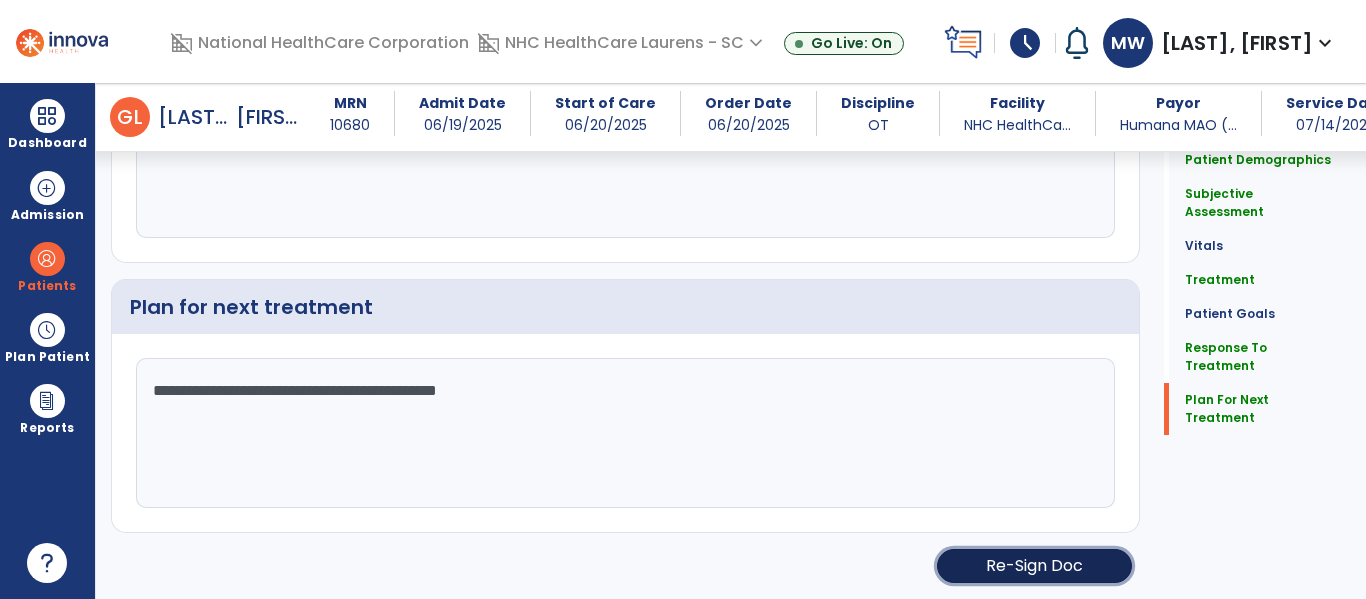 click on "Re-Sign Doc" 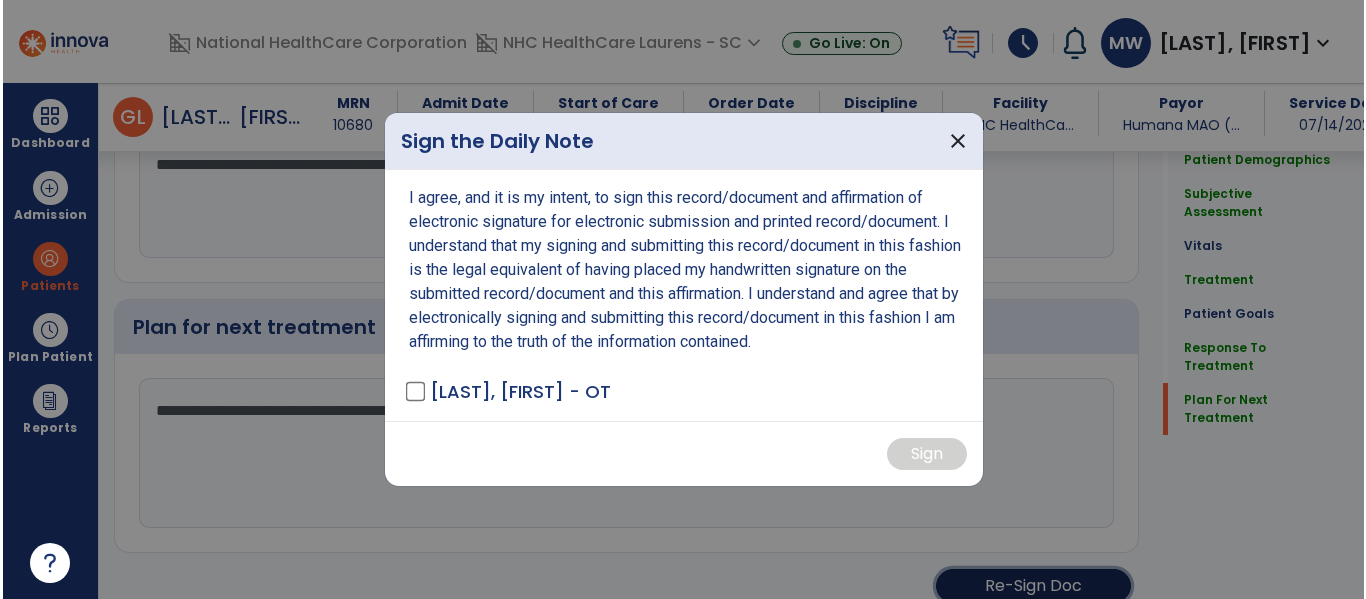 scroll, scrollTop: 2532, scrollLeft: 0, axis: vertical 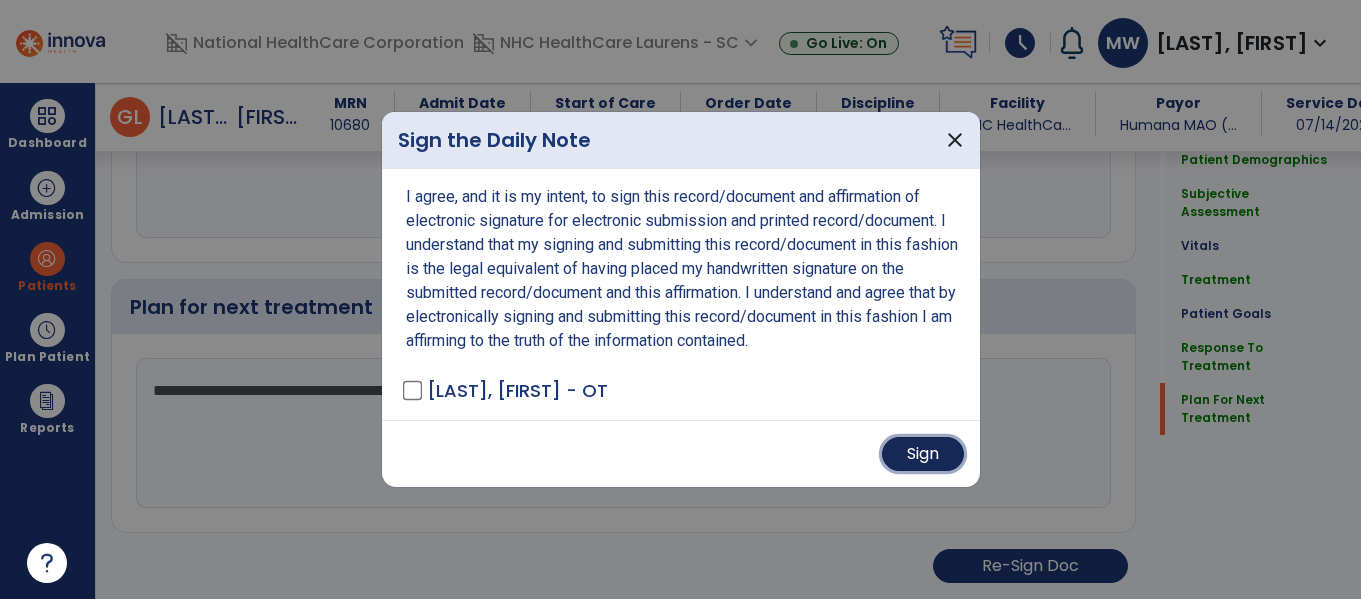 click on "Sign" at bounding box center (923, 454) 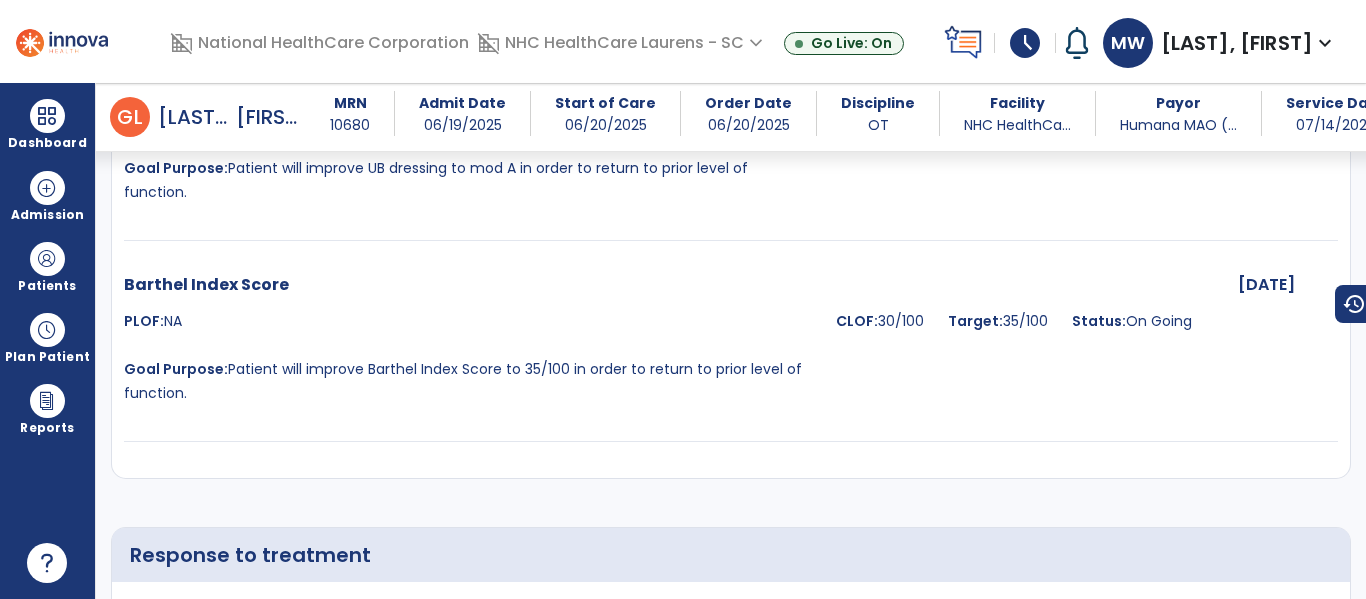 scroll, scrollTop: 3511, scrollLeft: 0, axis: vertical 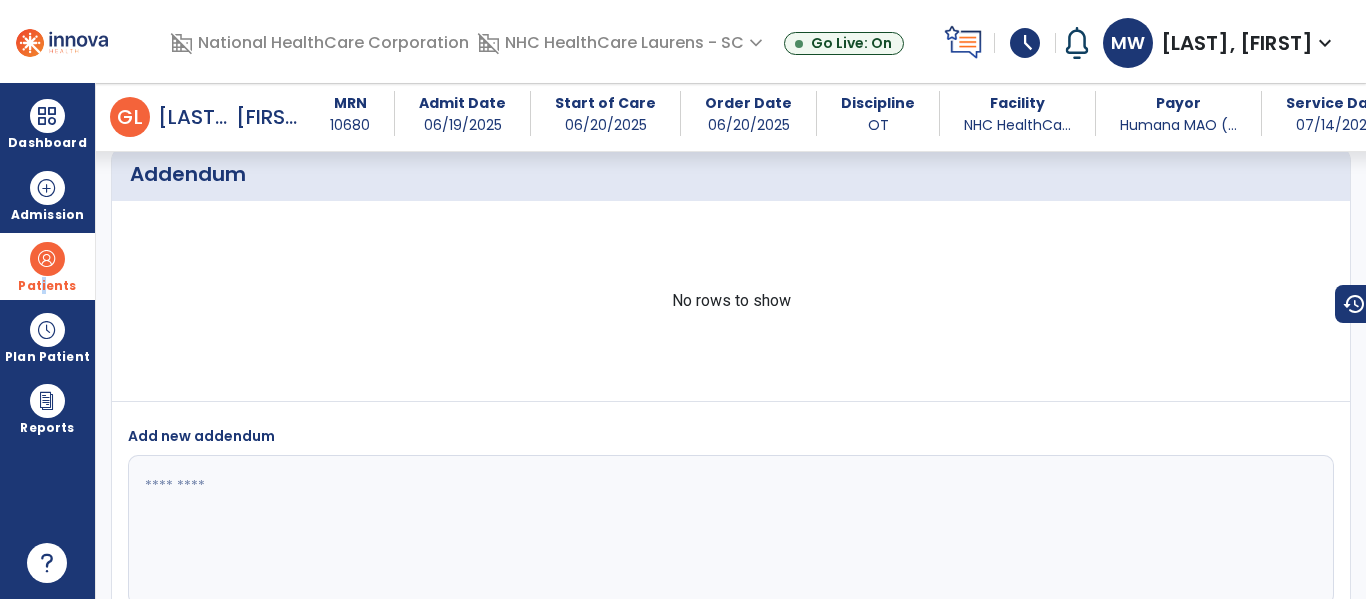 drag, startPoint x: 44, startPoint y: 279, endPoint x: 94, endPoint y: 290, distance: 51.1957 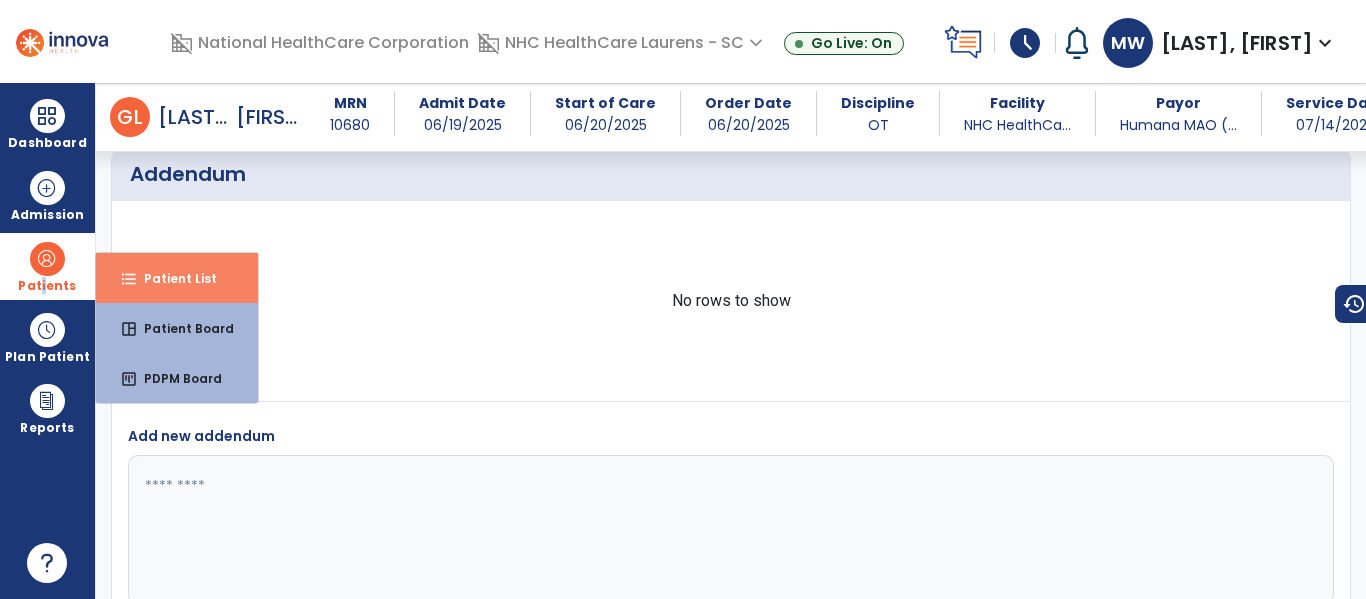 click on "format_list_bulleted  Patient List" at bounding box center (177, 278) 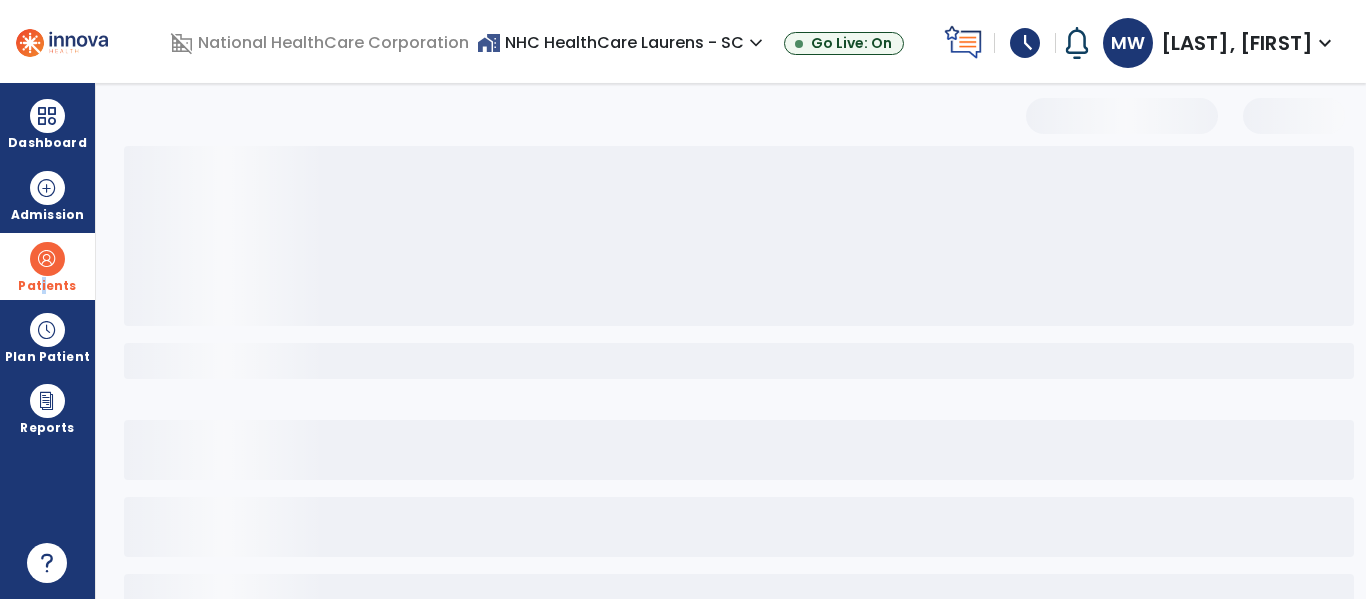 select on "***" 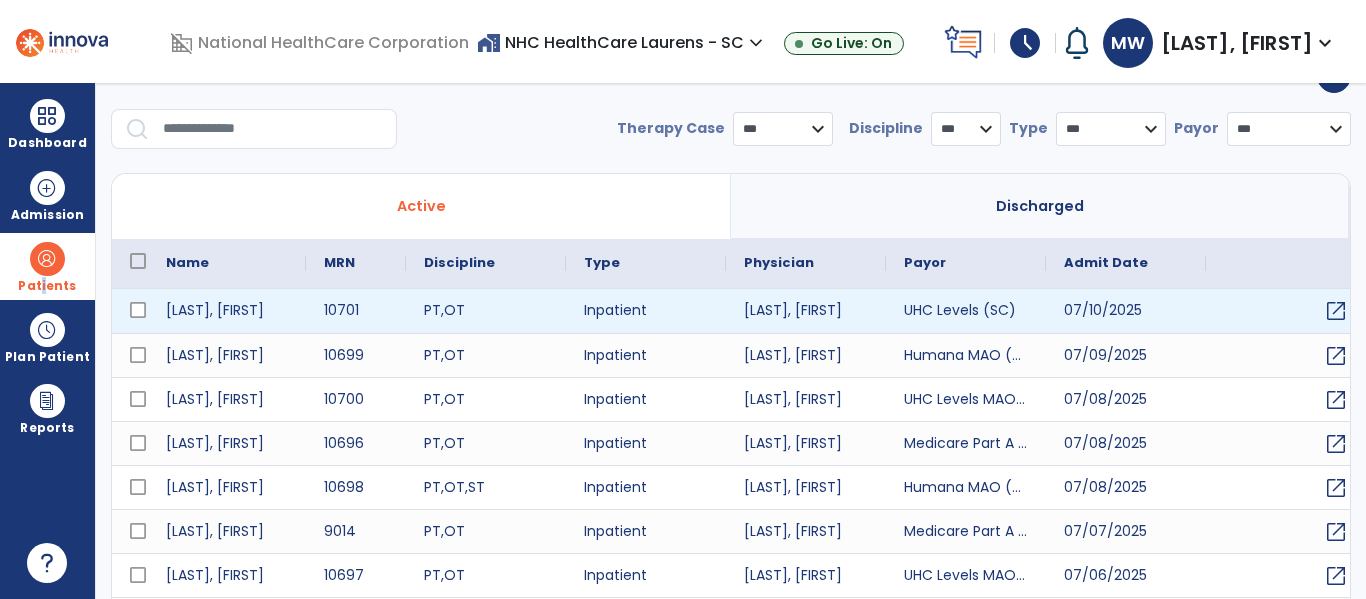 scroll, scrollTop: 0, scrollLeft: 0, axis: both 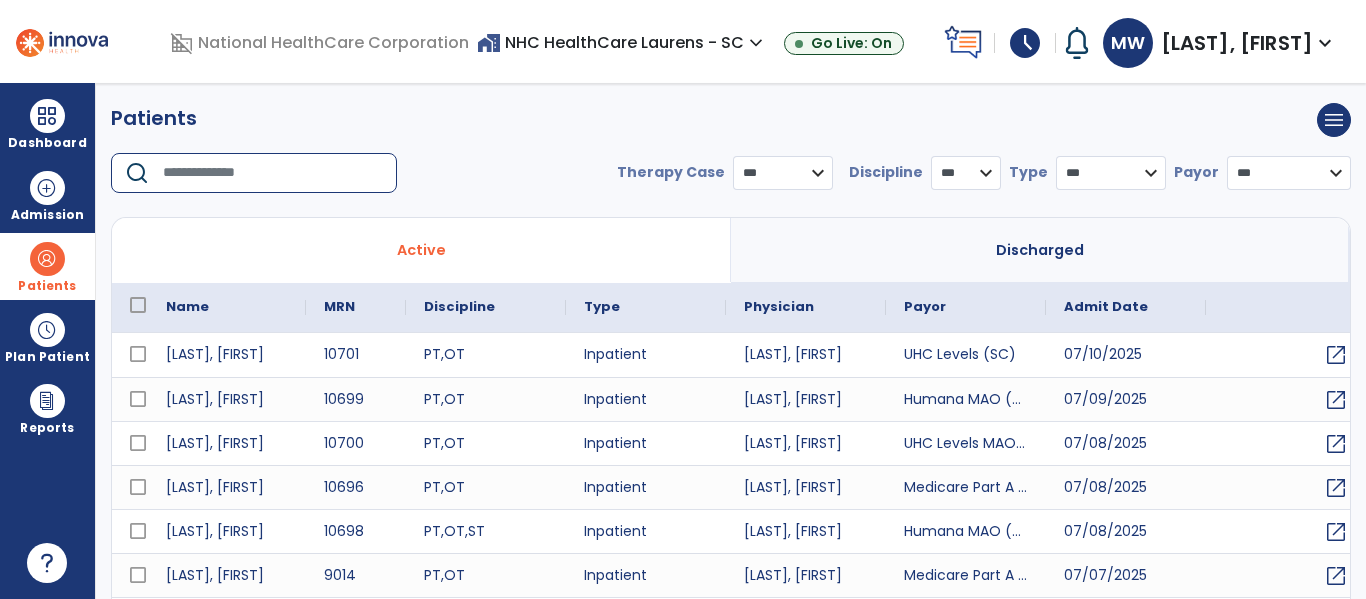 click at bounding box center [273, 173] 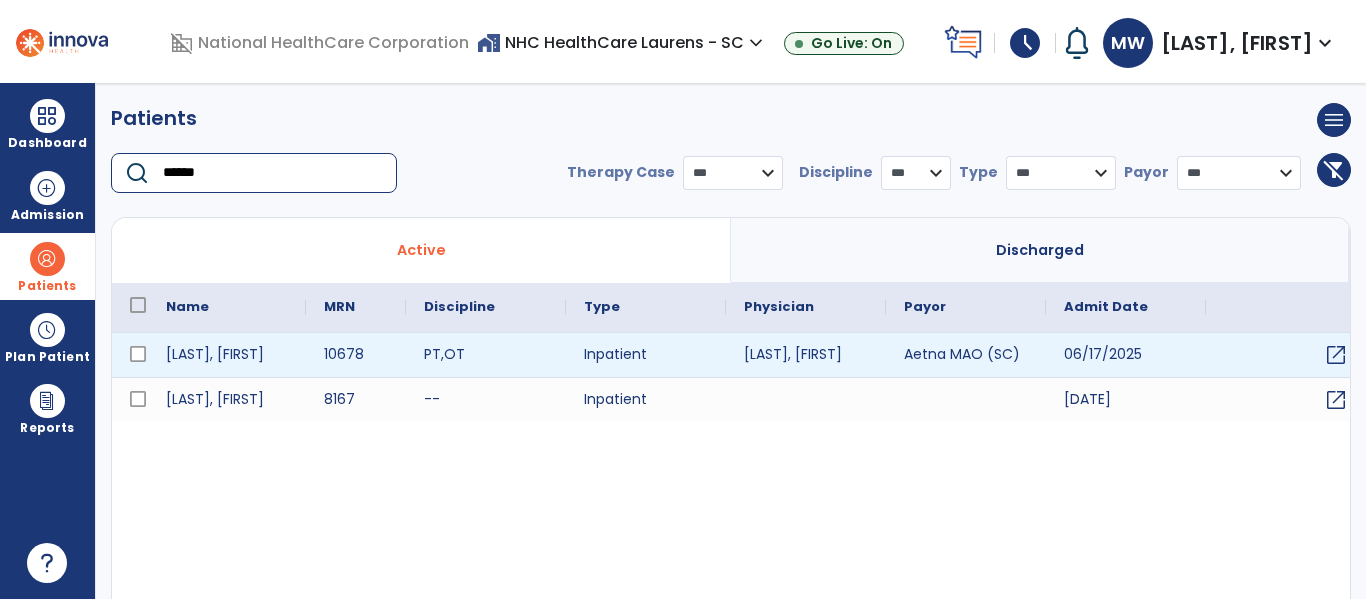 type on "******" 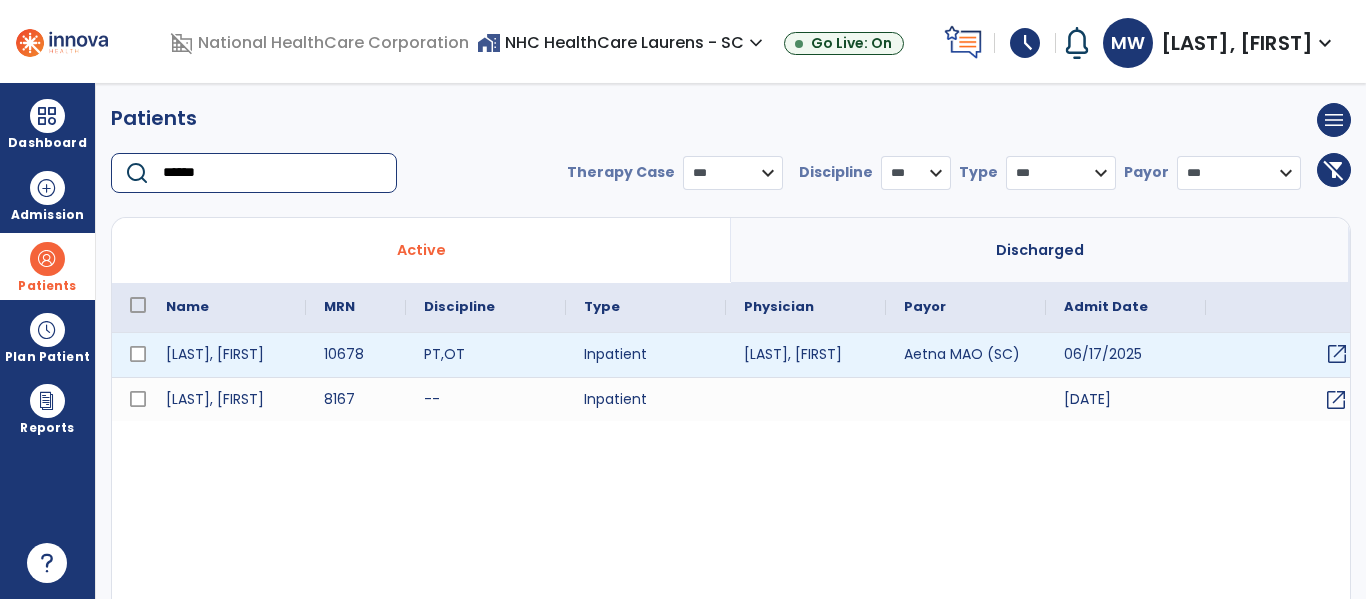 click on "open_in_new" at bounding box center (1286, 355) 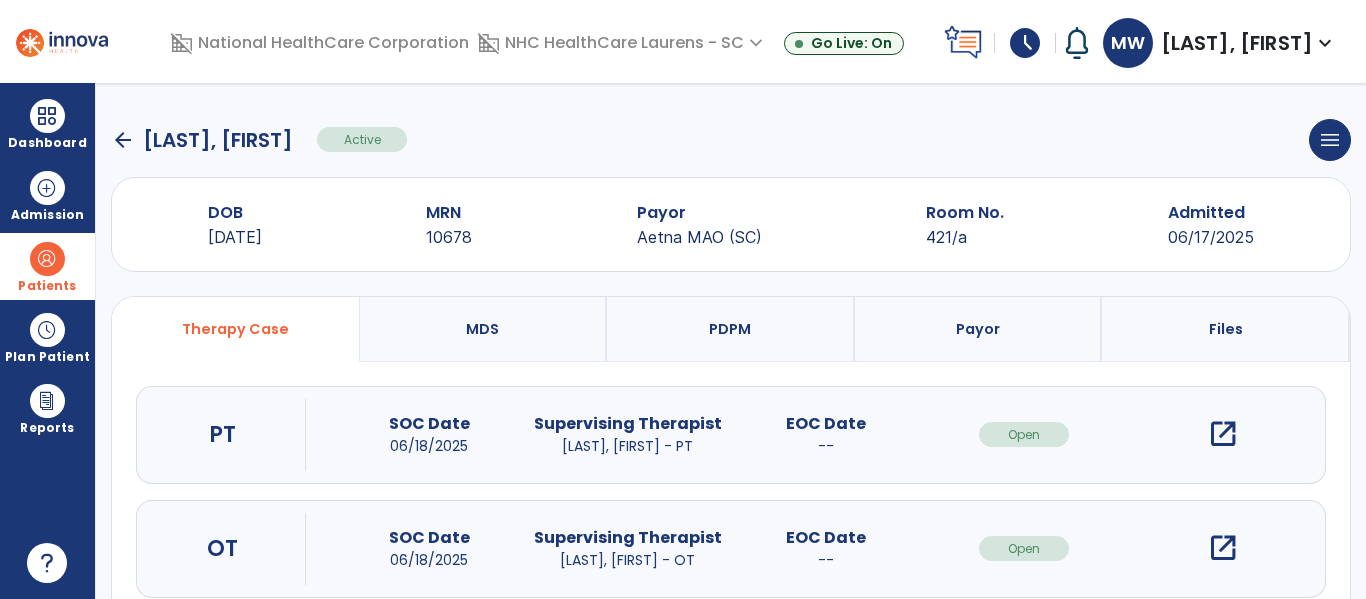 click on "open_in_new" at bounding box center (1223, 548) 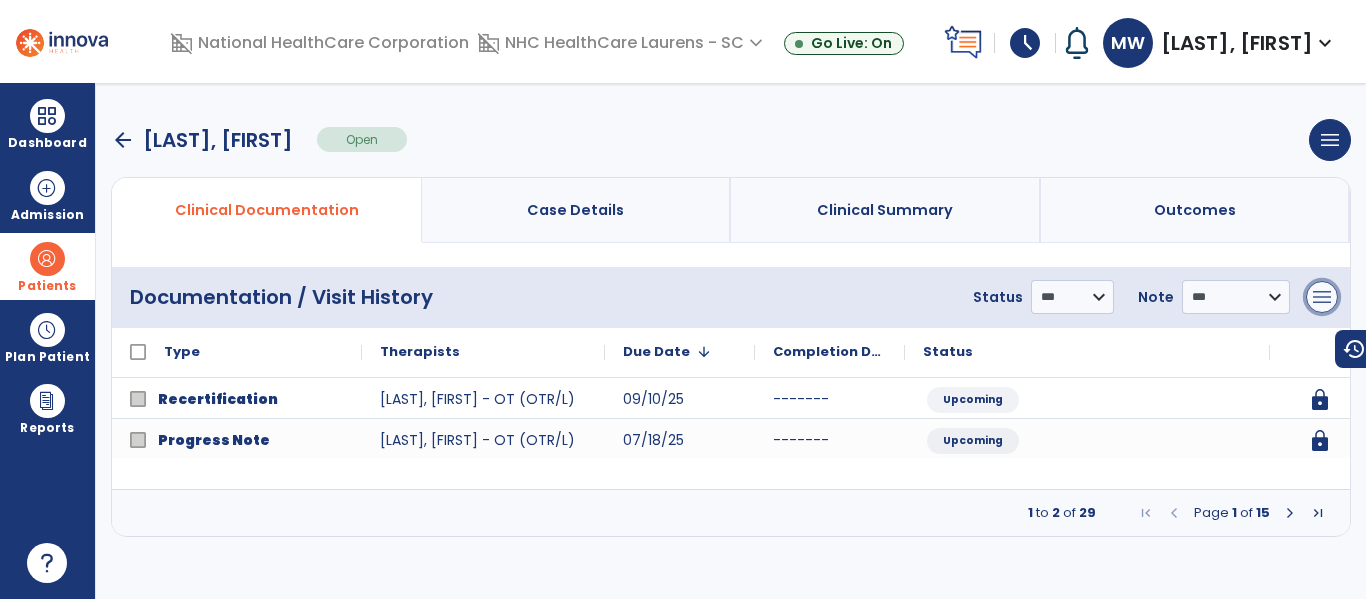 click on "menu" at bounding box center (1322, 297) 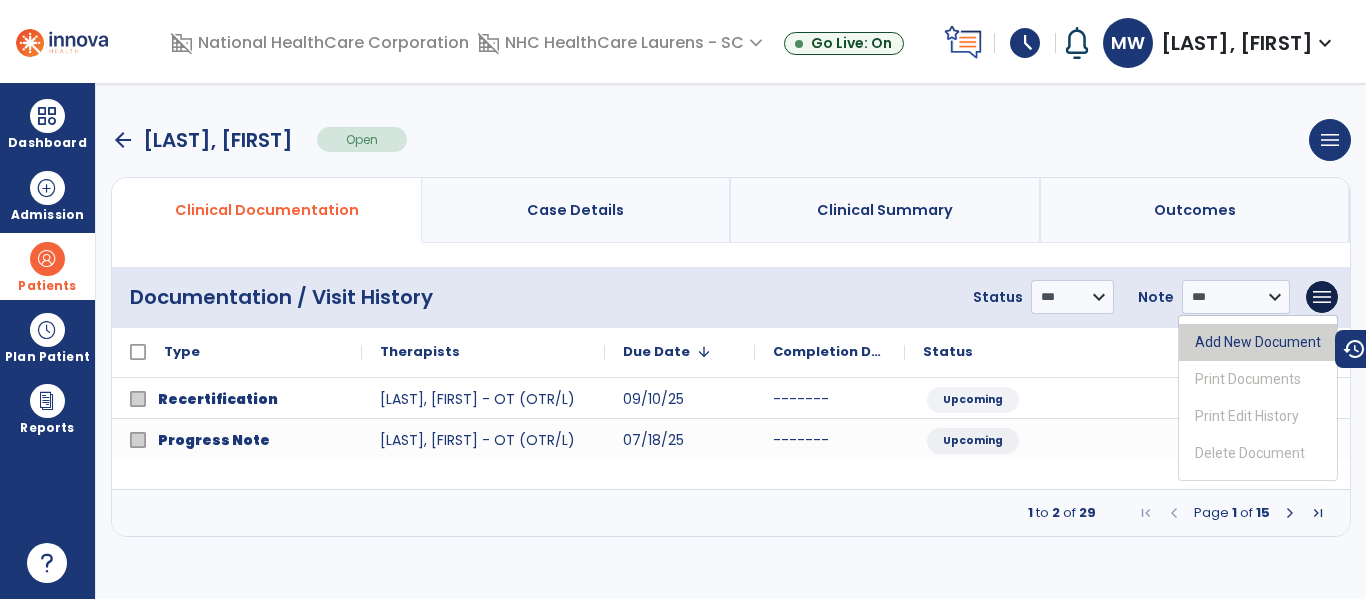 click on "Add New Document" at bounding box center [1258, 342] 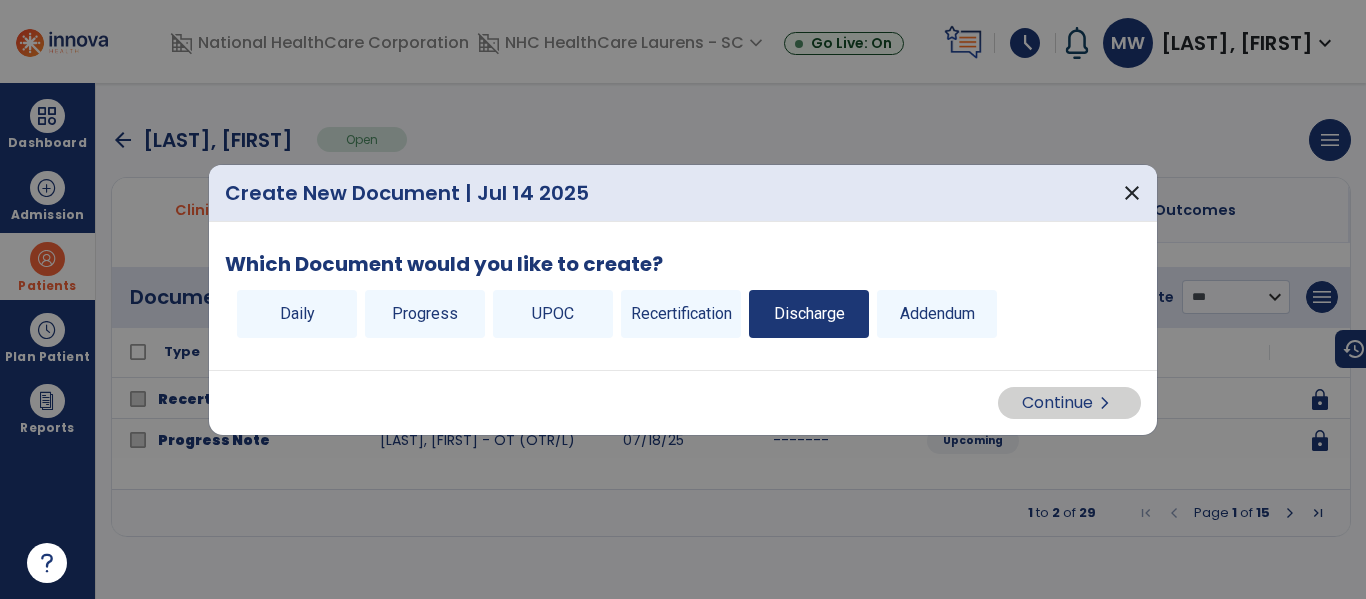 click on "Discharge" at bounding box center [809, 314] 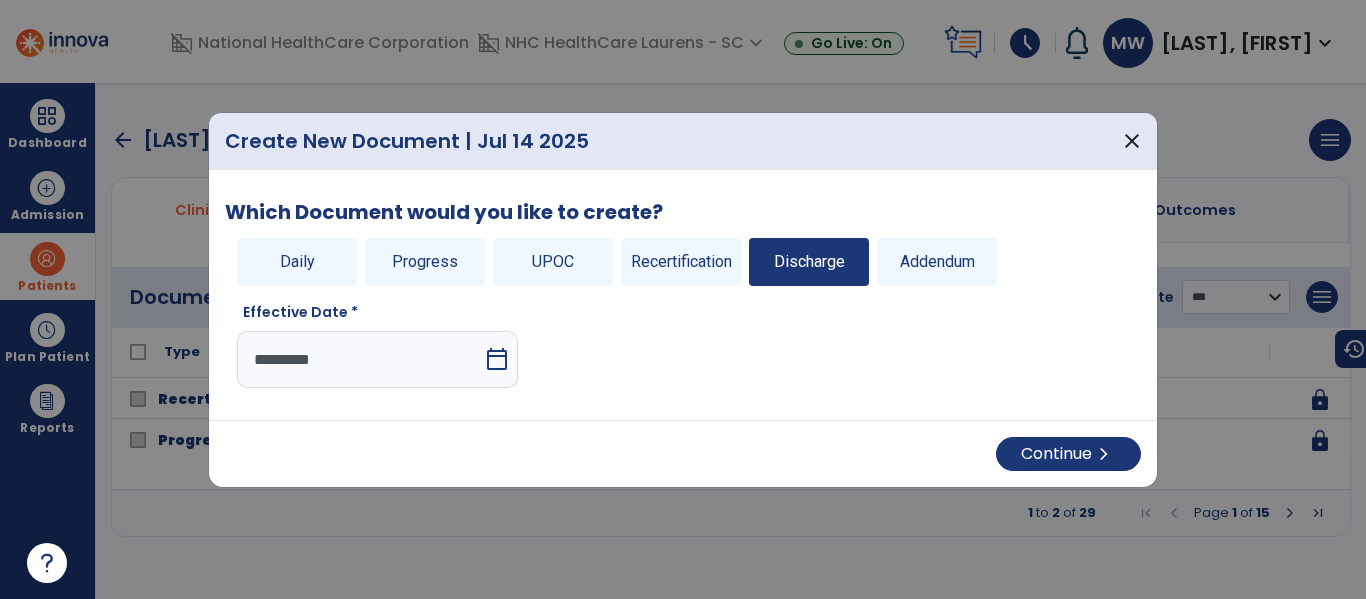 click on "calendar_today" at bounding box center [497, 359] 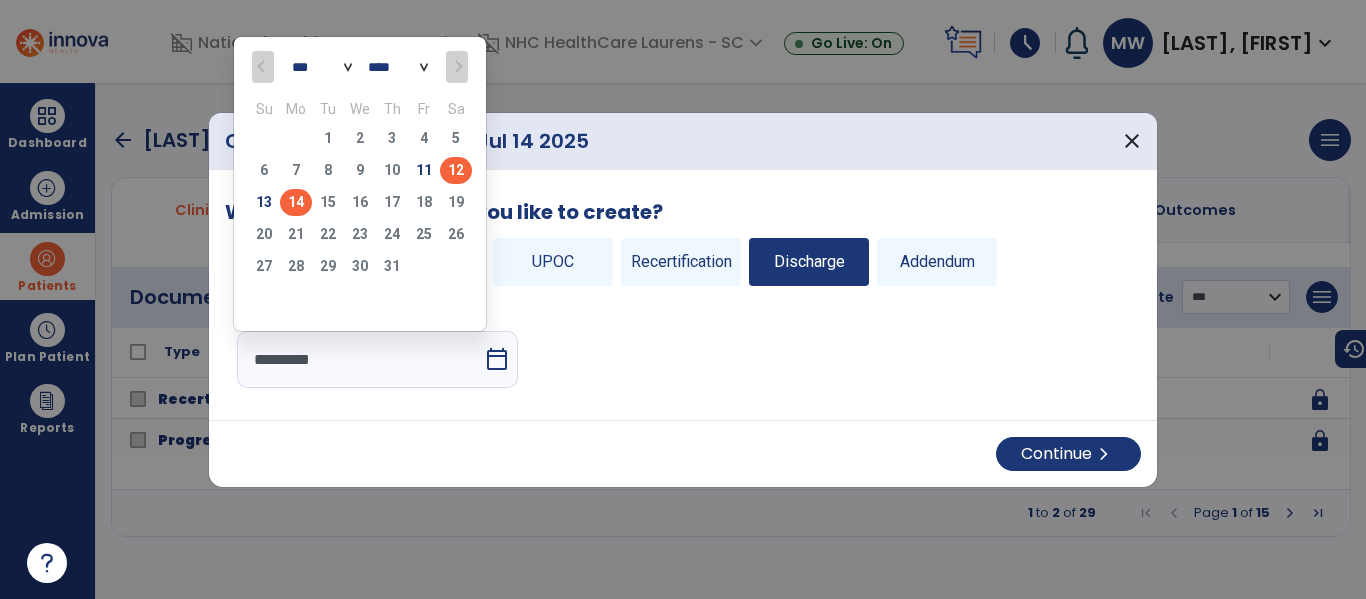 click on "12" 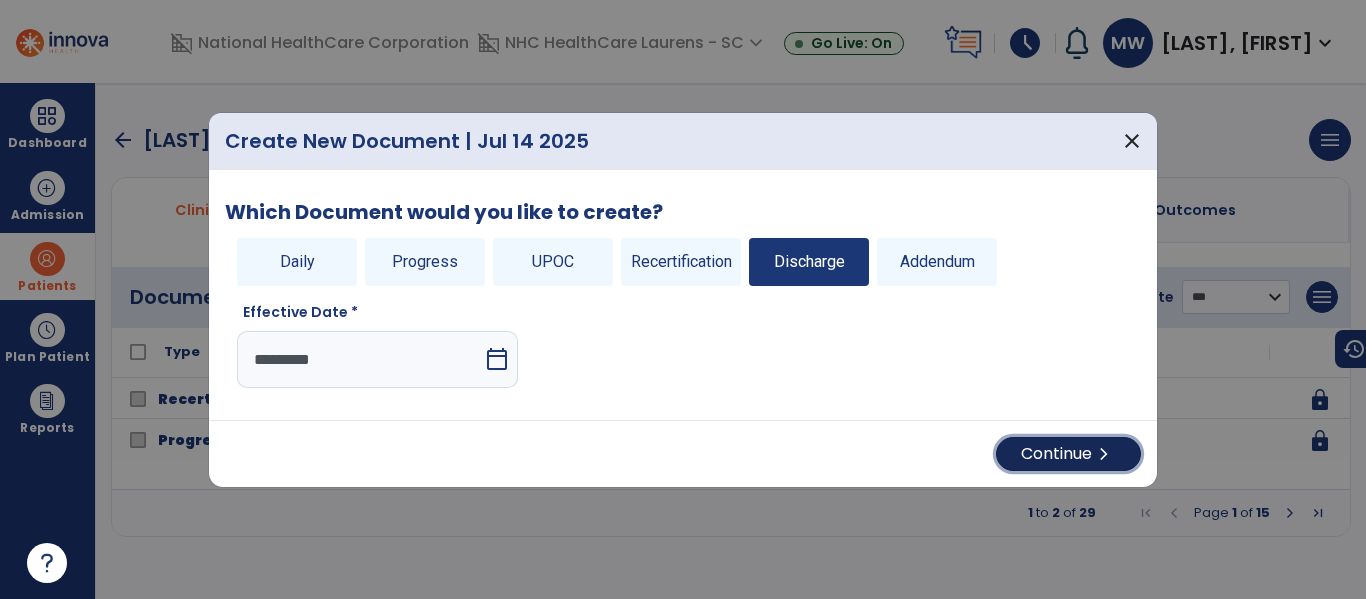 click on "Continue   chevron_right" at bounding box center [1068, 454] 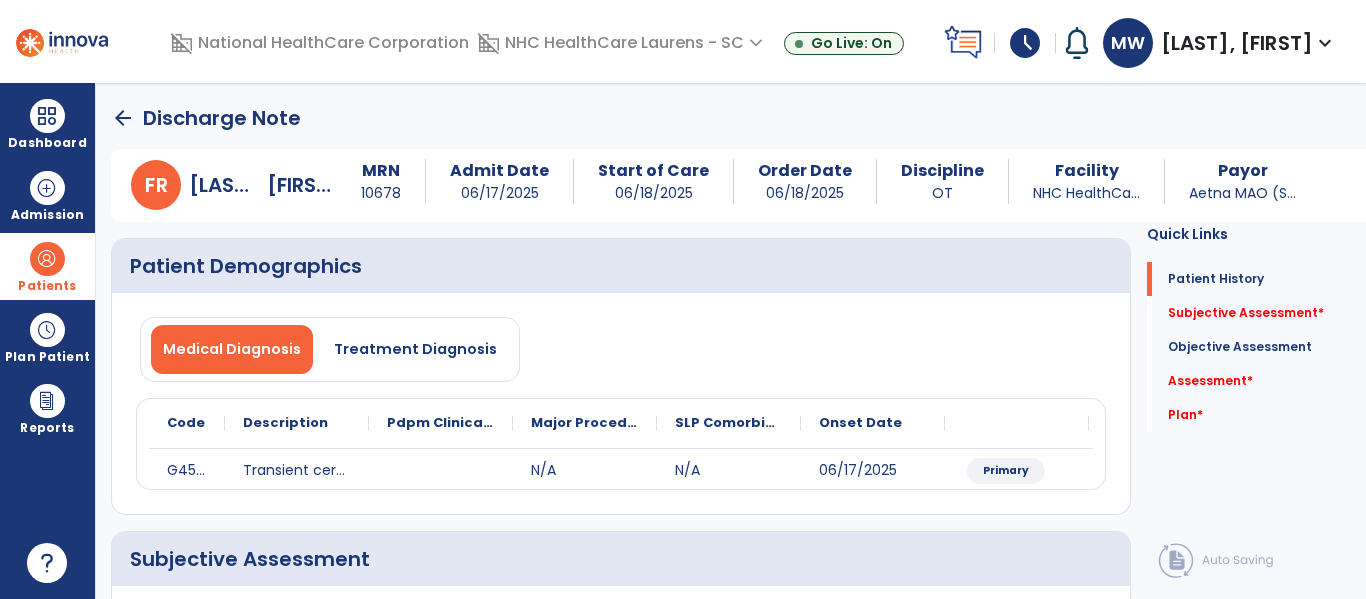 scroll, scrollTop: 300, scrollLeft: 0, axis: vertical 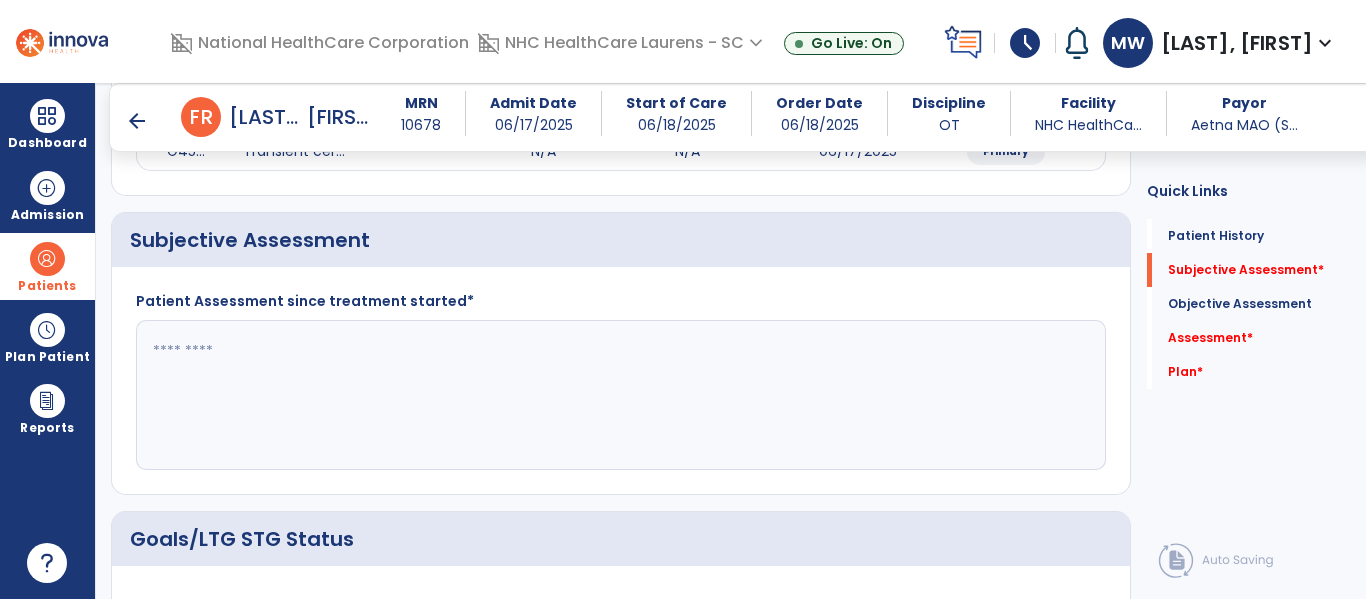 click 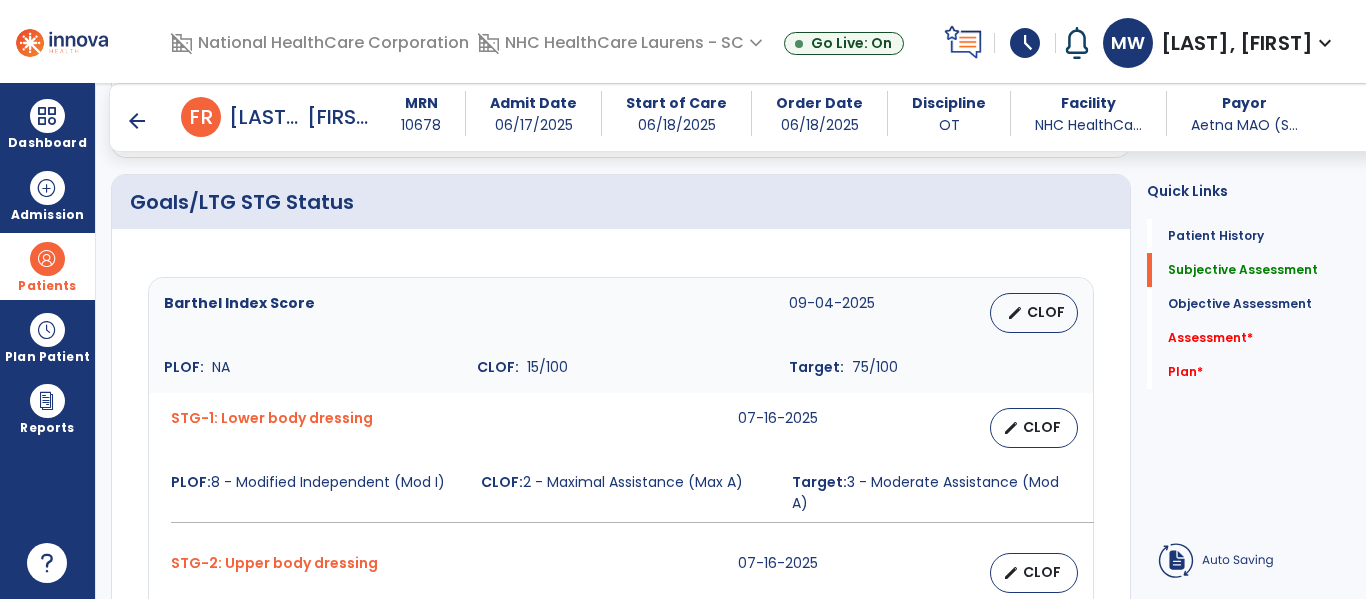 scroll, scrollTop: 700, scrollLeft: 0, axis: vertical 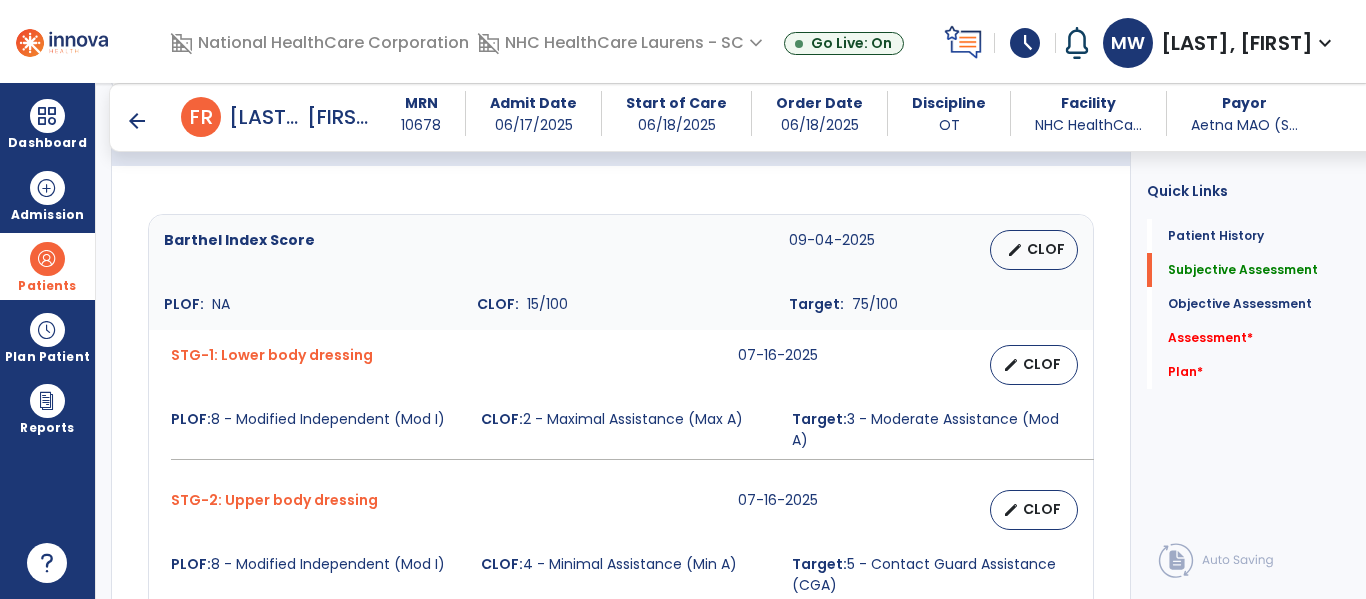 type on "**********" 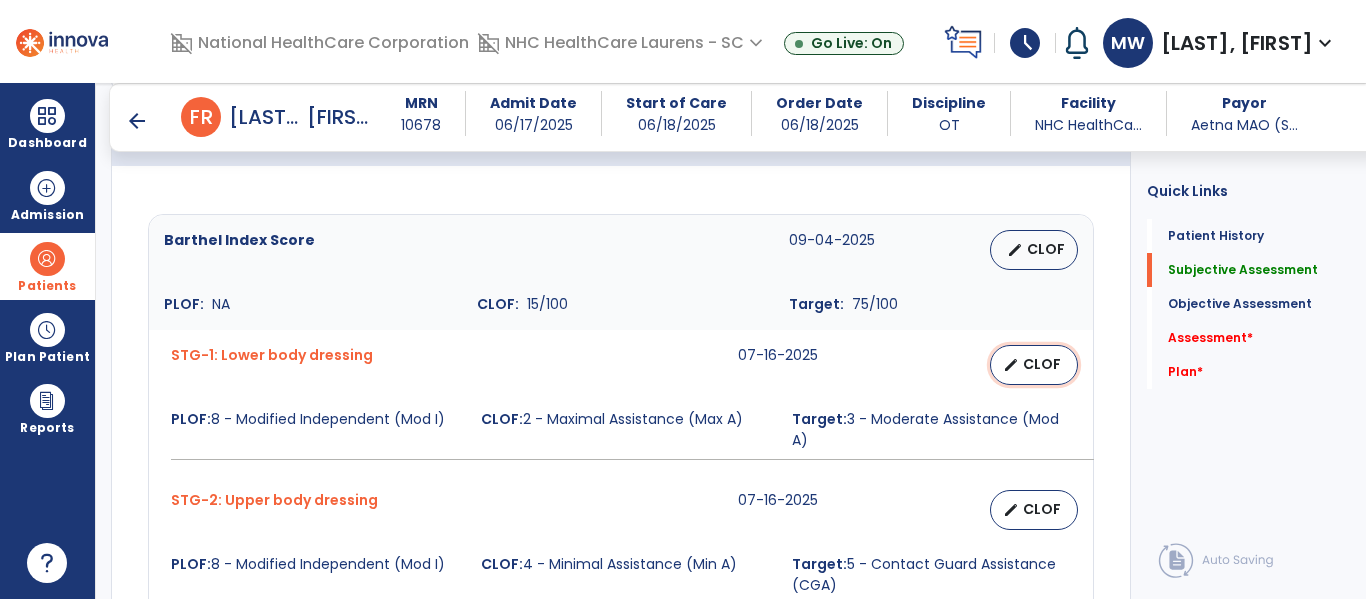 click on "edit   CLOF" at bounding box center (1034, 365) 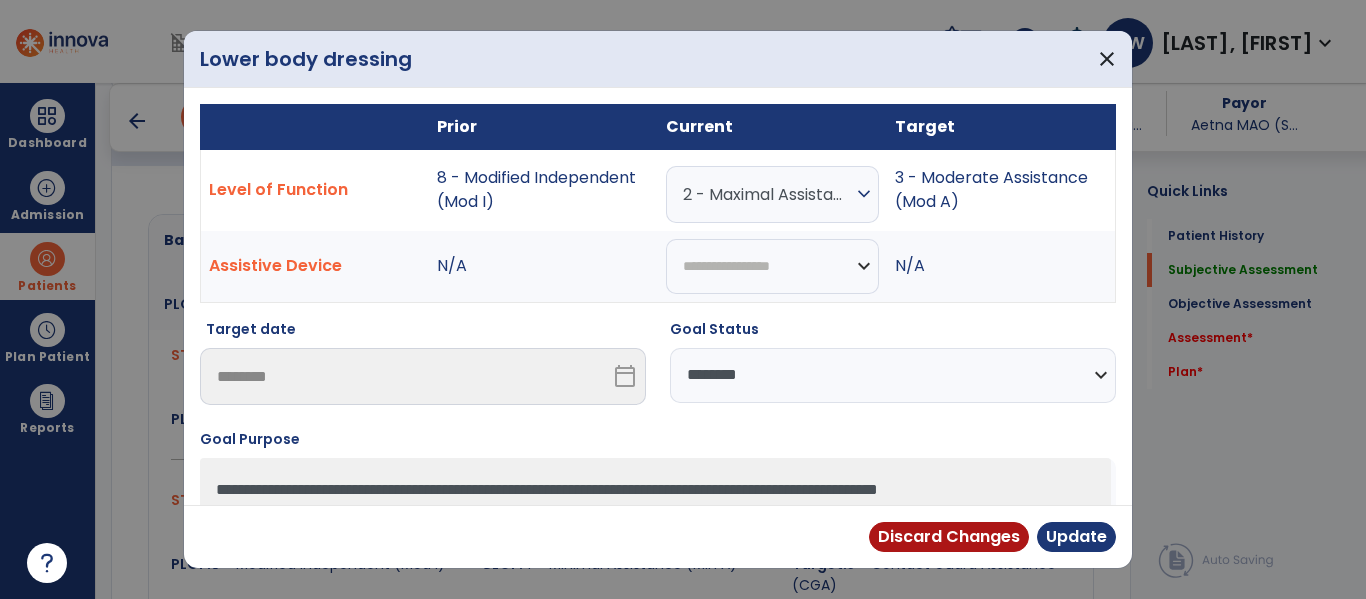 click on "**********" at bounding box center [893, 375] 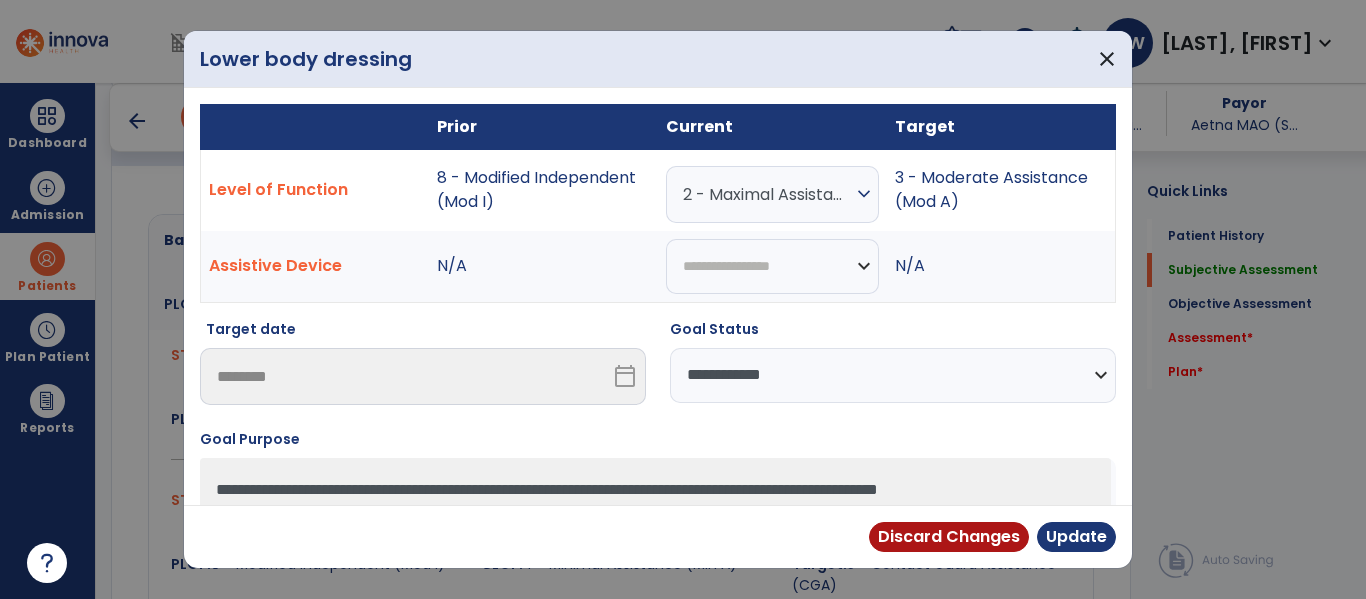 click on "**********" at bounding box center (893, 375) 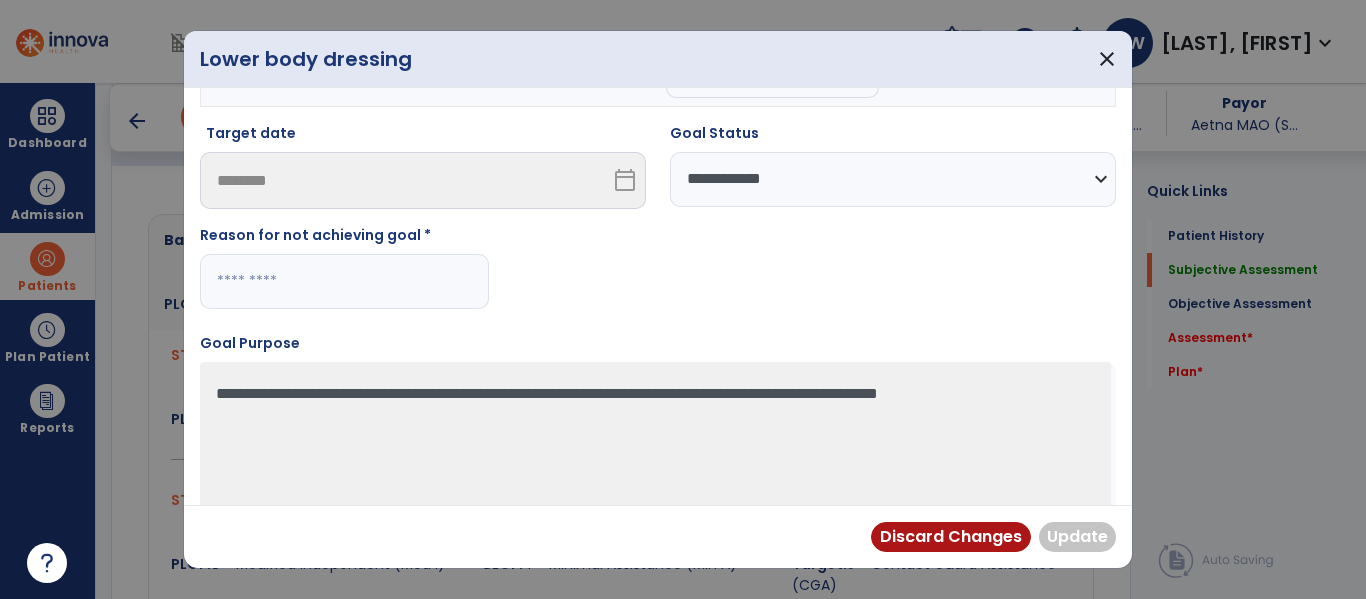 scroll, scrollTop: 217, scrollLeft: 0, axis: vertical 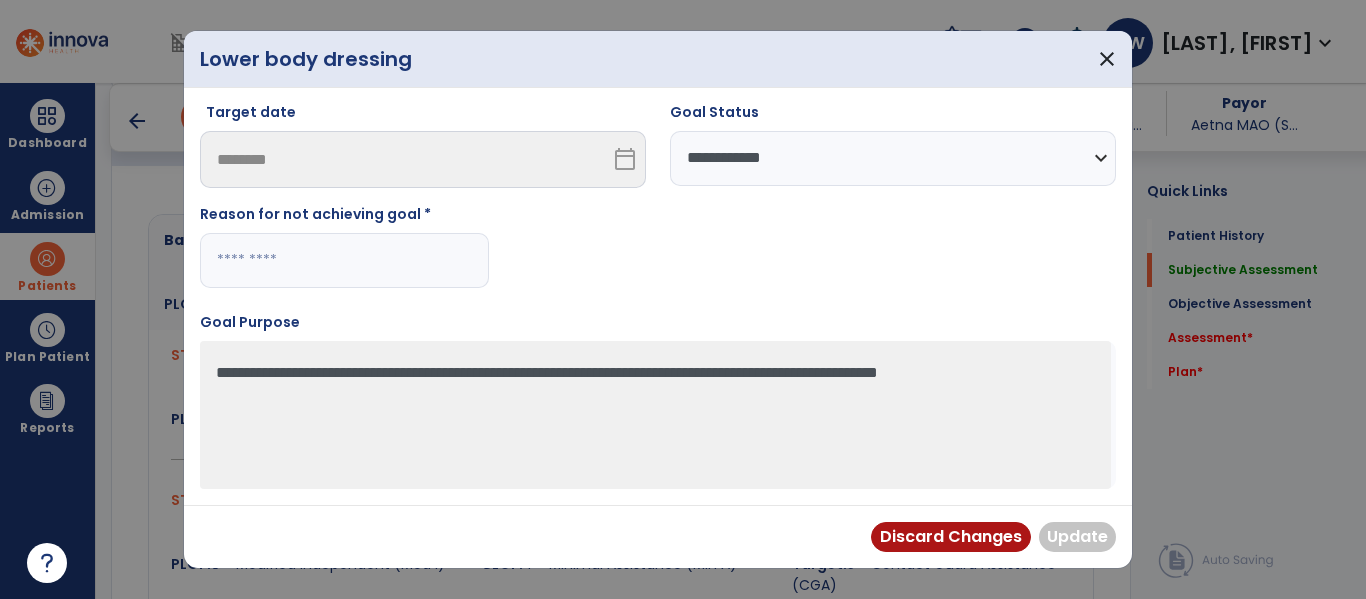 click at bounding box center (344, 260) 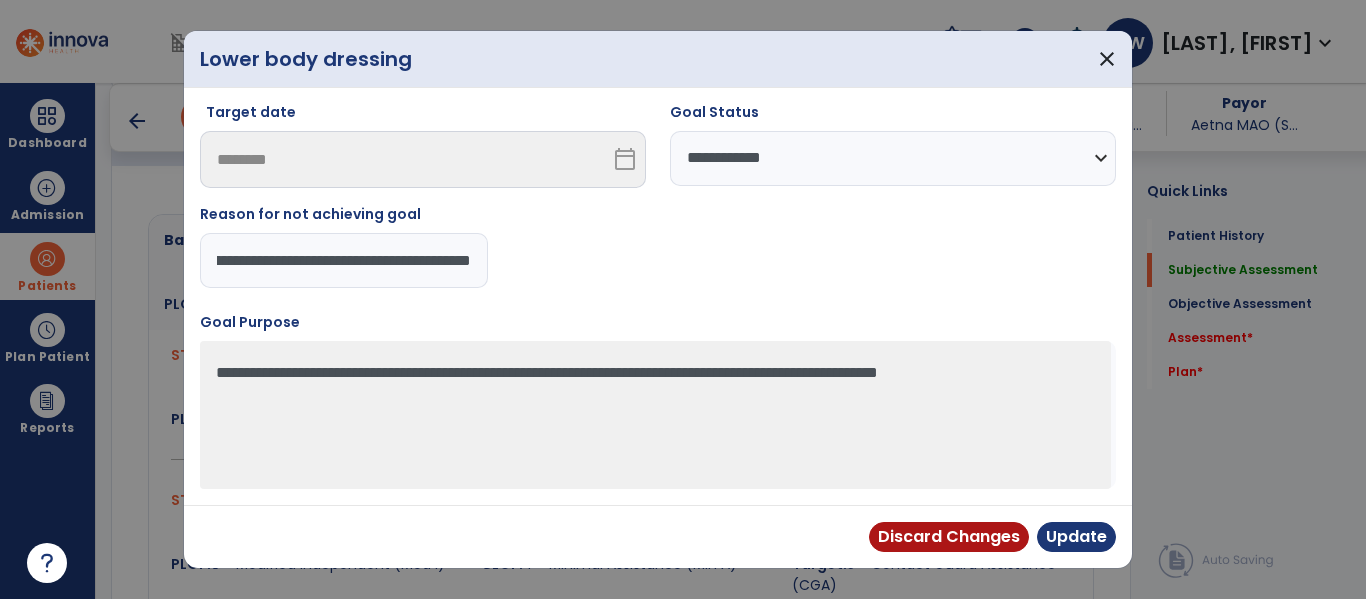 scroll, scrollTop: 0, scrollLeft: 117, axis: horizontal 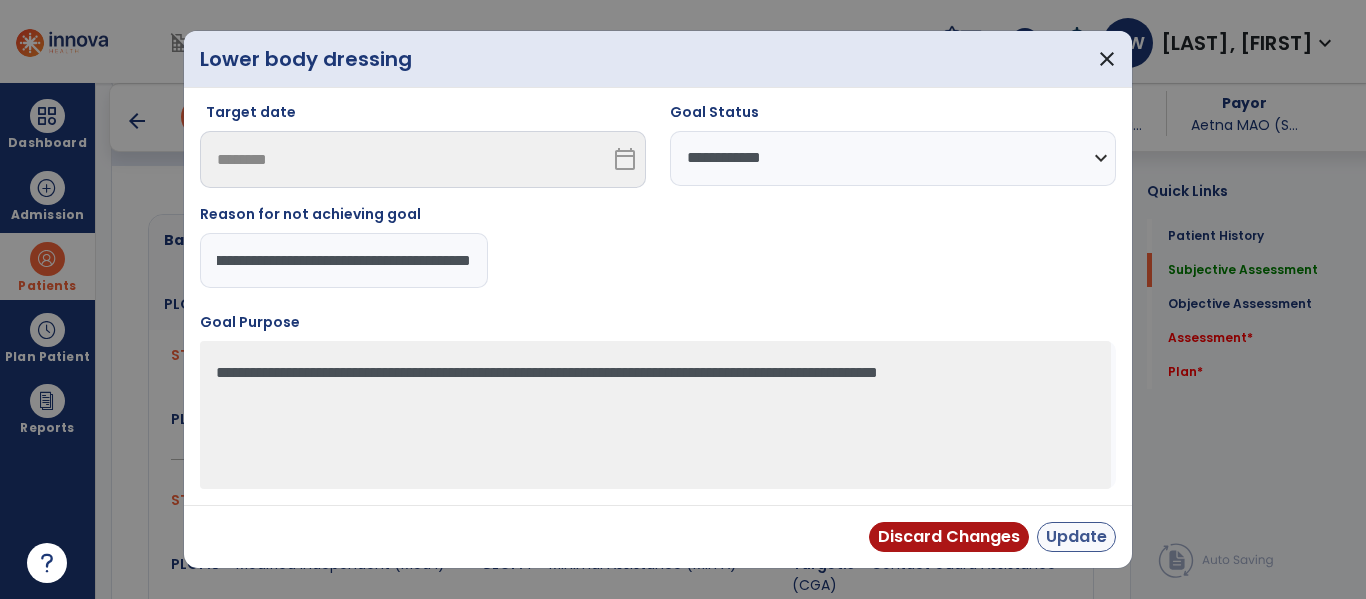 type on "**********" 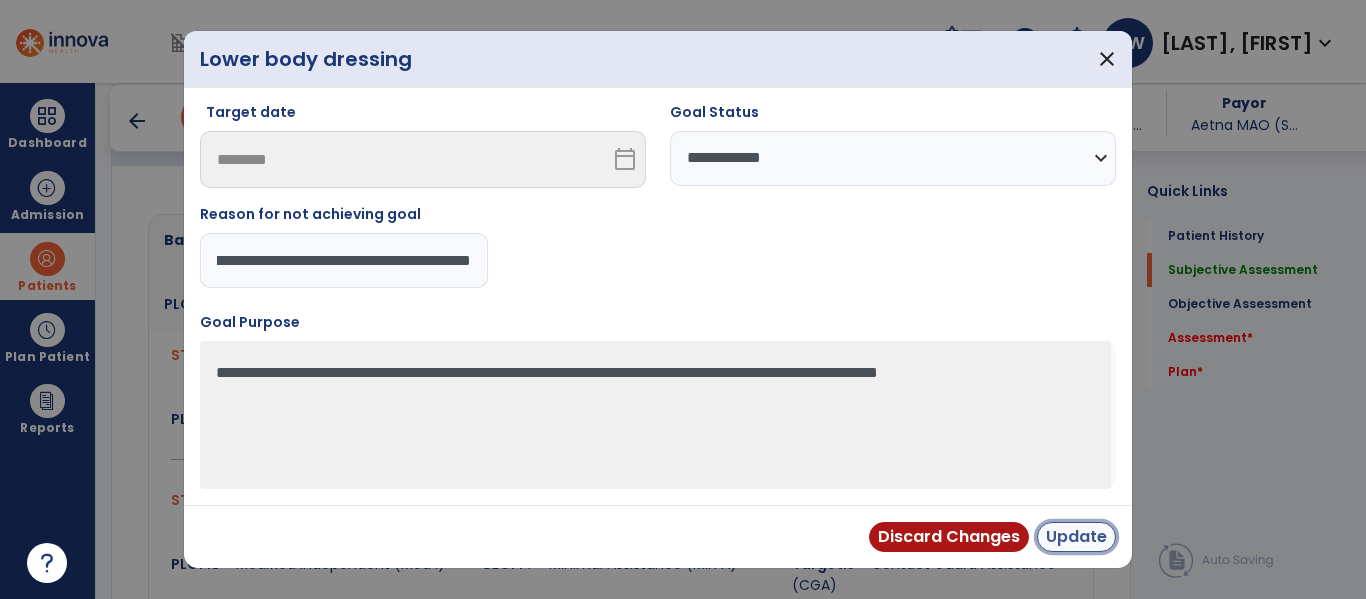click on "Update" at bounding box center (1076, 537) 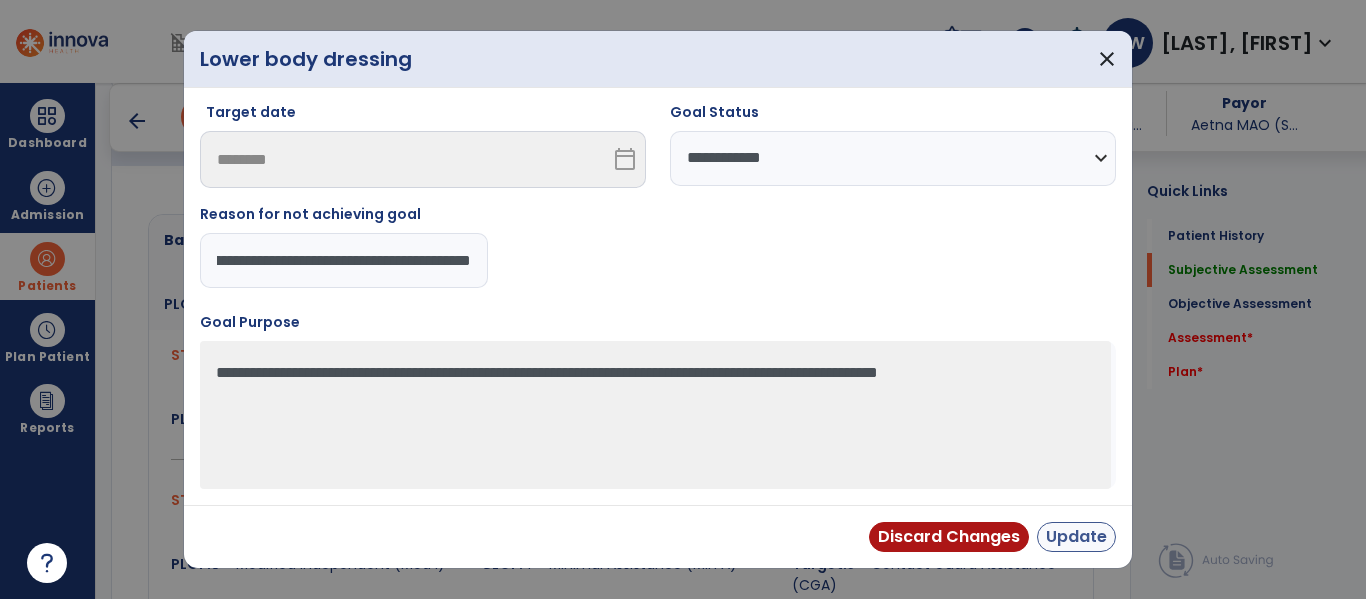 scroll, scrollTop: 0, scrollLeft: 0, axis: both 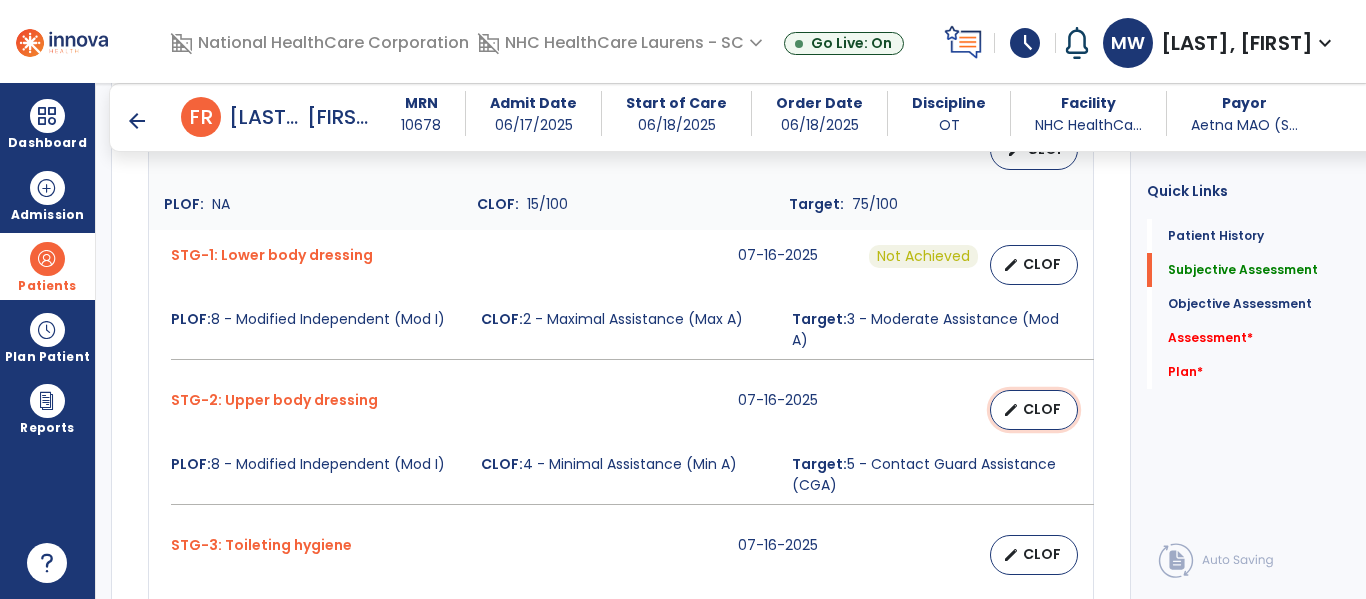 click on "CLOF" at bounding box center [1042, 409] 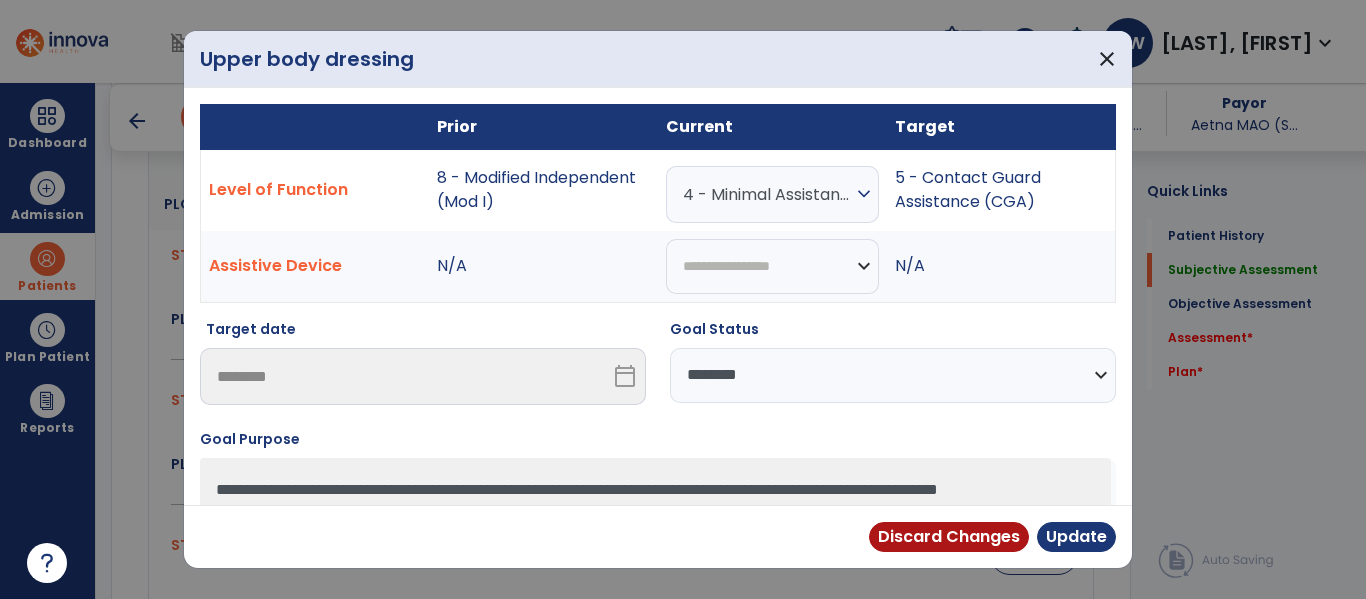 drag, startPoint x: 933, startPoint y: 382, endPoint x: 929, endPoint y: 394, distance: 12.649111 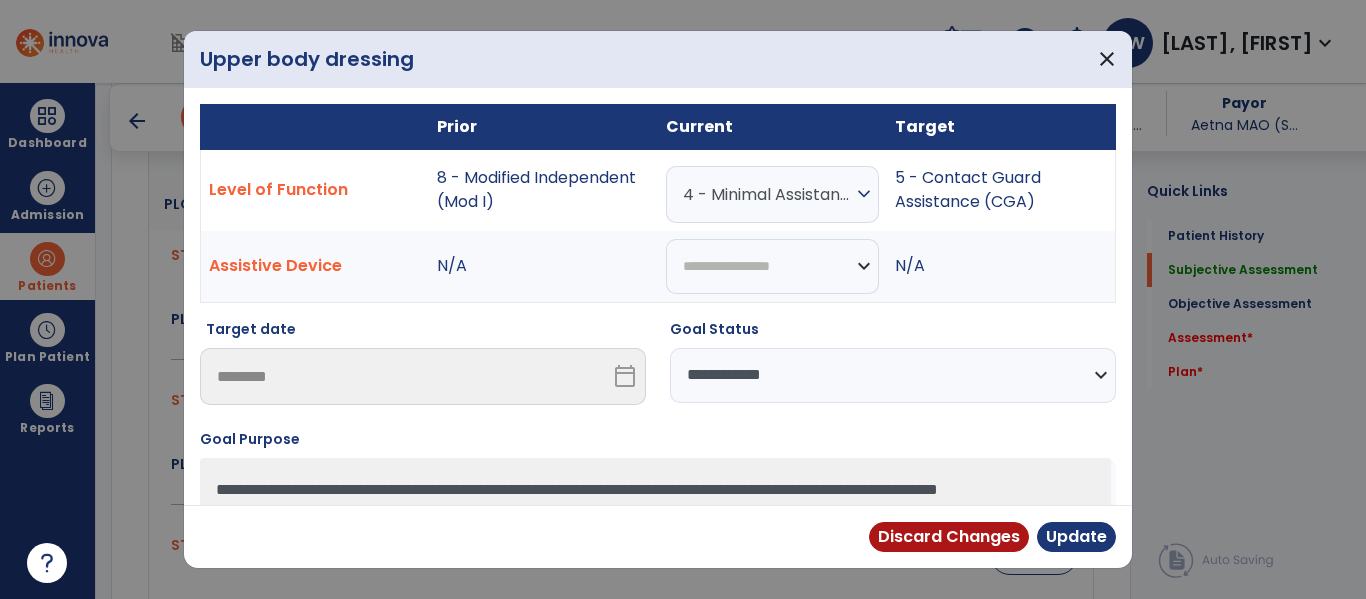 click on "**********" at bounding box center (893, 375) 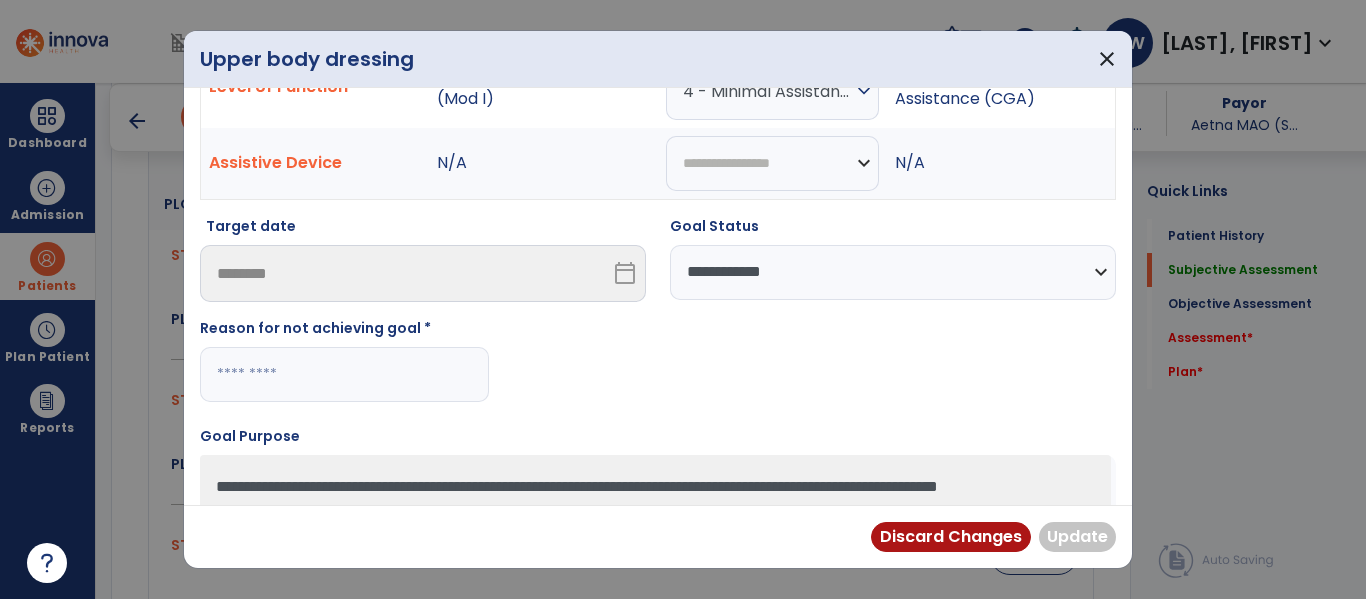 scroll, scrollTop: 217, scrollLeft: 0, axis: vertical 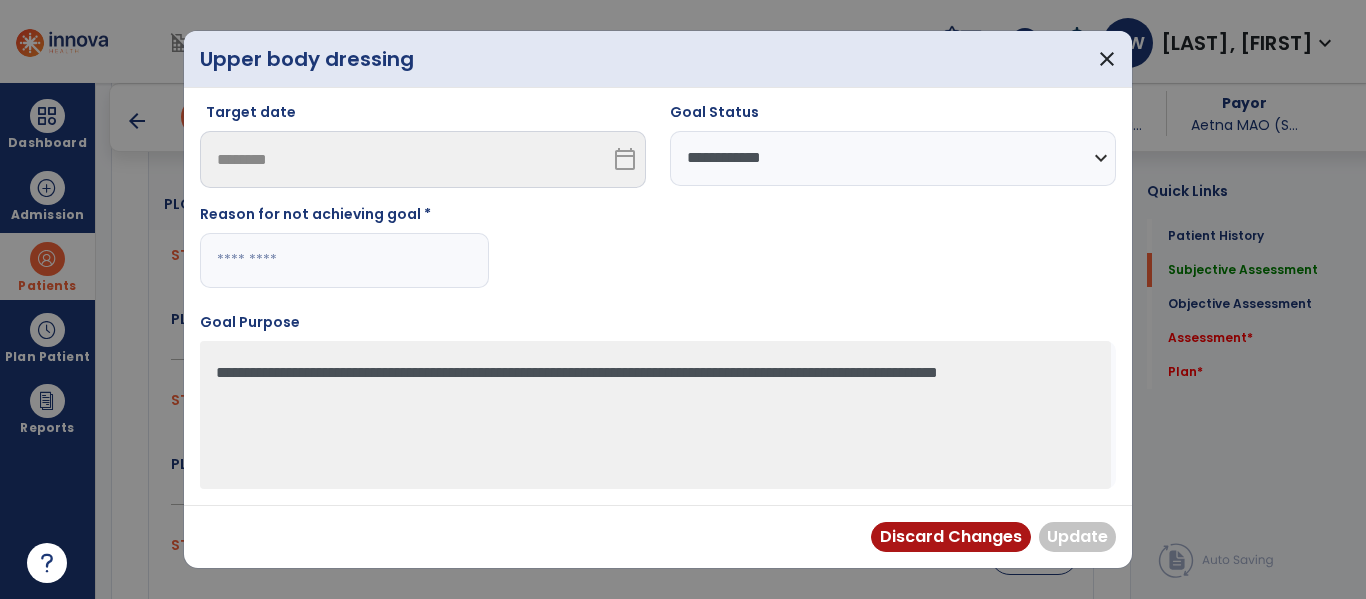 click at bounding box center (344, 260) 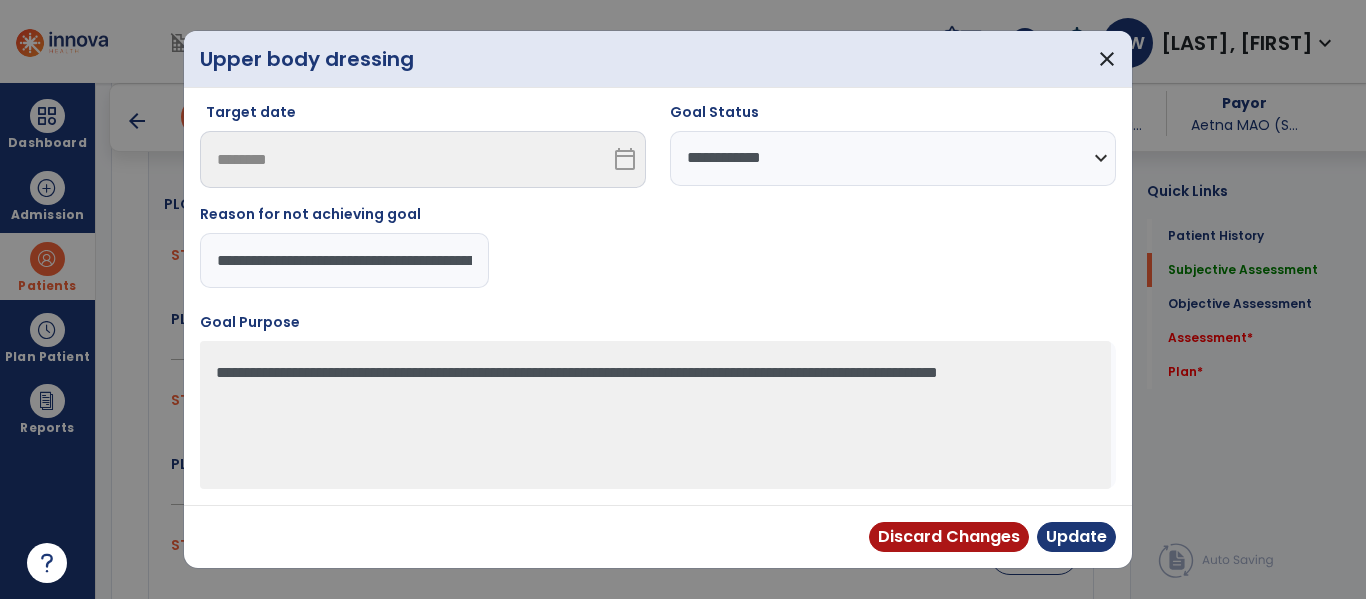 scroll, scrollTop: 0, scrollLeft: 117, axis: horizontal 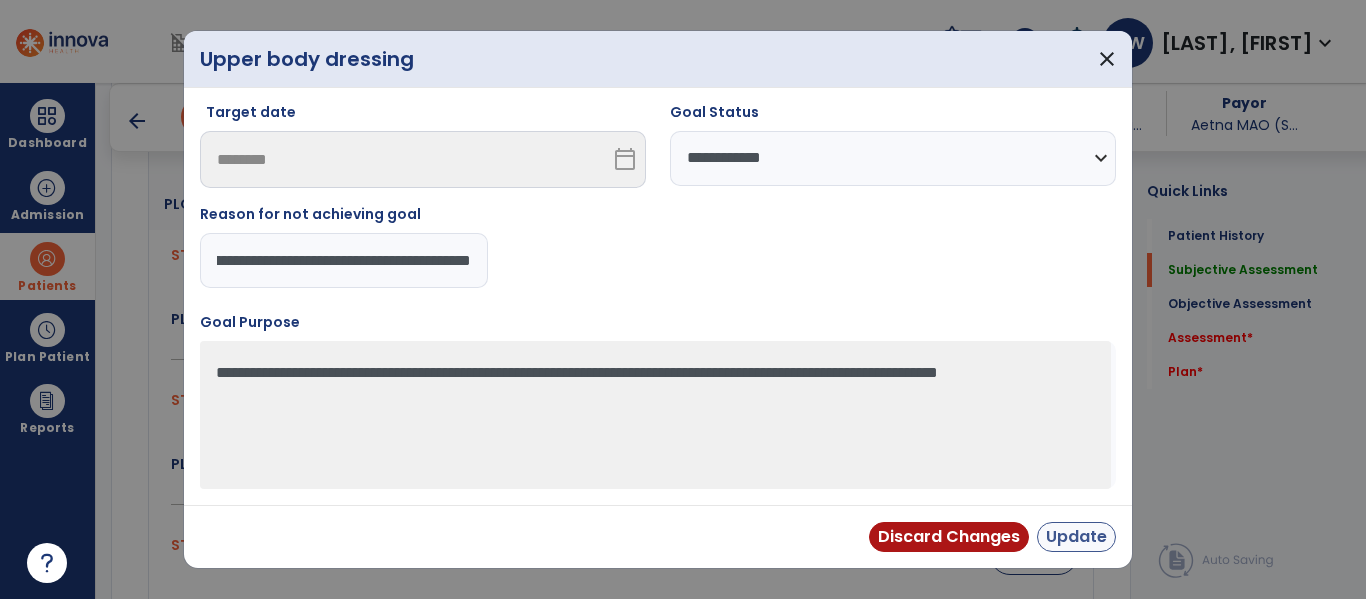 type on "**********" 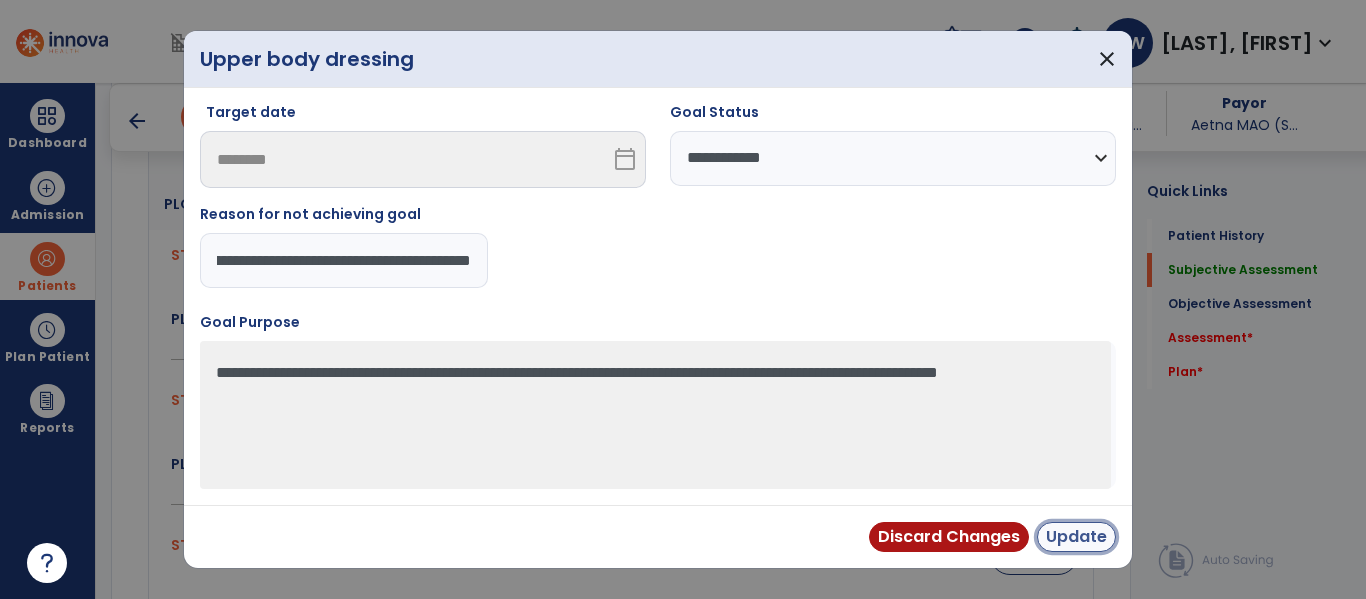 click on "Update" at bounding box center [1076, 537] 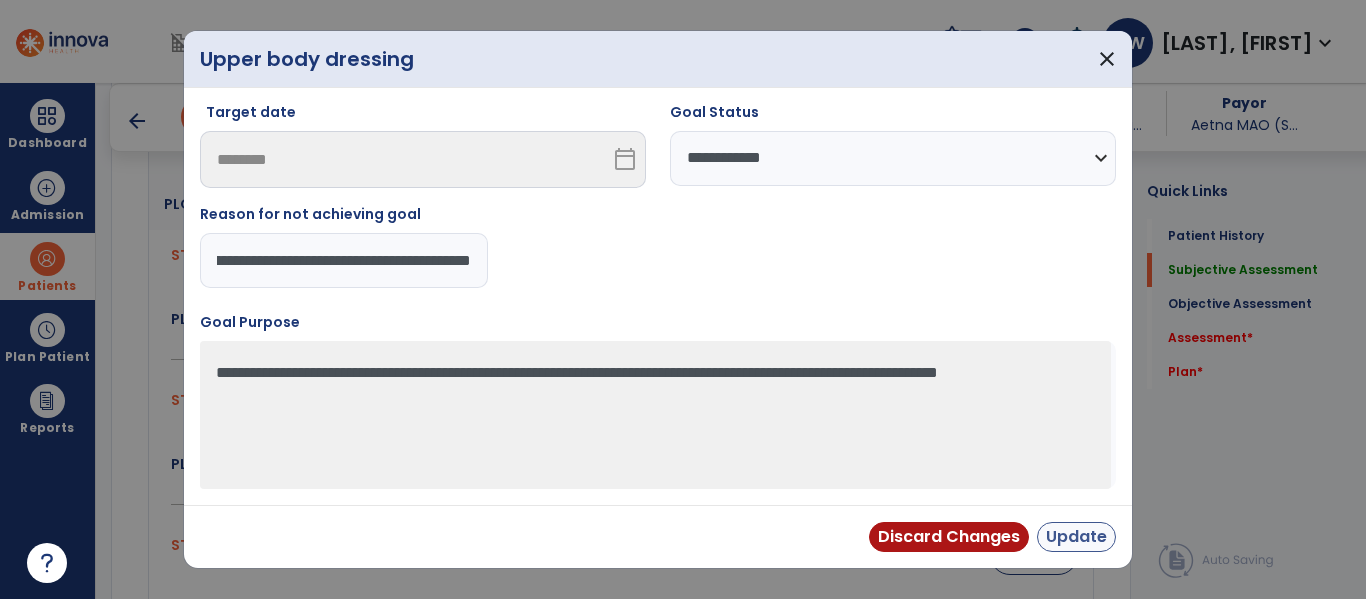scroll, scrollTop: 0, scrollLeft: 0, axis: both 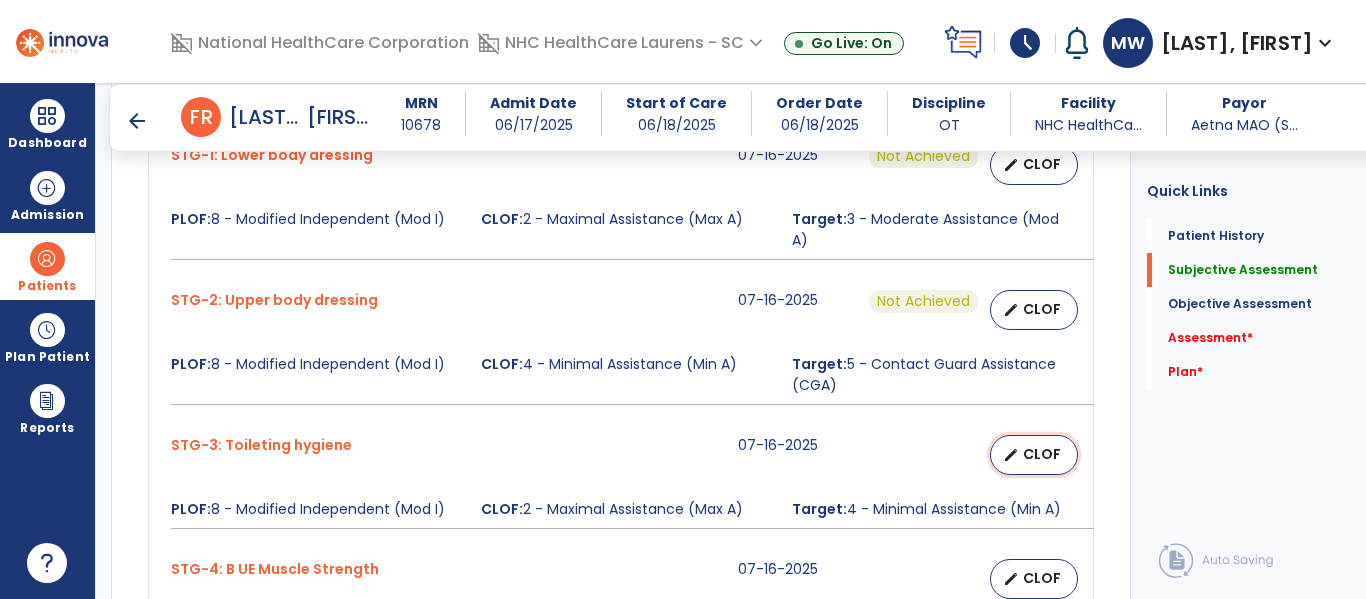 click on "CLOF" at bounding box center [1042, 454] 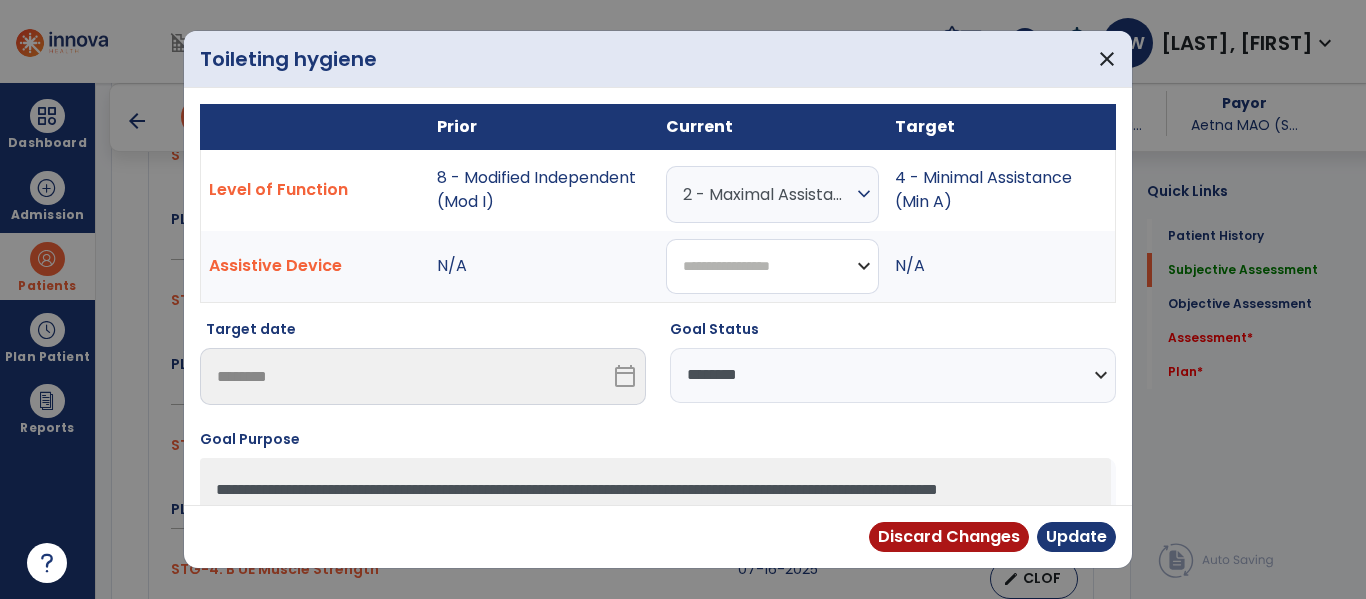 click on "**********" at bounding box center [772, 266] 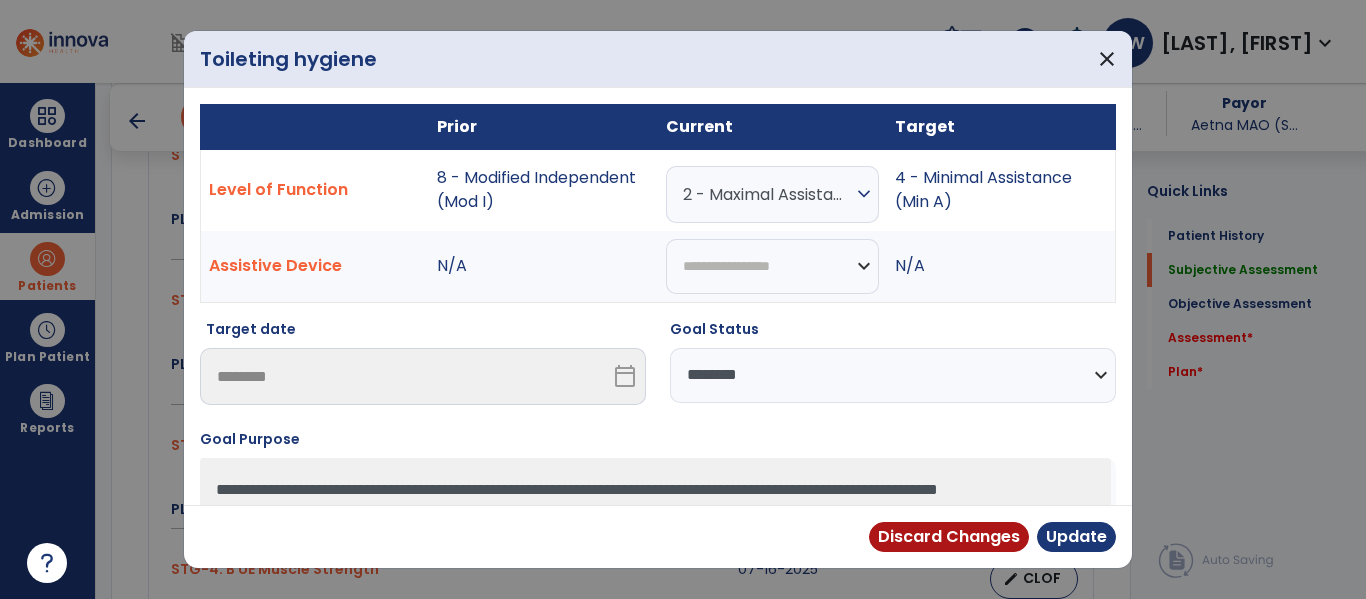click on "**********" at bounding box center (658, 355) 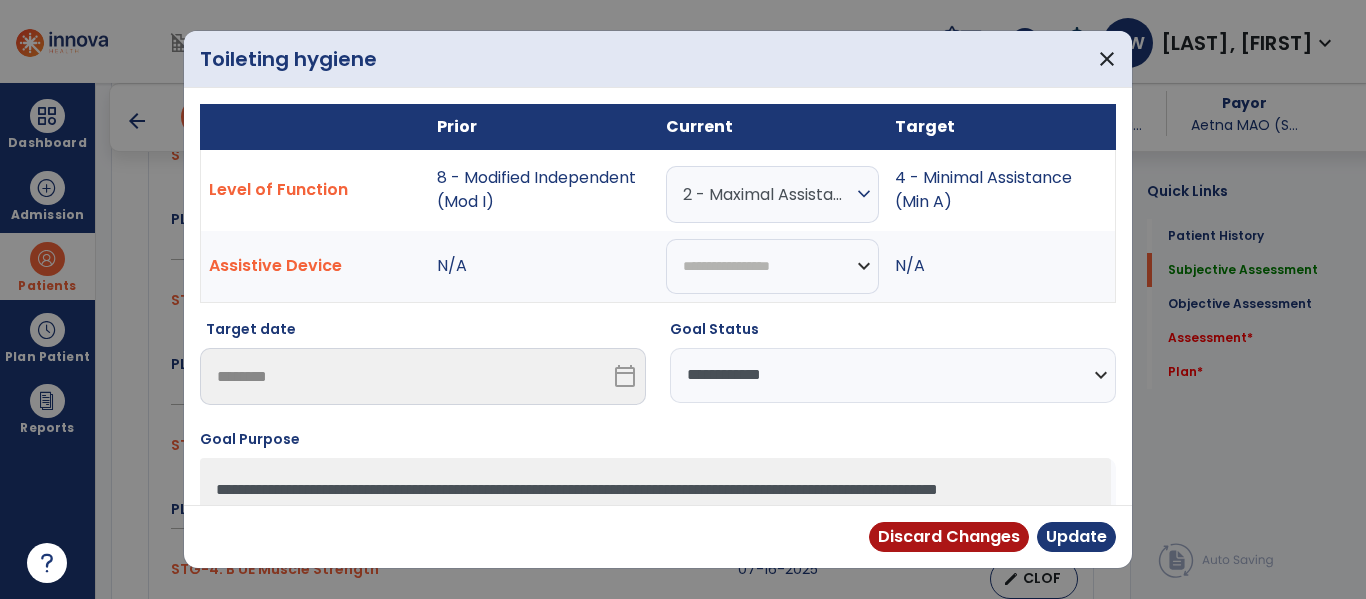 click on "**********" at bounding box center [893, 375] 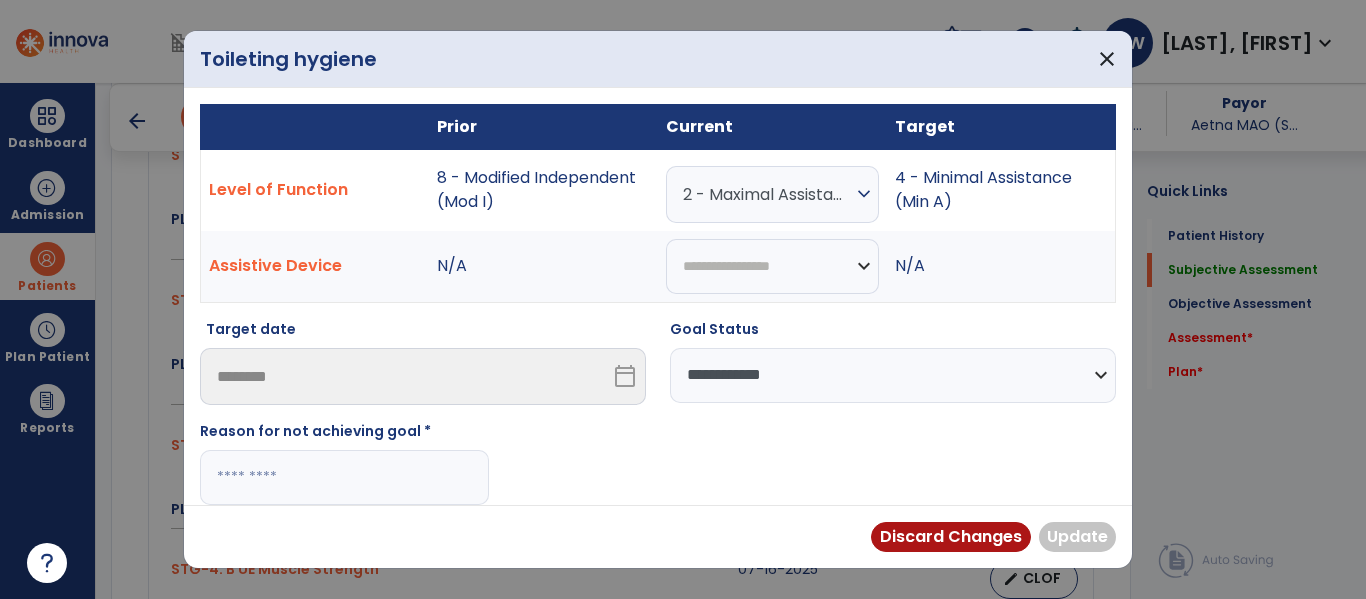 click at bounding box center (344, 477) 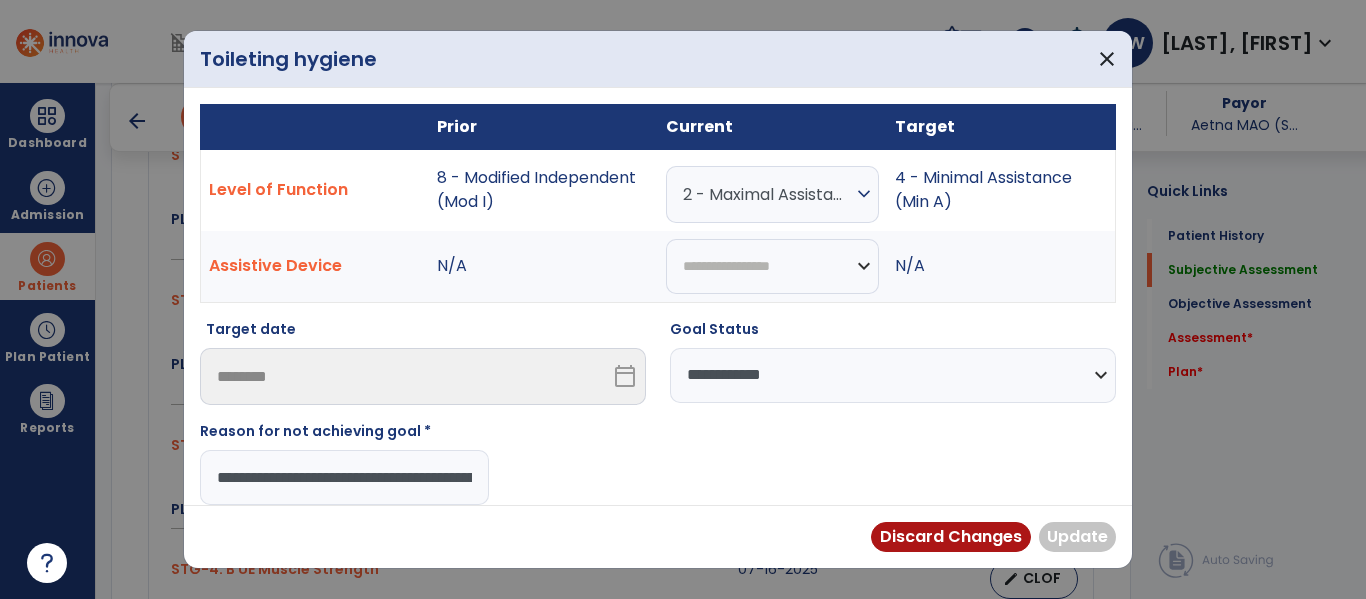 scroll, scrollTop: 0, scrollLeft: 117, axis: horizontal 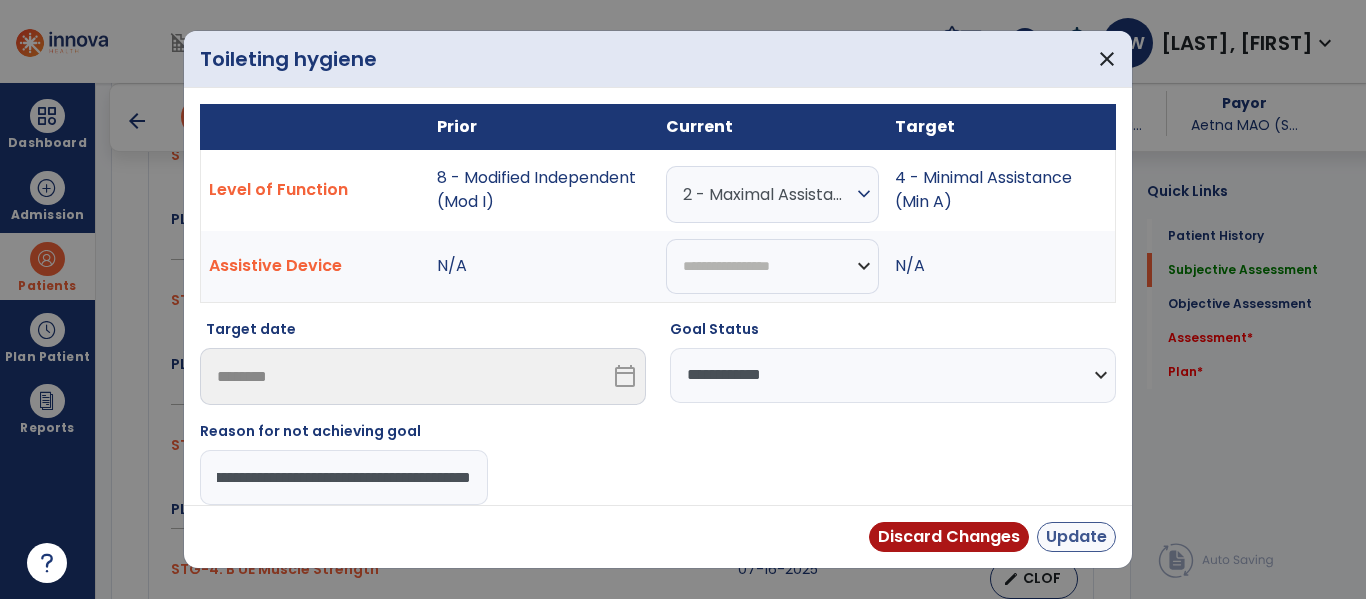 type on "**********" 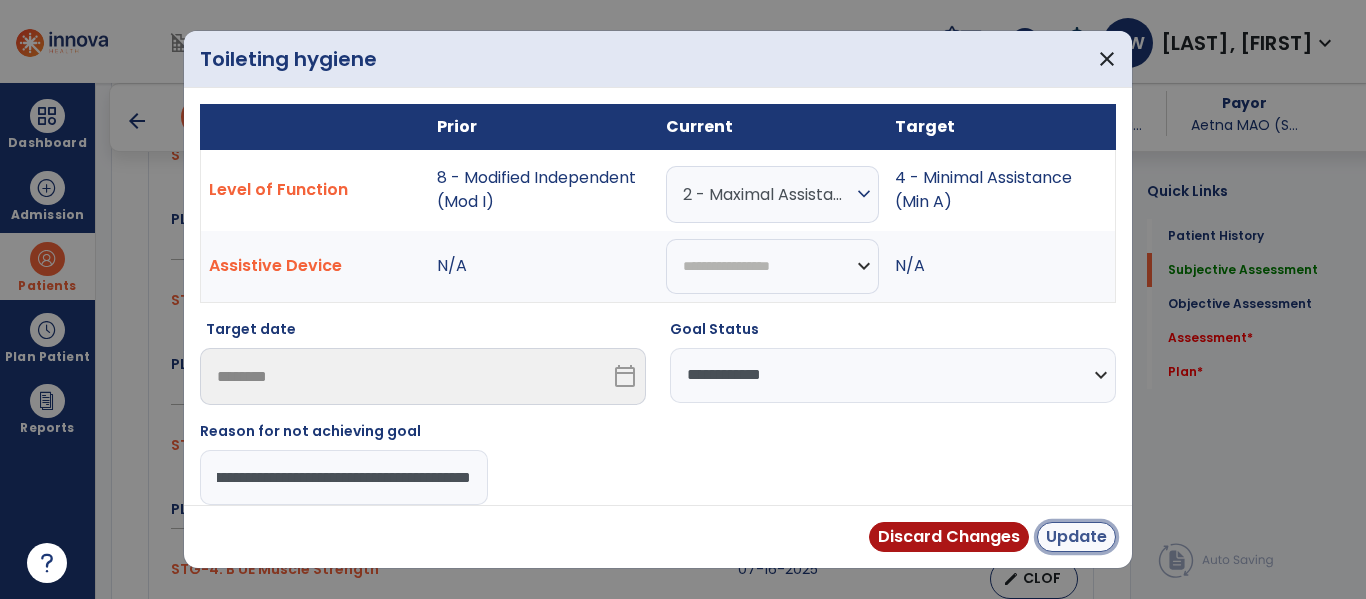 click on "Update" at bounding box center [1076, 537] 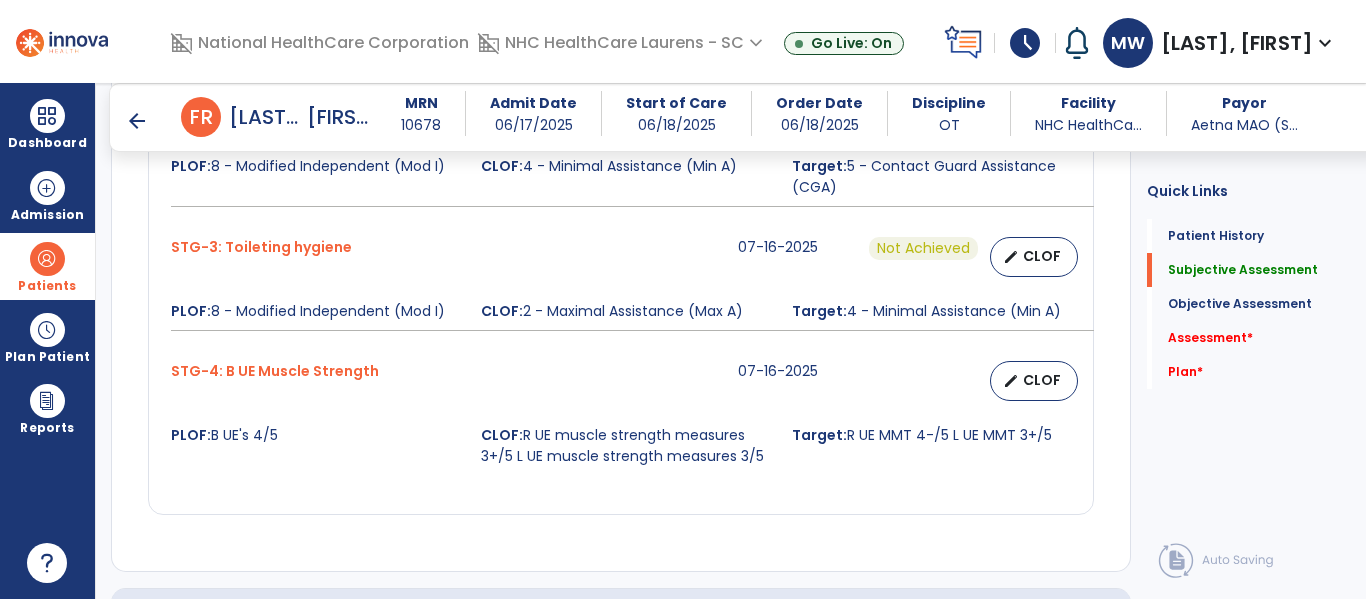 scroll, scrollTop: 1200, scrollLeft: 0, axis: vertical 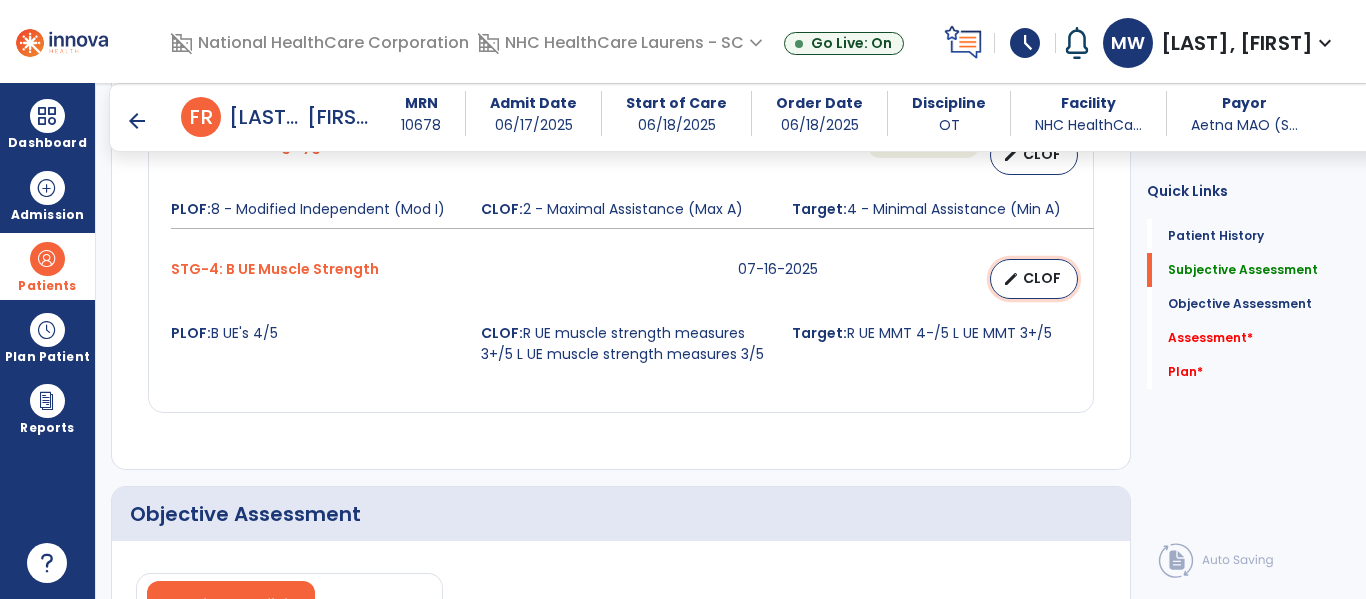 click on "CLOF" at bounding box center (1042, 278) 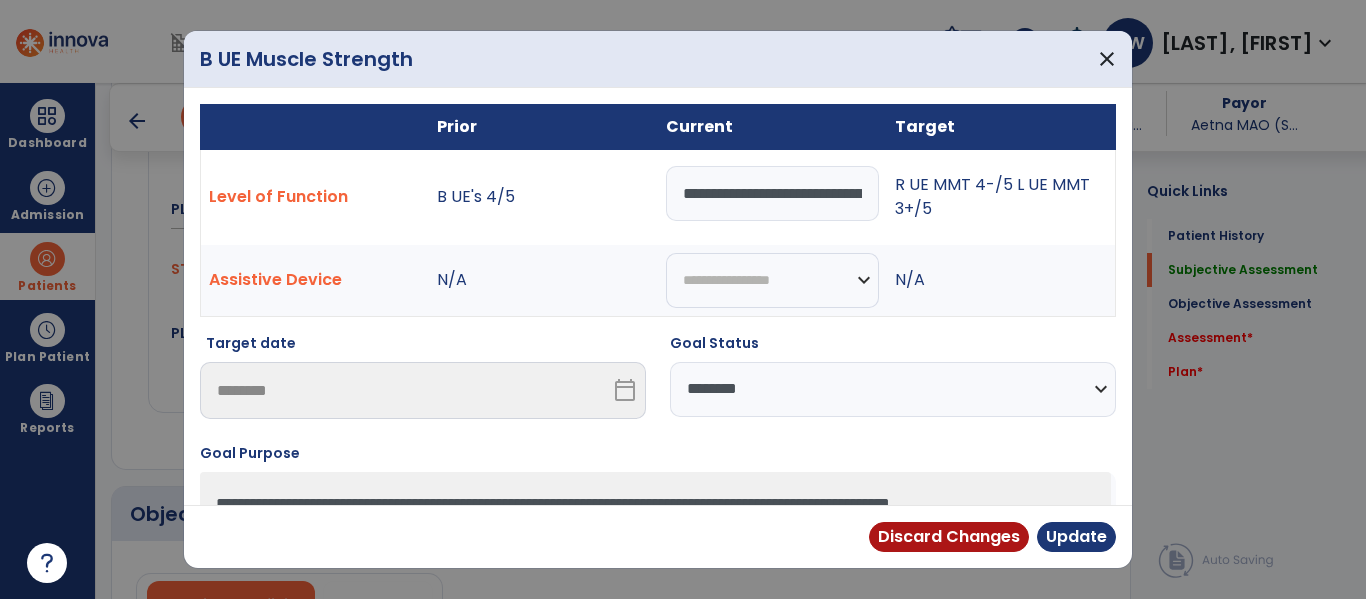 scroll, scrollTop: 0, scrollLeft: 396, axis: horizontal 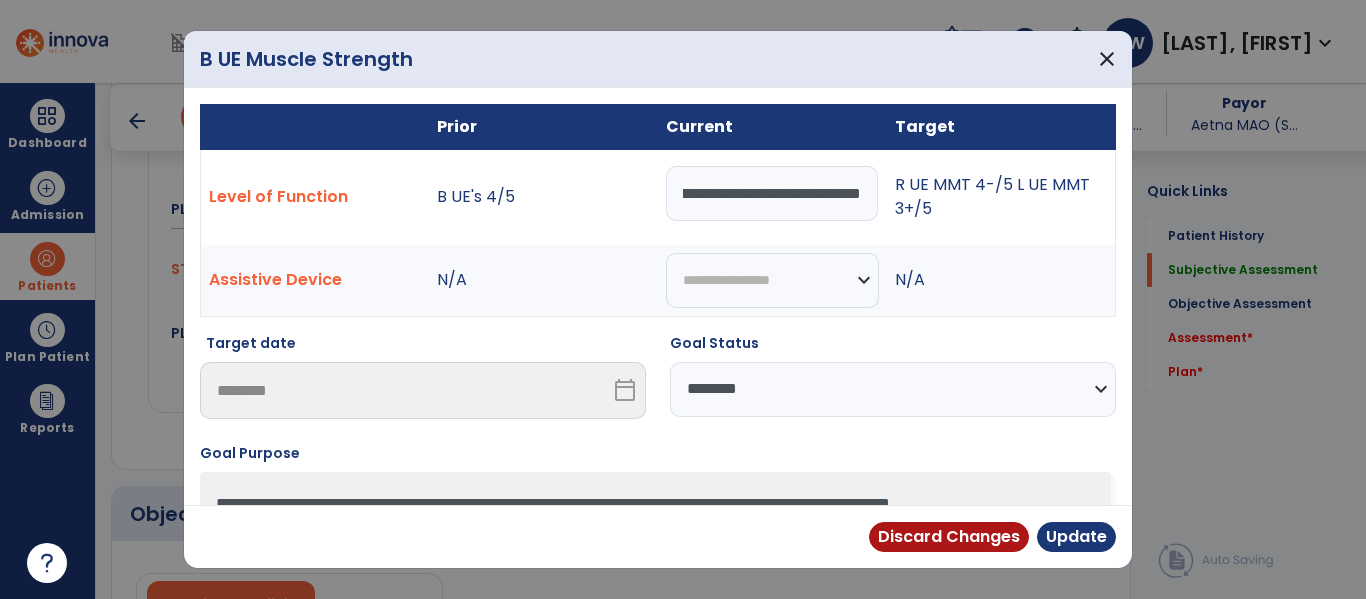 drag, startPoint x: 675, startPoint y: 191, endPoint x: 1133, endPoint y: 156, distance: 459.3354 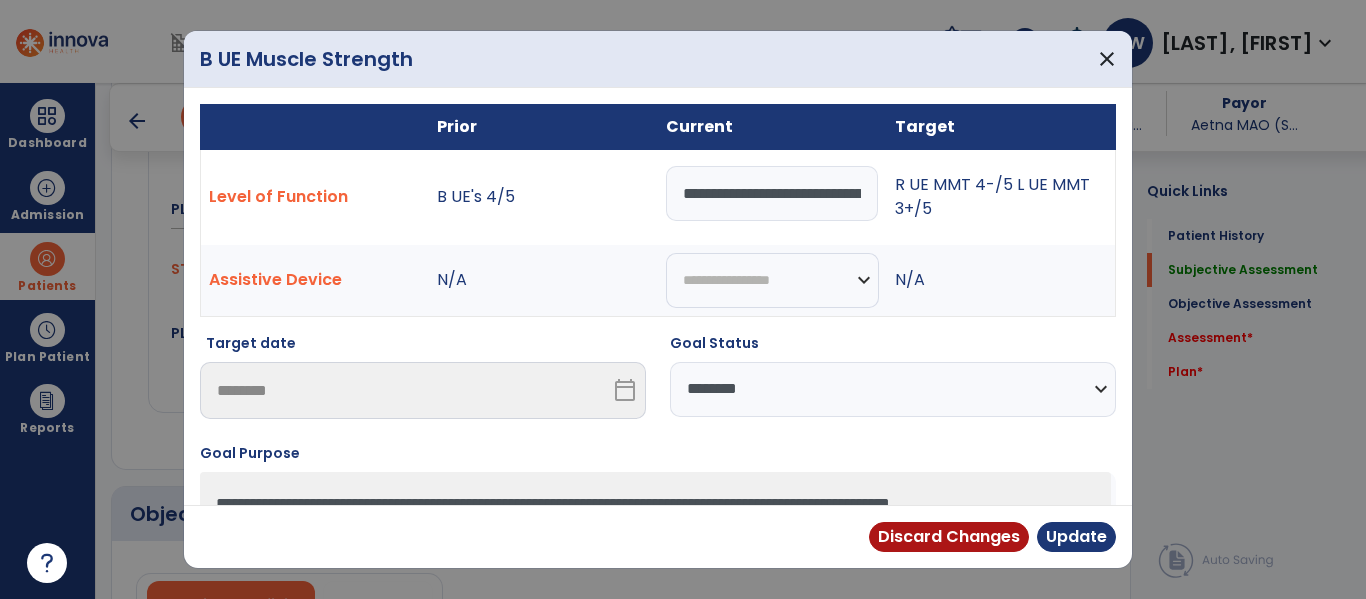 click on "**********" at bounding box center (893, 389) 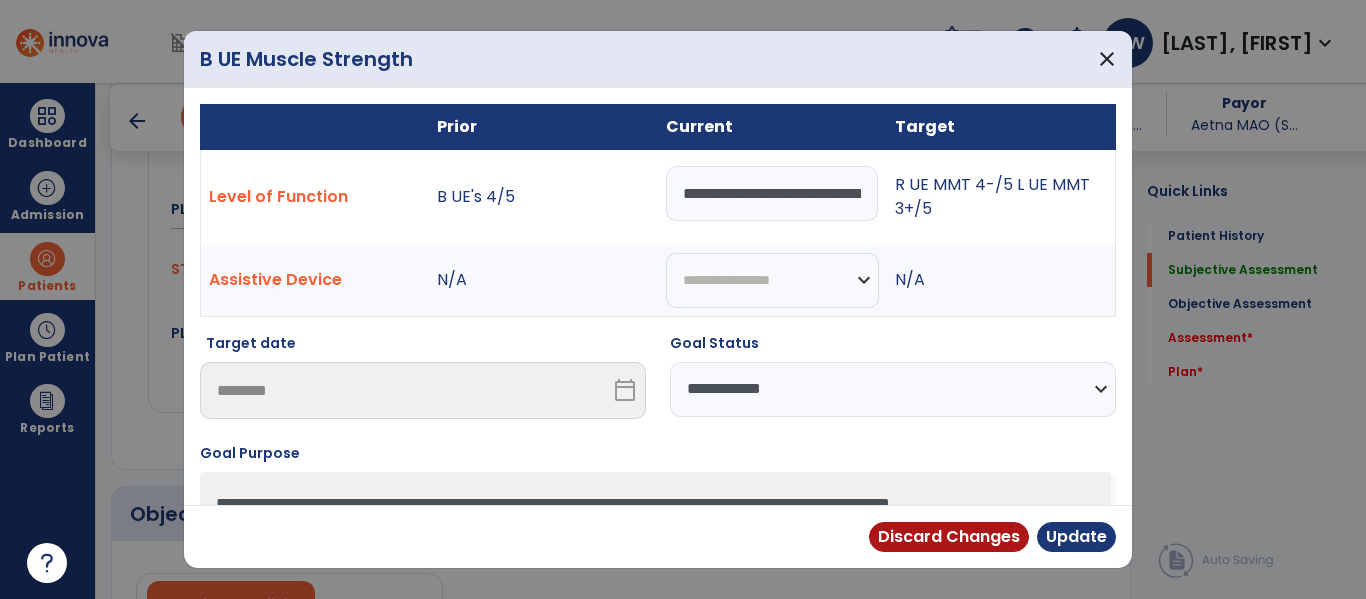 click on "**********" at bounding box center (893, 389) 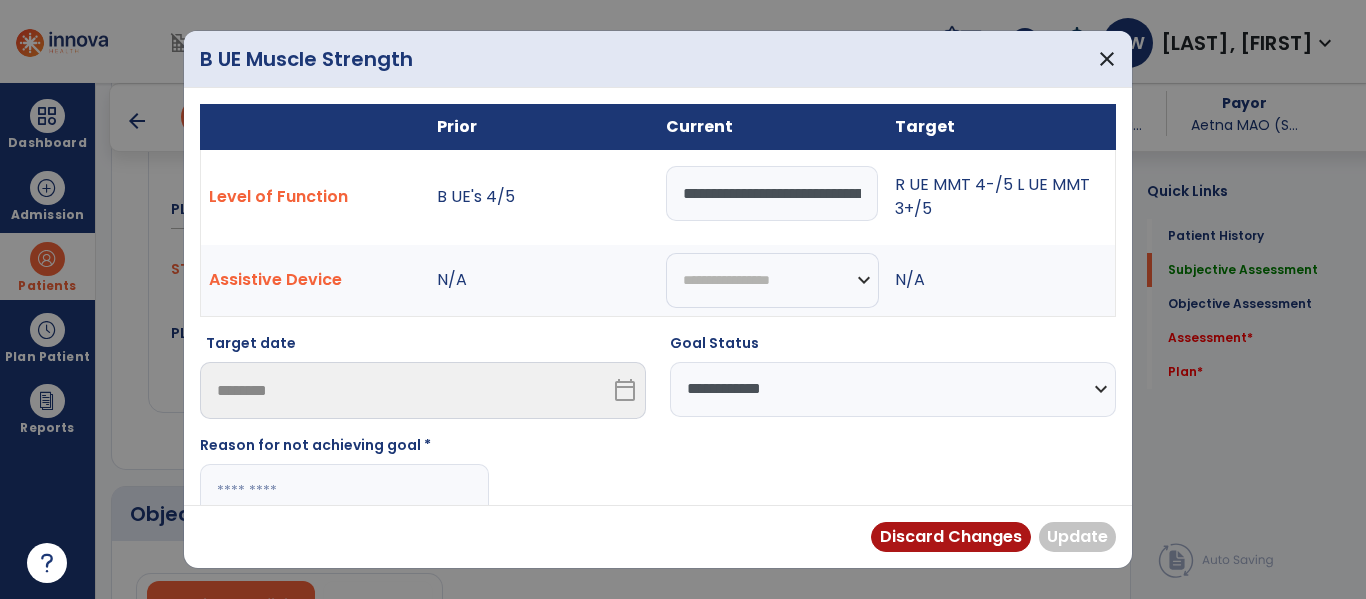 click at bounding box center [344, 491] 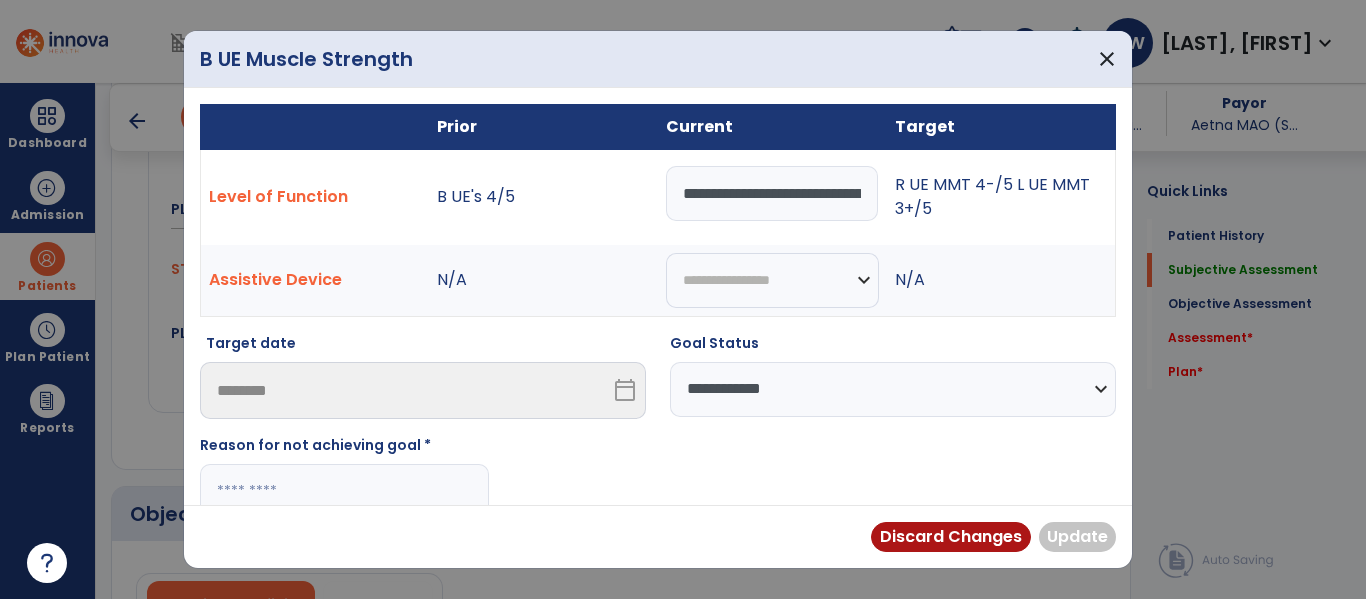 paste on "**********" 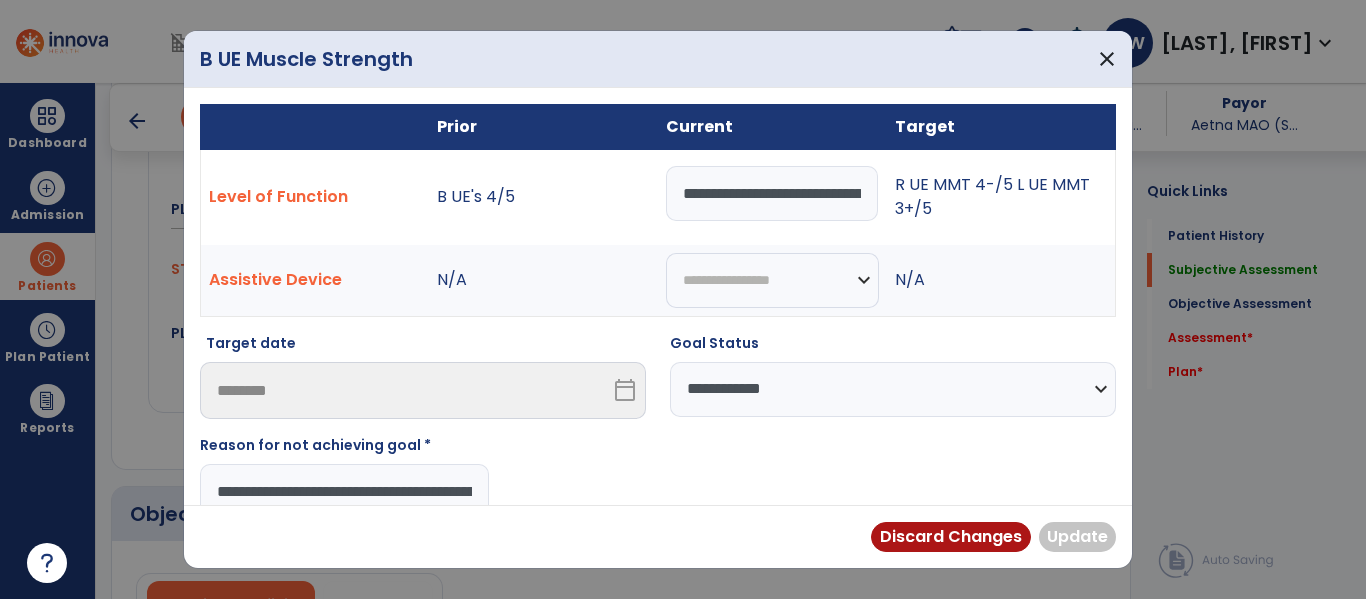 scroll, scrollTop: 0, scrollLeft: 117, axis: horizontal 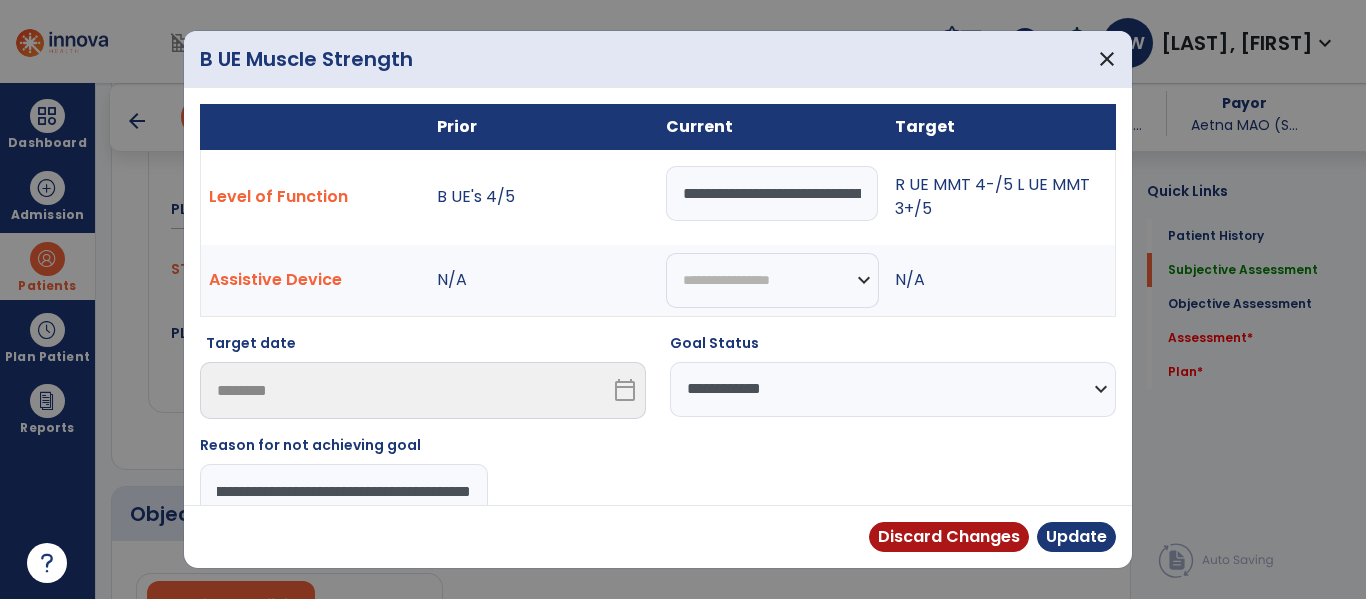 type on "**********" 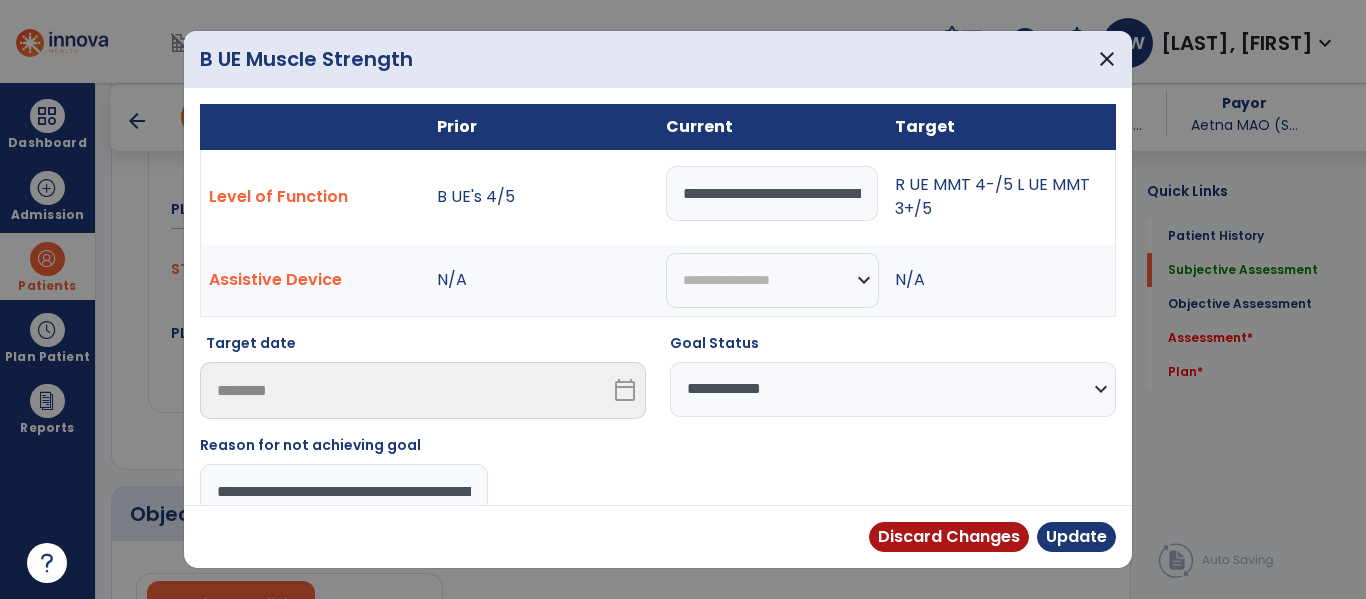 click on "Discard Changes  Update" at bounding box center (658, 536) 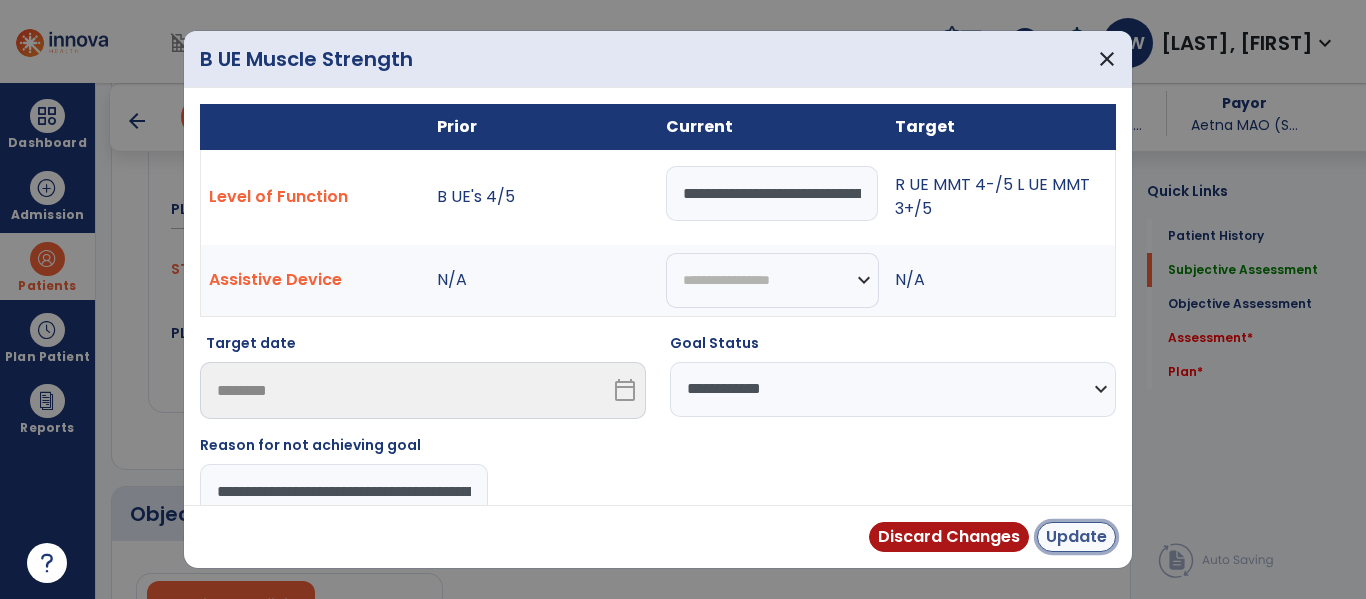 click on "Update" at bounding box center (1076, 537) 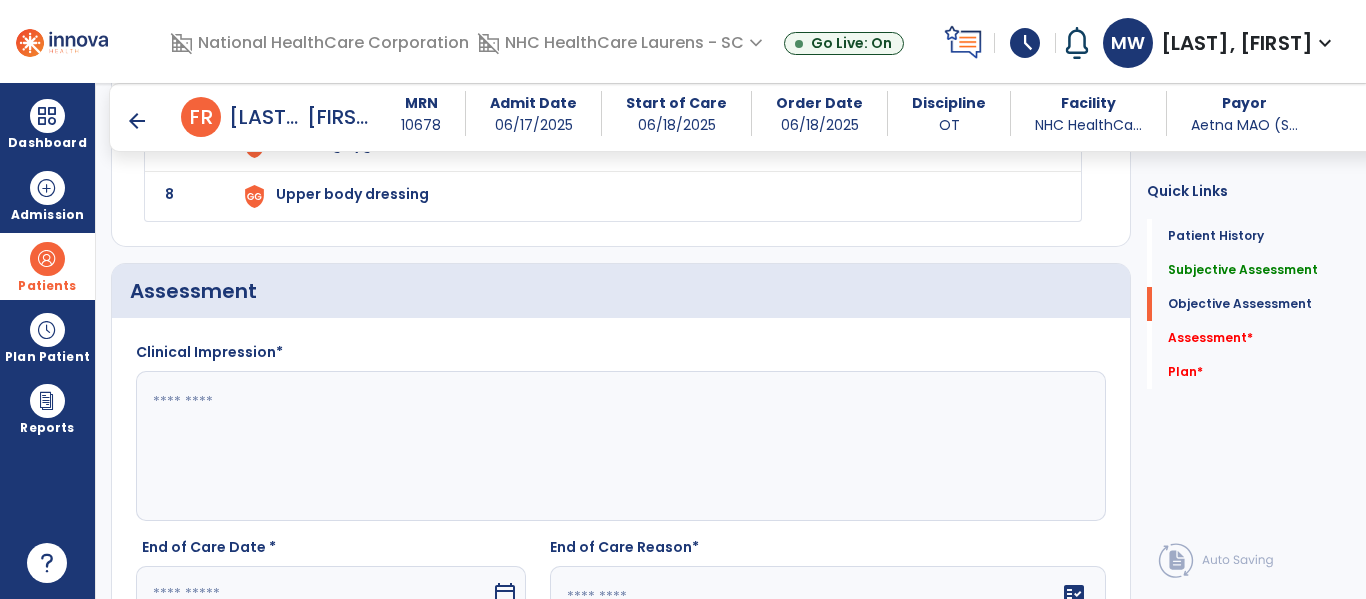 scroll, scrollTop: 2100, scrollLeft: 0, axis: vertical 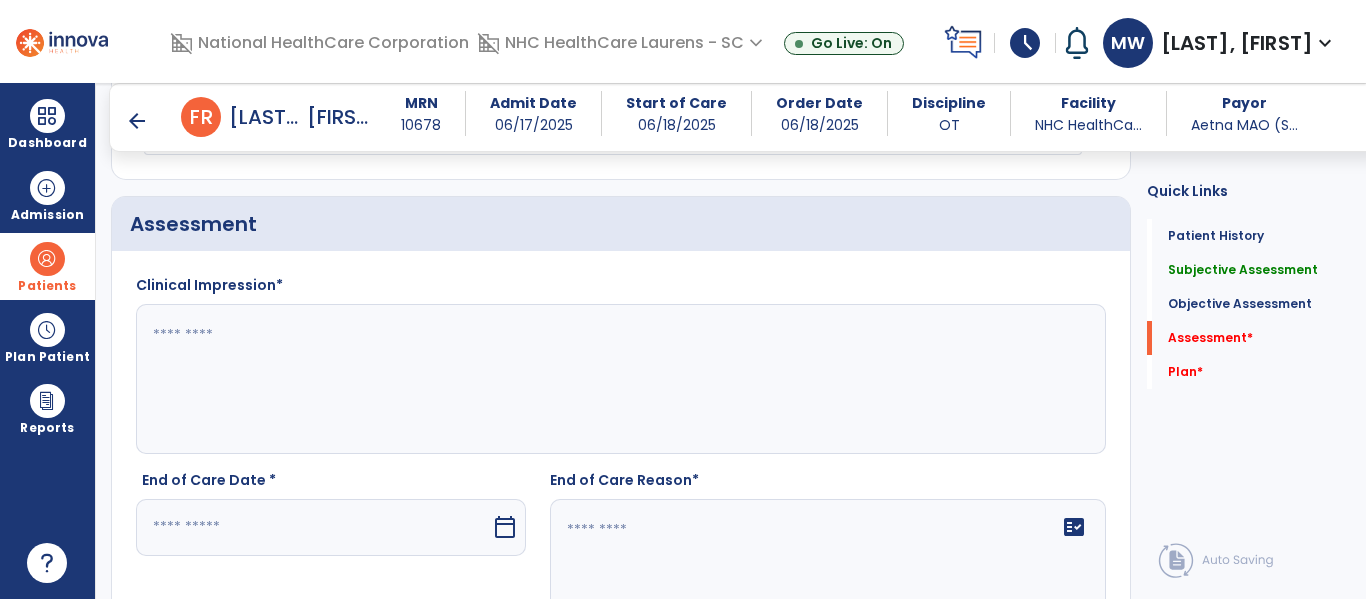 click 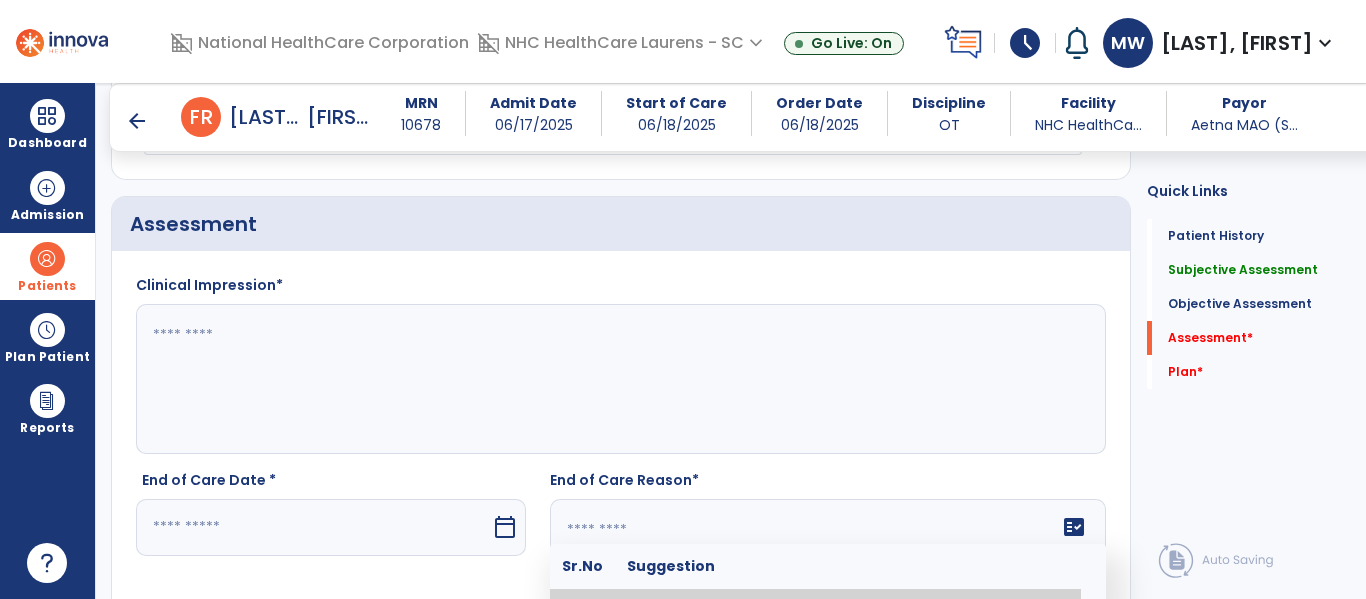 click 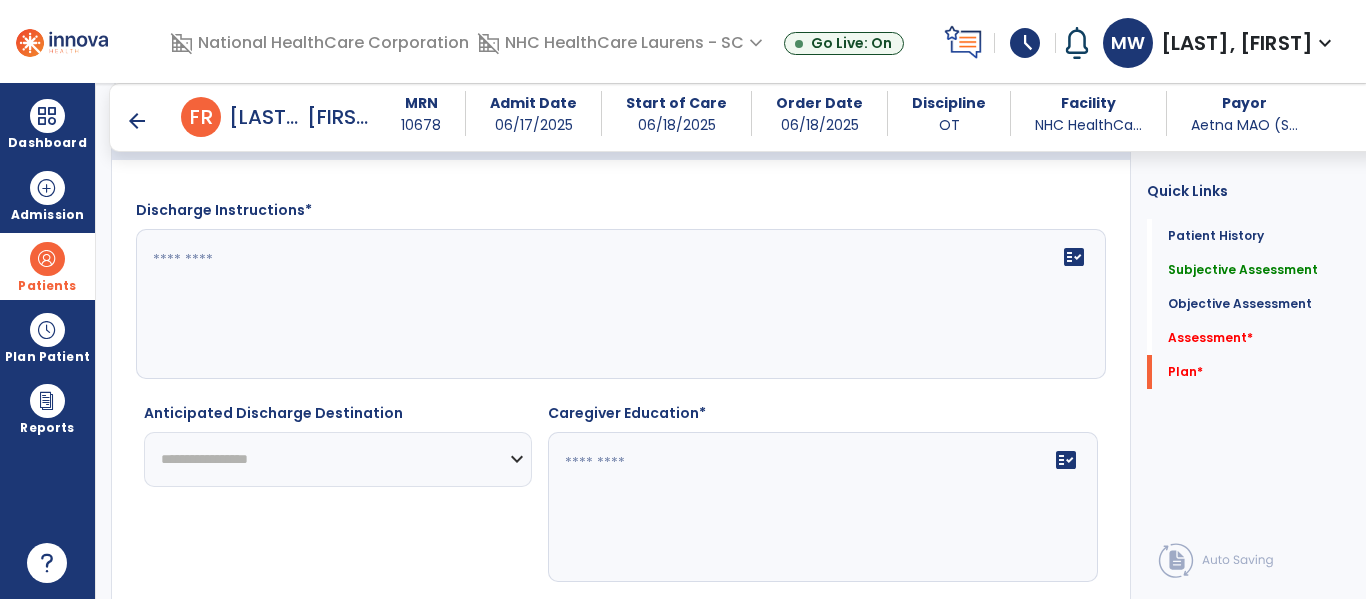 scroll, scrollTop: 2686, scrollLeft: 0, axis: vertical 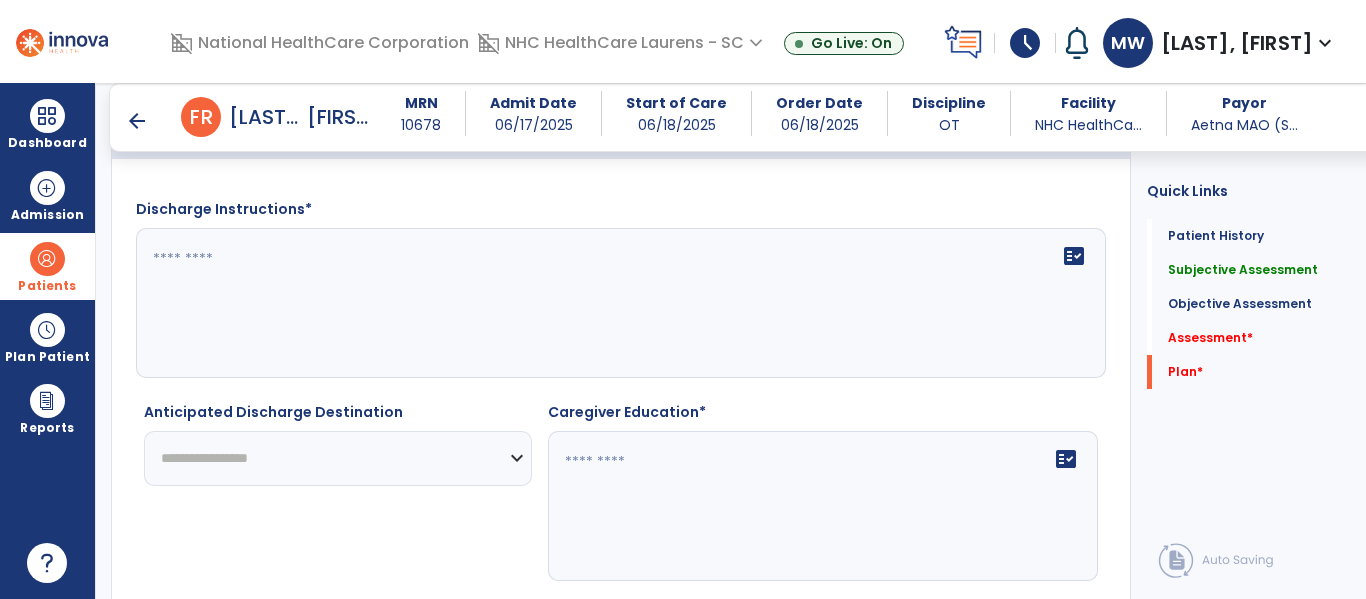 type on "**********" 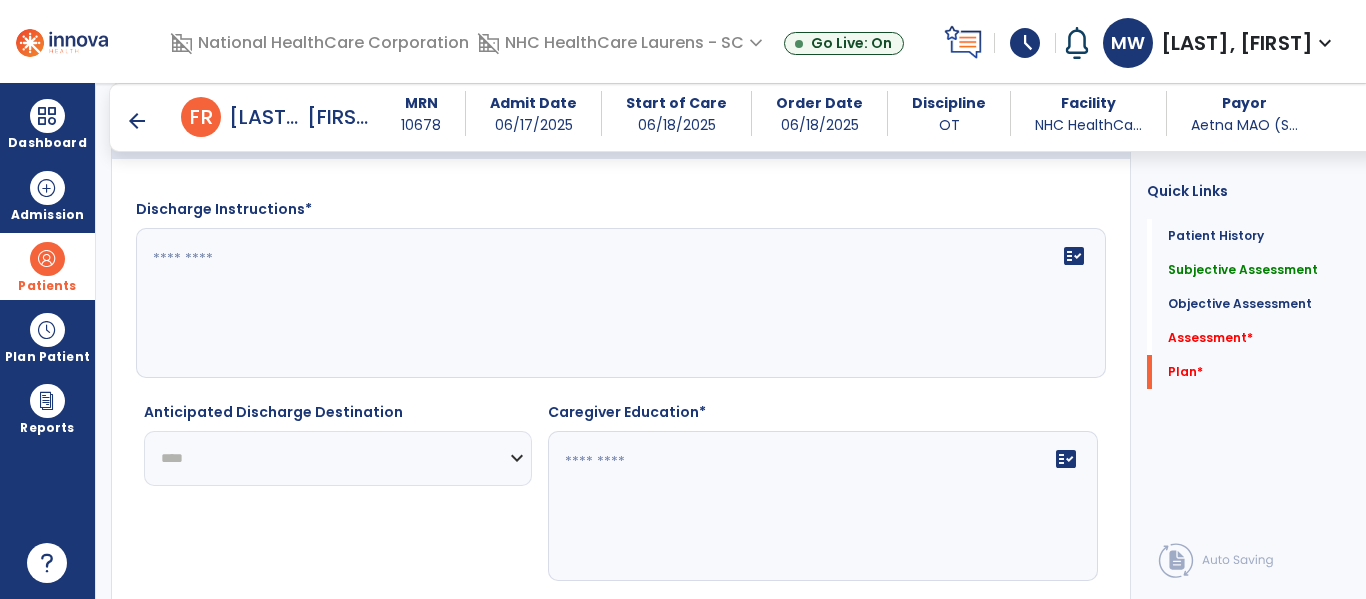 click on "**********" 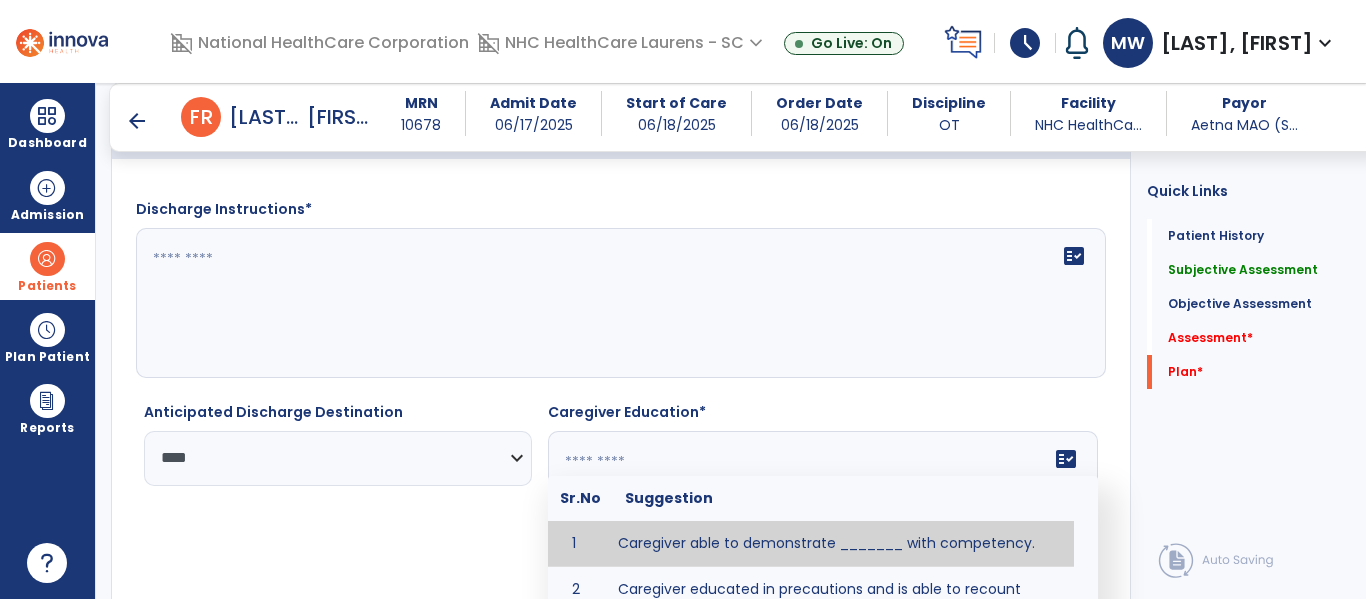 click on "fact_check  Sr.No Suggestion 1 Caregiver able to demonstrate _______ with competency. 2 Caregiver educated in precautions and is able to recount information with accuracy. 3 Caregiver education initiated with _______ focusing on the following tasks/activities __________. 4 Home exercise program initiated with caregiver focusing on __________. 5 Patient educated in precautions and is able to recount information with [VALUE]% accuracy." 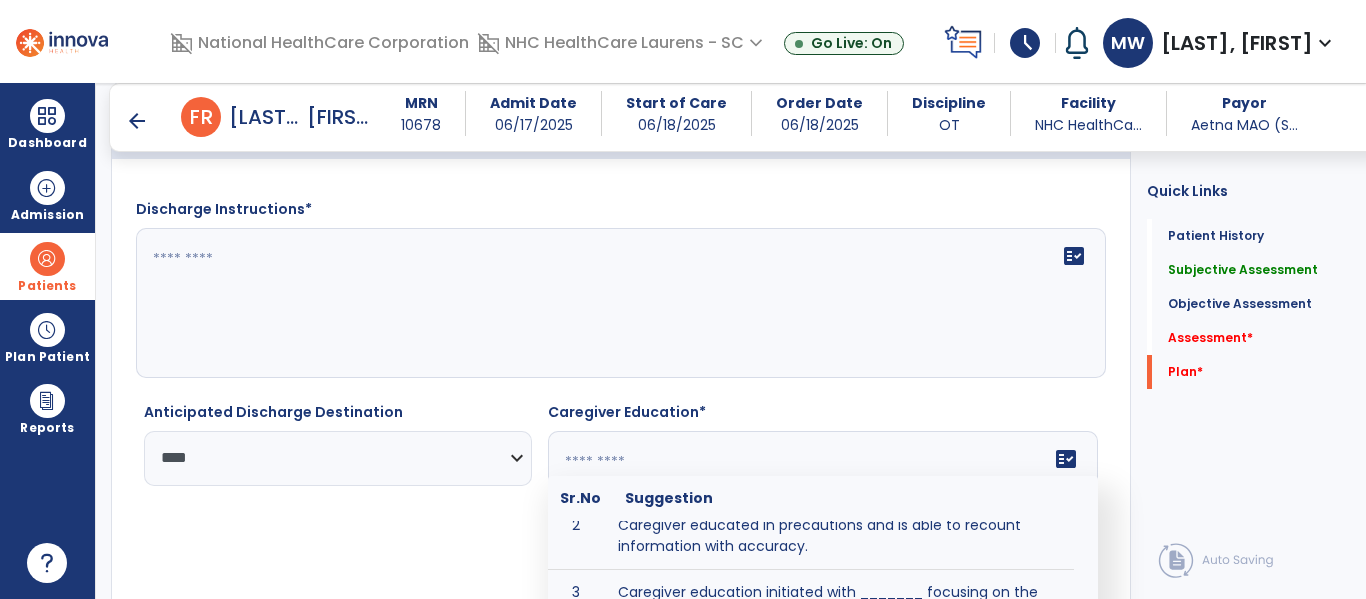 scroll, scrollTop: 0, scrollLeft: 0, axis: both 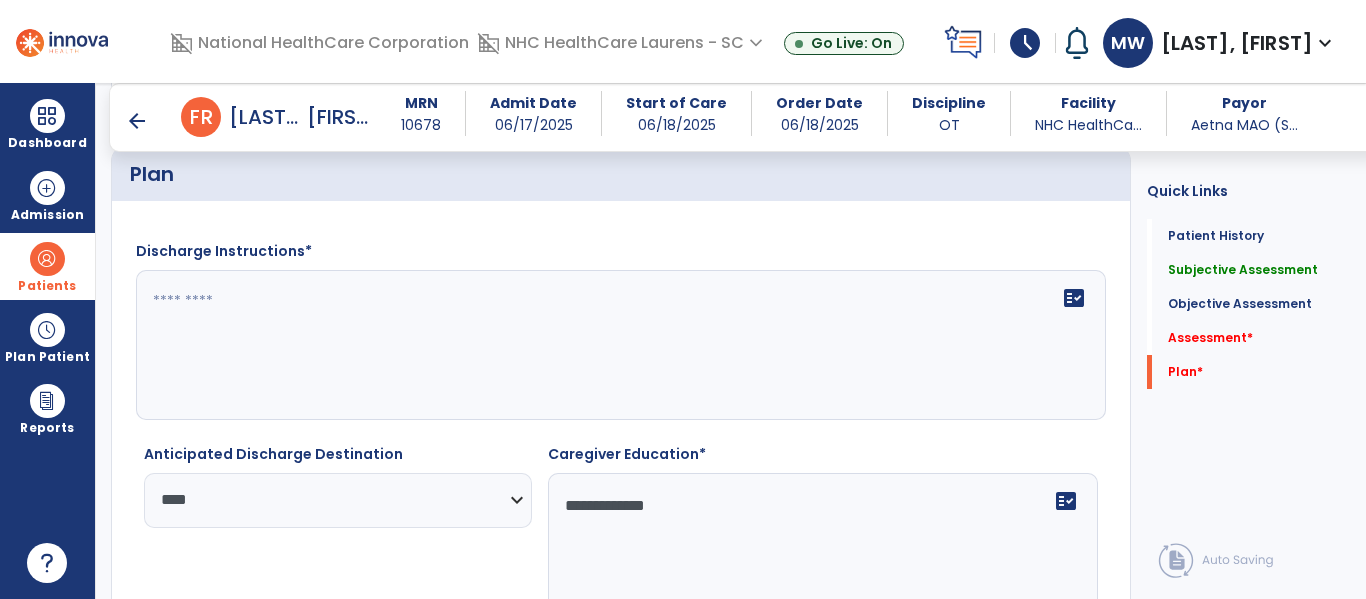 type on "**********" 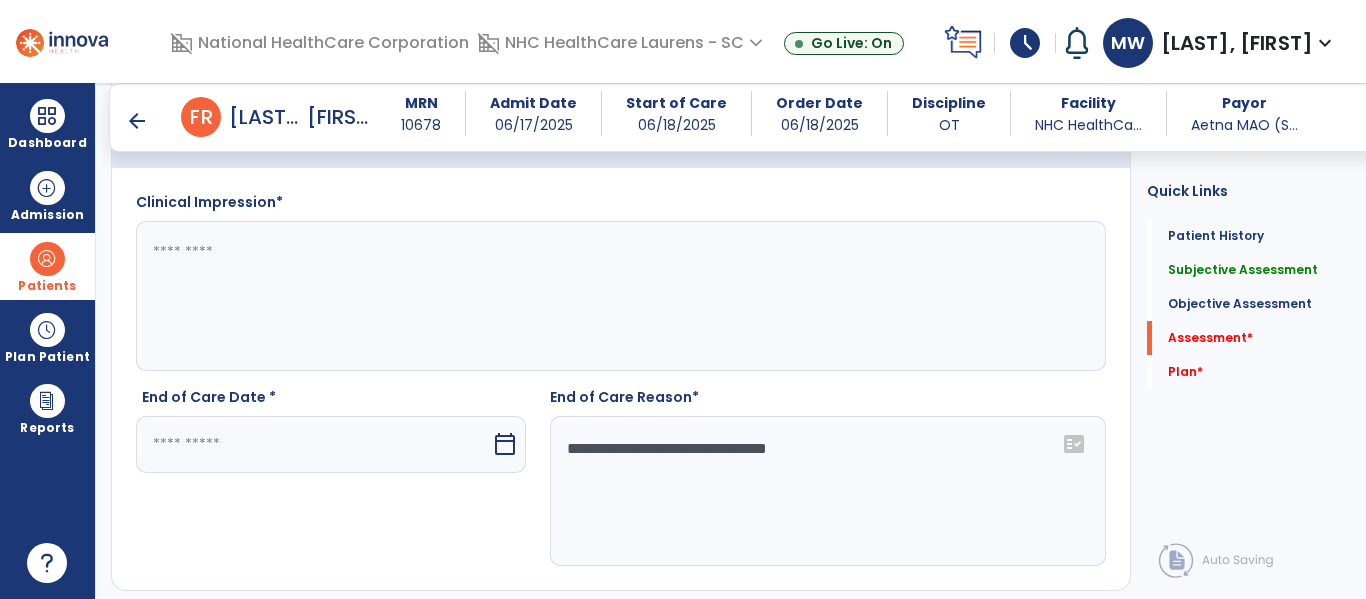 click at bounding box center (313, 444) 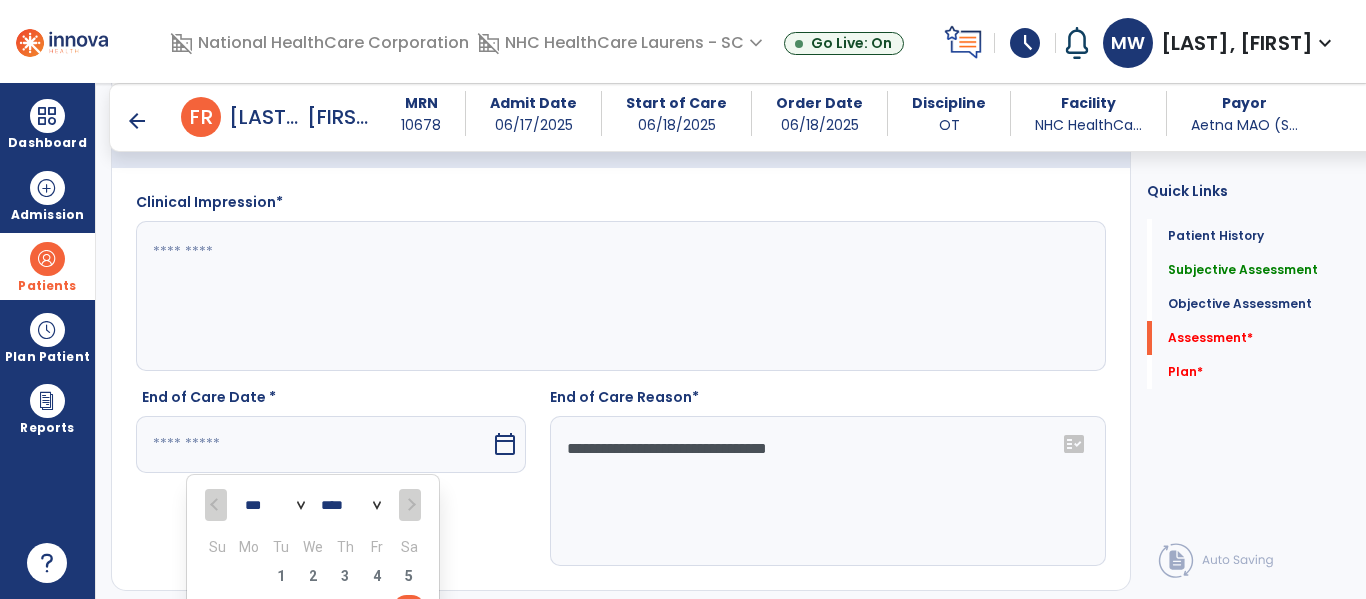 scroll, scrollTop: 2464, scrollLeft: 0, axis: vertical 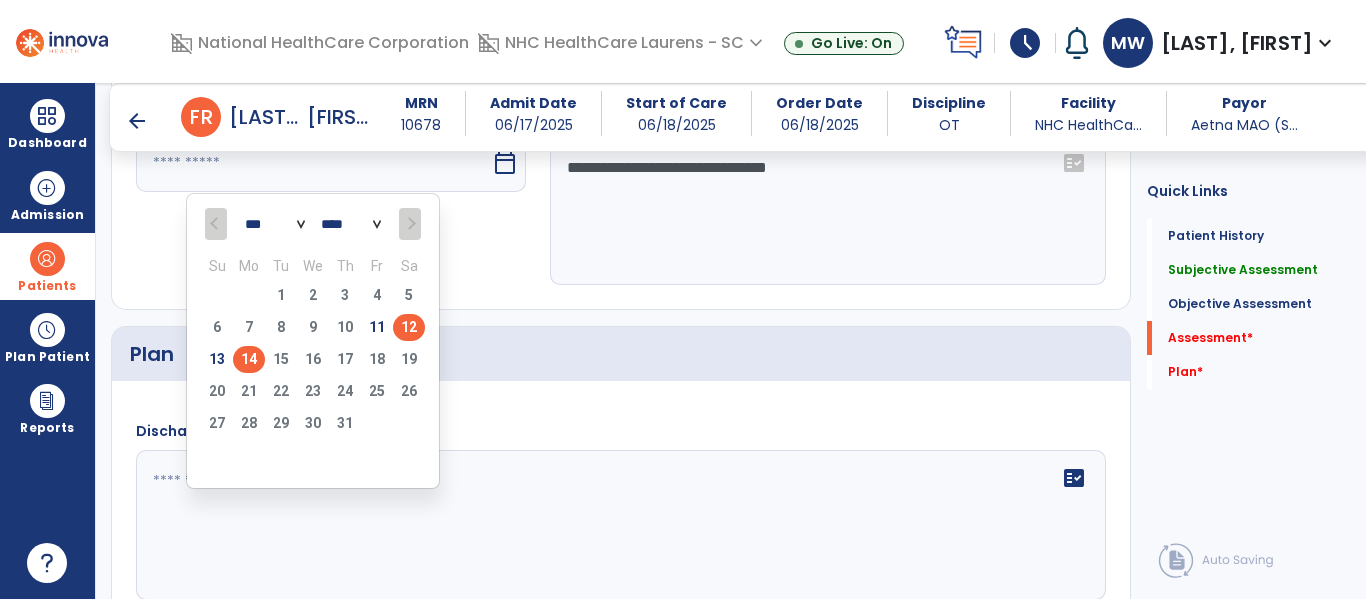 click on "12" at bounding box center (409, 327) 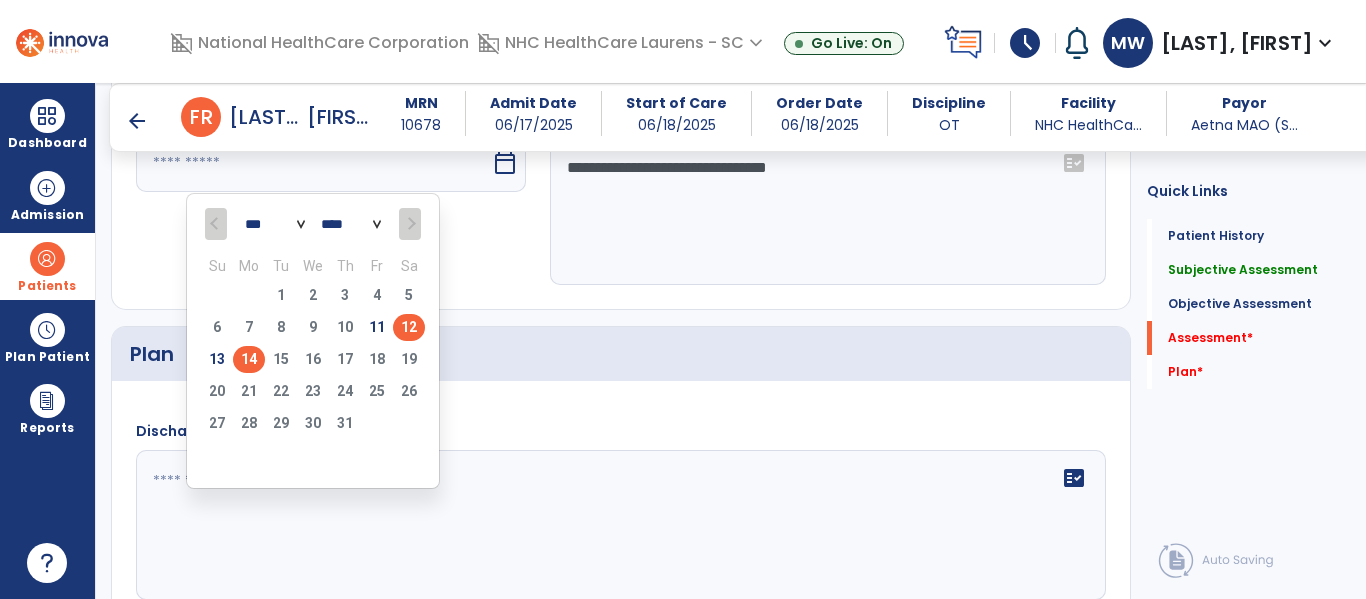 type on "*********" 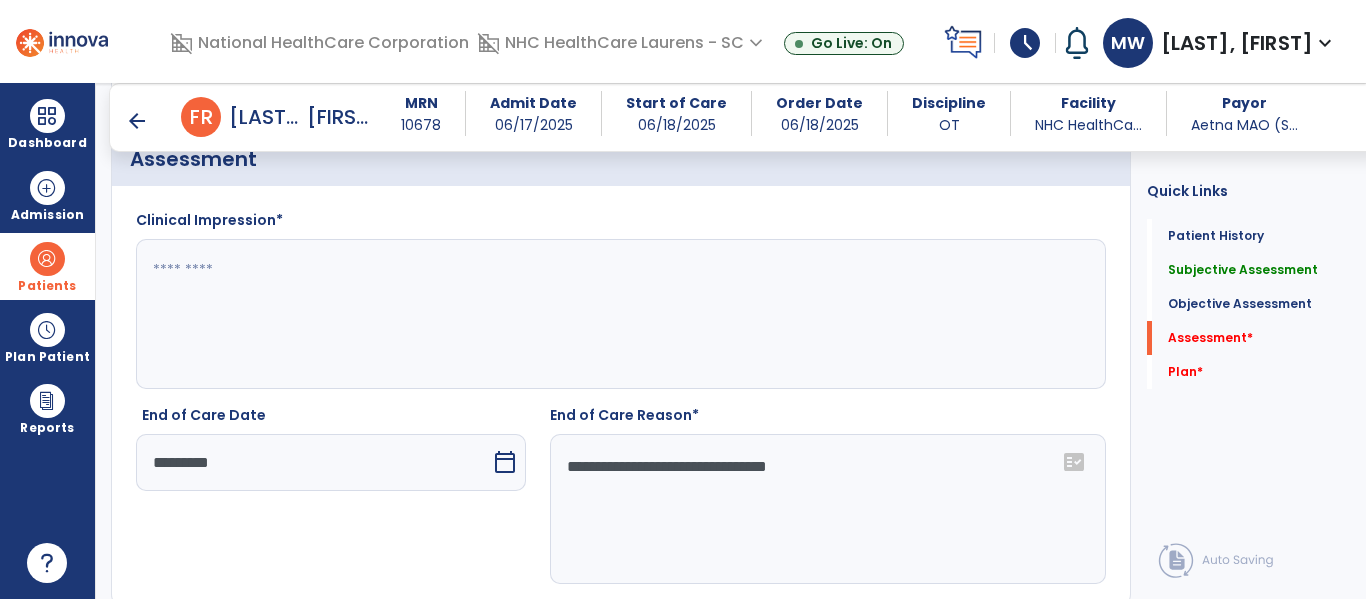 scroll, scrollTop: 2164, scrollLeft: 0, axis: vertical 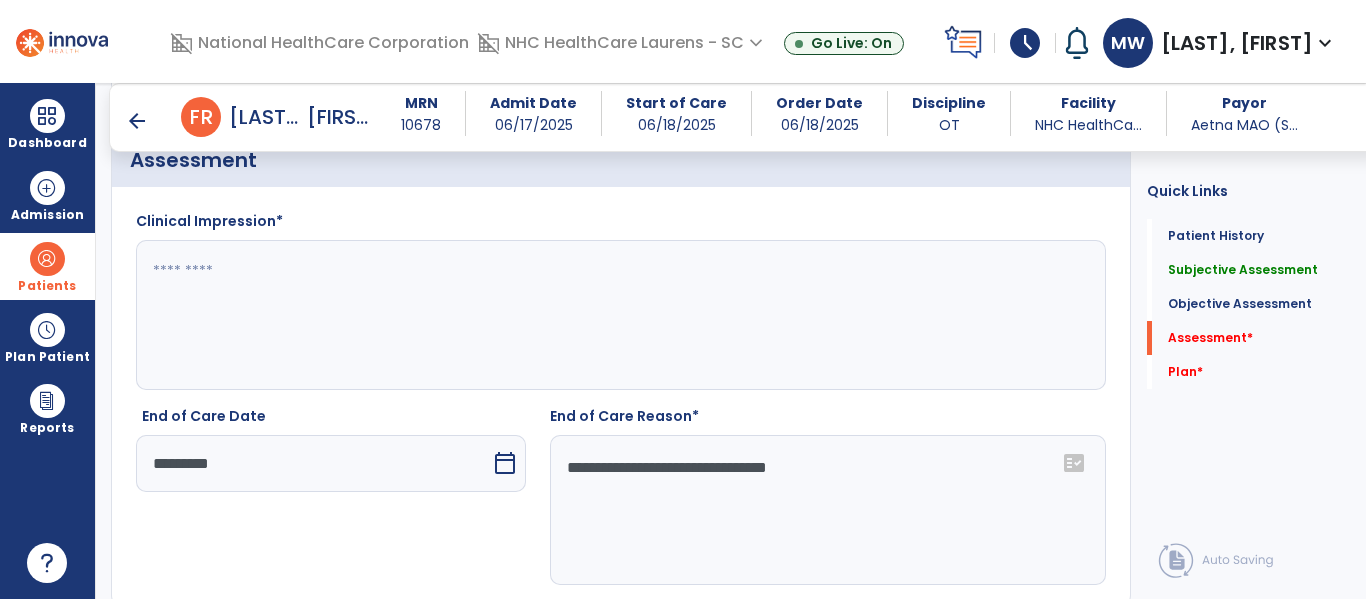 click 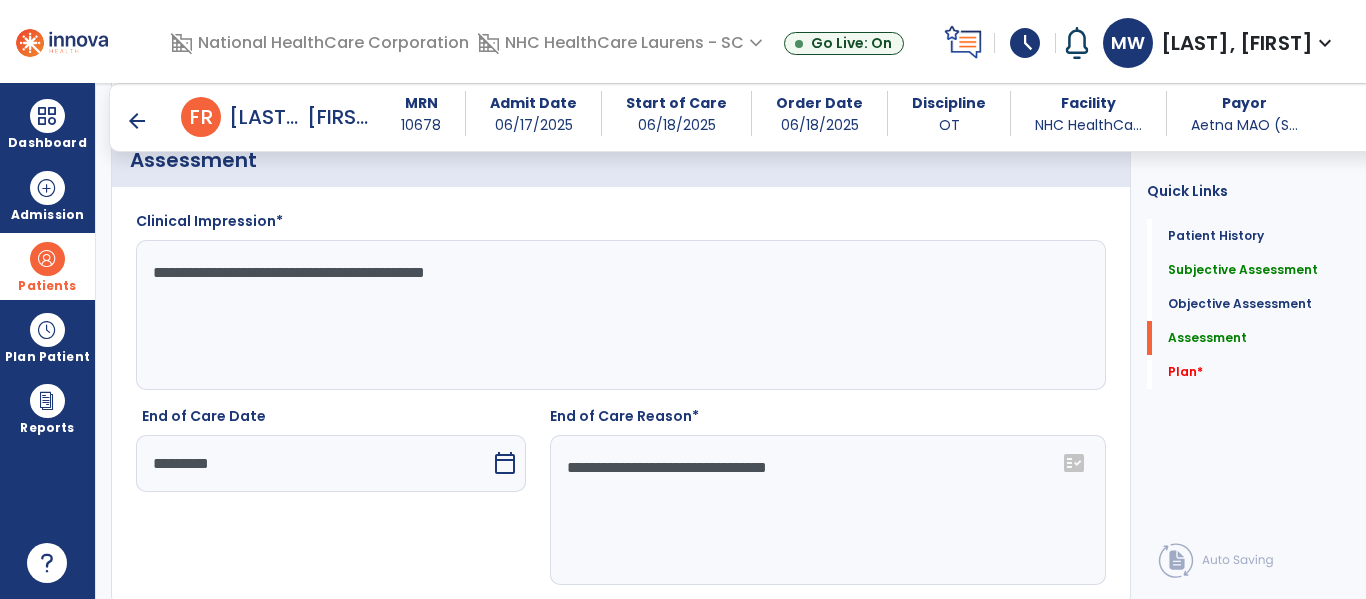 click on "**********" 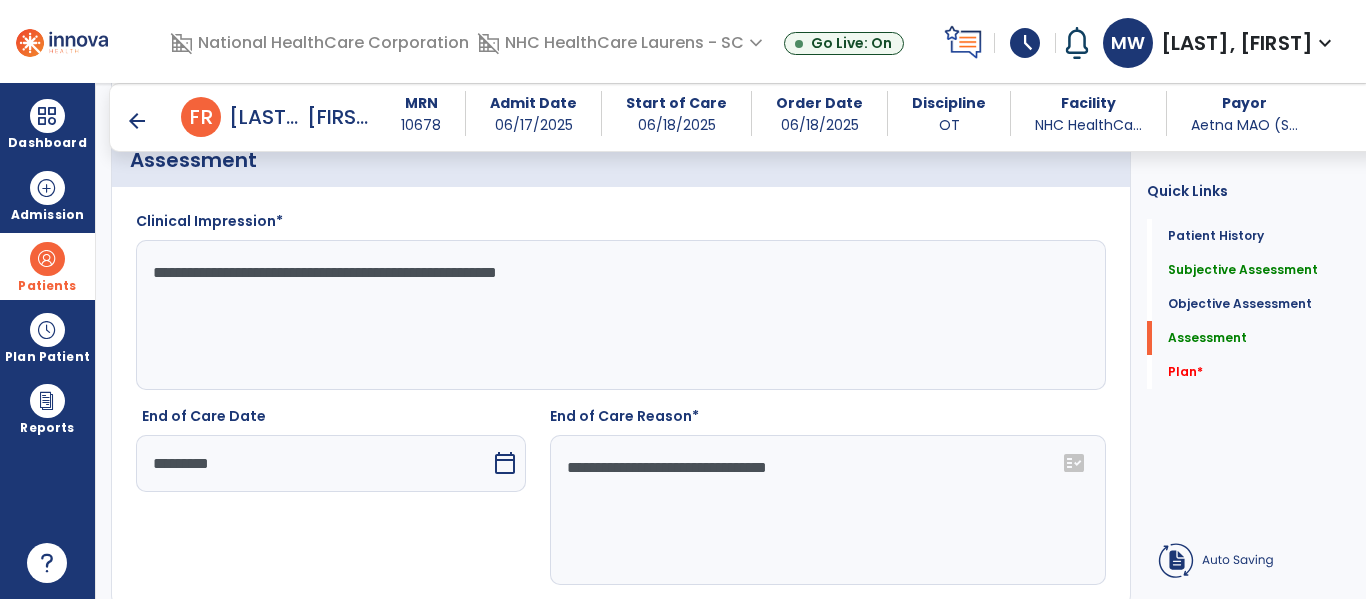 click on "**********" 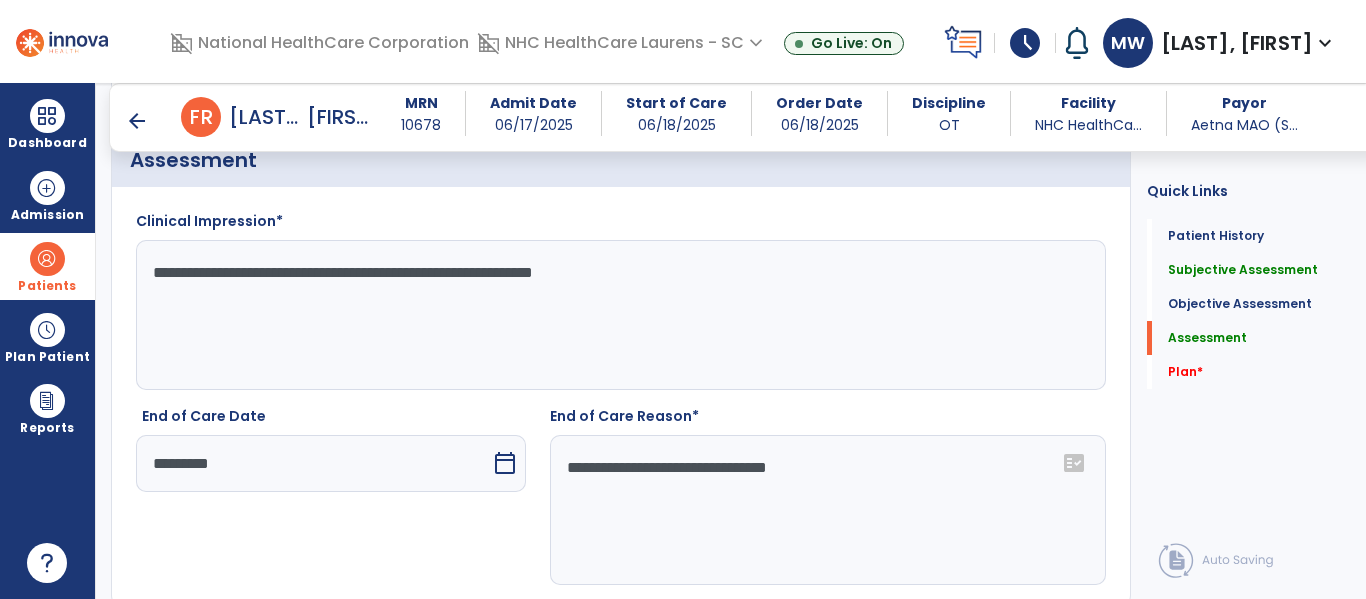 click on "**********" 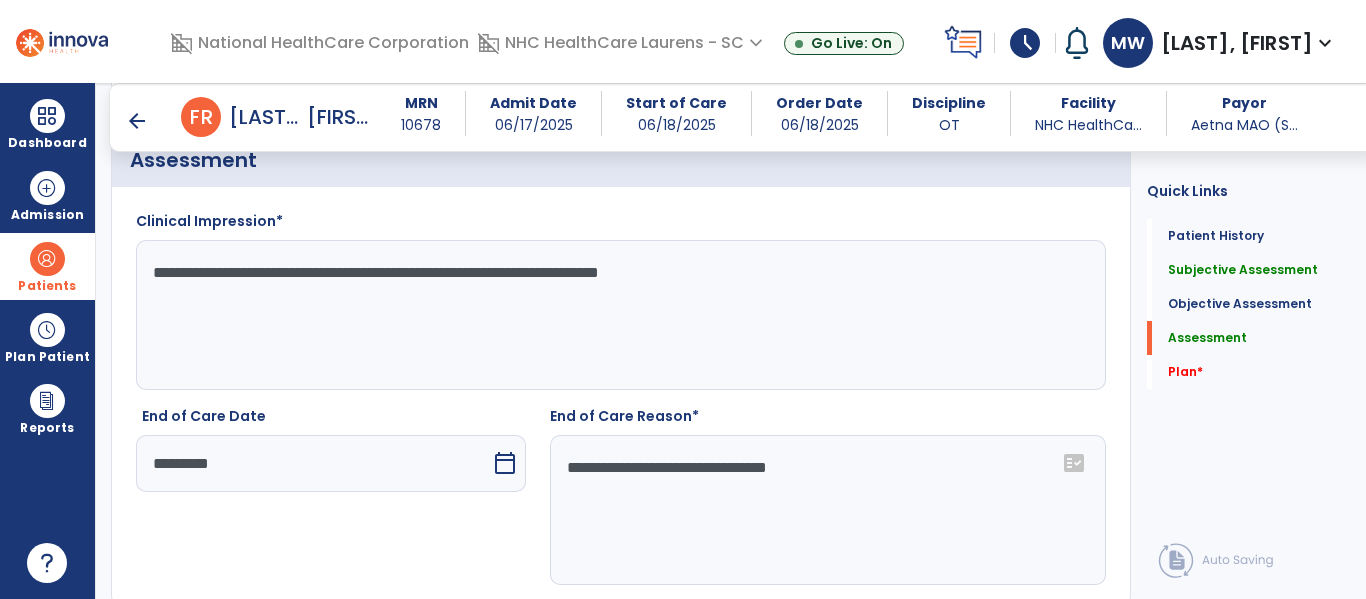 click on "**********" 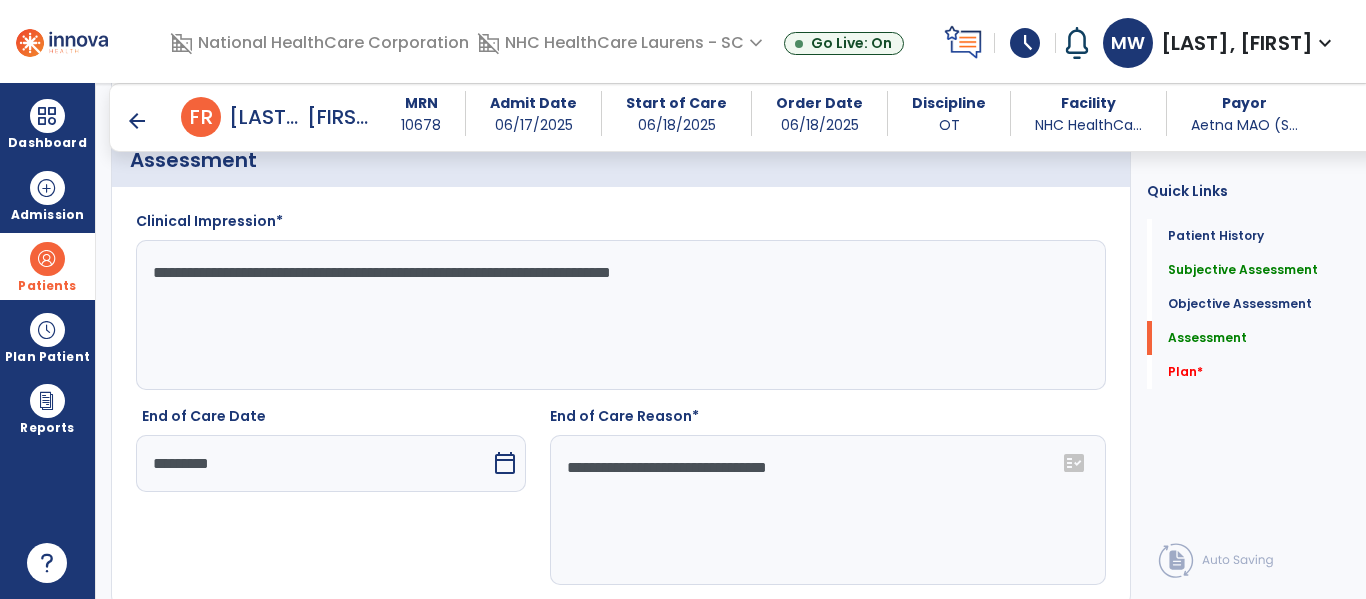paste on "**********" 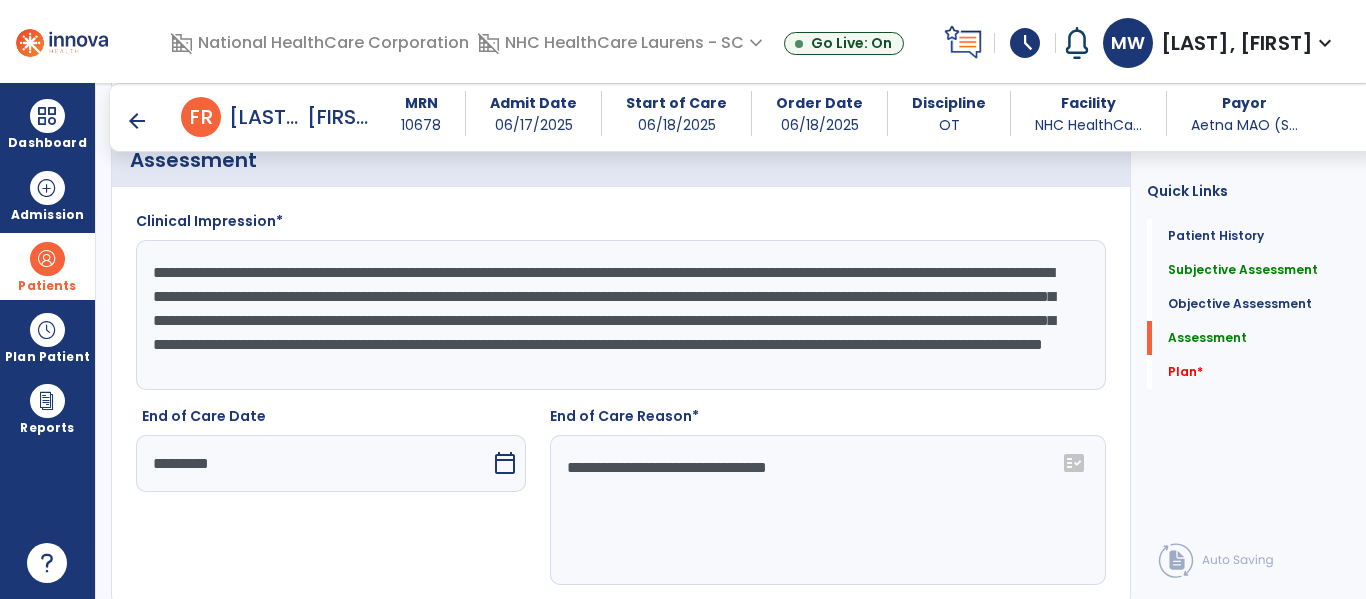 scroll, scrollTop: 39, scrollLeft: 0, axis: vertical 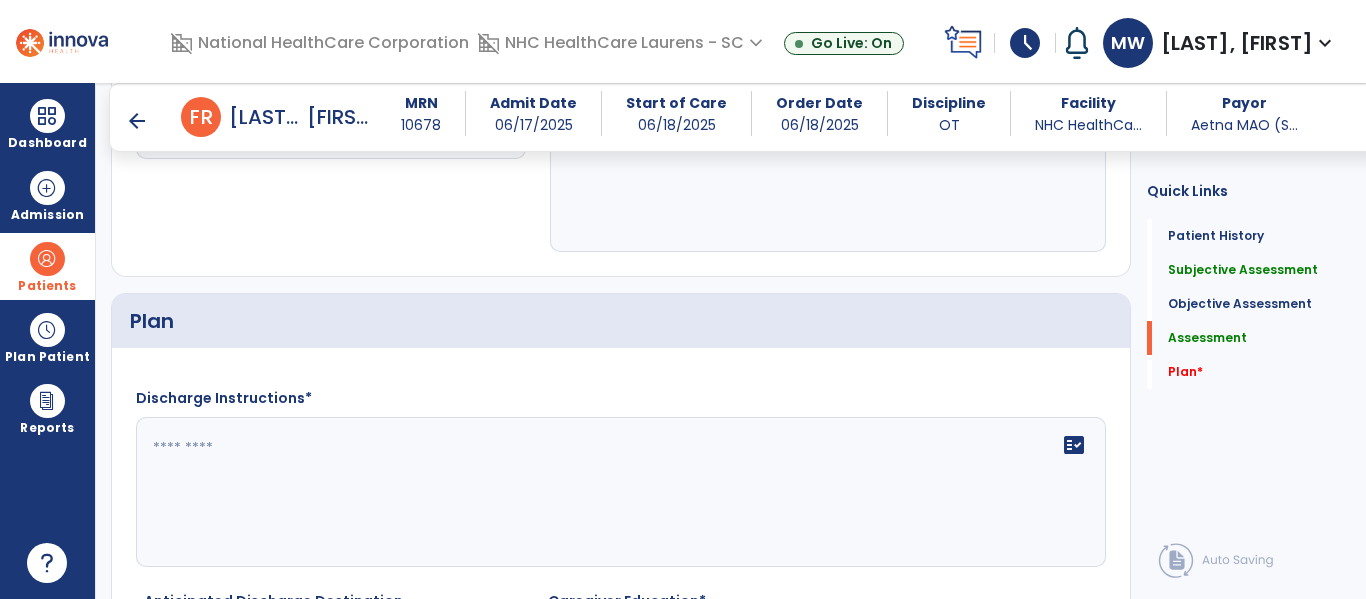 type on "**********" 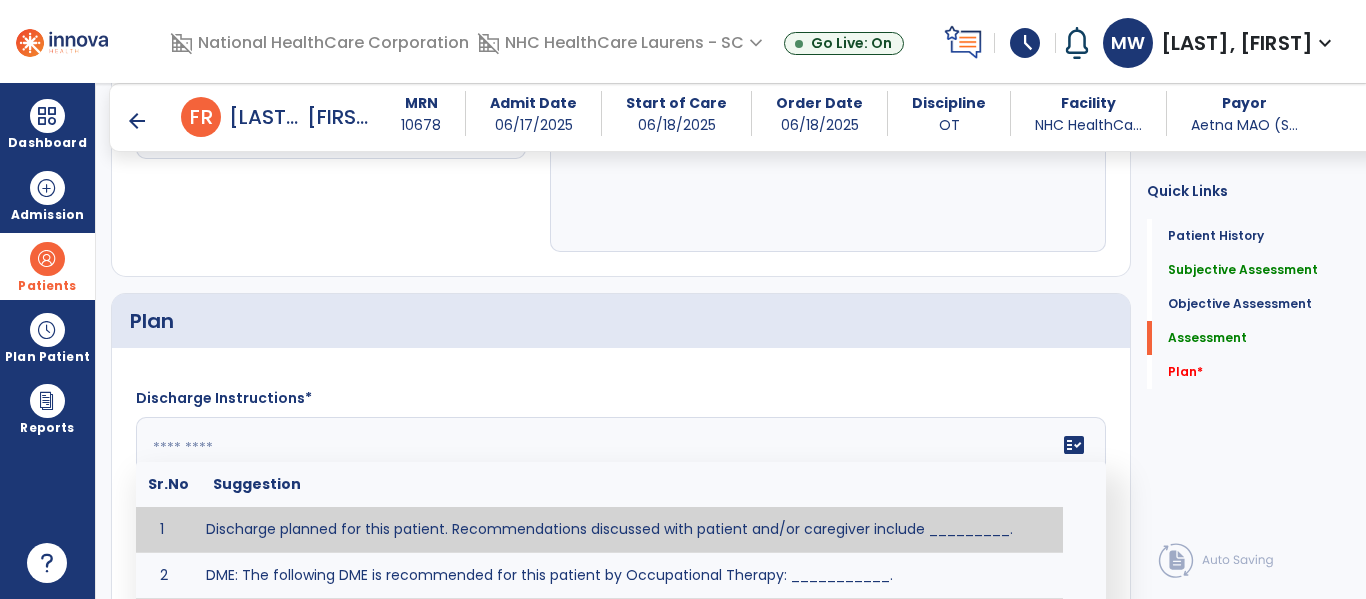 click on "fact_check  Sr.No Suggestion 1 Discharge planned for this patient. Recommendations discussed with patient and/or caregiver include _________. 2 DME: The following DME is recommended for this patient by Occupational Therapy: ___________. 3 Patient discharged to _________ with recommendations including _________. 4 Patient discharged unexpectedly to __________. Recommendations include ____________." 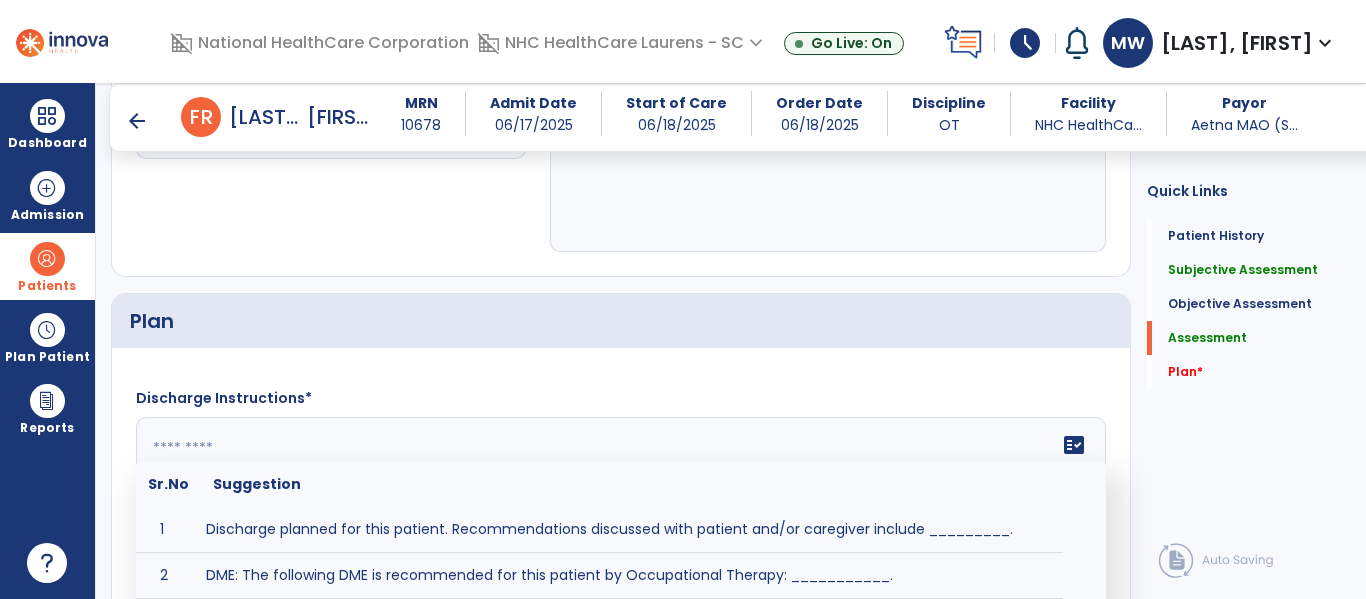 click 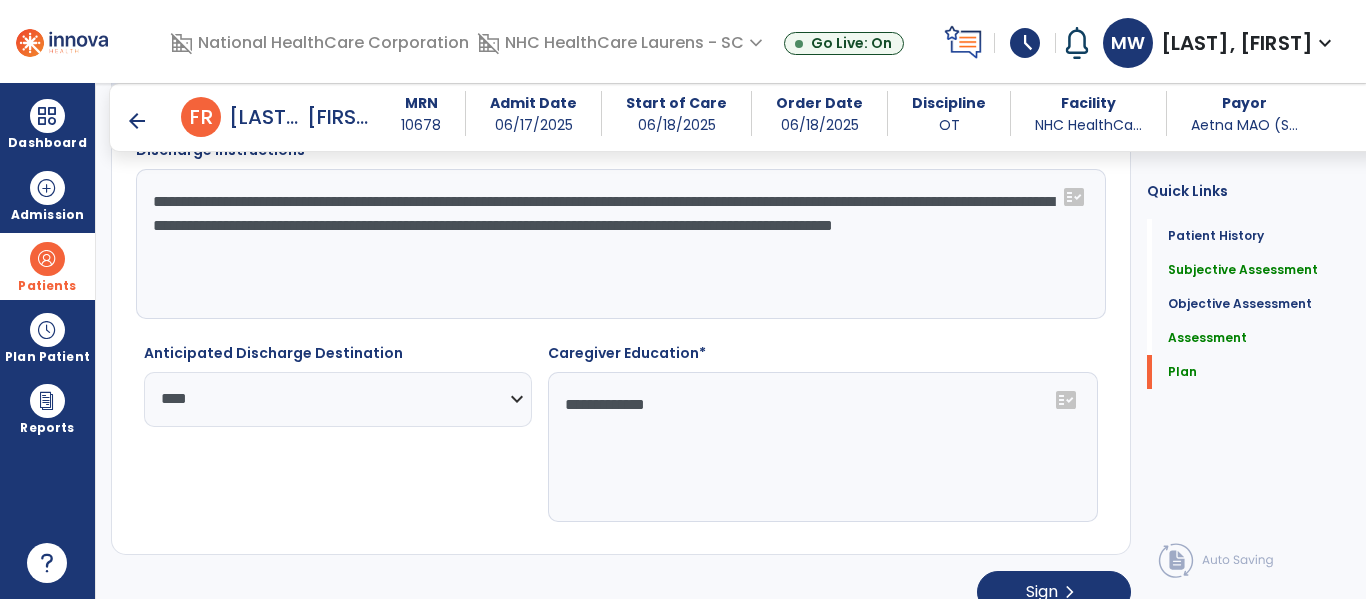 scroll, scrollTop: 2754, scrollLeft: 0, axis: vertical 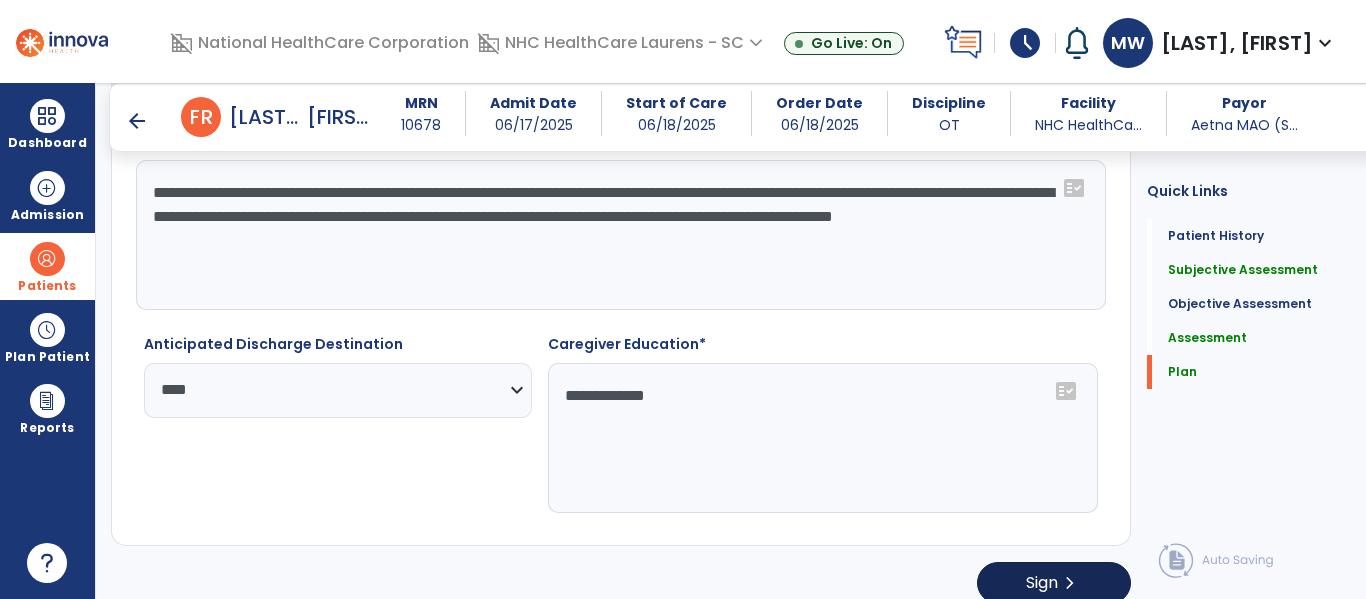 type on "**********" 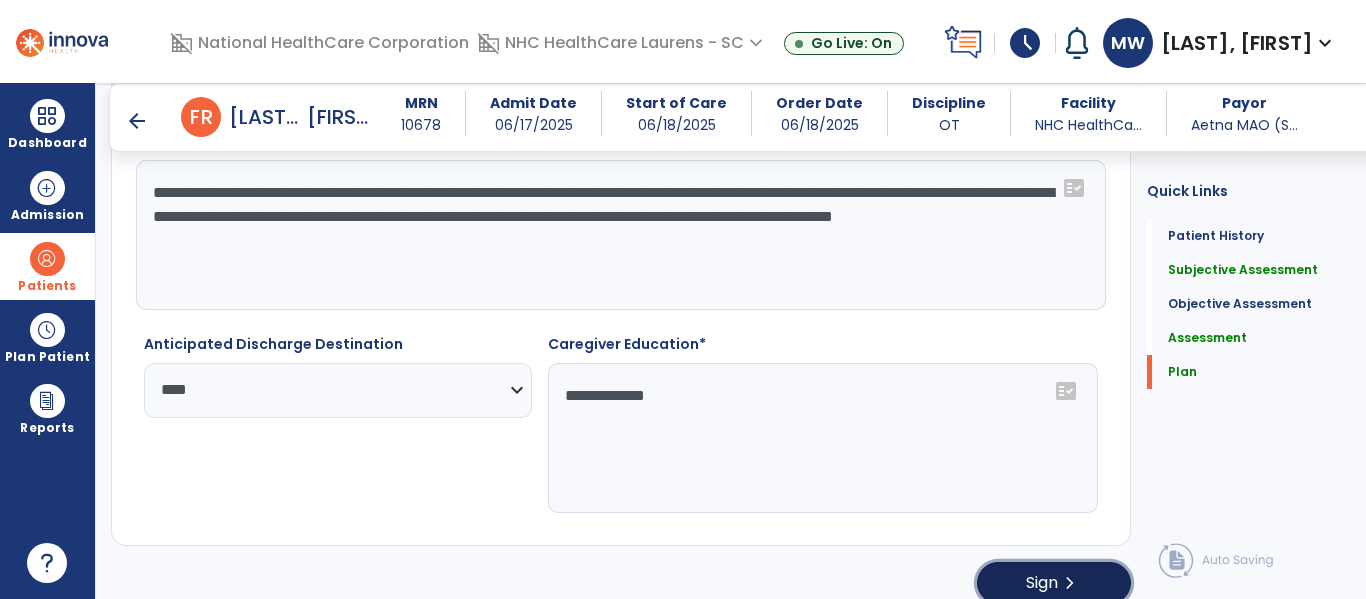 click on "chevron_right" 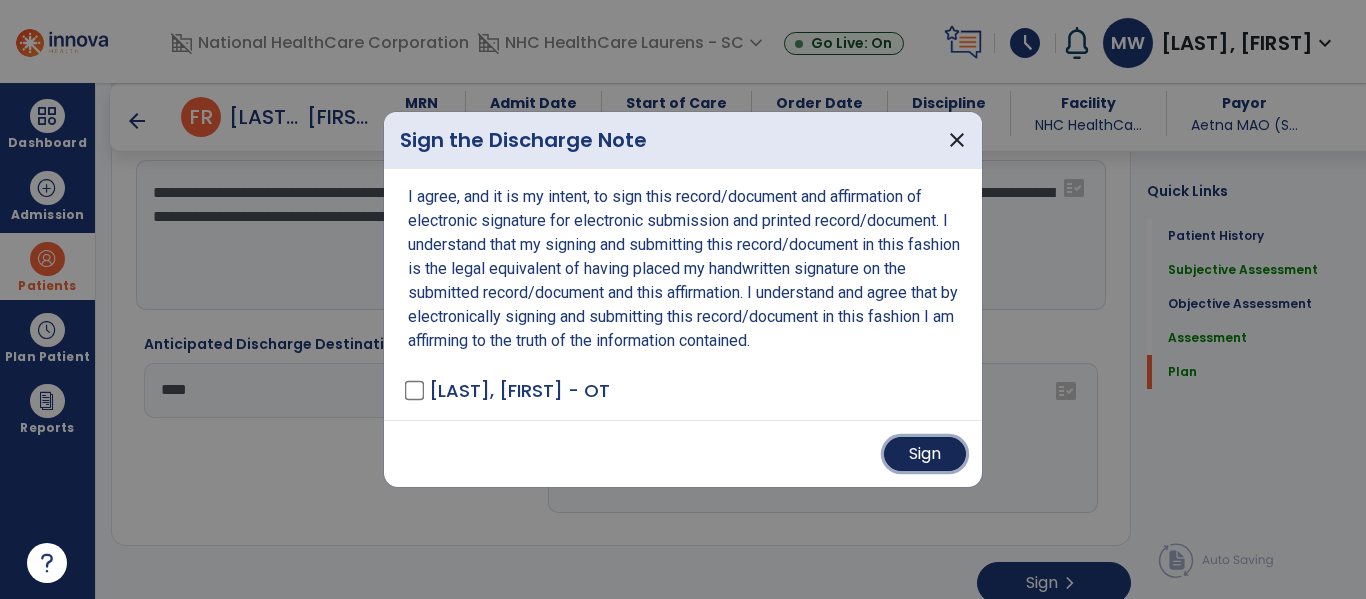click on "Sign" at bounding box center [925, 454] 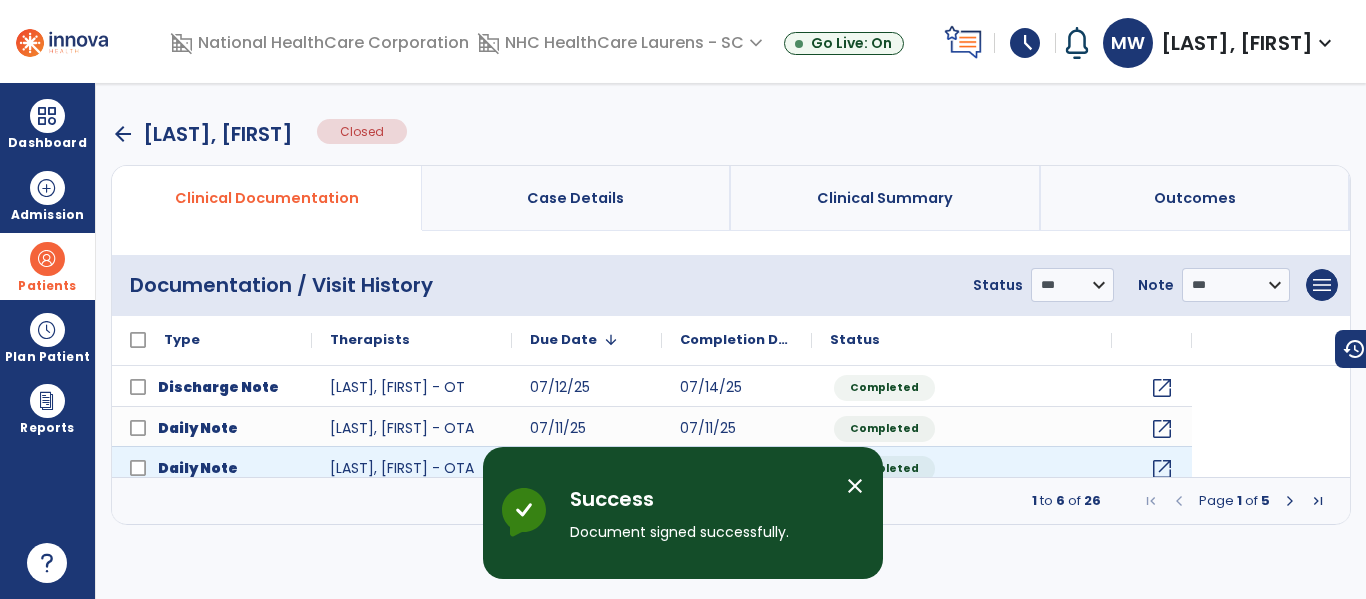 scroll, scrollTop: 0, scrollLeft: 0, axis: both 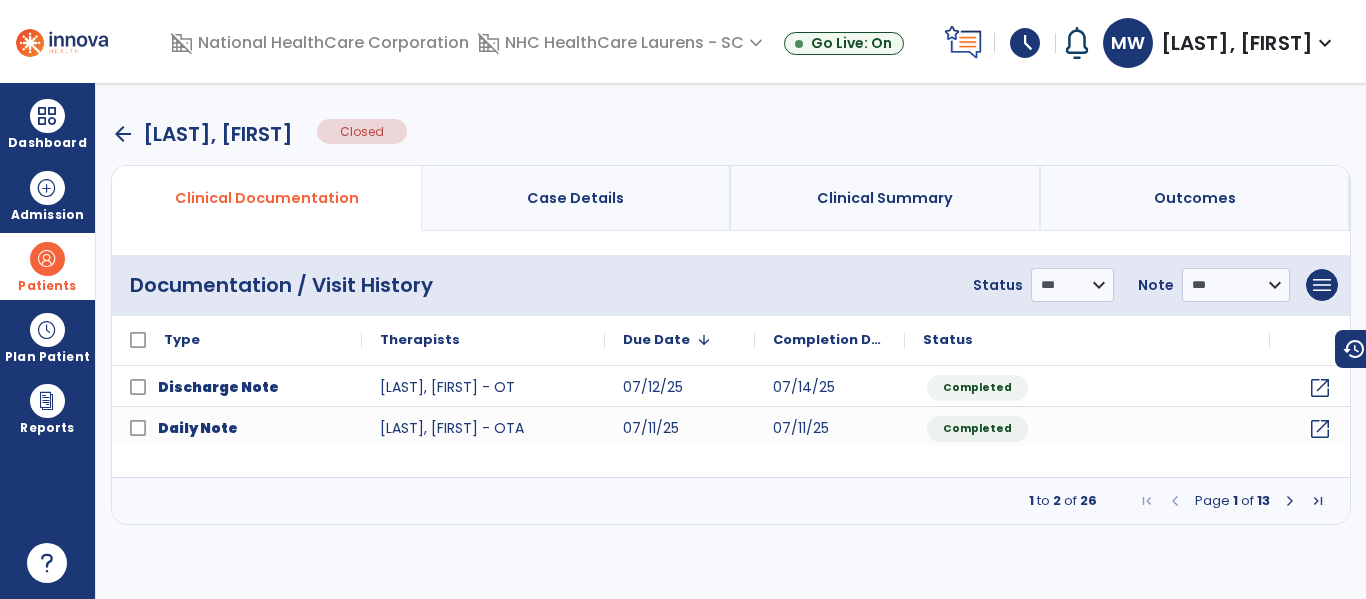 click on "arrow_back" at bounding box center (123, 134) 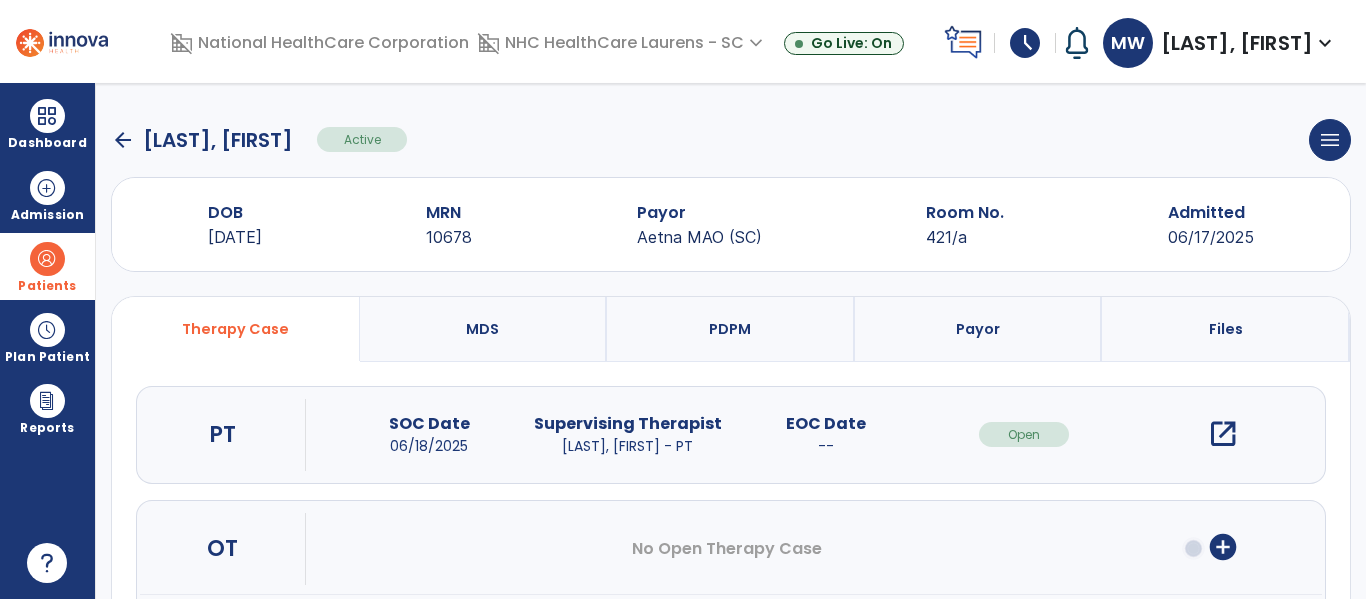 click on "open_in_new" at bounding box center (1223, 434) 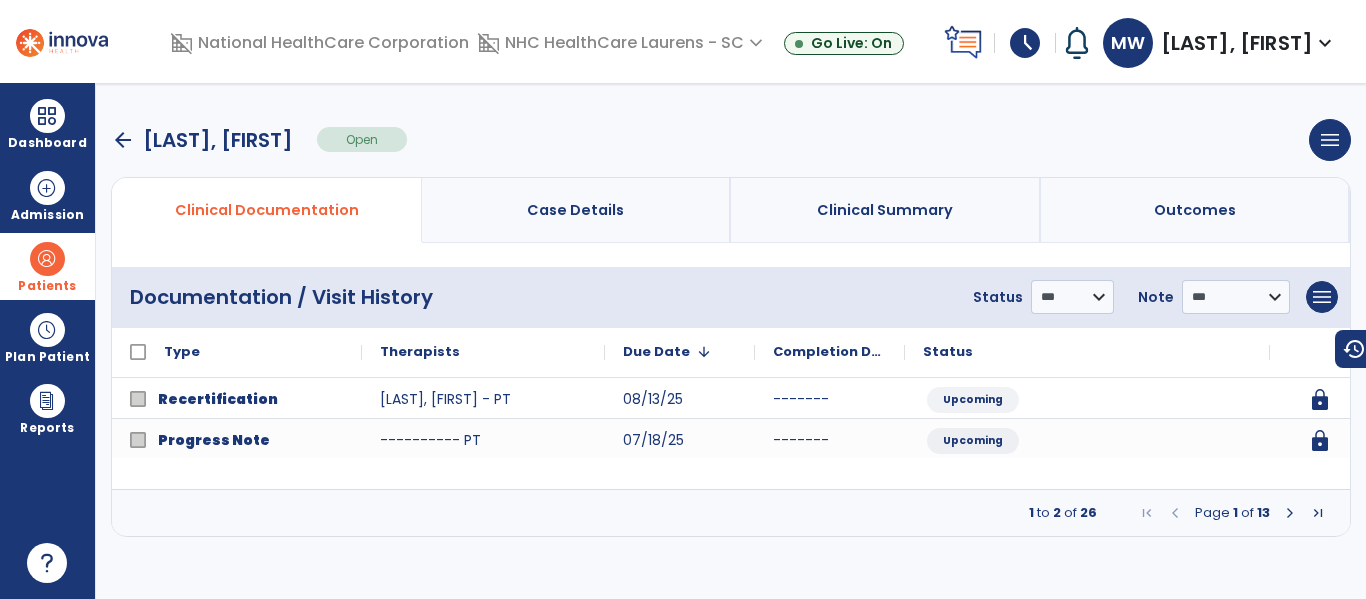 click at bounding box center (1290, 513) 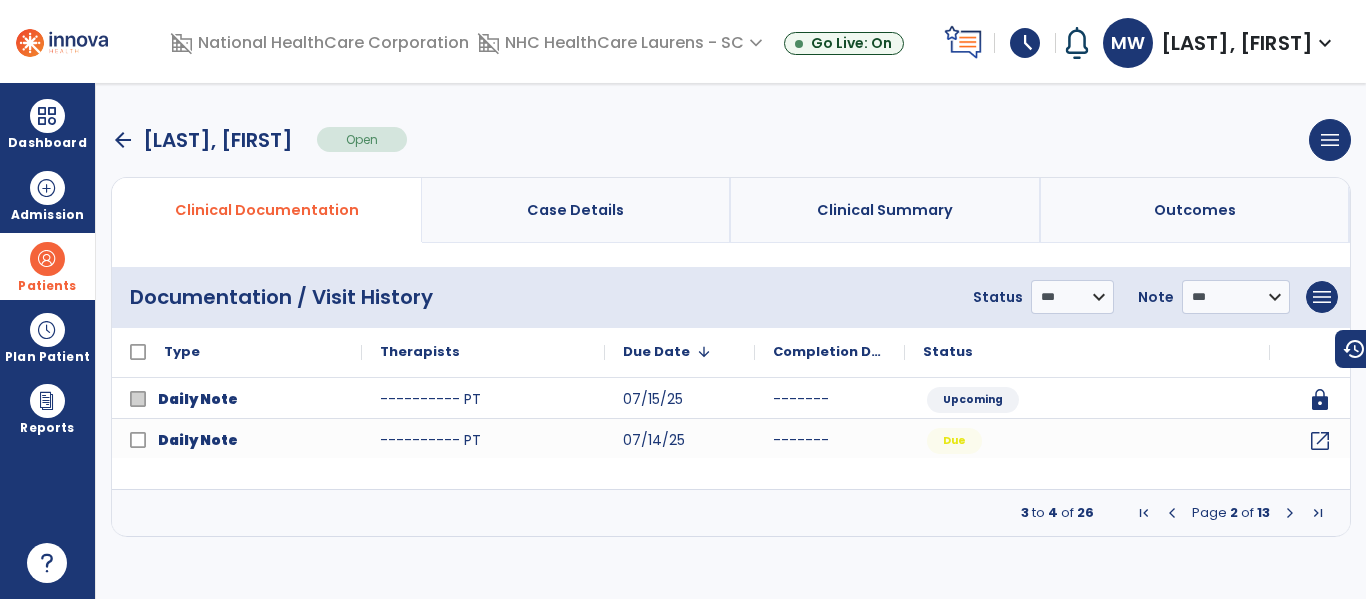 click at bounding box center [1290, 513] 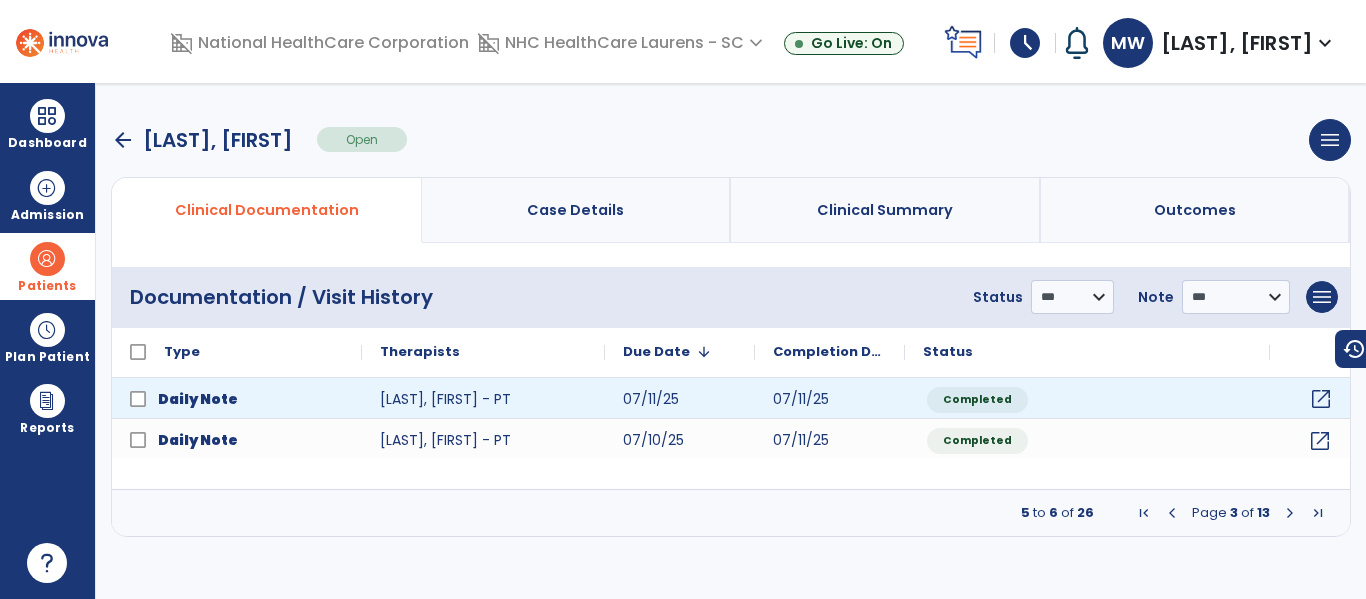 click on "open_in_new" 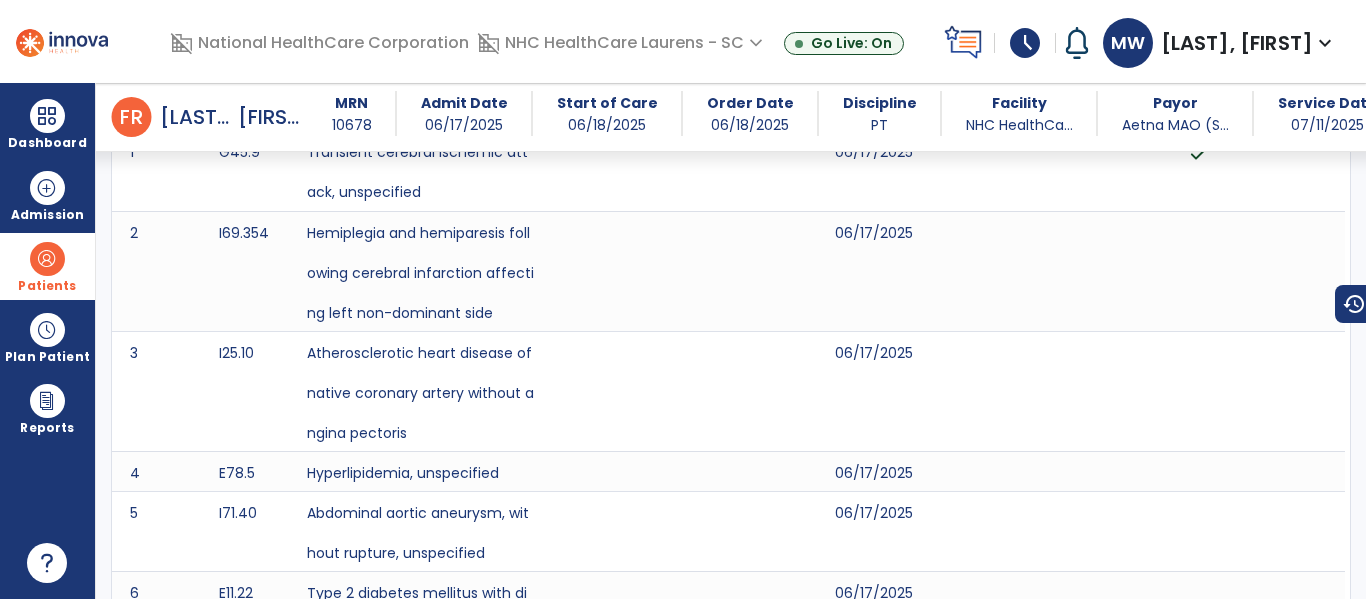 scroll, scrollTop: 200, scrollLeft: 0, axis: vertical 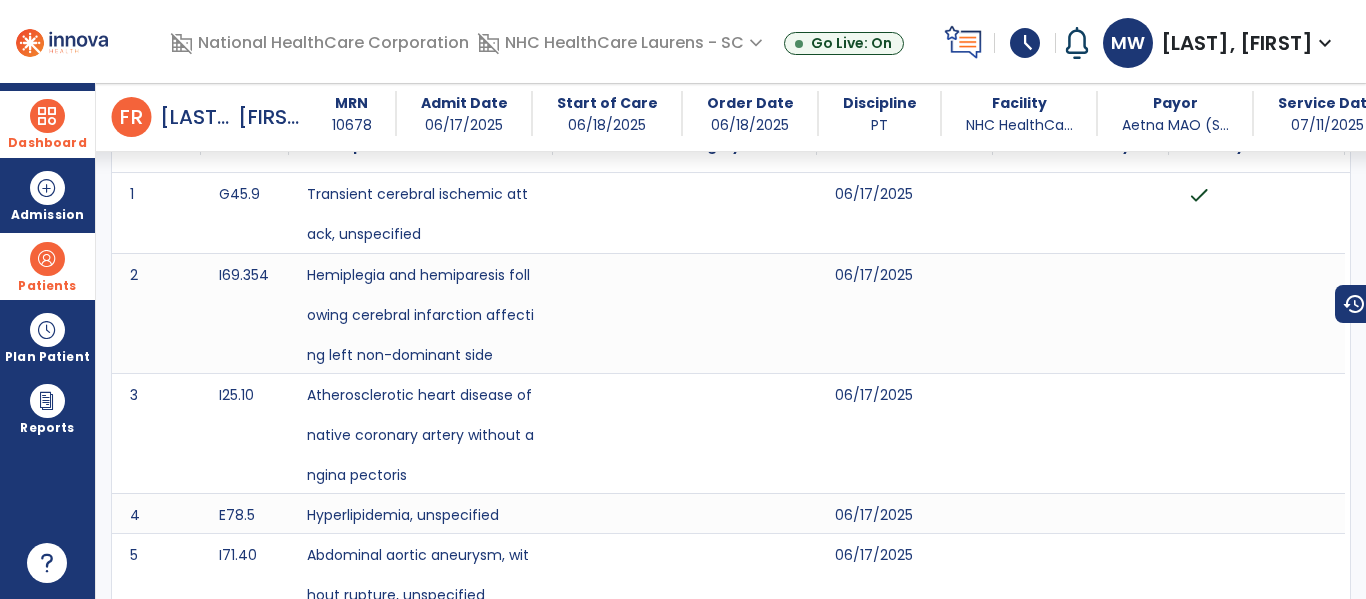 click at bounding box center (47, 116) 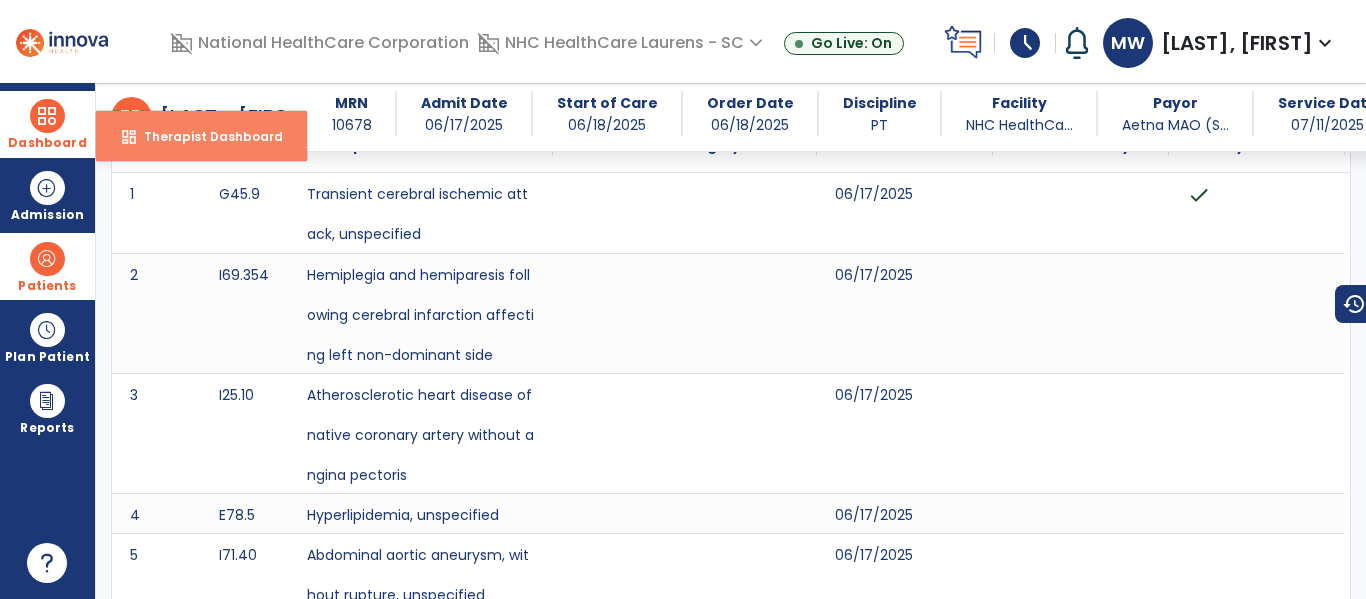 click on "dashboard" at bounding box center [129, 137] 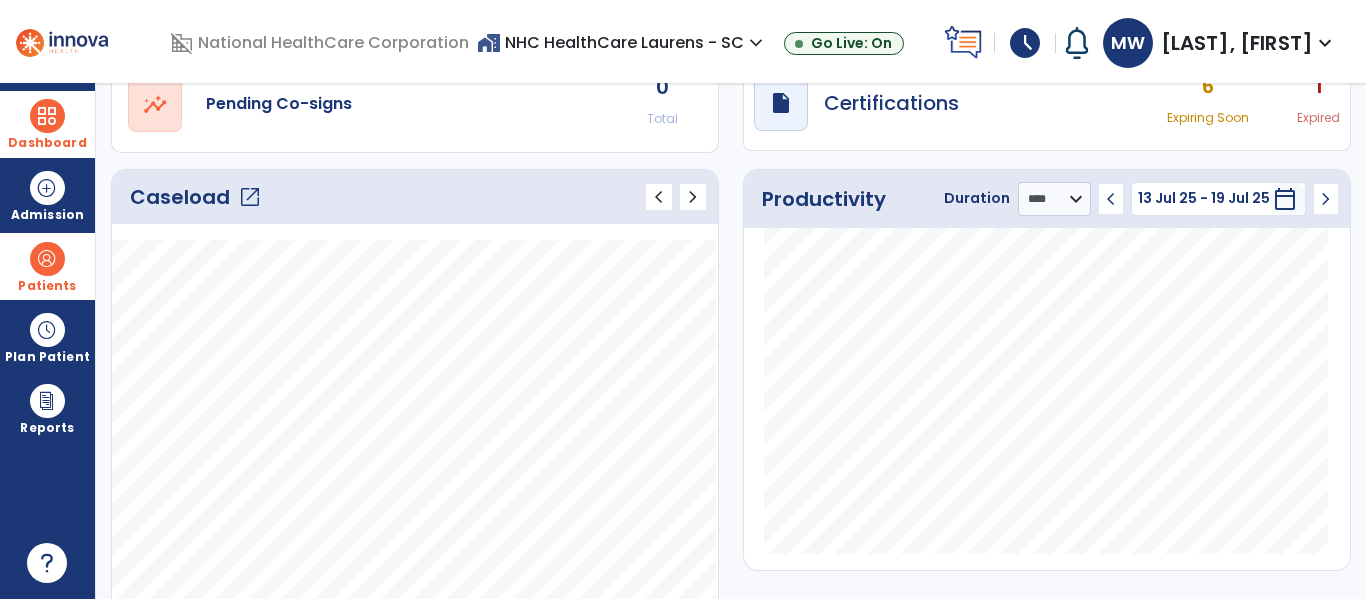 click on "open_in_new" 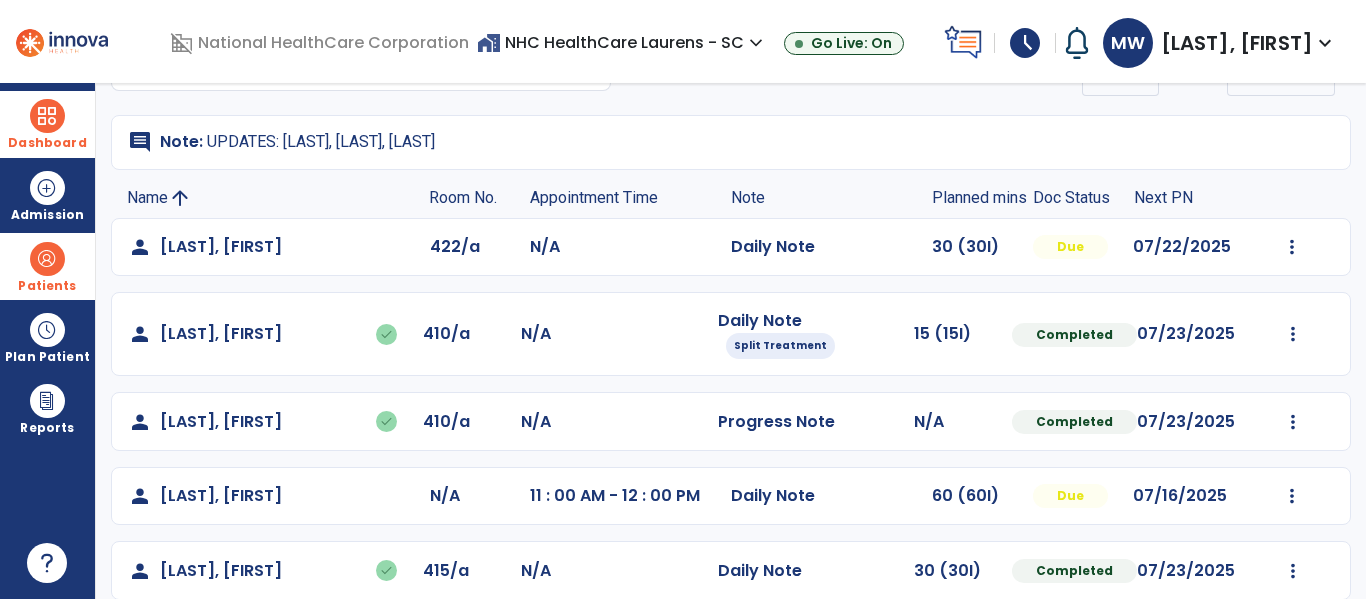 scroll, scrollTop: 0, scrollLeft: 0, axis: both 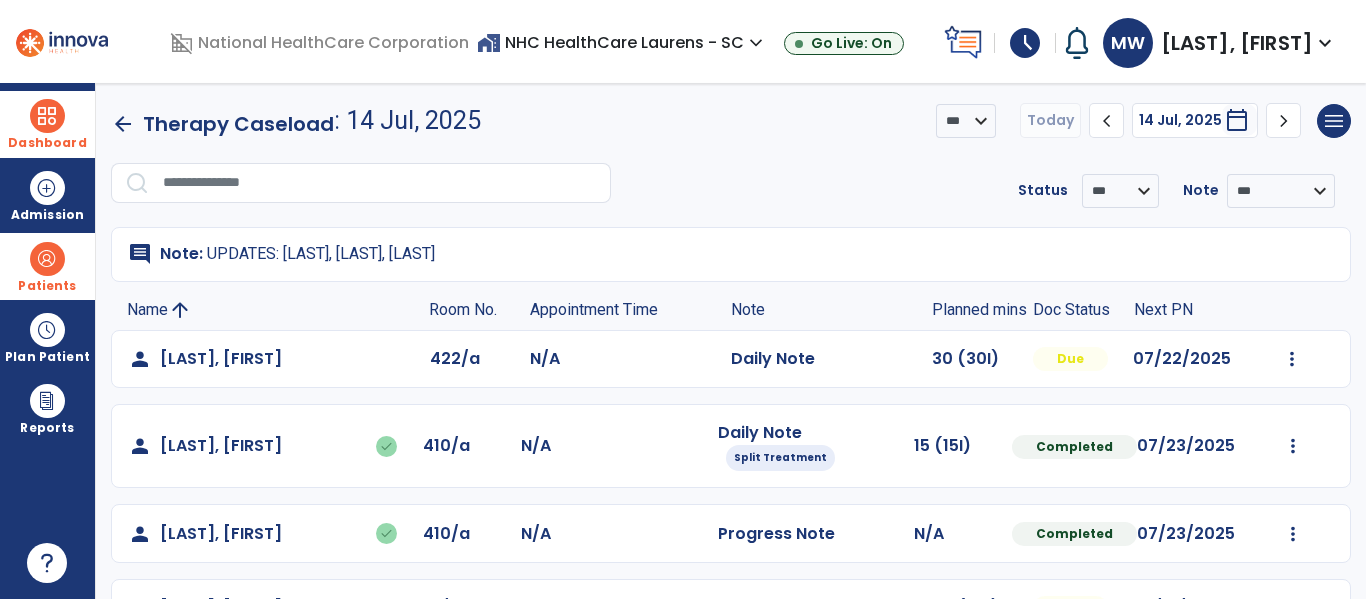 click on "Name arrow_upward" 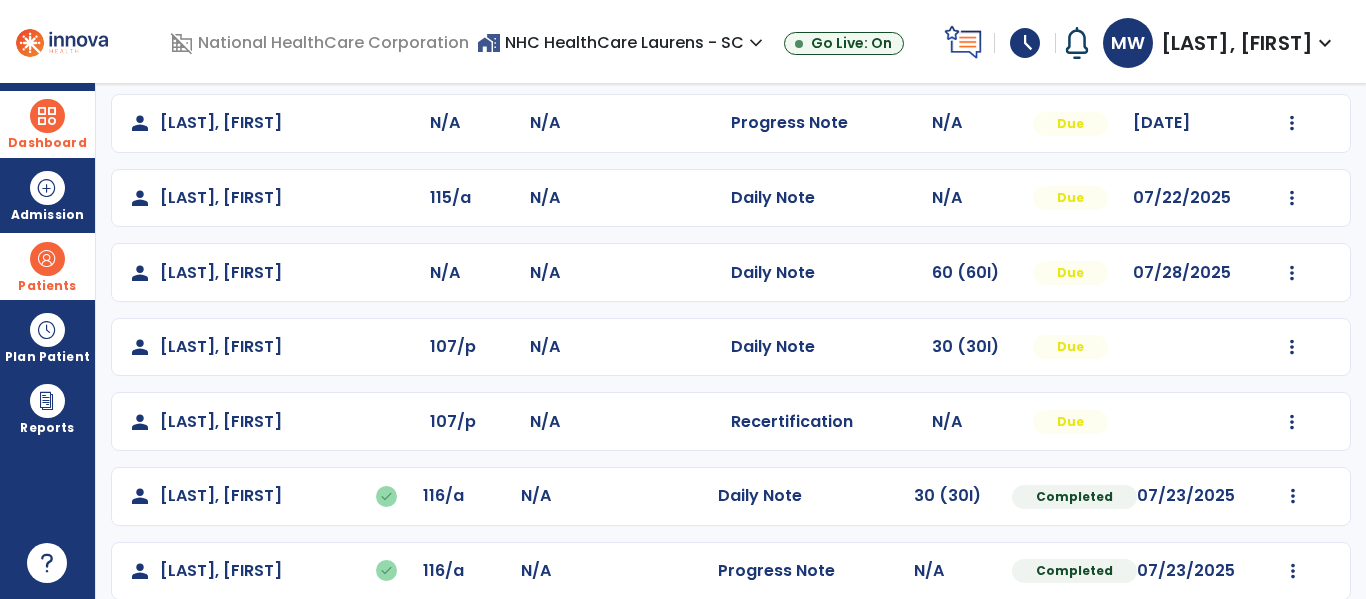 scroll, scrollTop: 784, scrollLeft: 0, axis: vertical 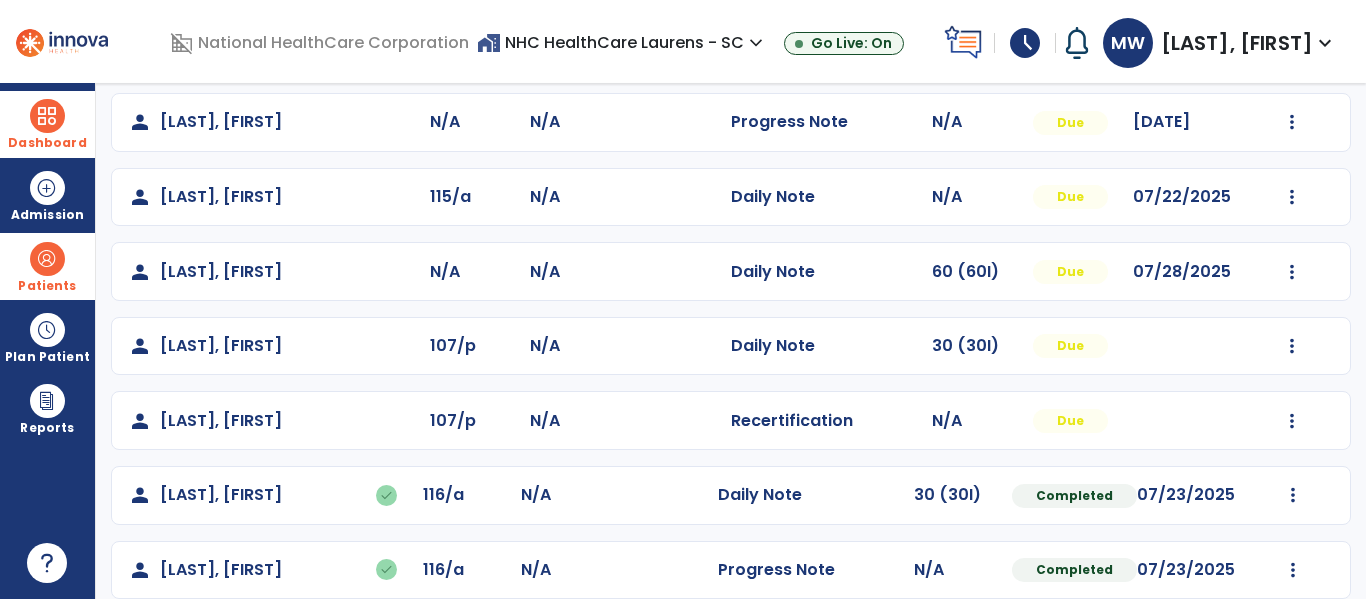 click at bounding box center [47, 259] 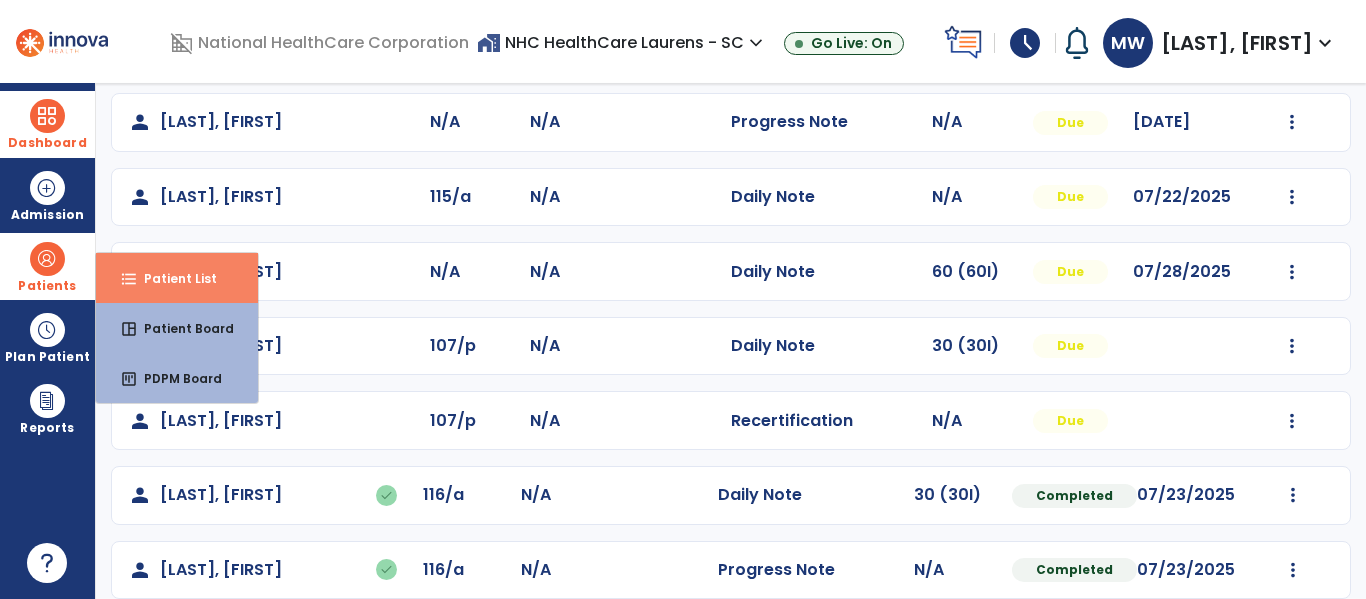 click on "Patient List" at bounding box center [172, 278] 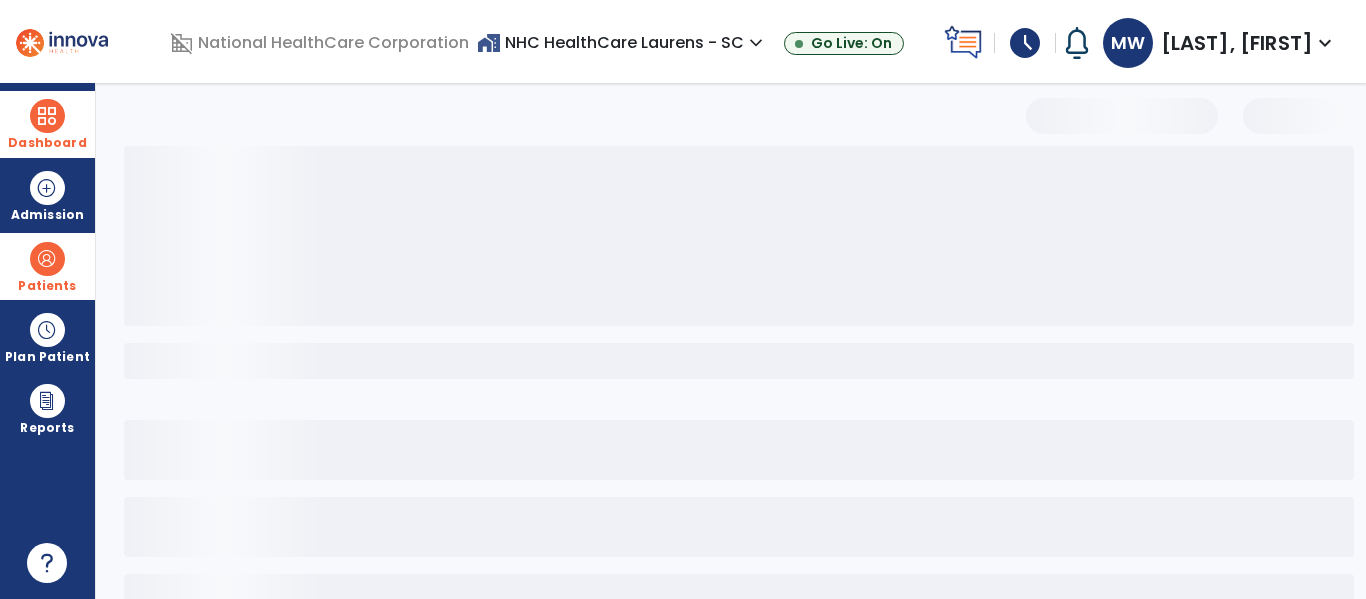scroll, scrollTop: 144, scrollLeft: 0, axis: vertical 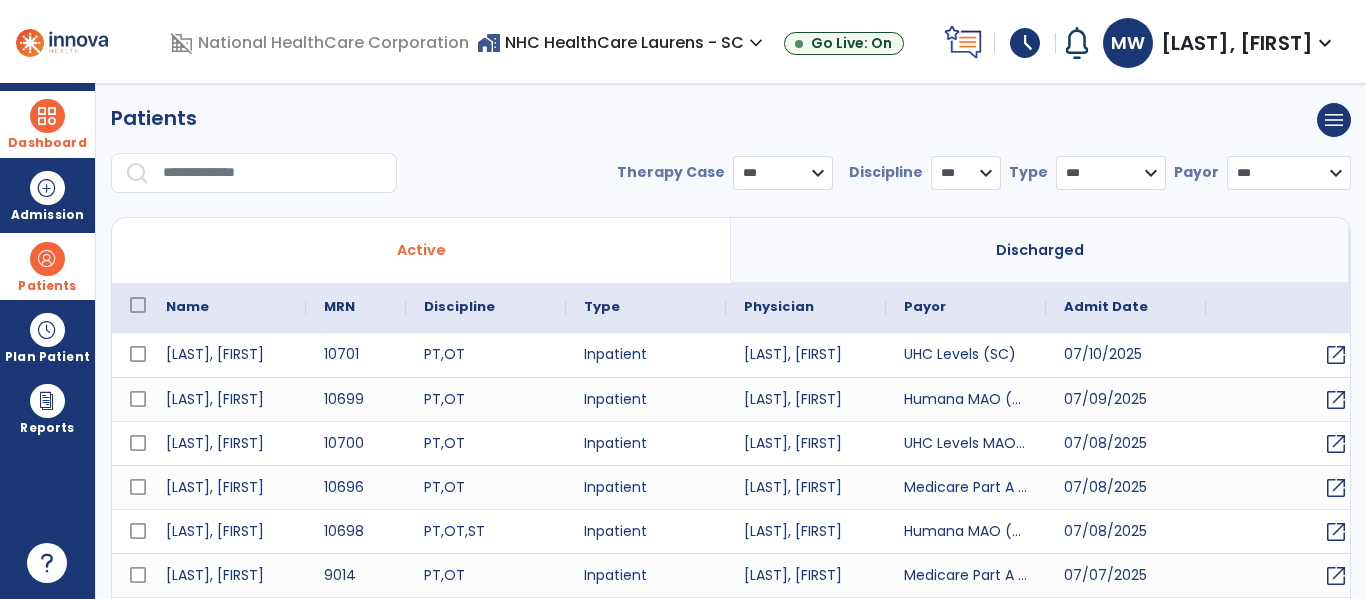 click at bounding box center (273, 173) 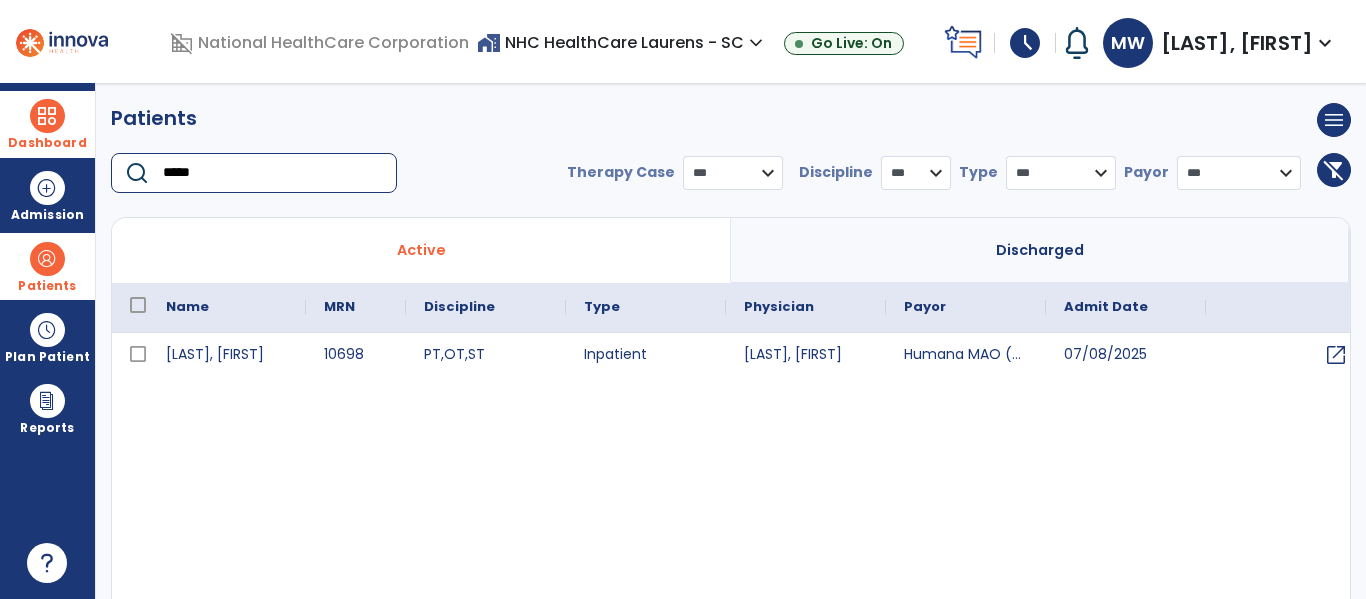 type on "*****" 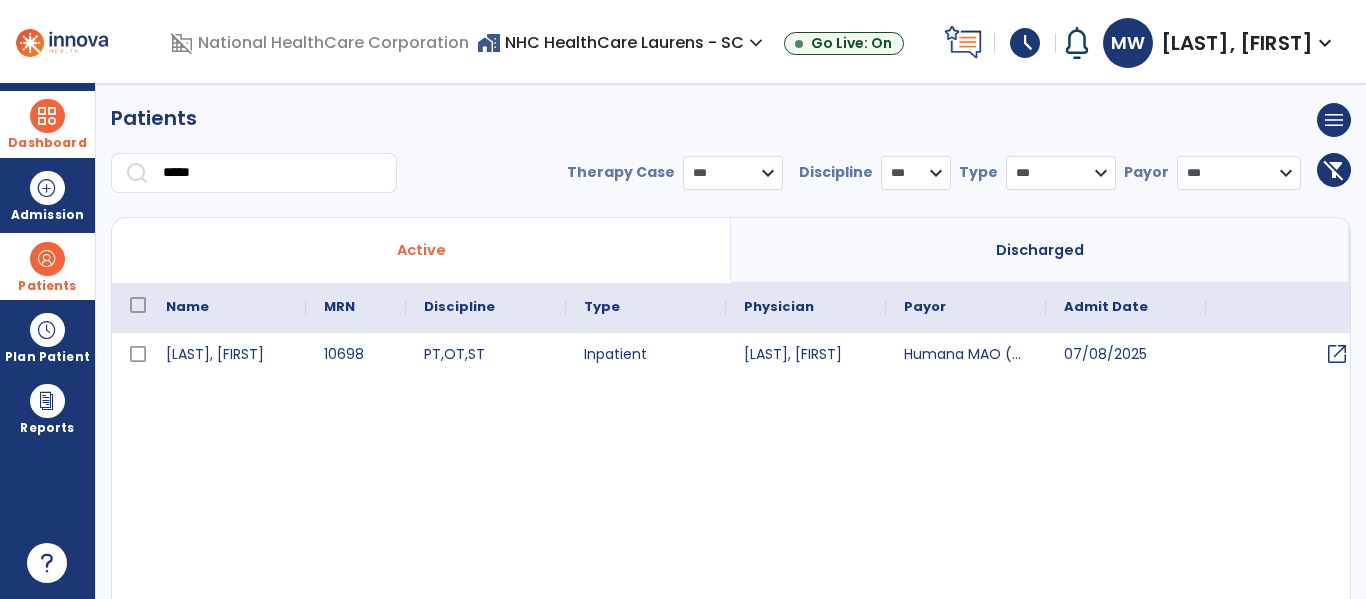 click on "open_in_new" at bounding box center [1337, 354] 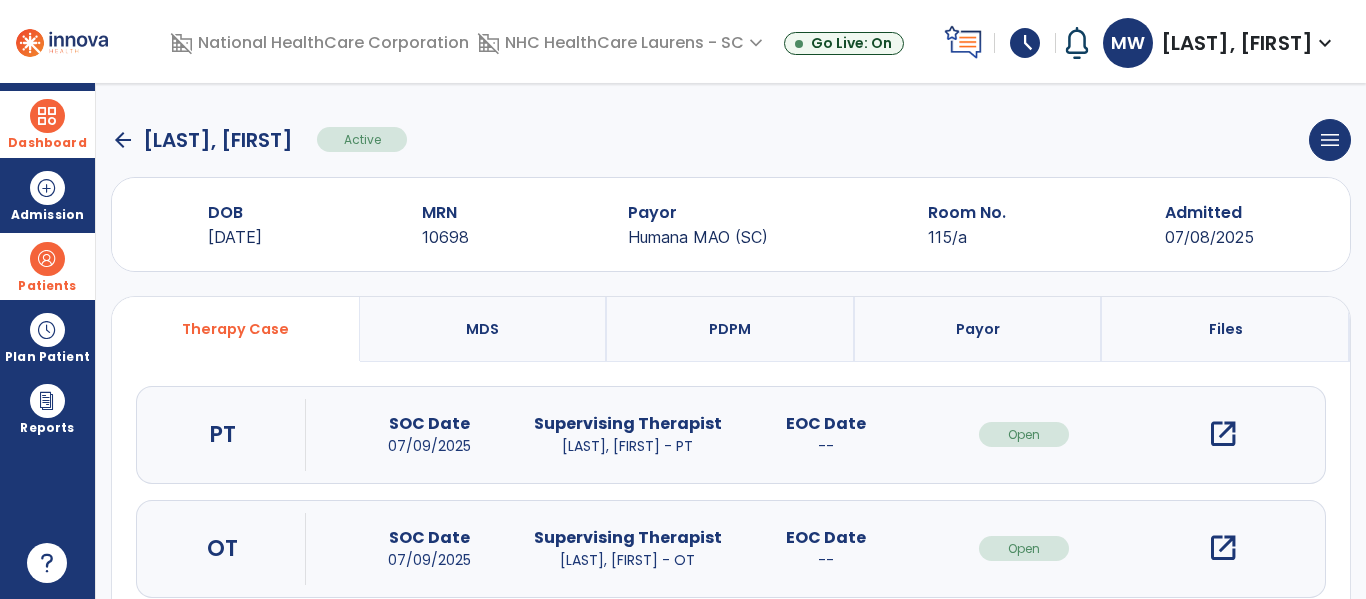 click on "open_in_new" at bounding box center [1223, 548] 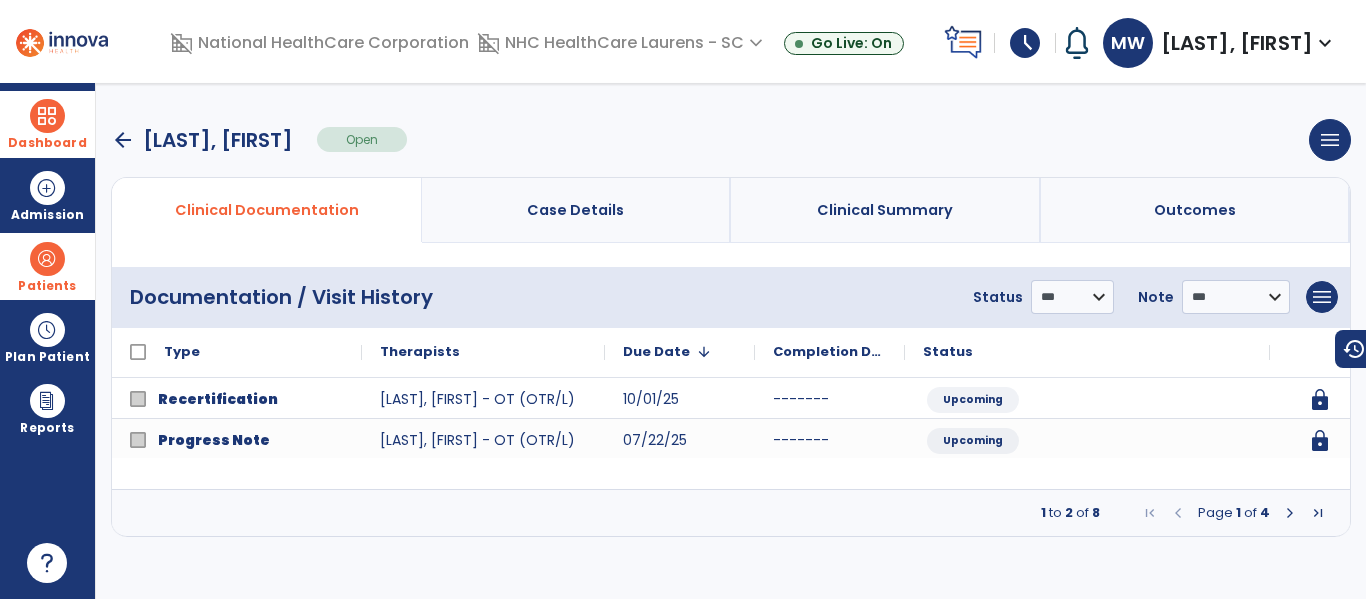 click at bounding box center [1290, 513] 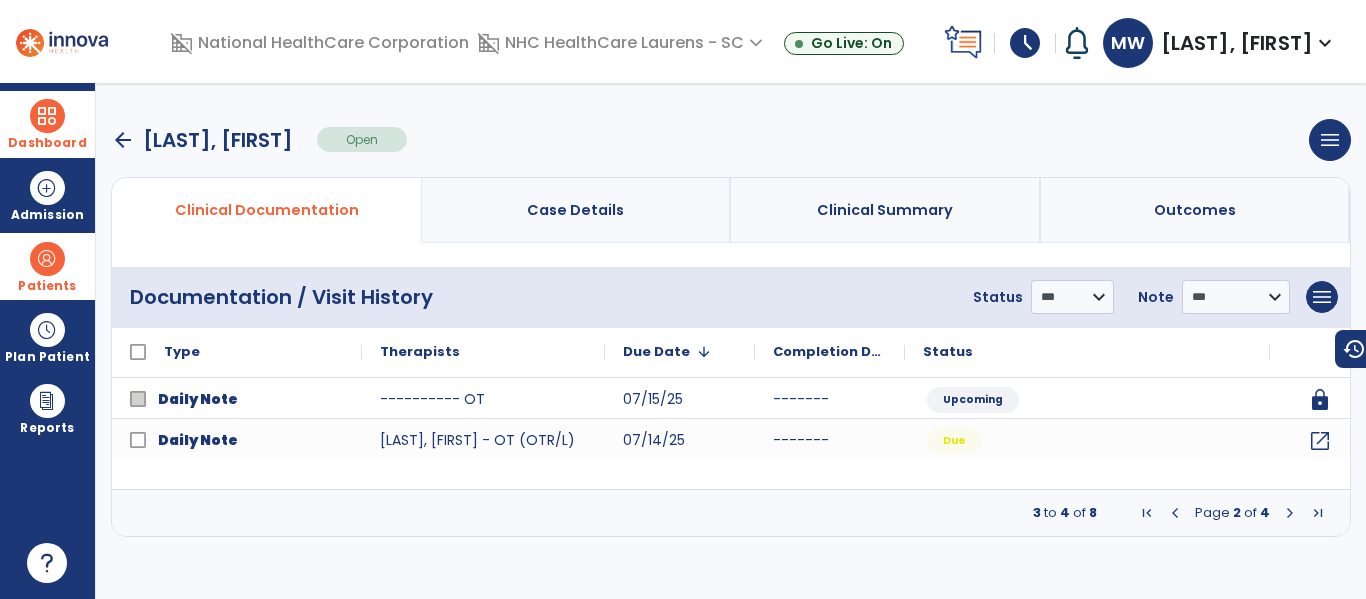 click at bounding box center [1290, 513] 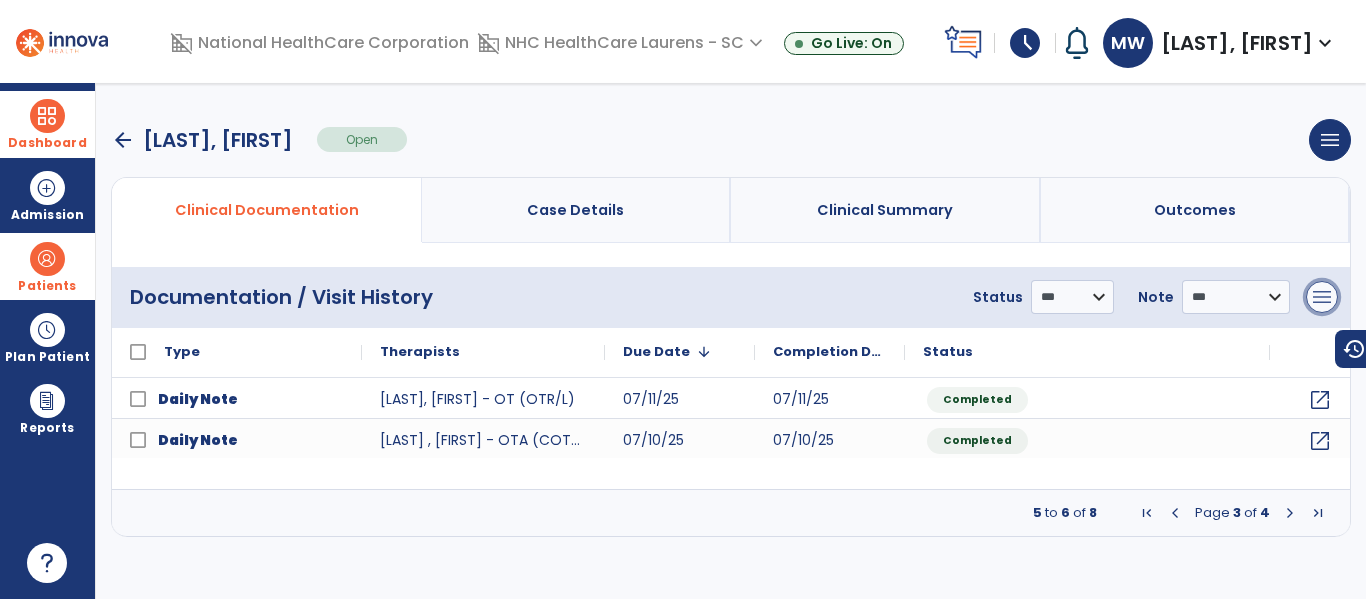 click on "menu" at bounding box center (1322, 297) 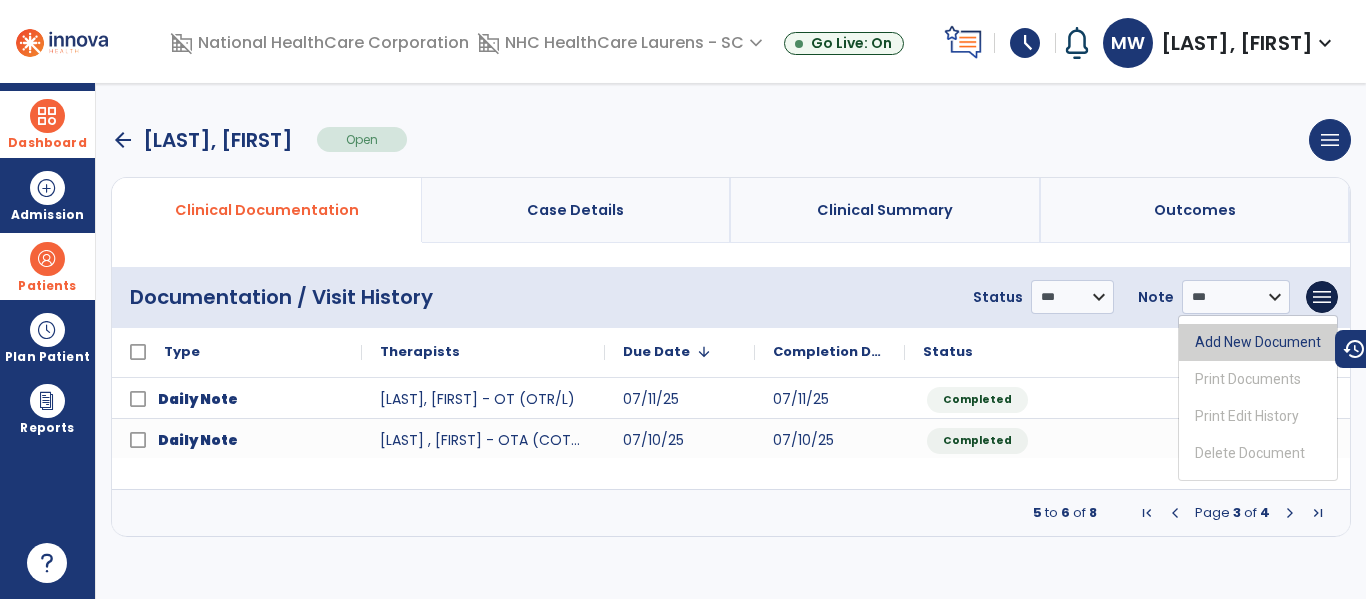 click on "Add New Document" at bounding box center [1258, 342] 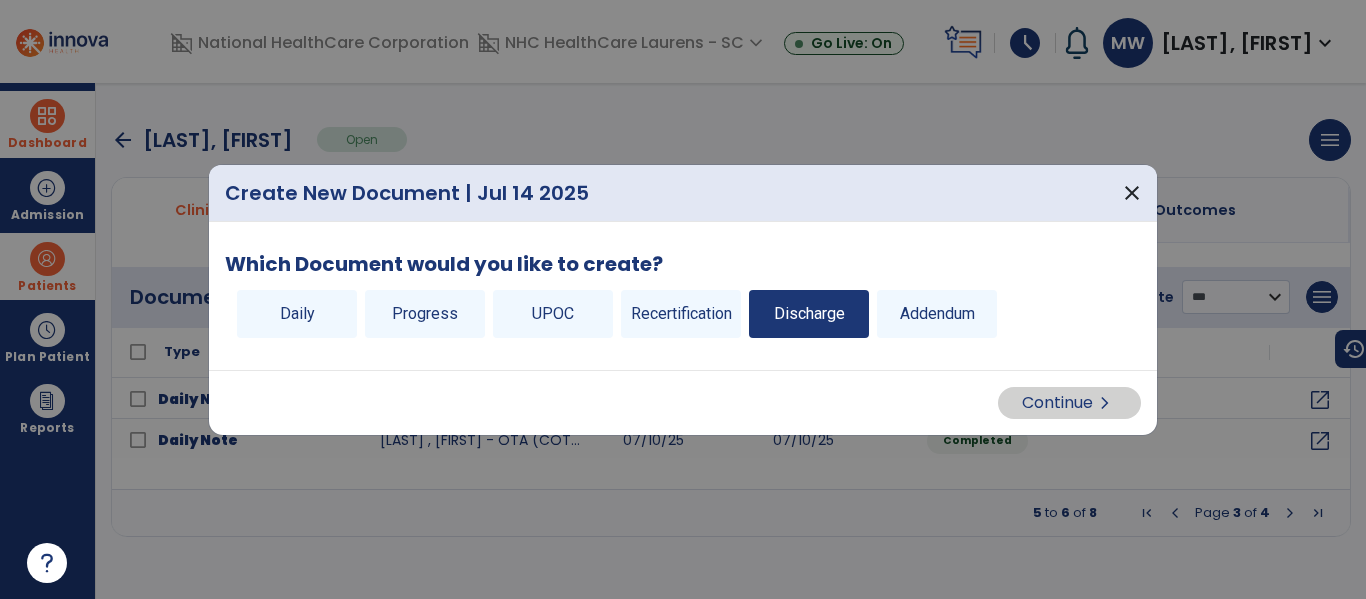 click on "Discharge" at bounding box center [809, 314] 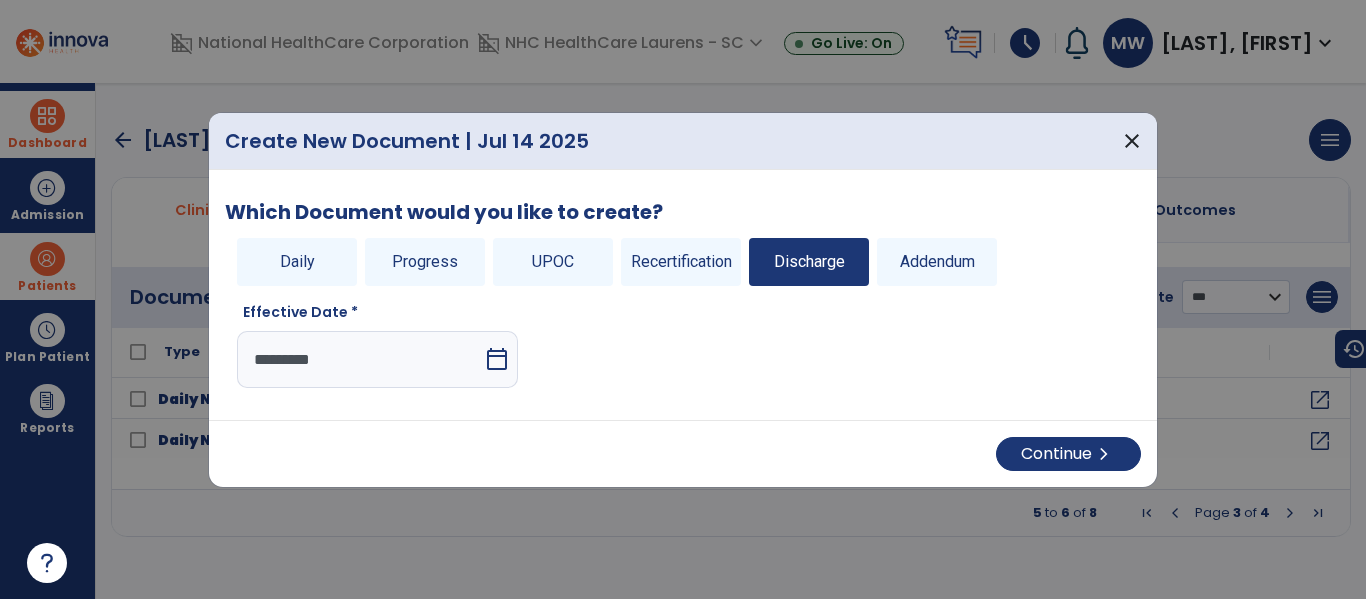 click on "calendar_today" at bounding box center (497, 359) 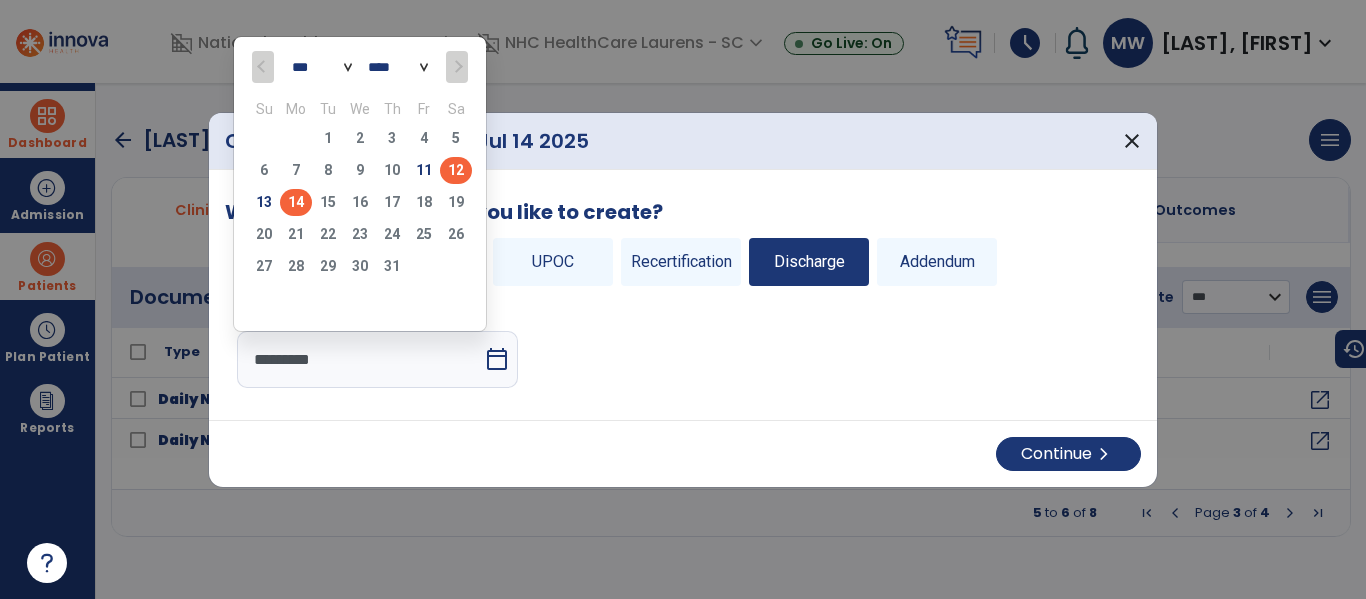 click on "12" 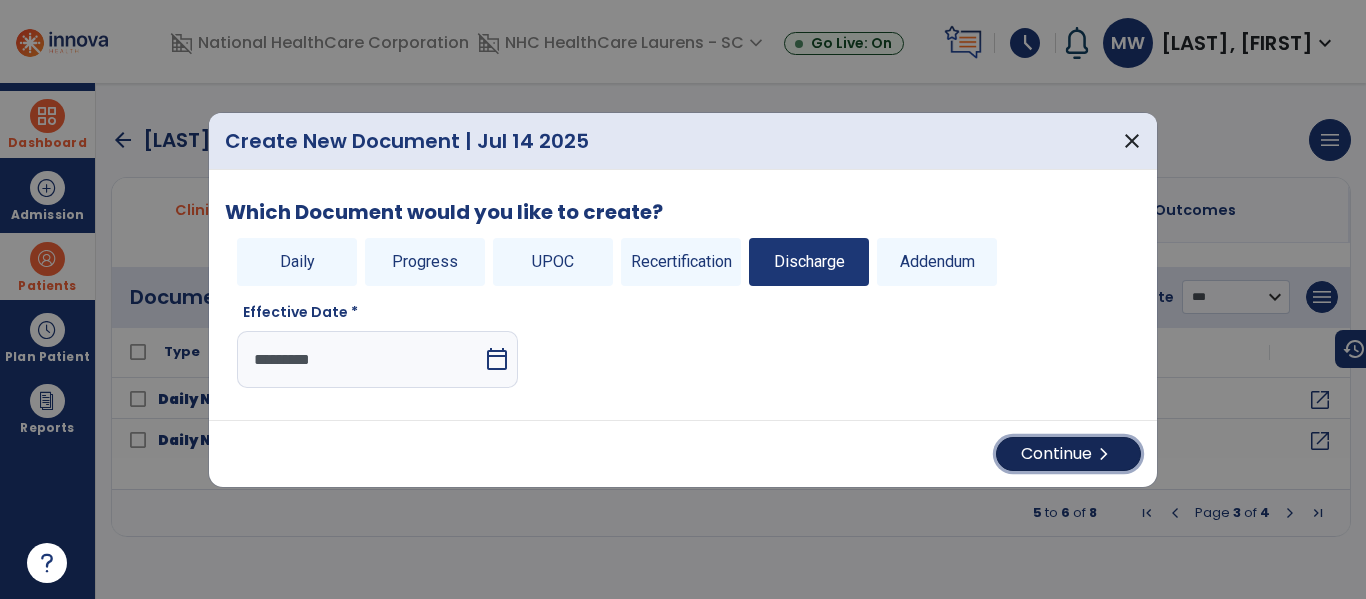 click on "chevron_right" at bounding box center [1104, 454] 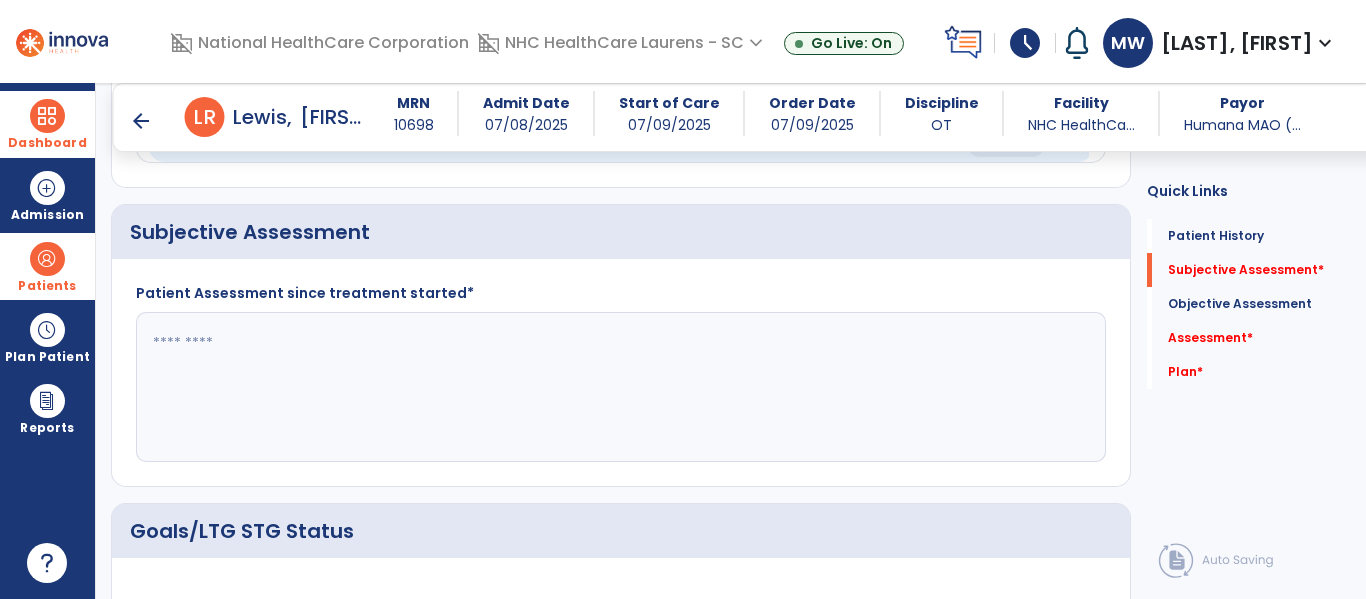 scroll, scrollTop: 400, scrollLeft: 0, axis: vertical 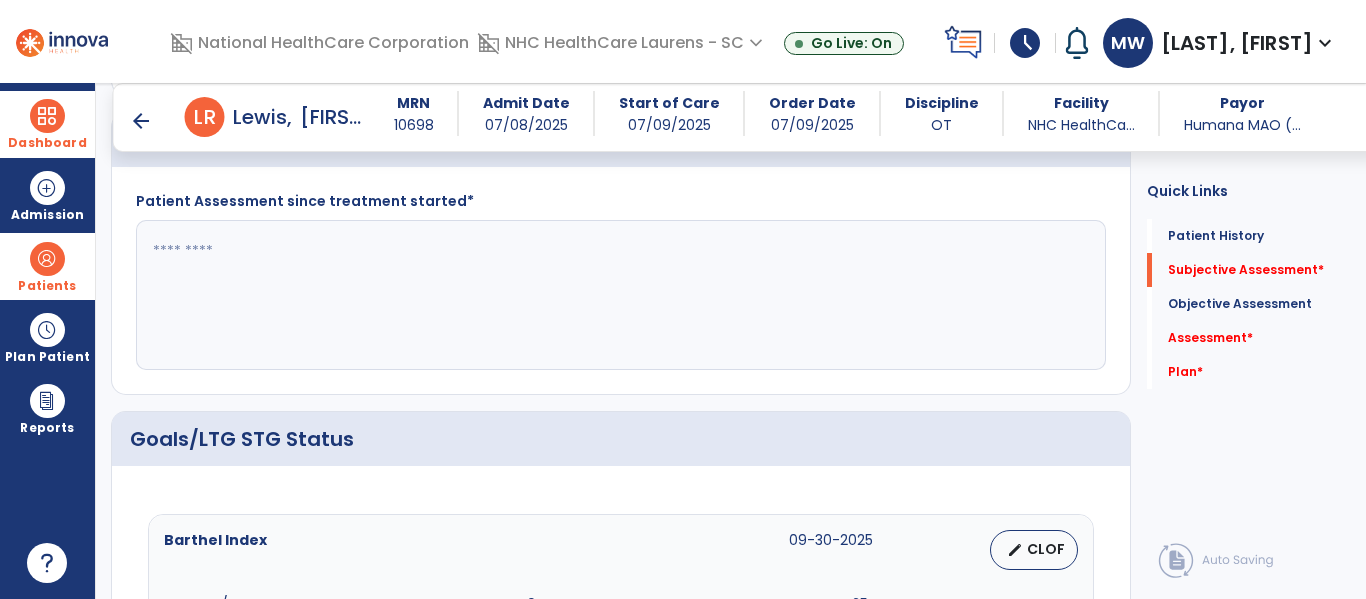 click 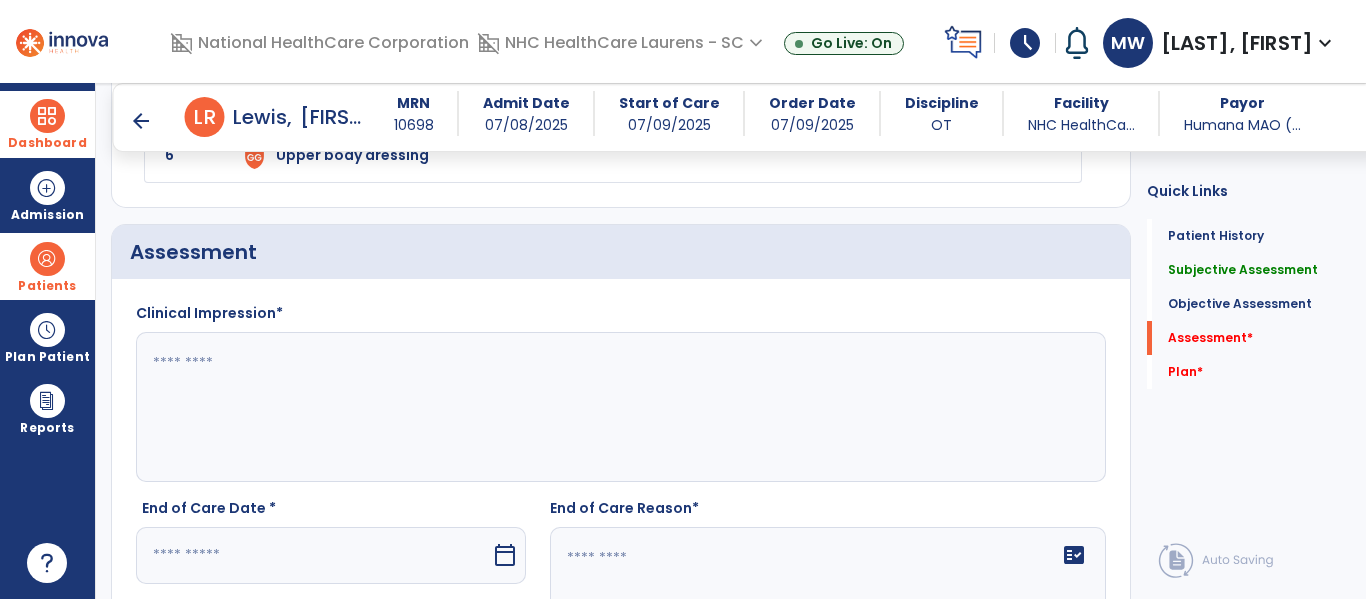 type on "**********" 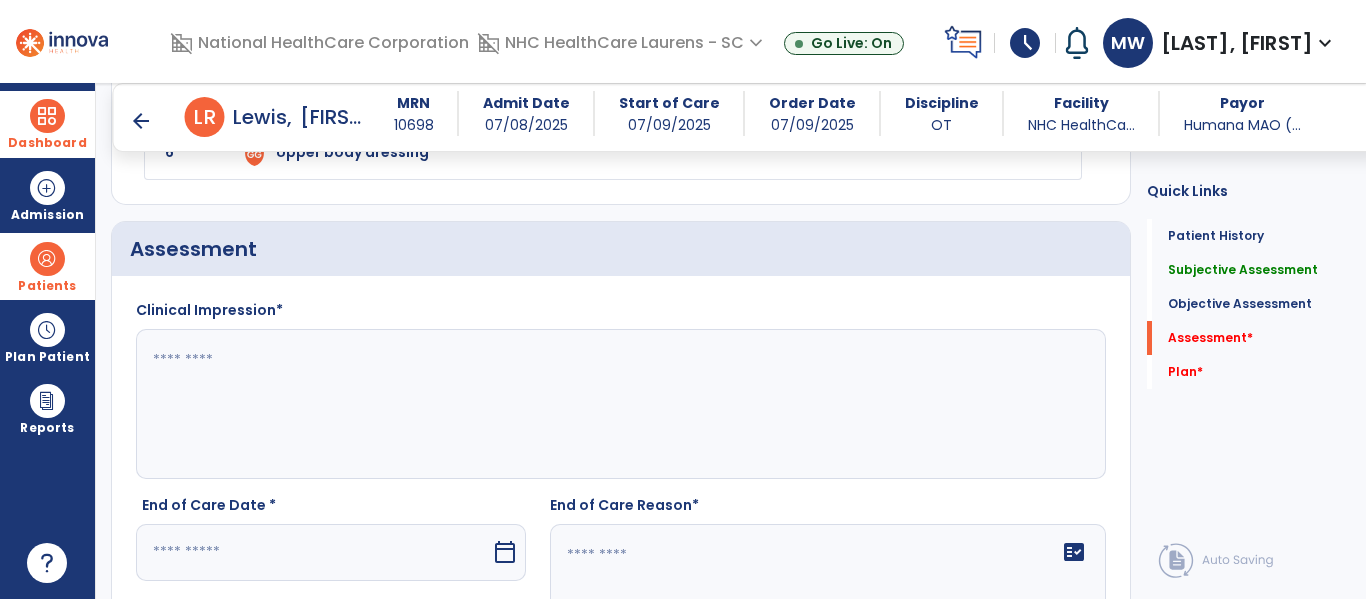 click 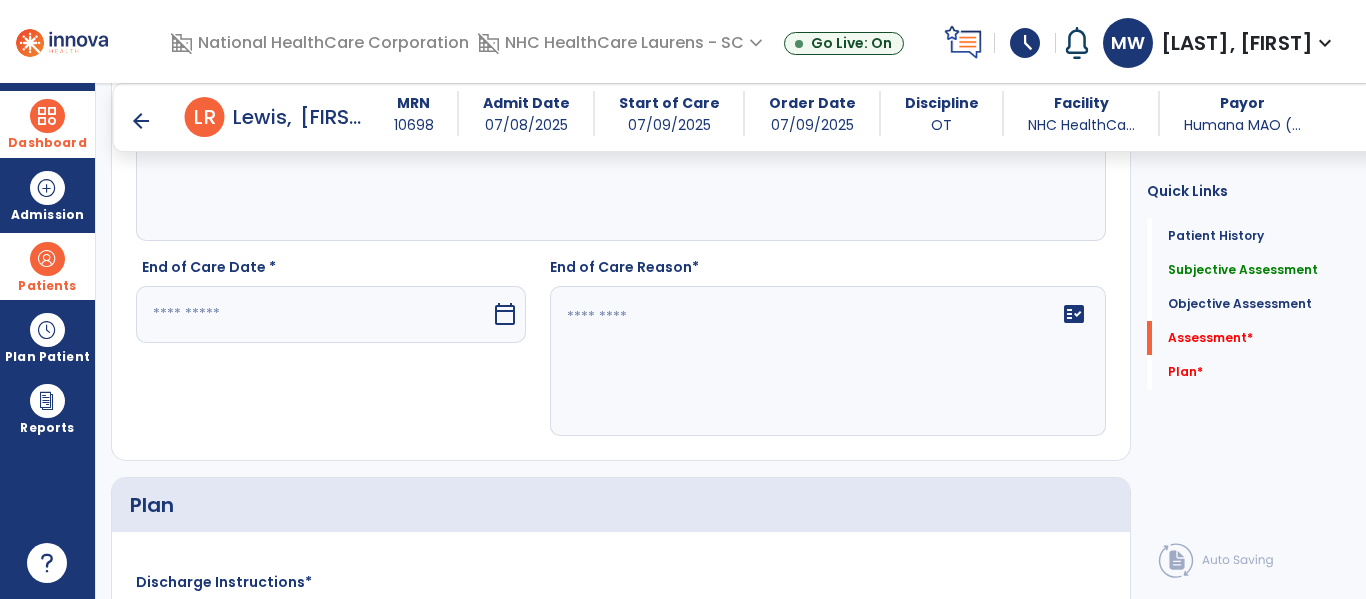 type on "**********" 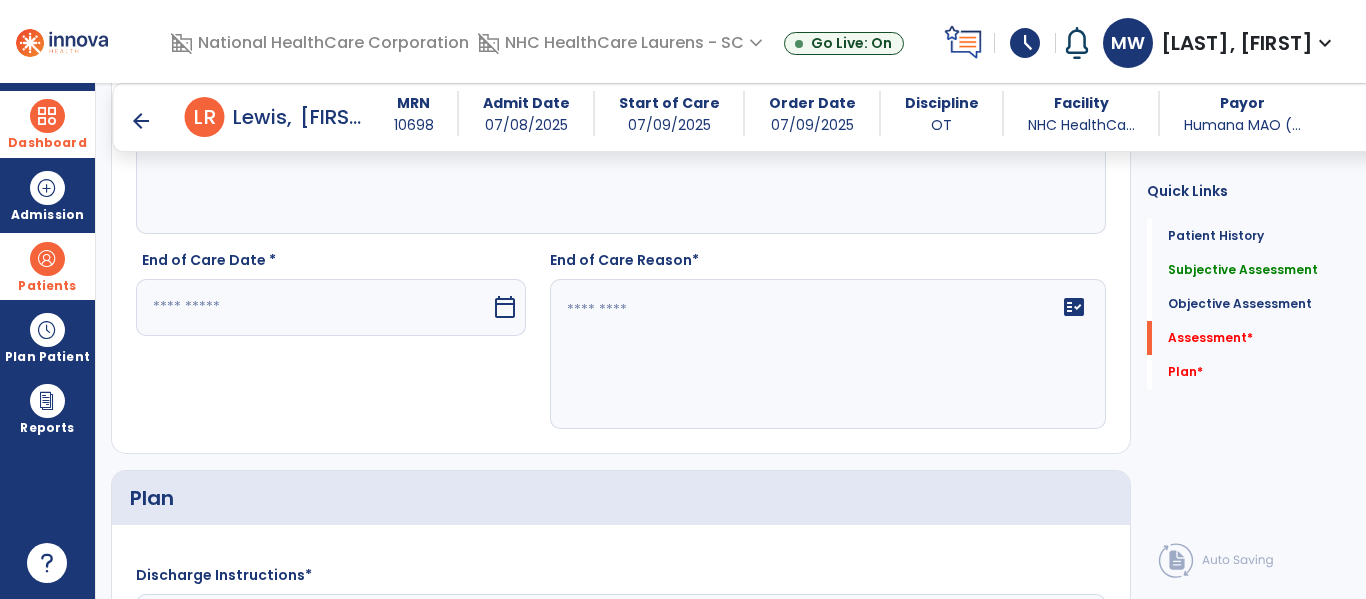 click on "fact_check" 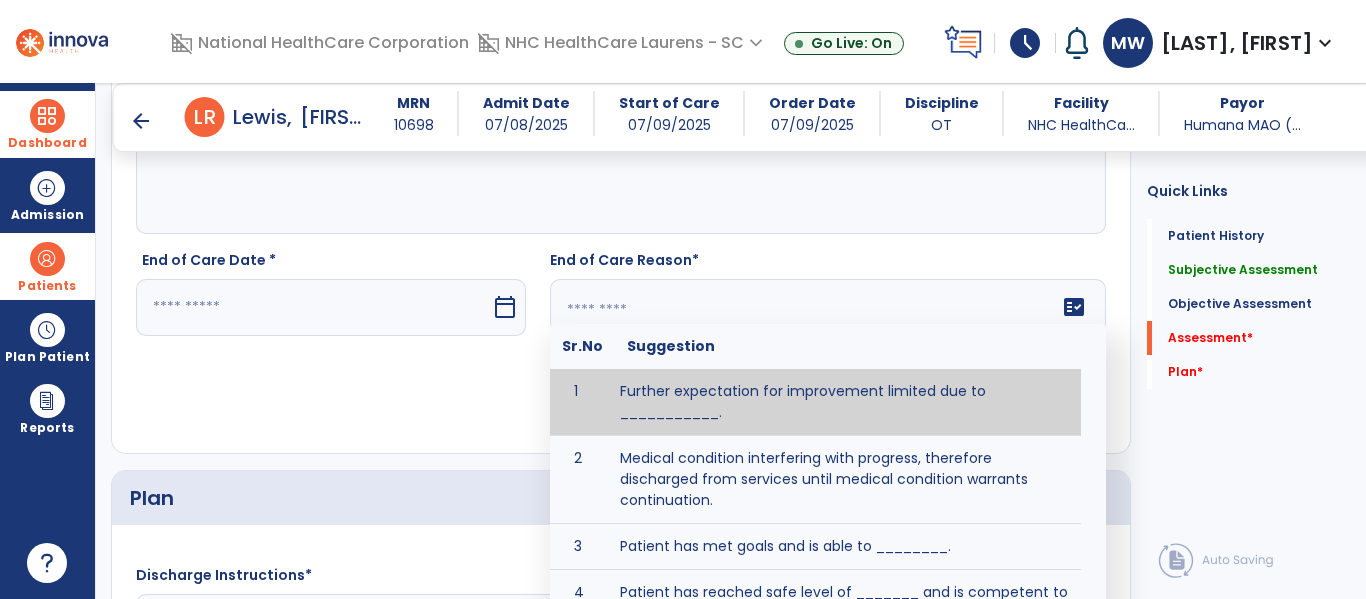paste on "**********" 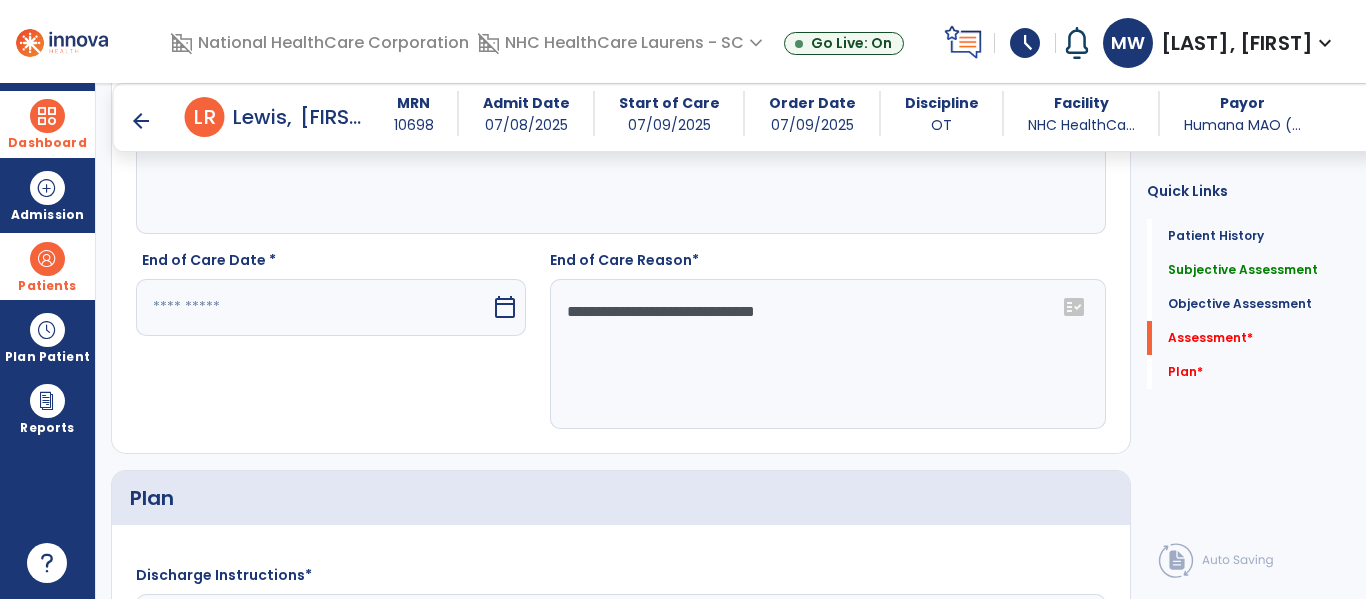 type on "**********" 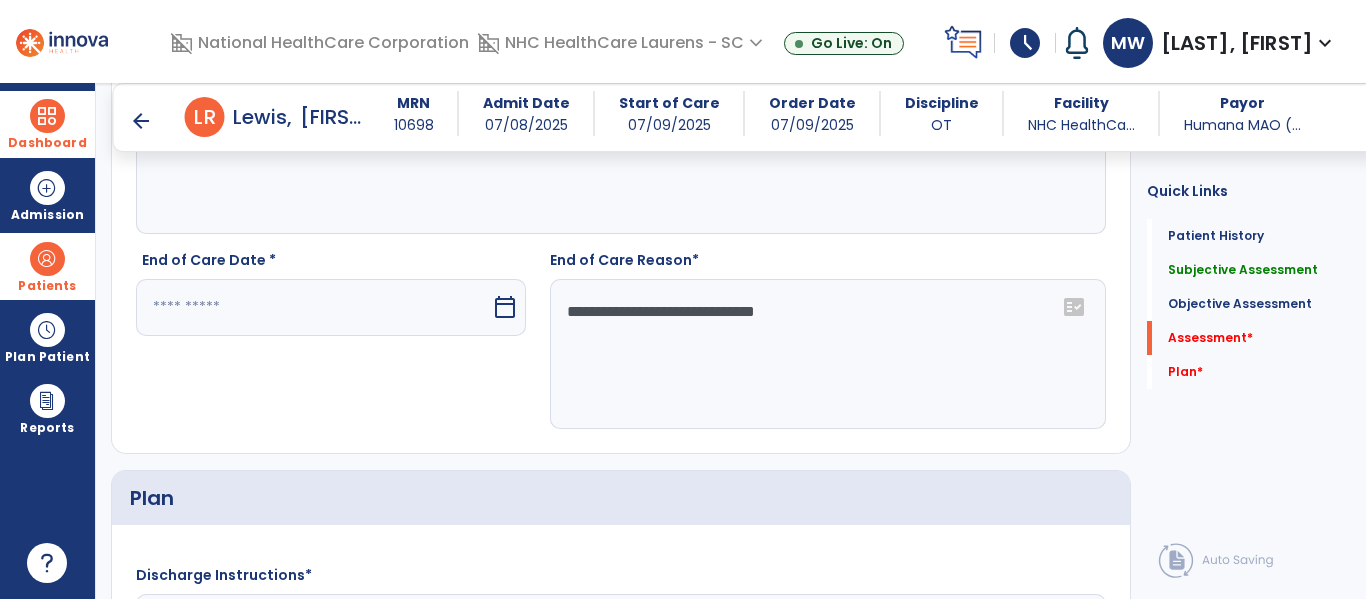 click at bounding box center [313, 307] 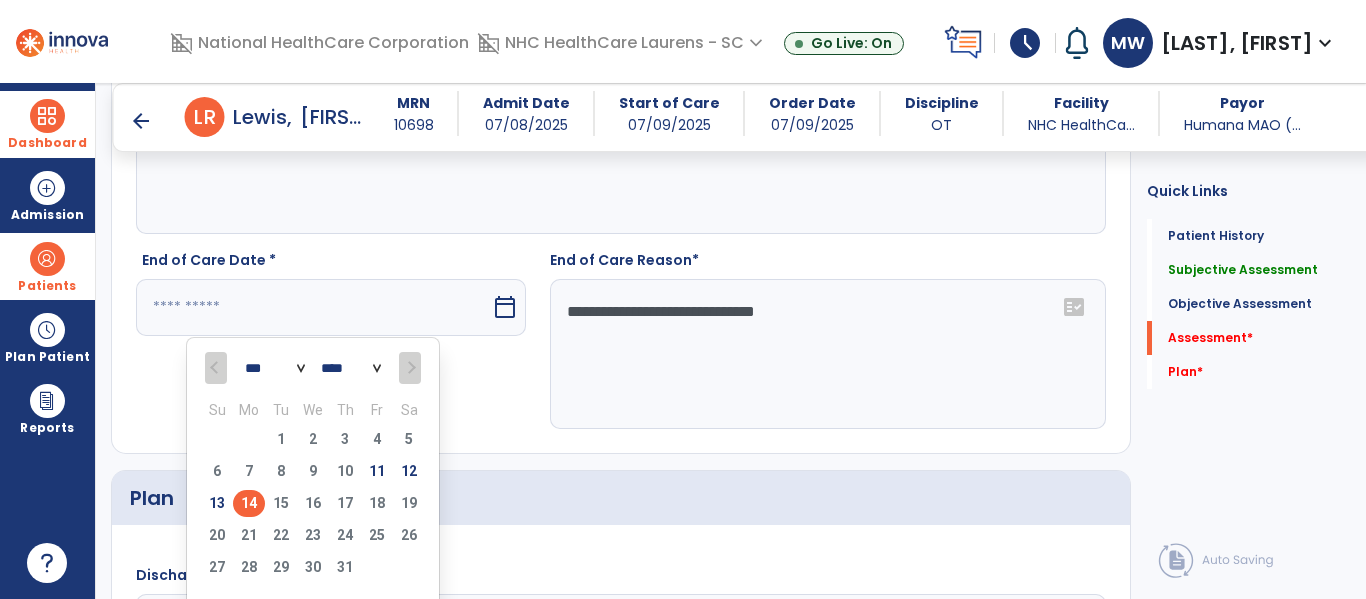 click on "12" at bounding box center [409, 471] 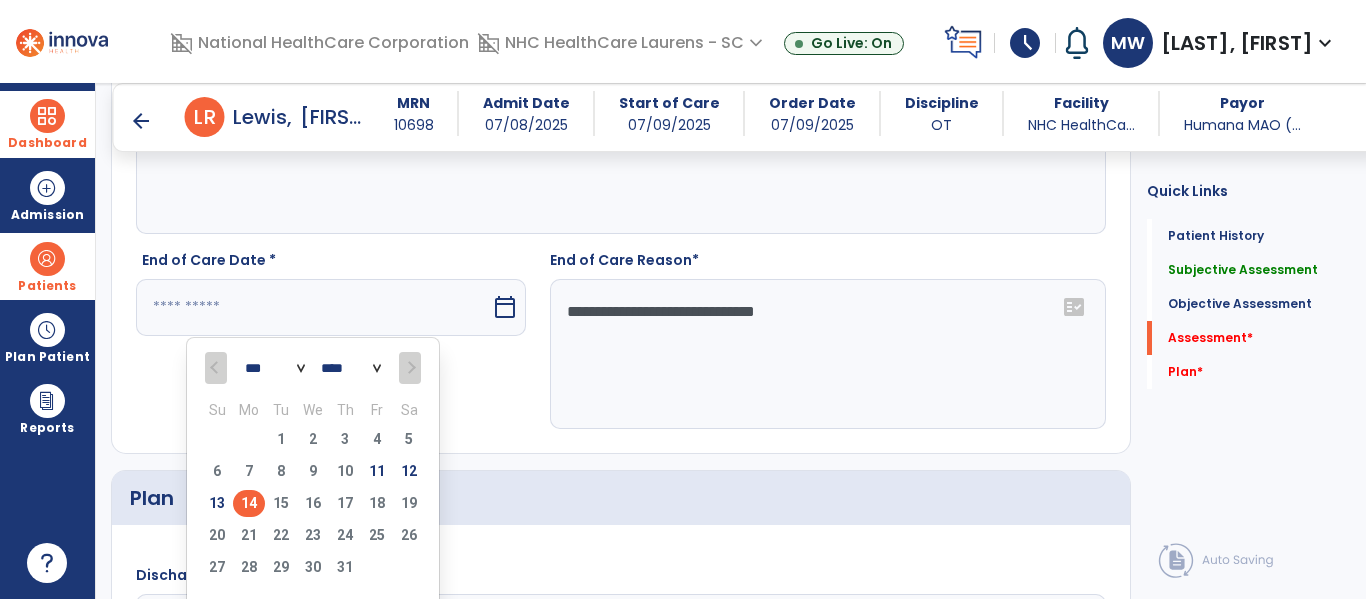 type on "*********" 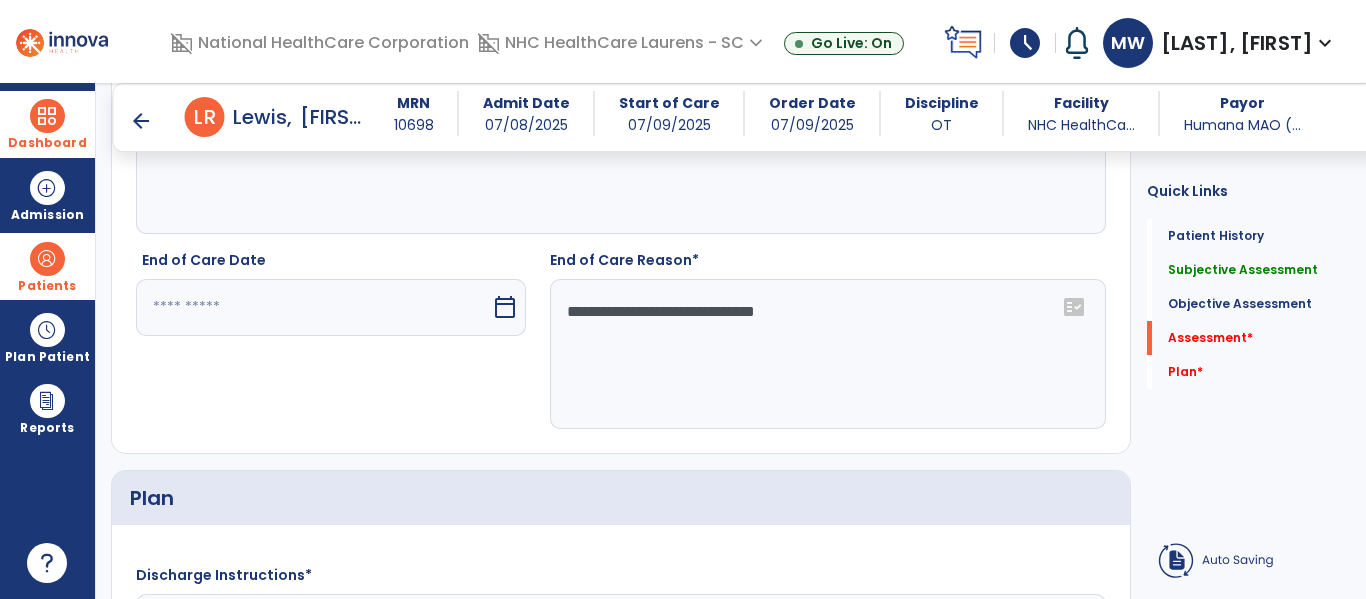type on "*********" 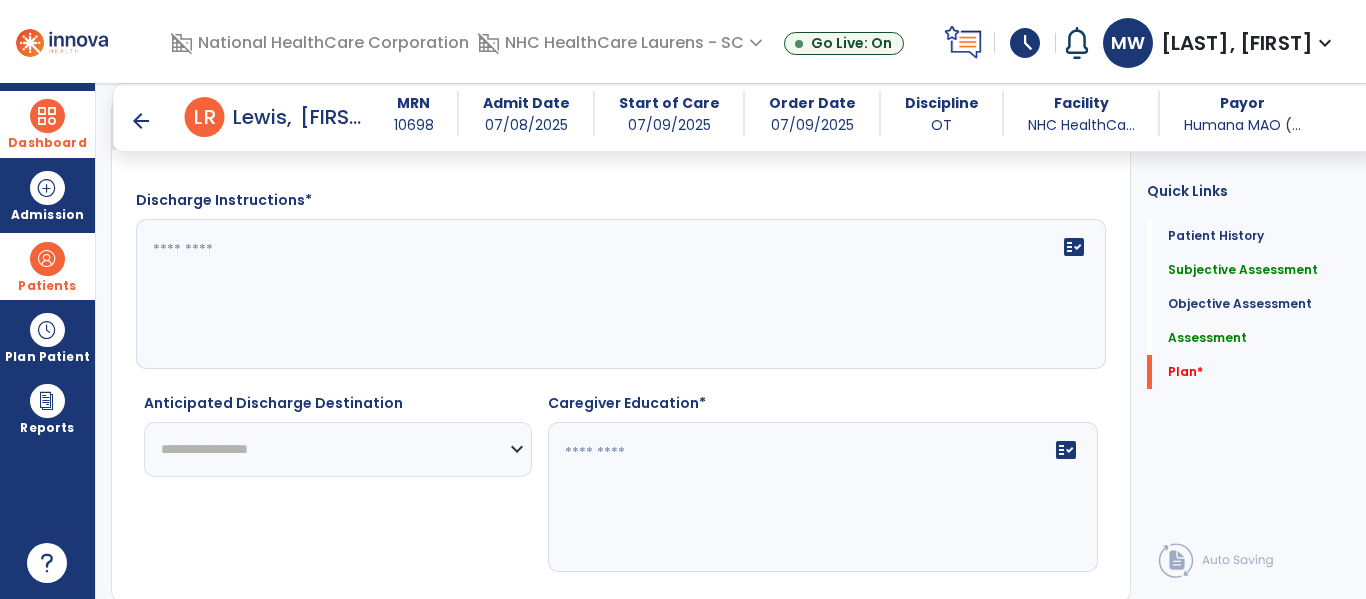 scroll, scrollTop: 2554, scrollLeft: 0, axis: vertical 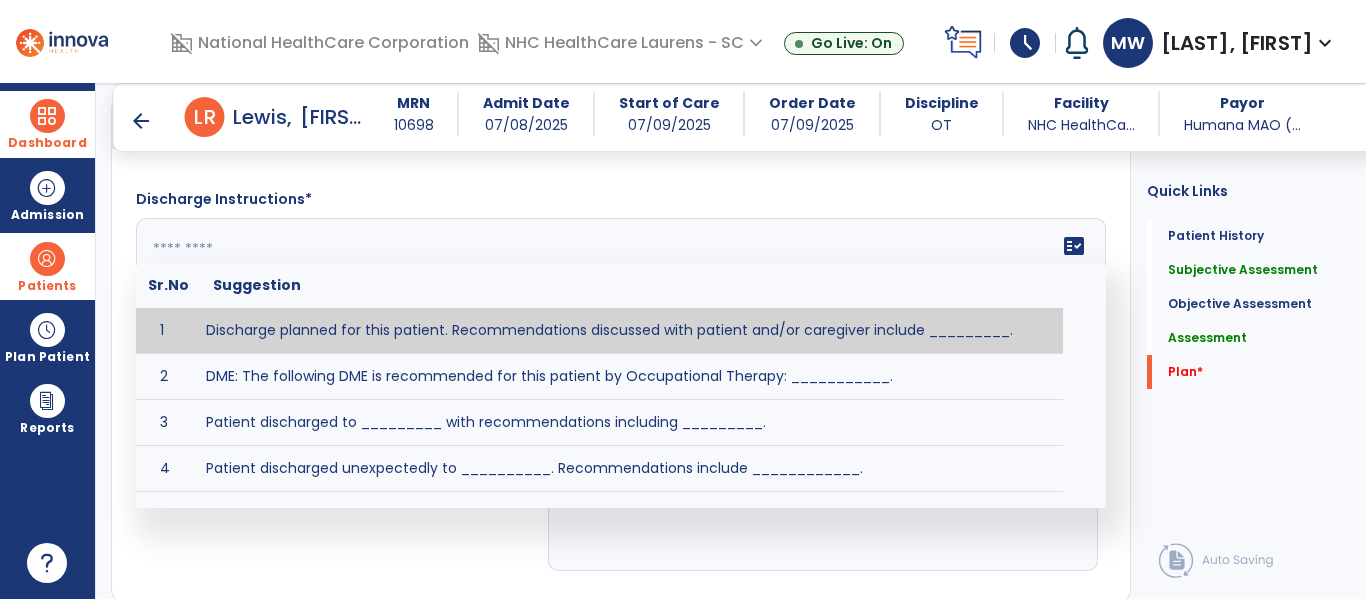 click on "fact_check  Sr.No Suggestion 1 Discharge planned for this patient. Recommendations discussed with patient and/or caregiver include _________. 2 DME: The following DME is recommended for this patient by Occupational Therapy: ___________. 3 Patient discharged to _________ with recommendations including _________. 4 Patient discharged unexpectedly to __________. Recommendations include ____________." 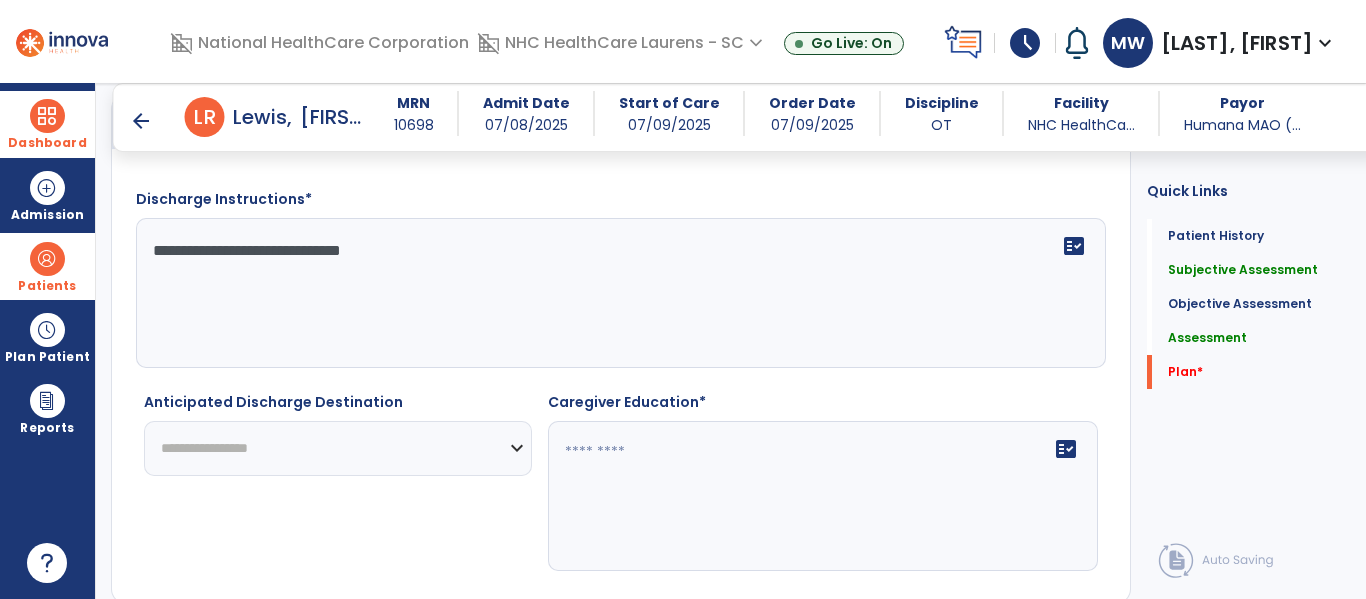 type on "**********" 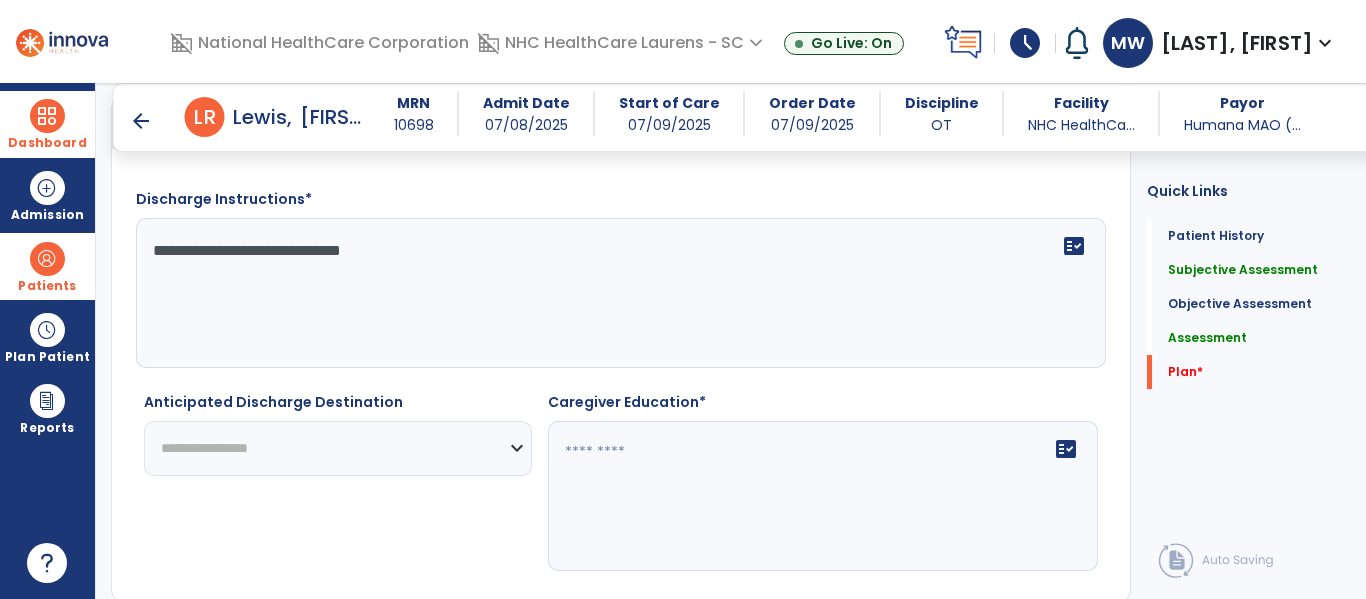 click on "**********" 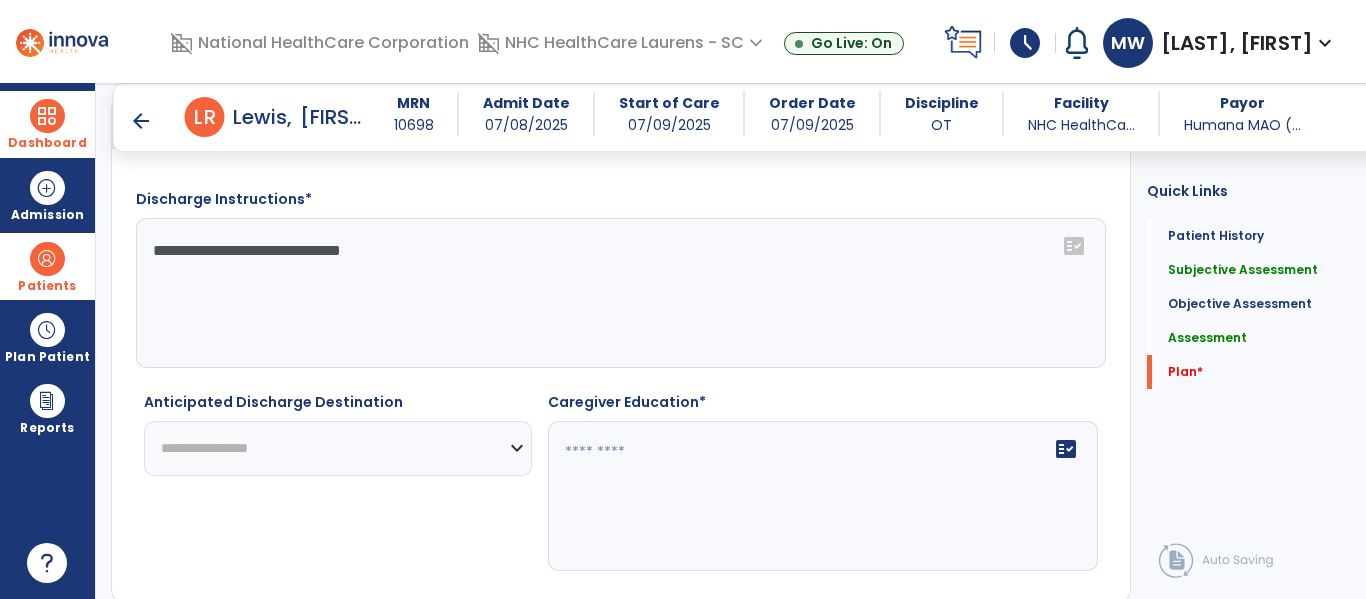 select on "********" 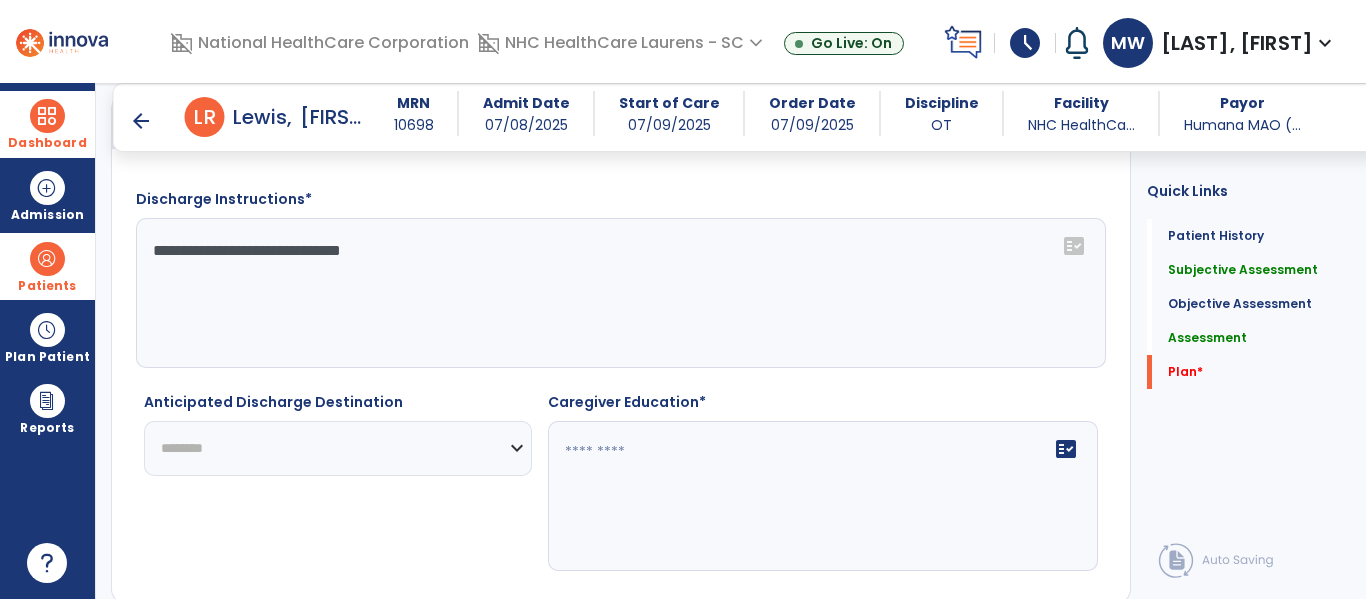 click on "**********" 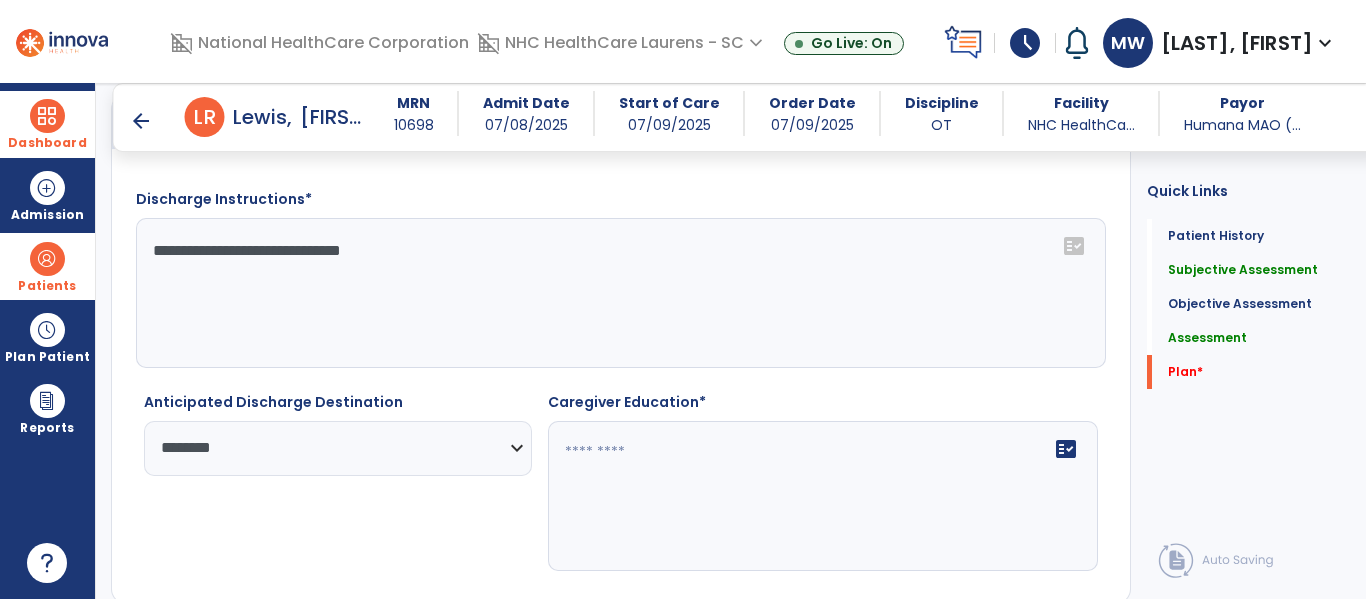 click on "fact_check" 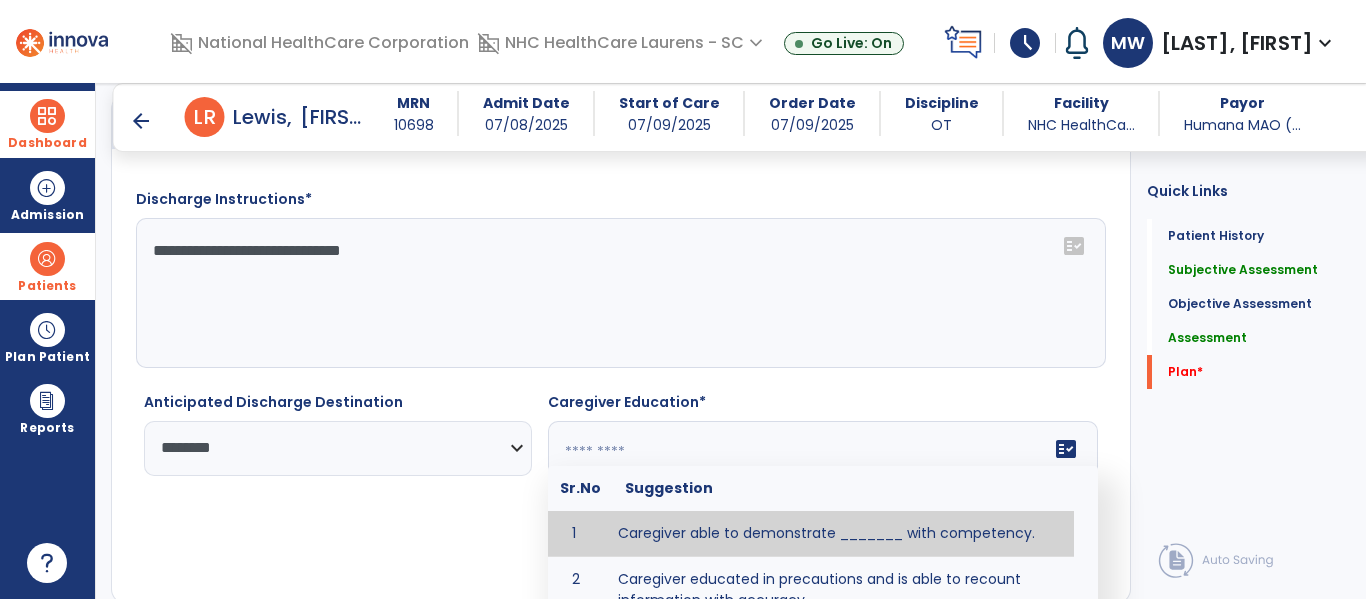 paste on "**********" 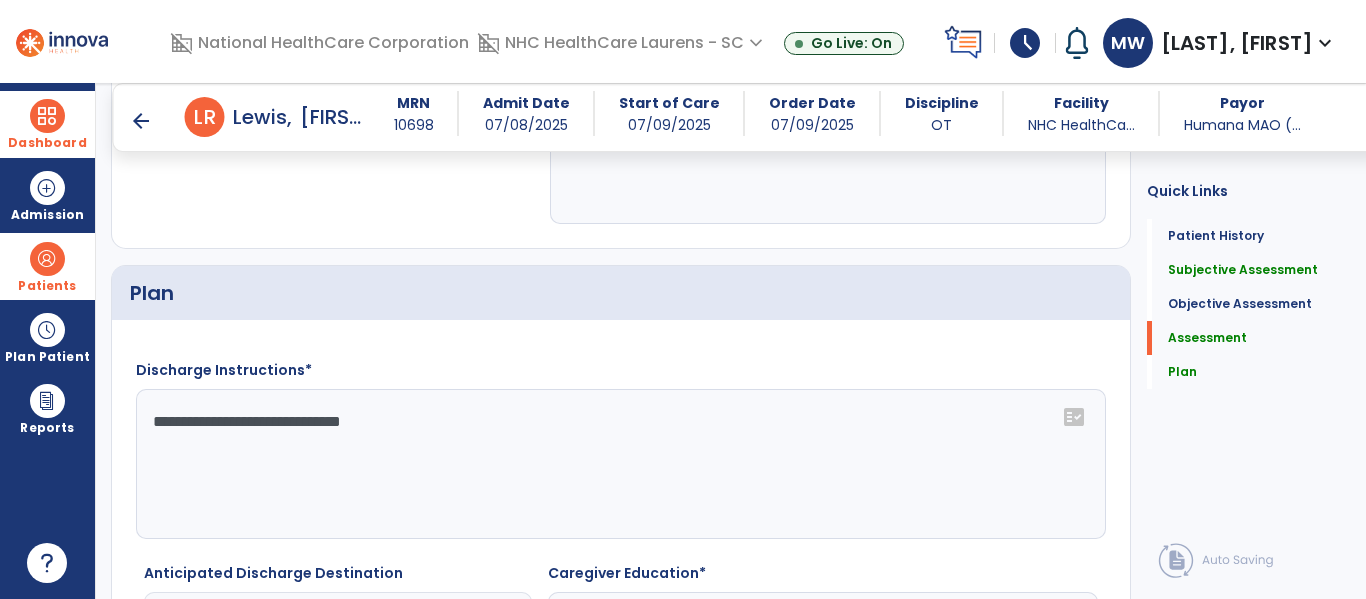 scroll, scrollTop: 2633, scrollLeft: 0, axis: vertical 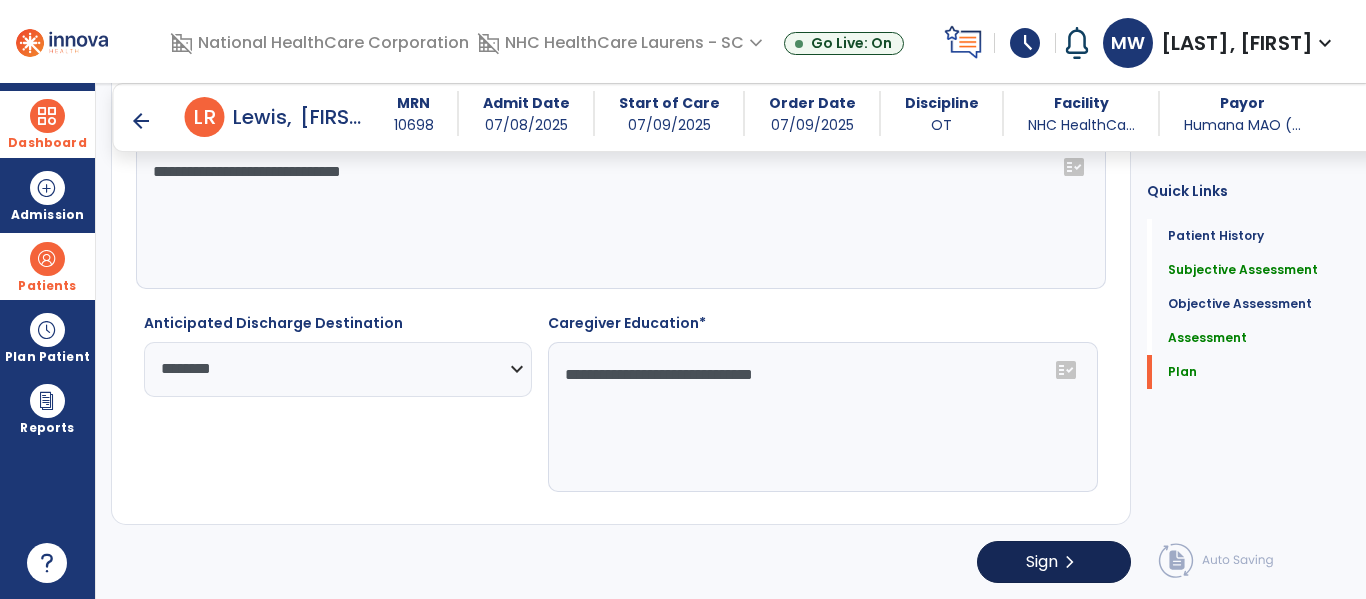 type on "**********" 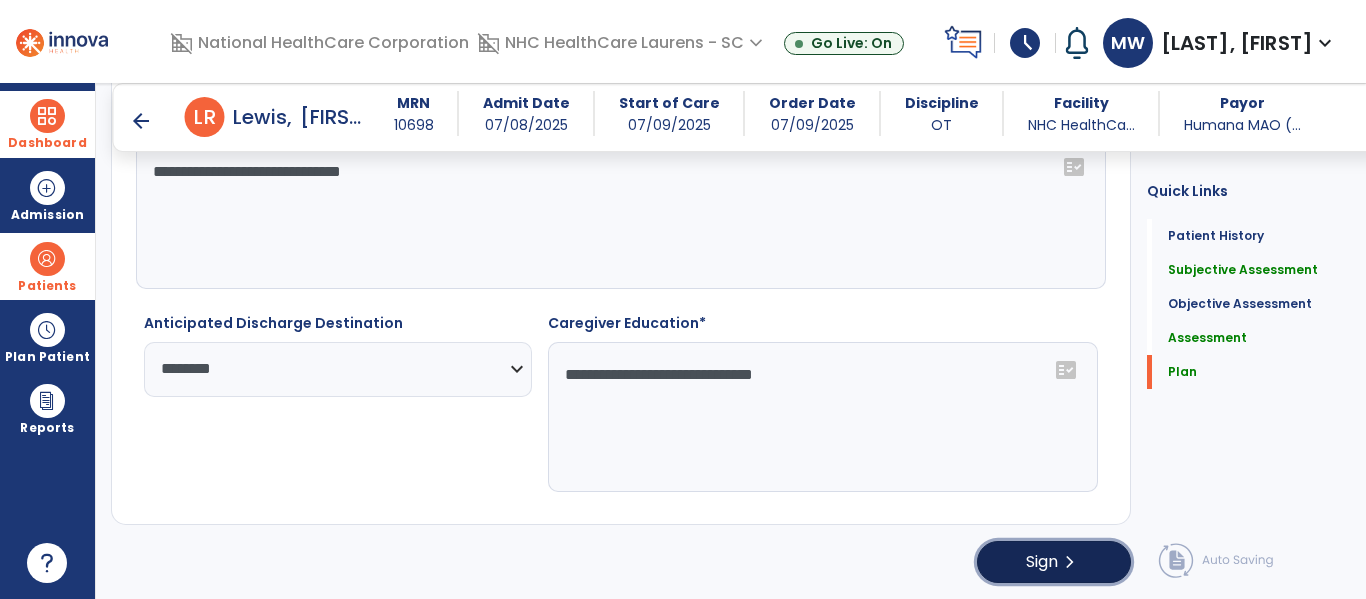 click on "Sign" 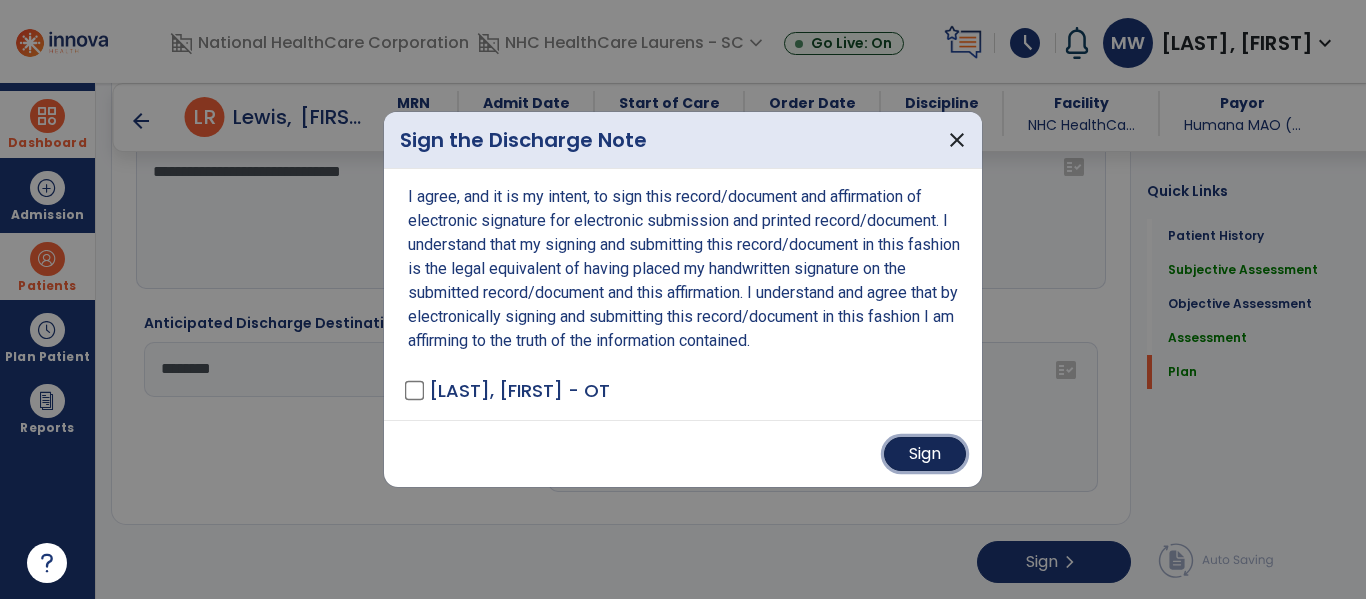 click on "Sign" at bounding box center [925, 454] 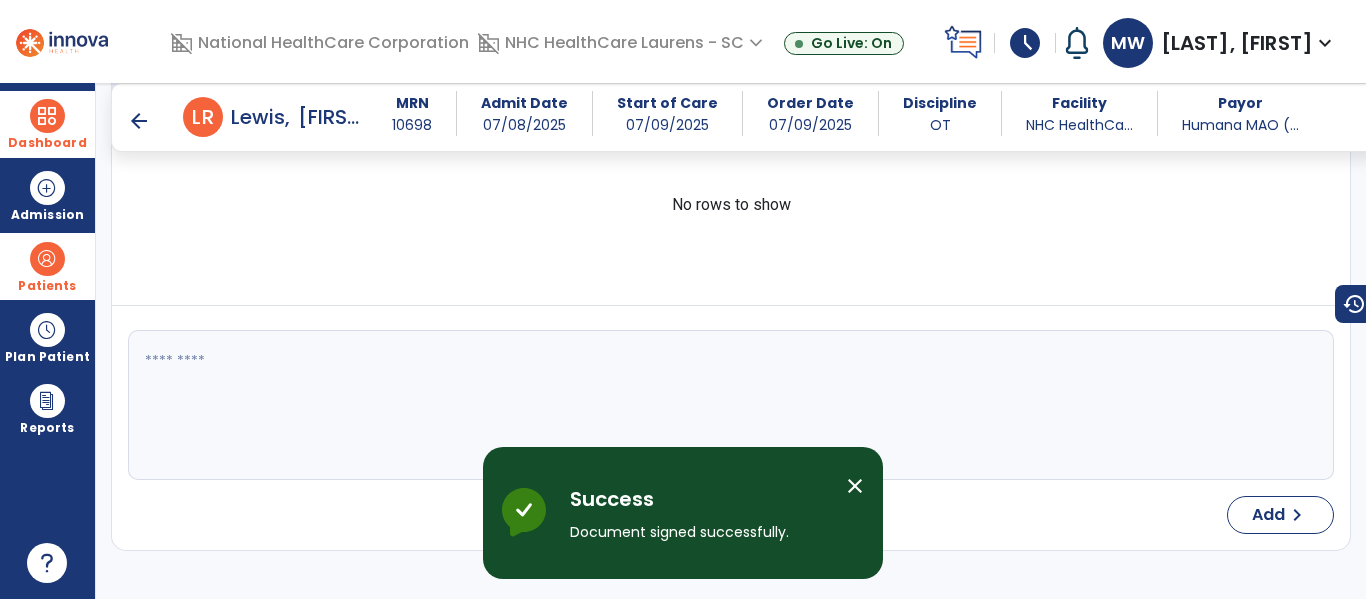 scroll, scrollTop: 0, scrollLeft: 0, axis: both 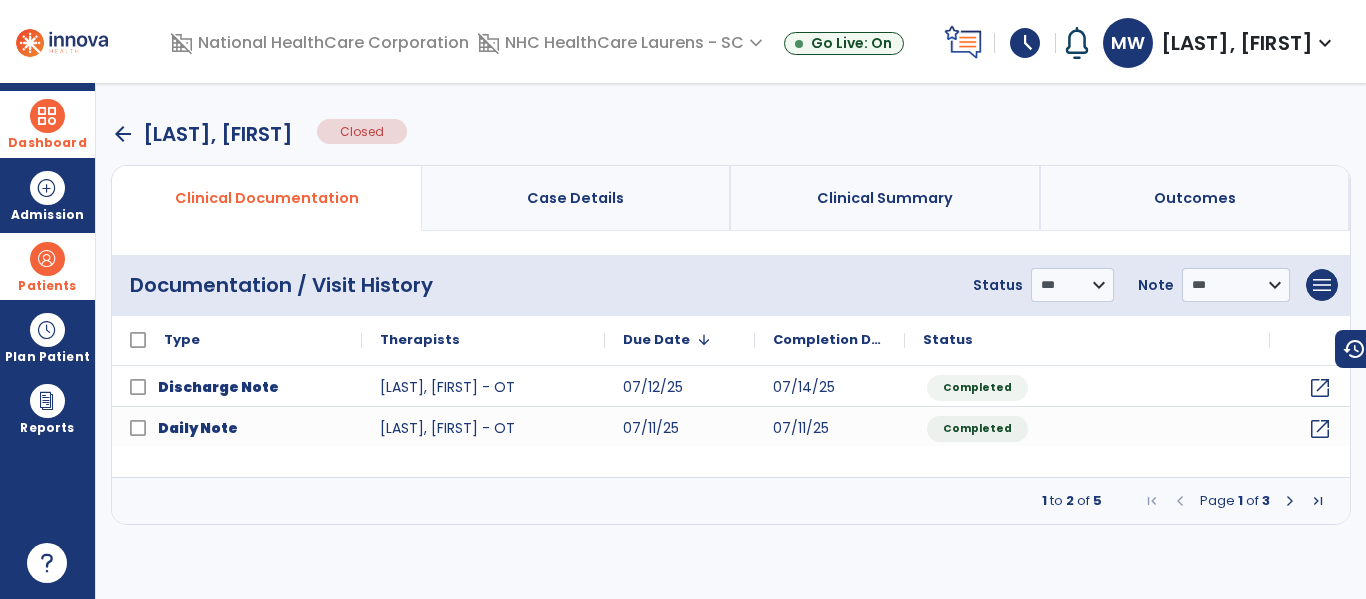 click on "arrow_back" at bounding box center (123, 134) 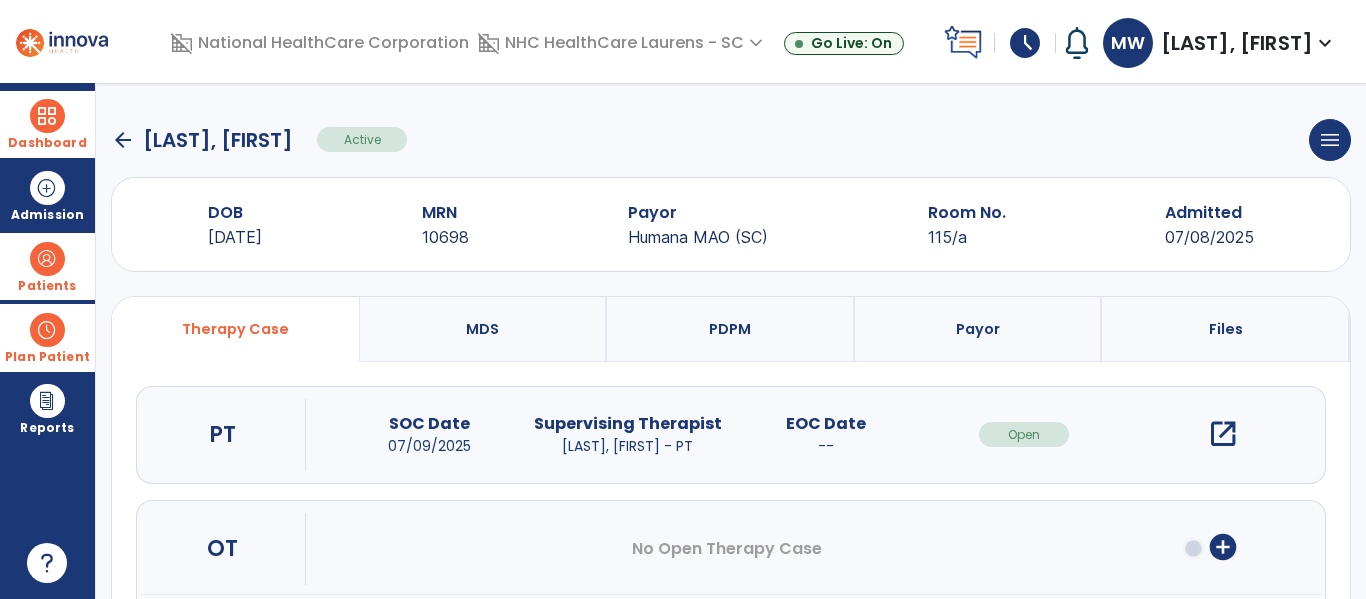 click on "Plan Patient" at bounding box center [47, 266] 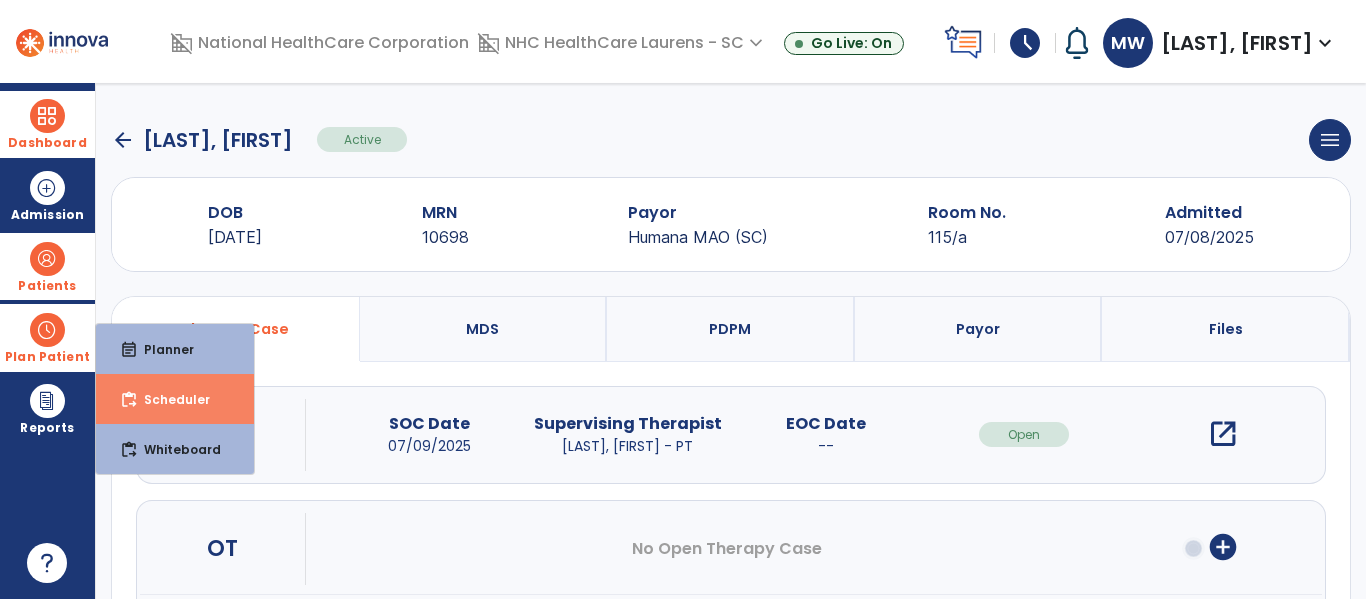 click on "Scheduler" at bounding box center (169, 399) 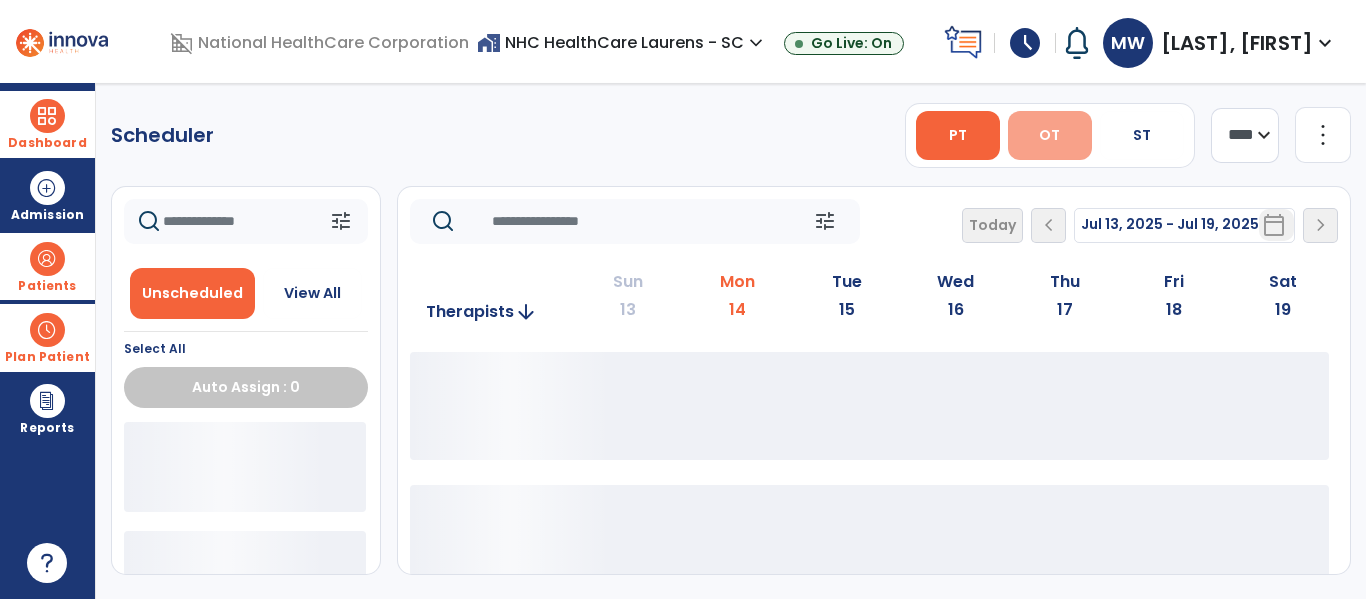 click on "OT" at bounding box center (1050, 135) 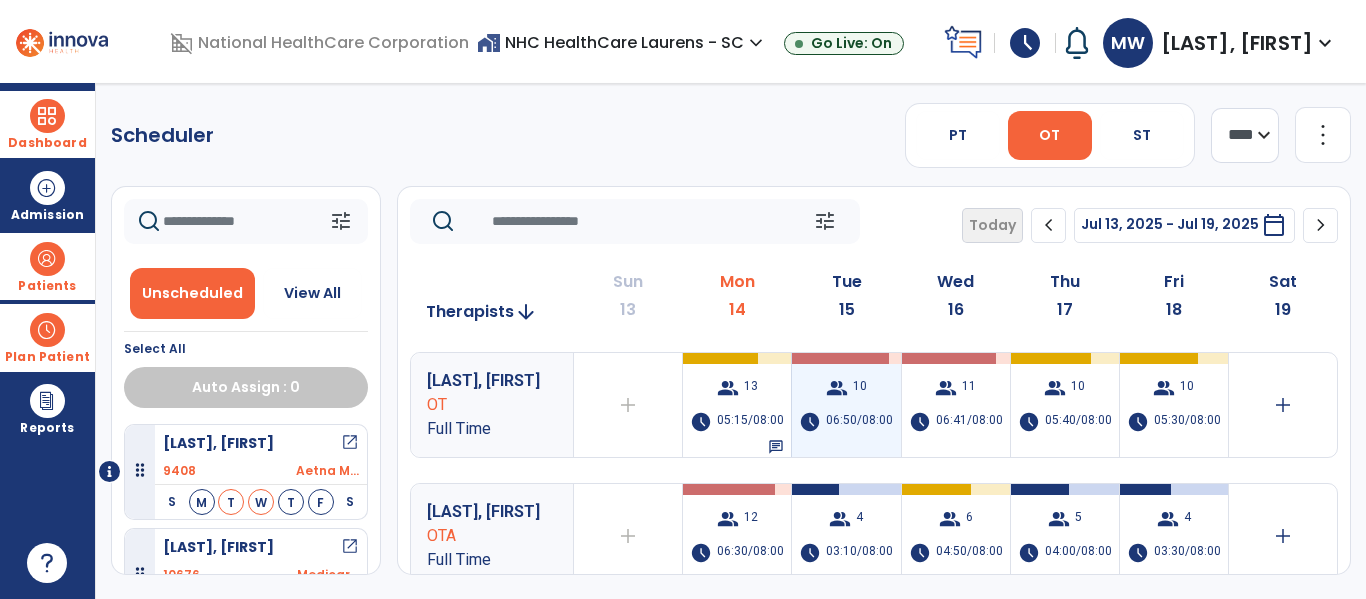 click on "group  10  schedule  06:50/08:00" at bounding box center [846, 405] 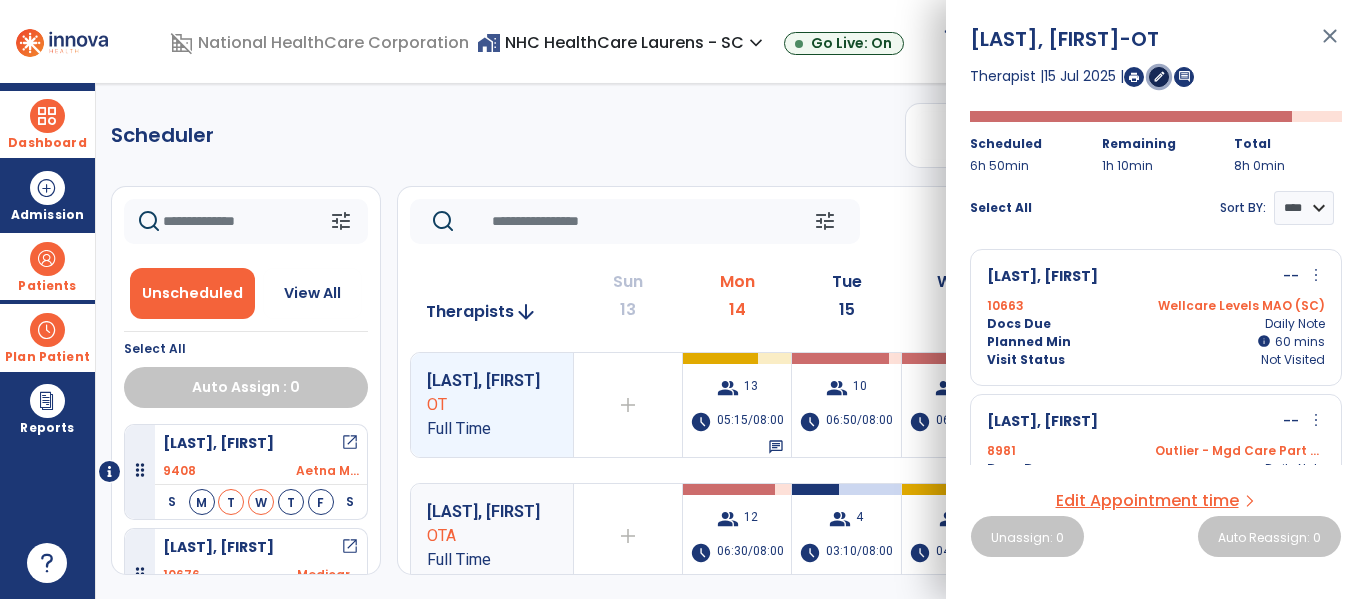 click on "edit" at bounding box center [1159, 76] 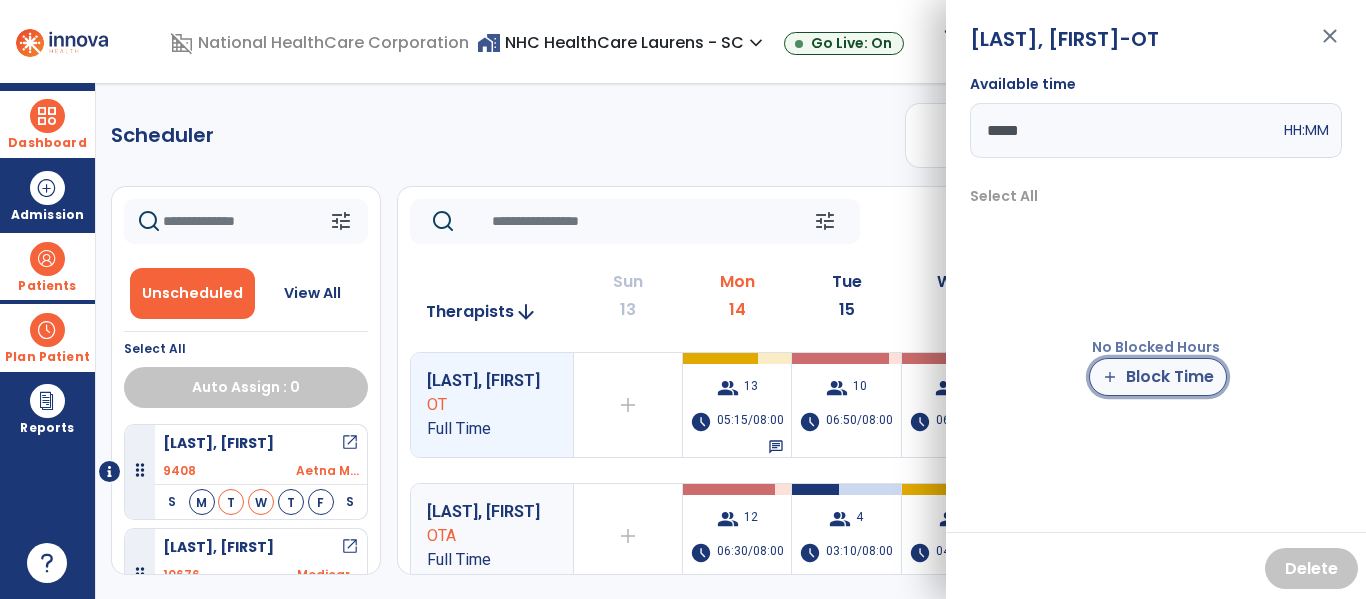 click on "add   Block Time" at bounding box center (1158, 377) 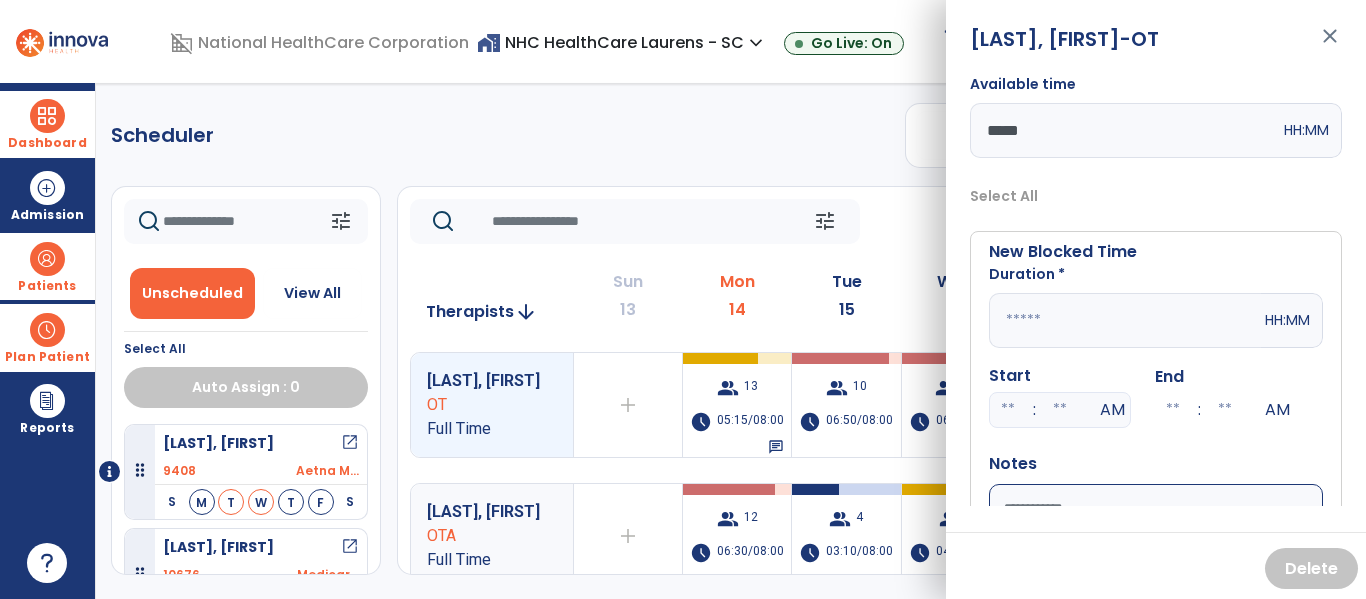 click at bounding box center [1125, 320] 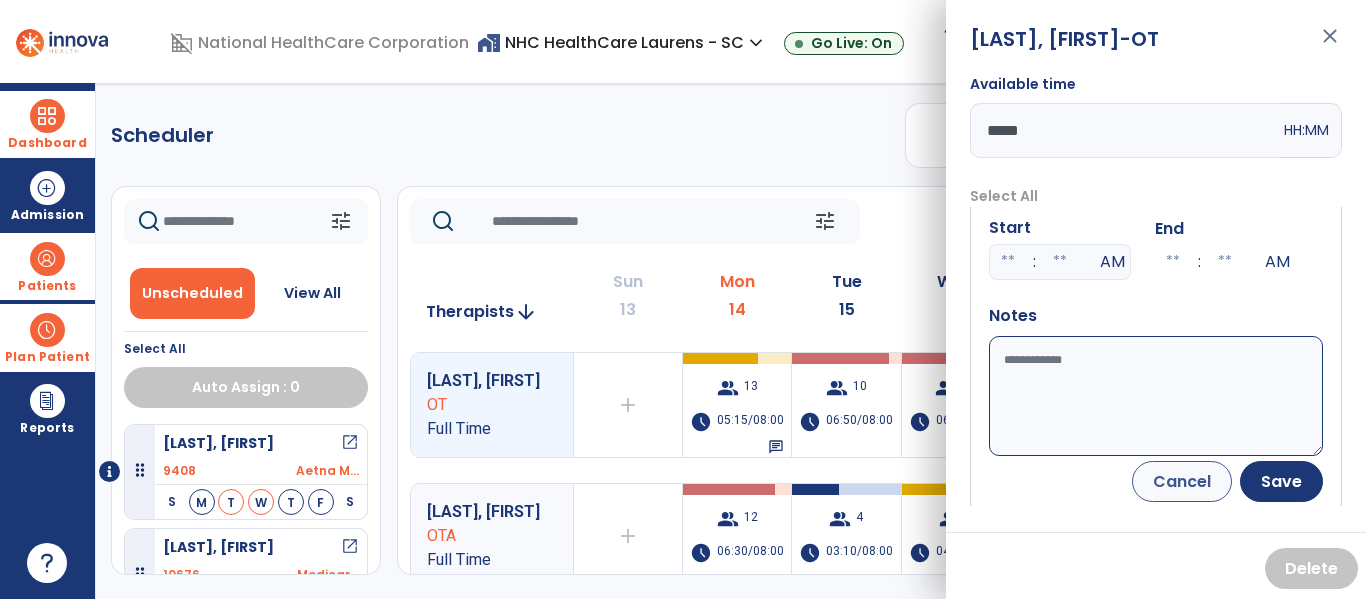 scroll, scrollTop: 153, scrollLeft: 0, axis: vertical 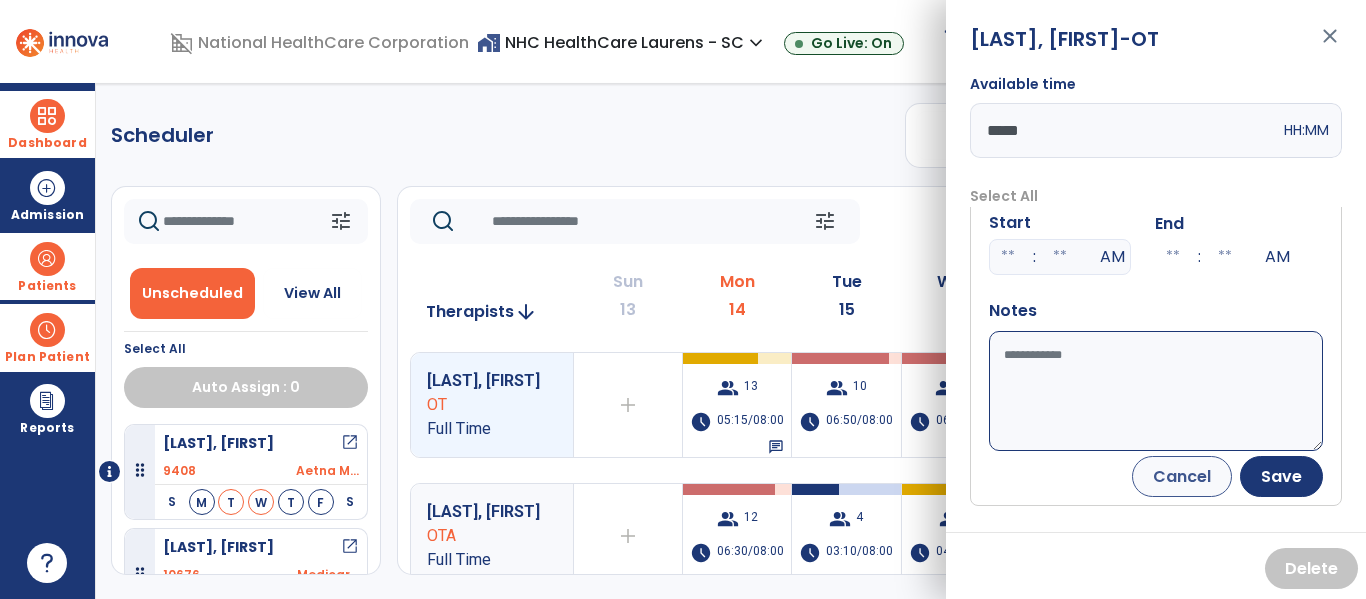type on "*****" 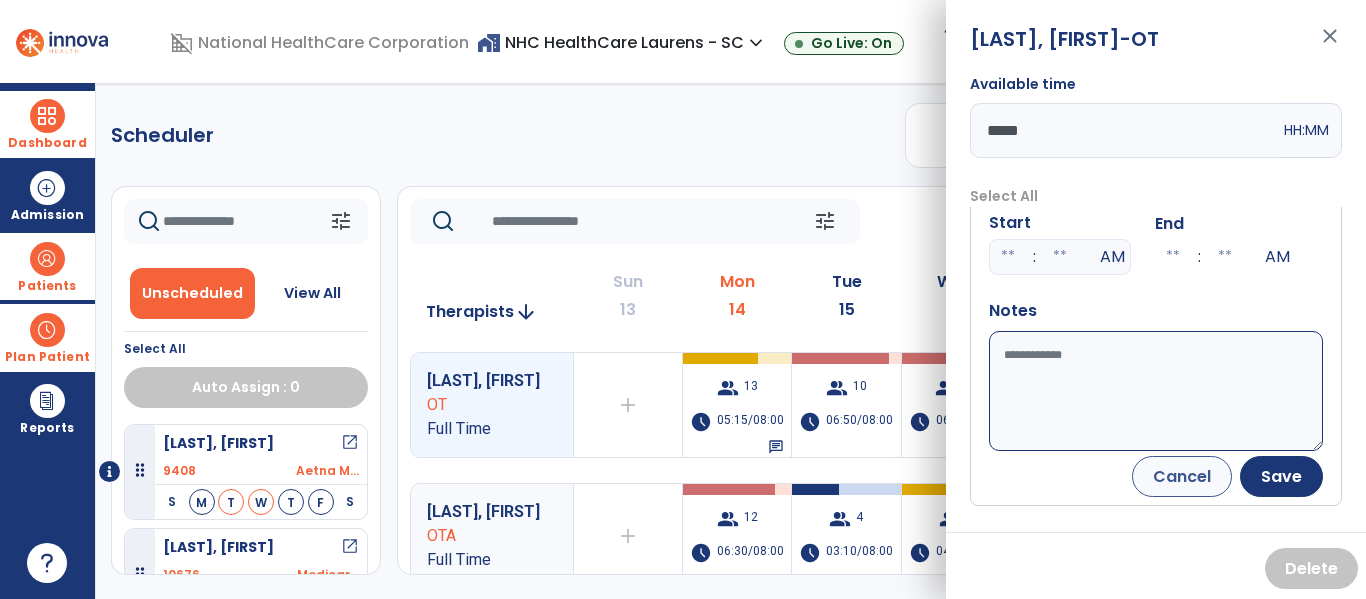 click on "Available time" at bounding box center (1156, 391) 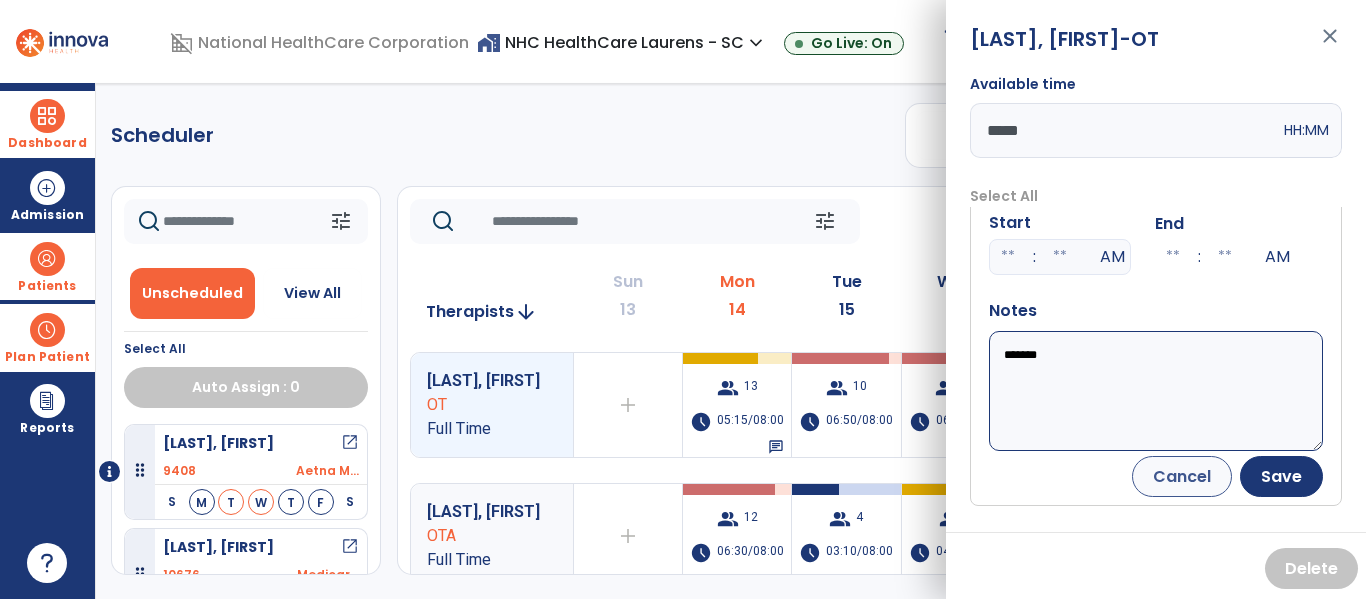 paste on "**********" 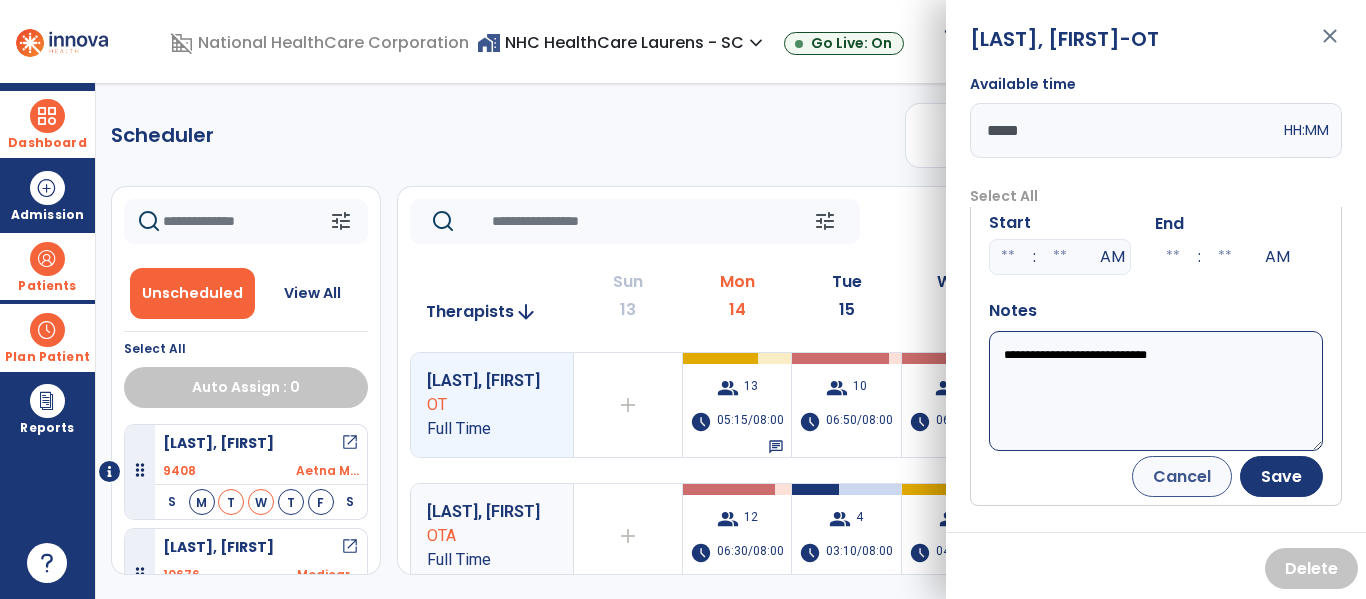click on "**********" at bounding box center [1156, 391] 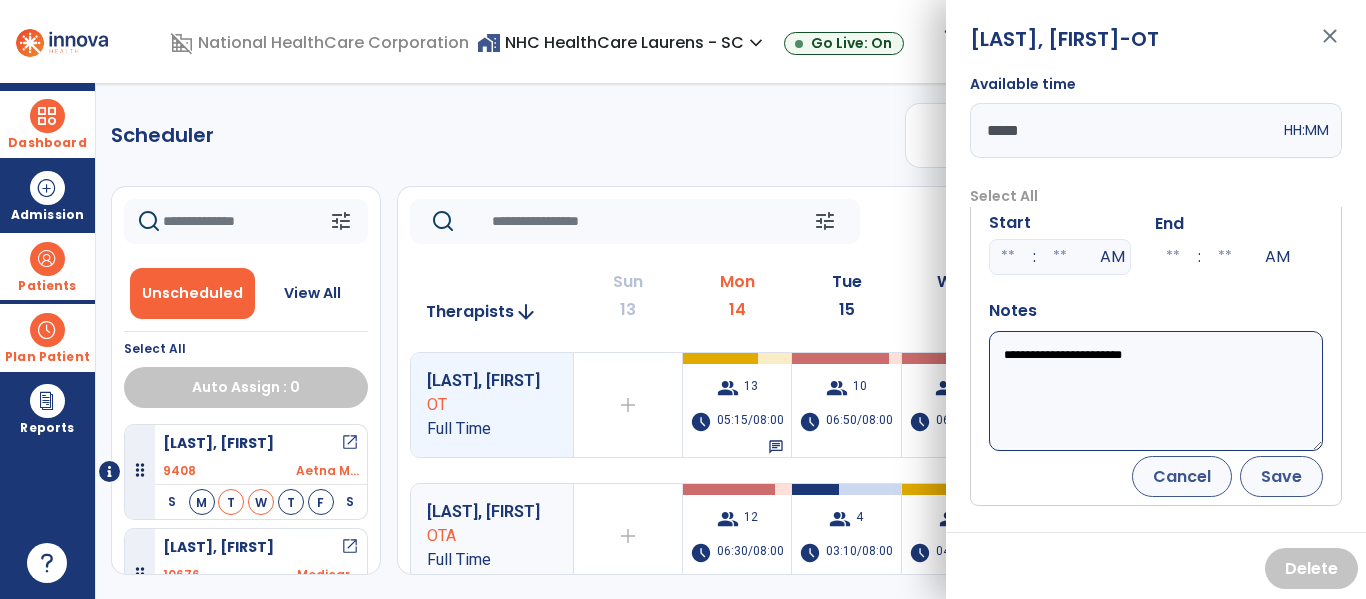 type on "**********" 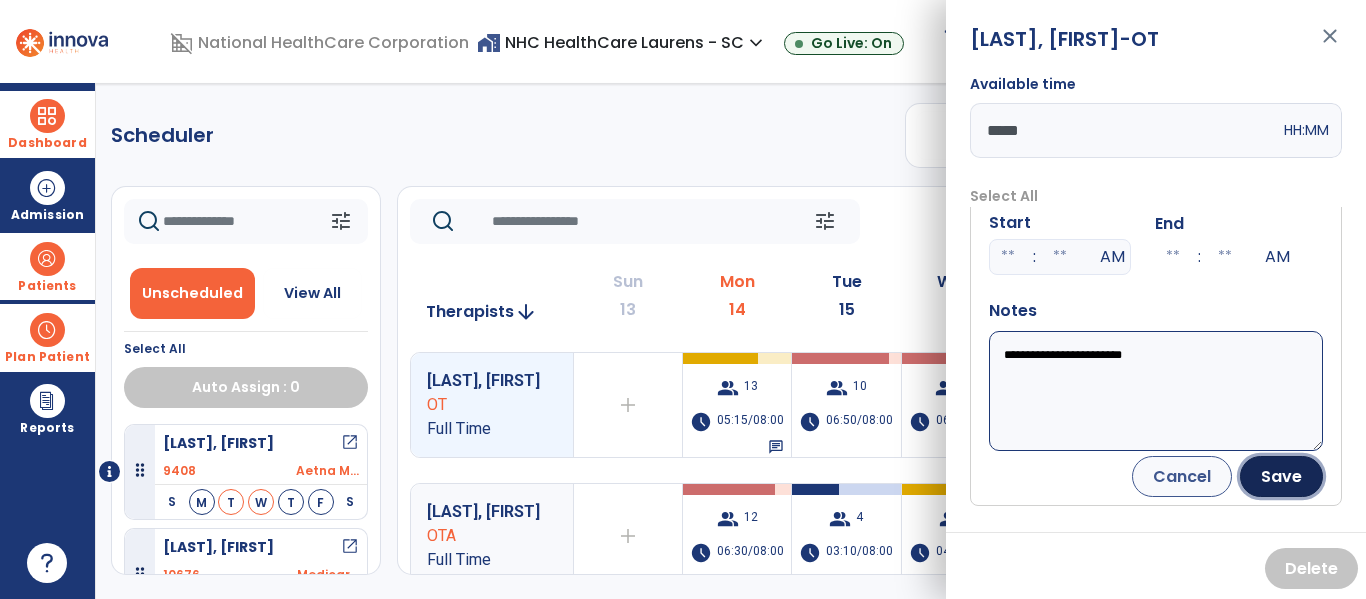 click on "Save" at bounding box center [1281, 476] 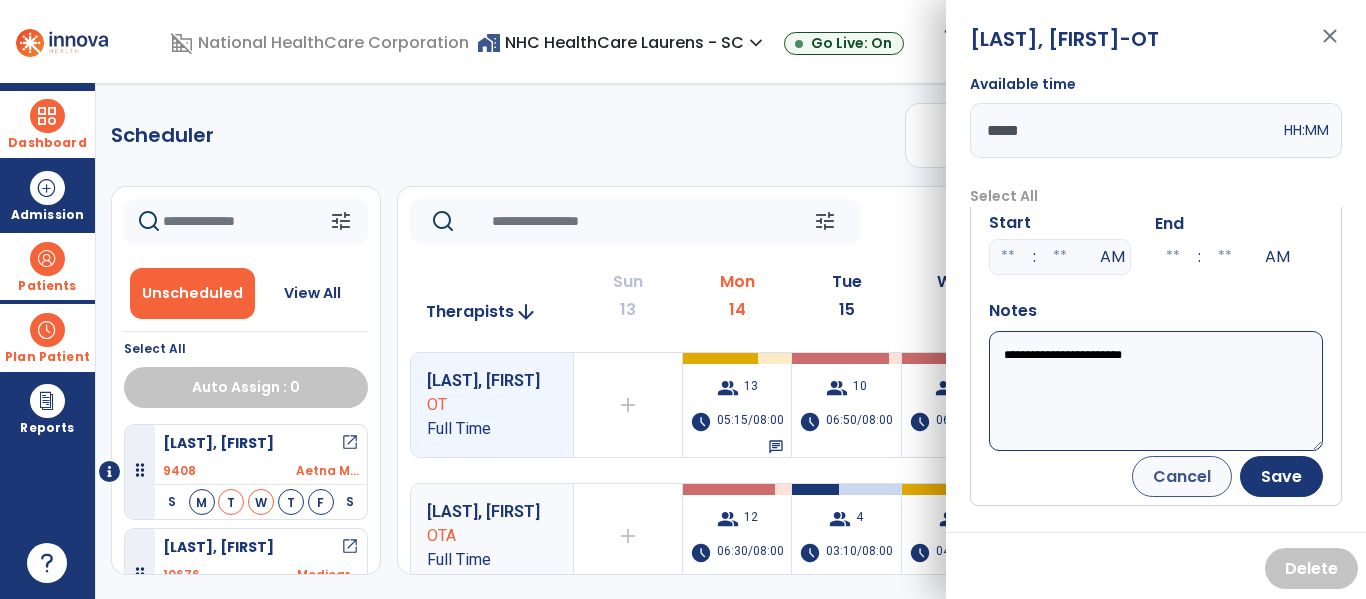 scroll, scrollTop: 0, scrollLeft: 0, axis: both 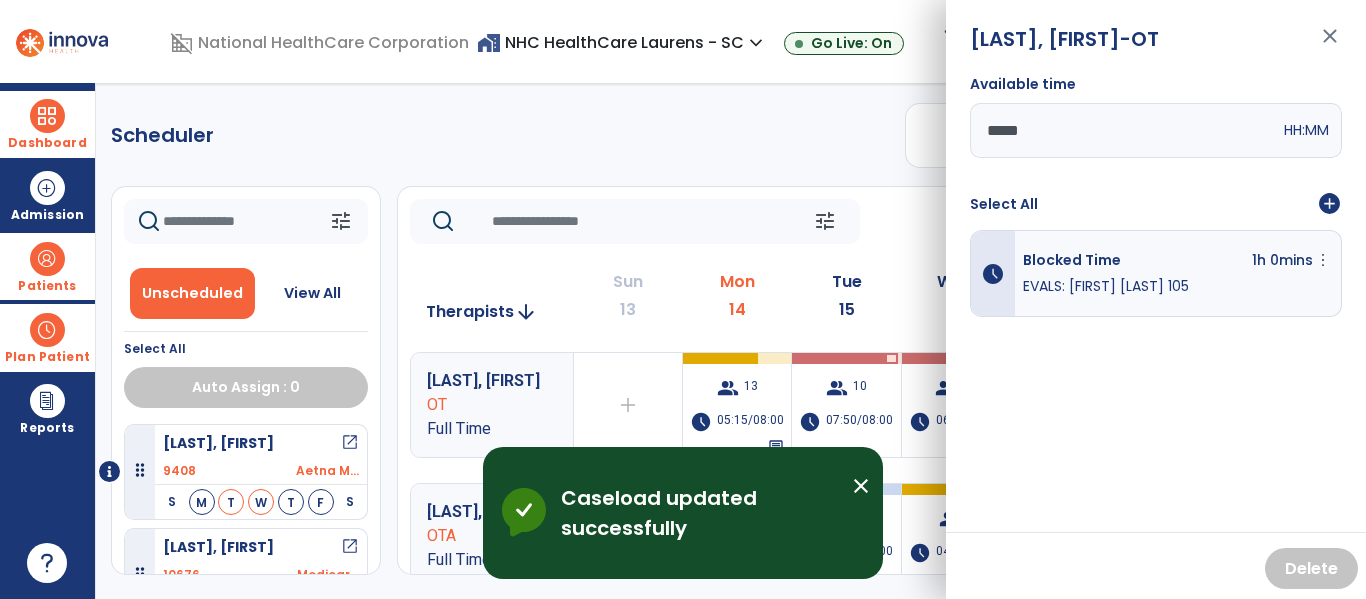 click on "close" at bounding box center (1330, 45) 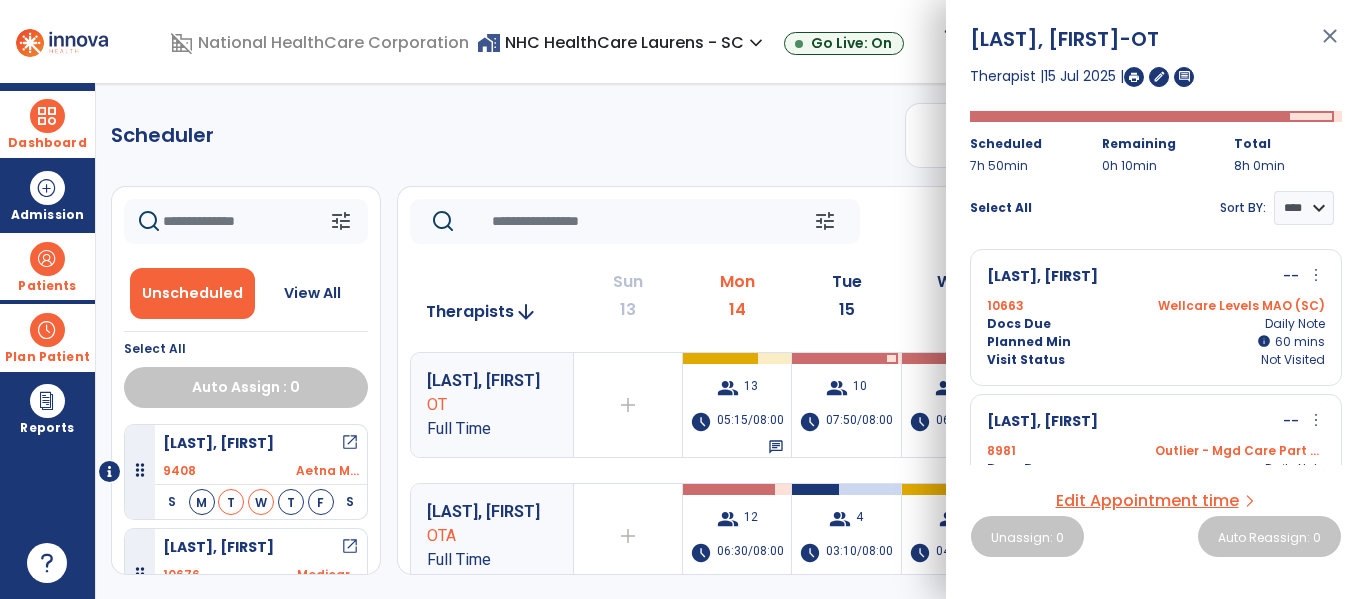 click on "close" at bounding box center (1330, 45) 